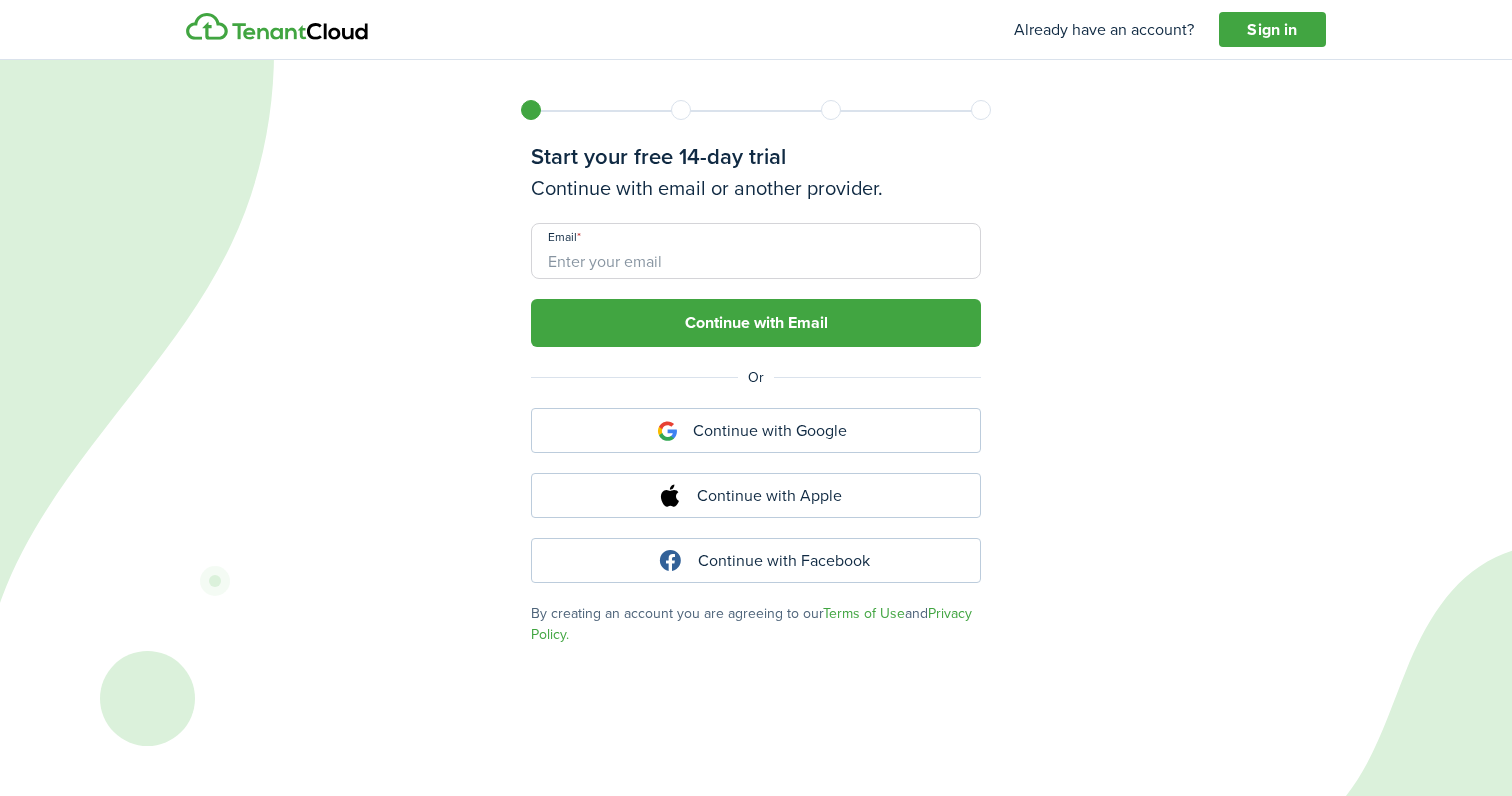 scroll, scrollTop: 0, scrollLeft: 0, axis: both 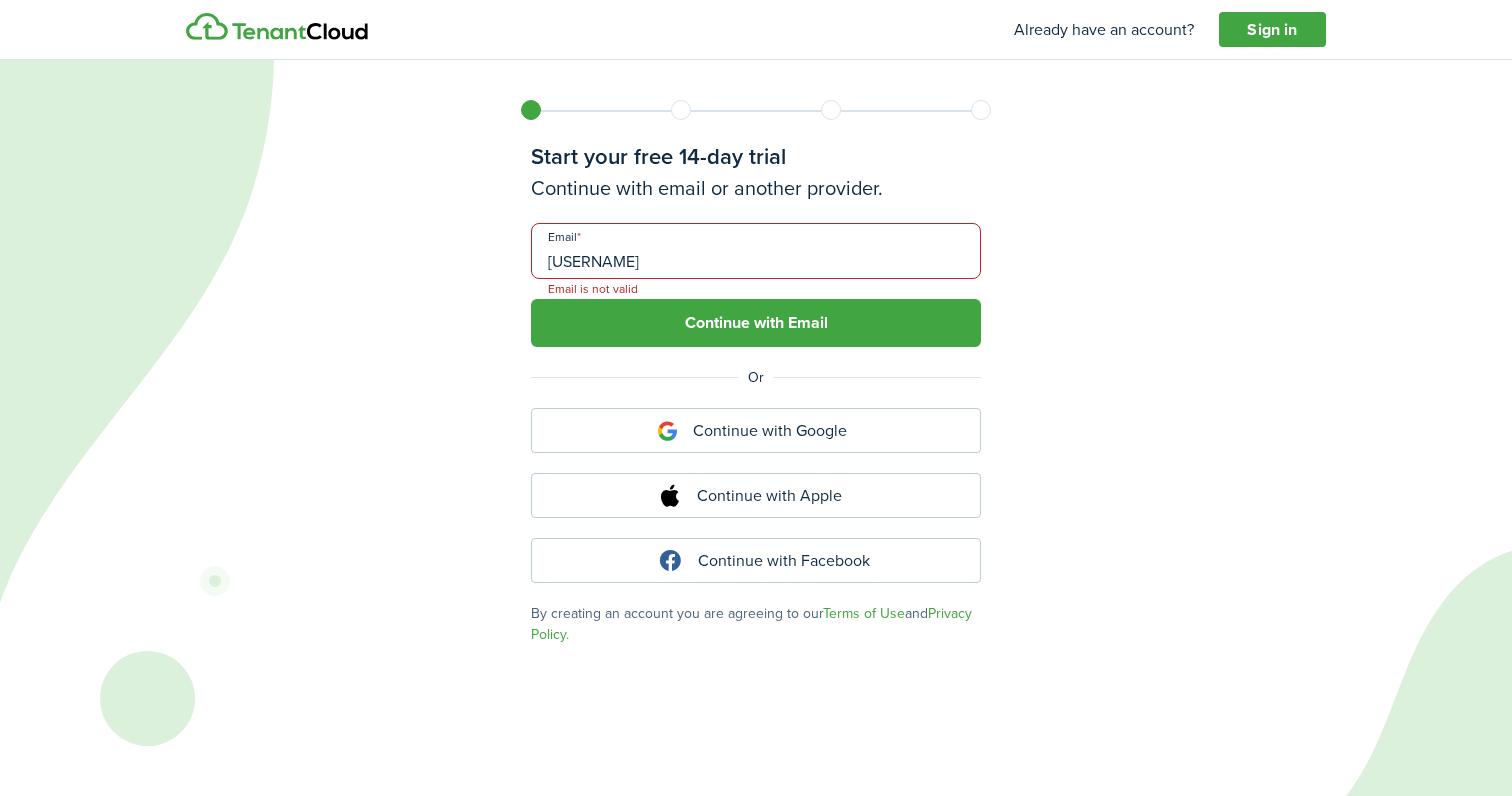 click on "Continue with Email" at bounding box center (756, 323) 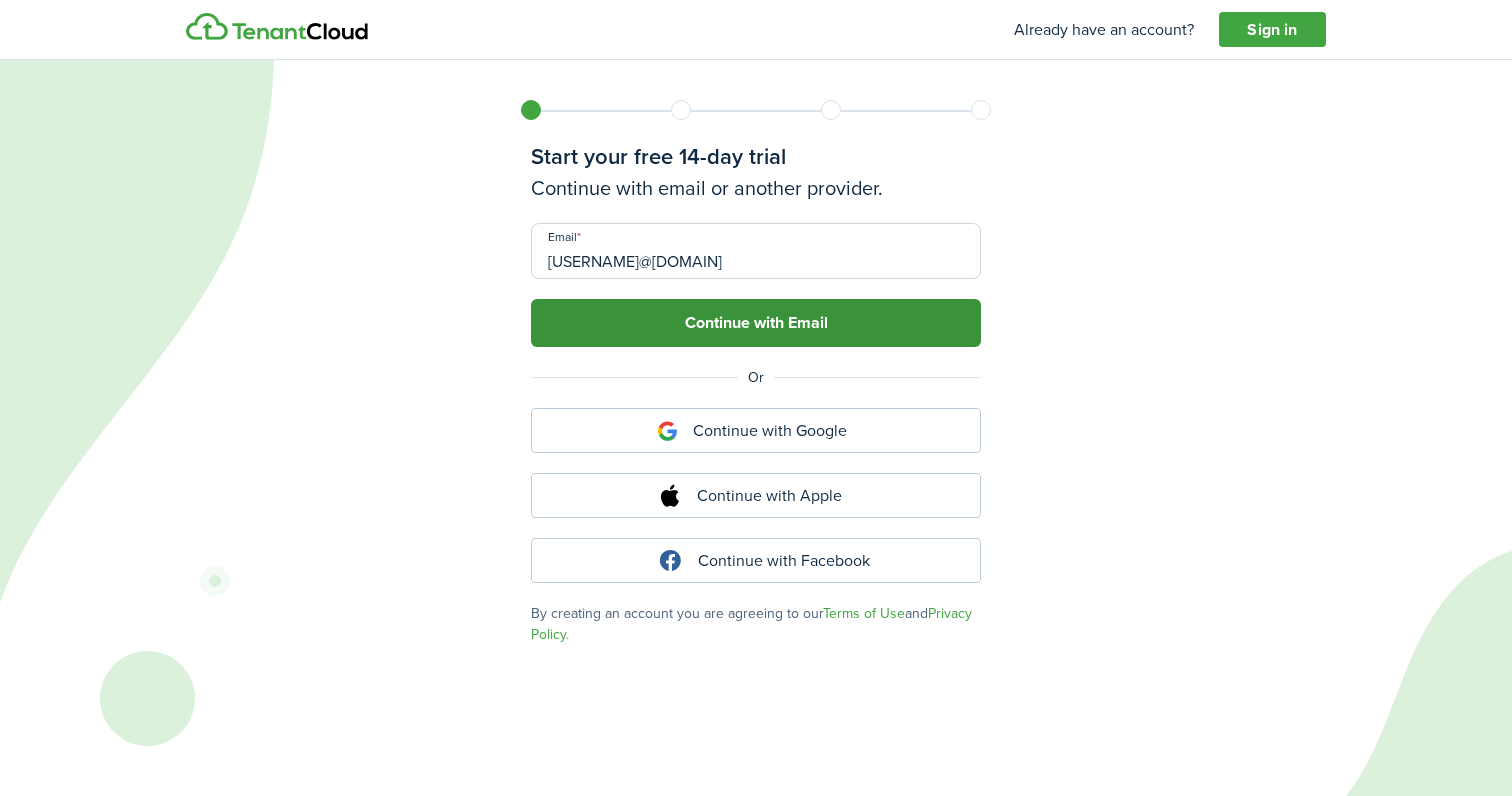 type on "[USERNAME]@[DOMAIN]" 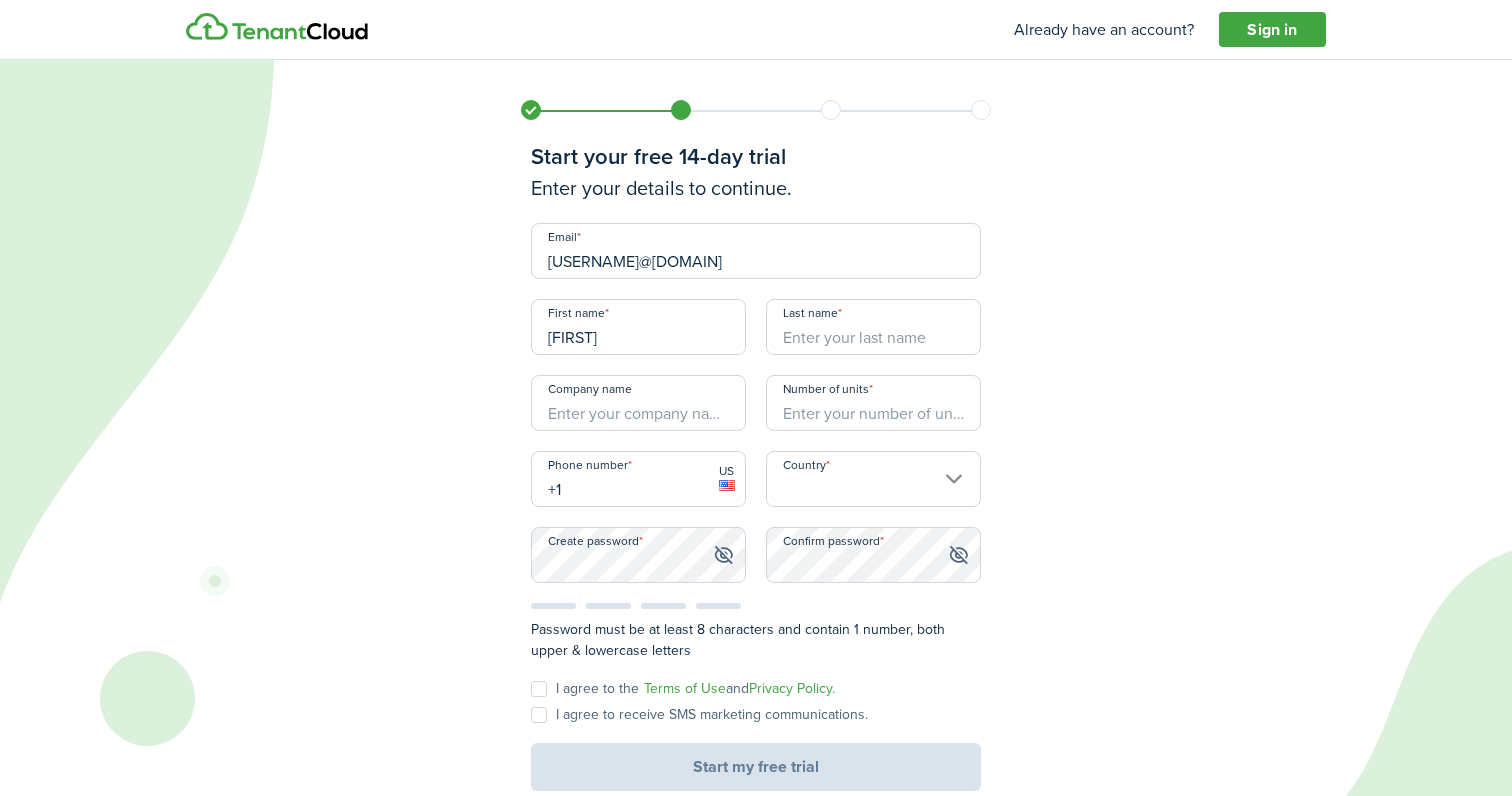 type on "[FIRST]" 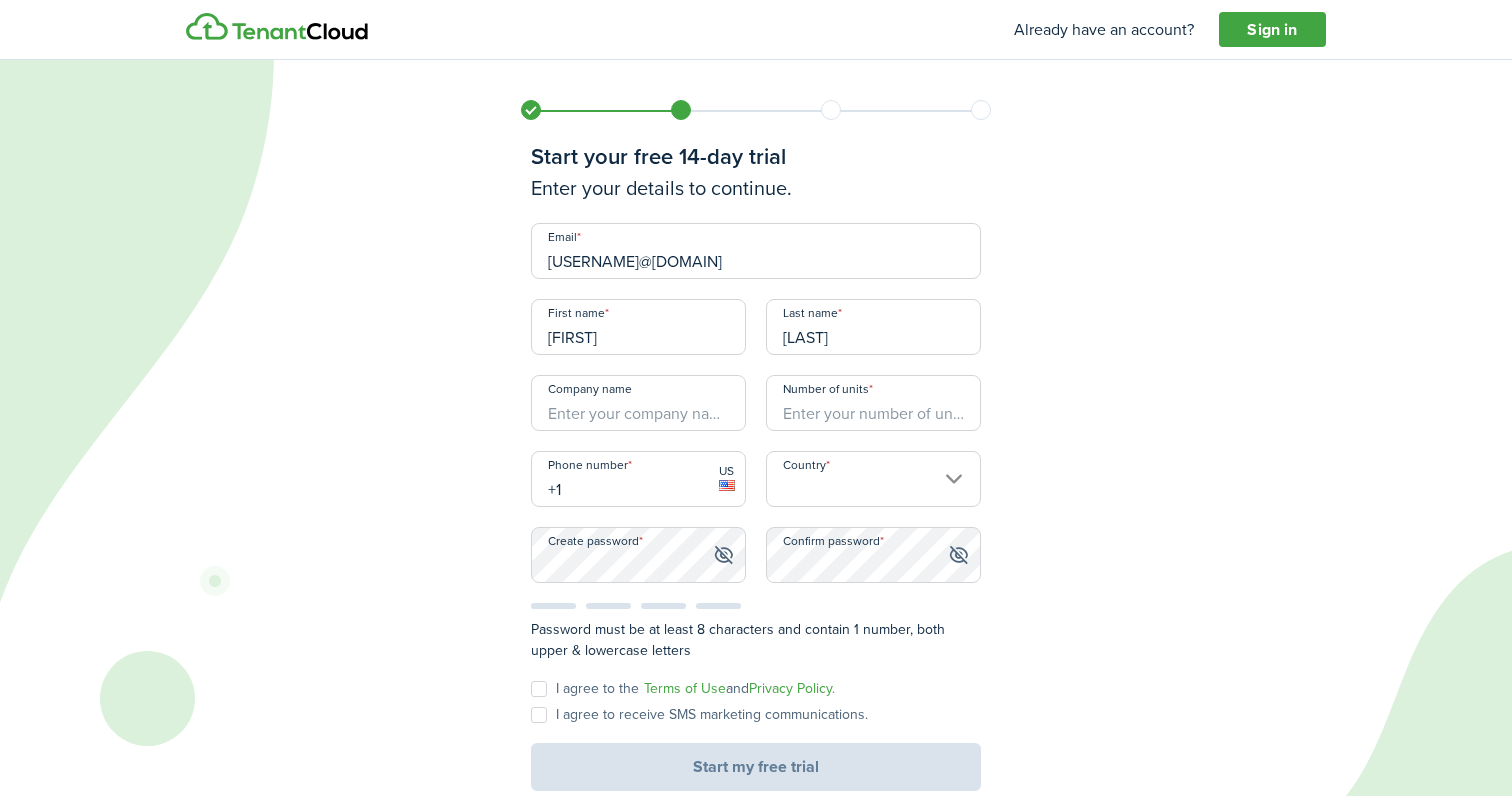 type on "[LAST]" 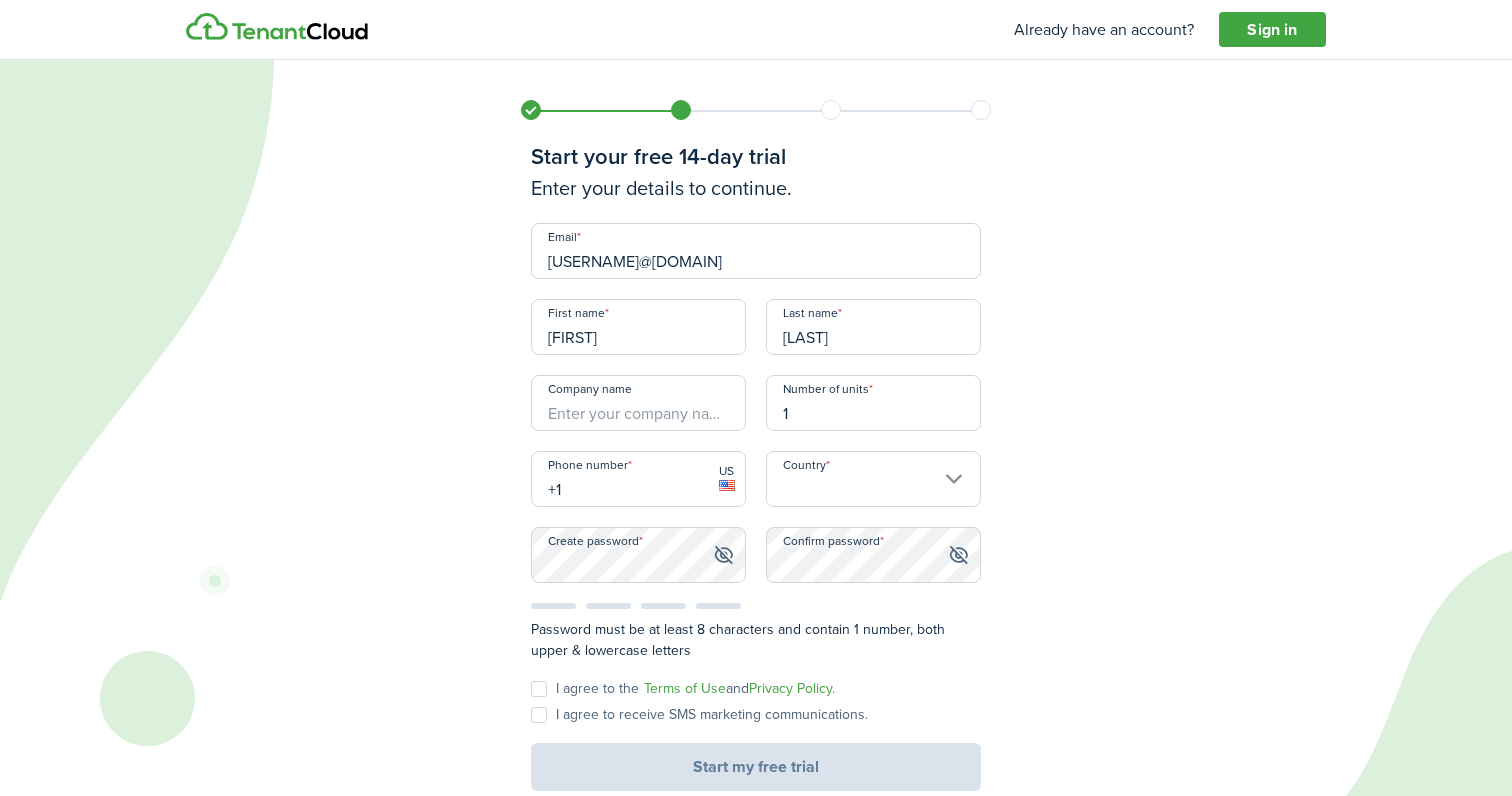 type on "1" 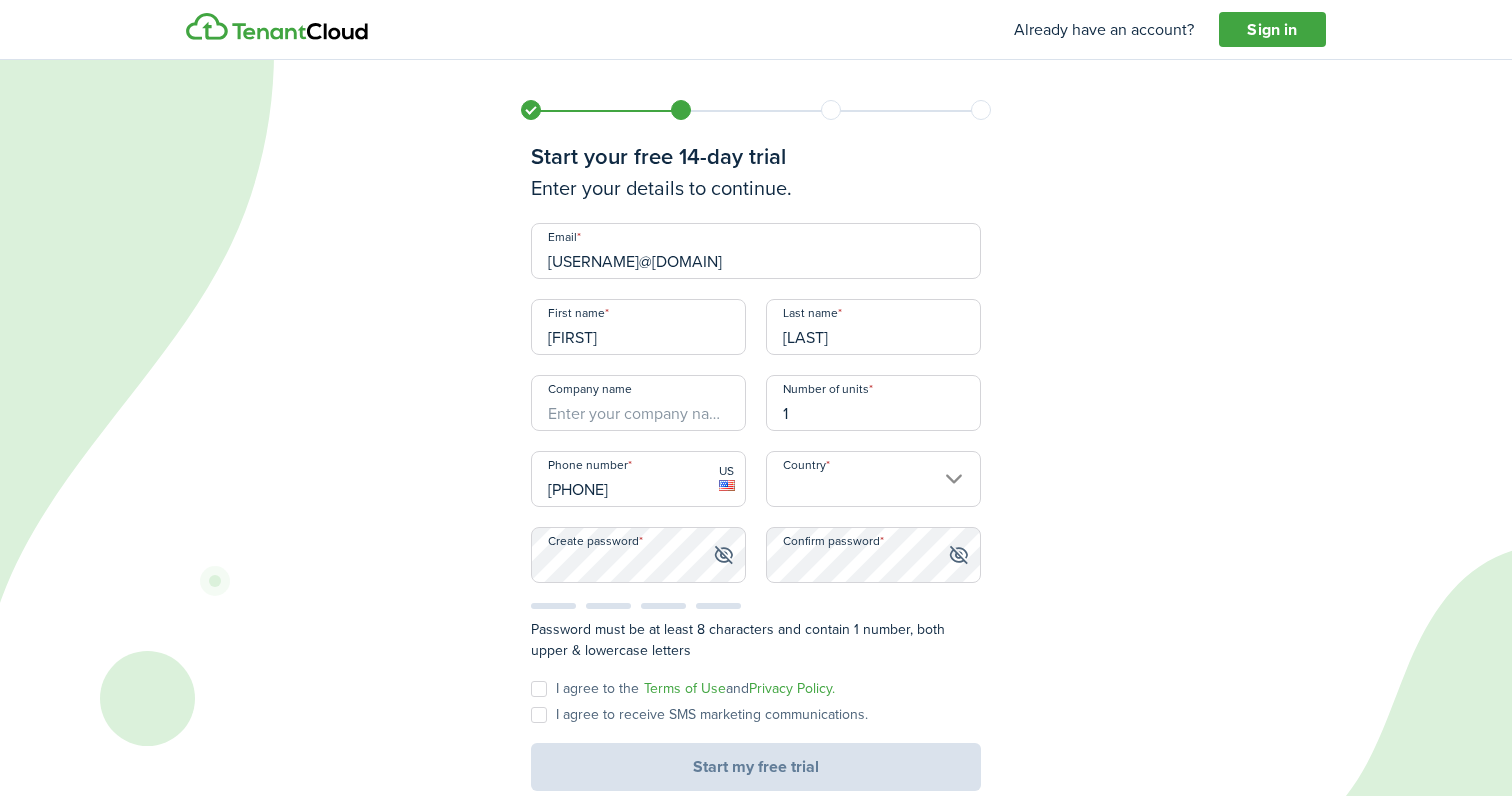 click on "Country" at bounding box center [873, 479] 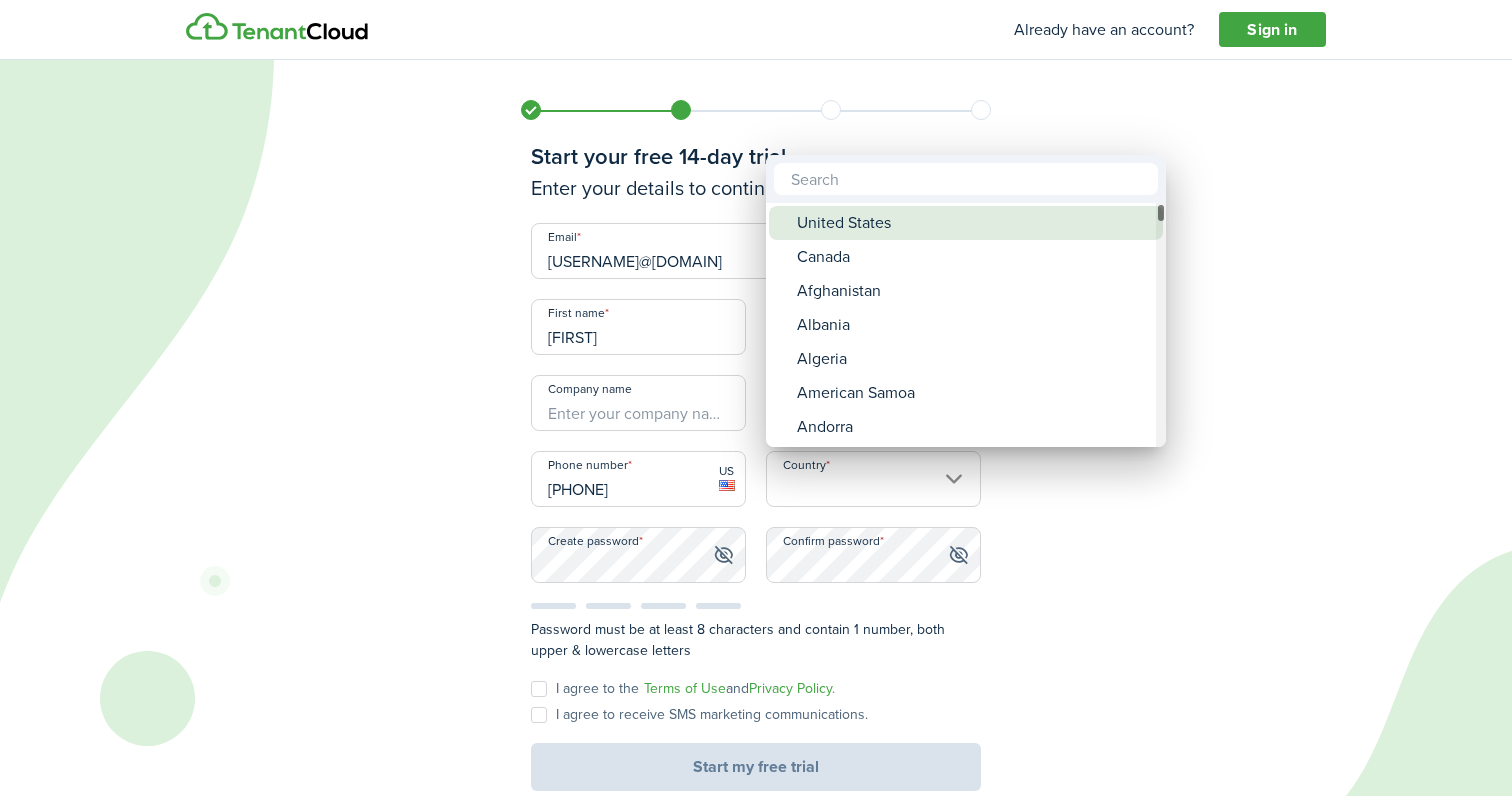click on "United States" at bounding box center [974, 223] 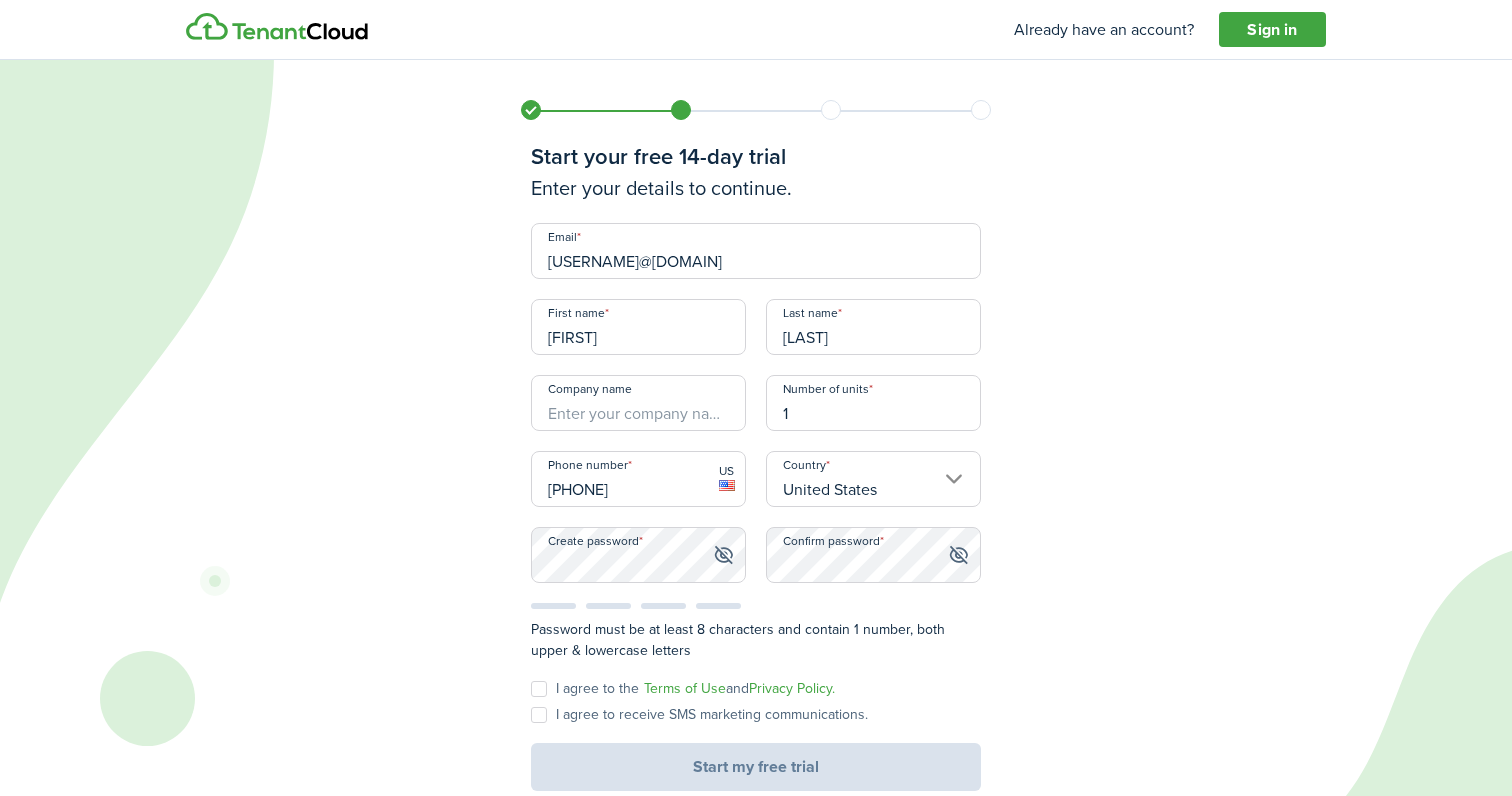 click on "Create password" at bounding box center [638, 565] 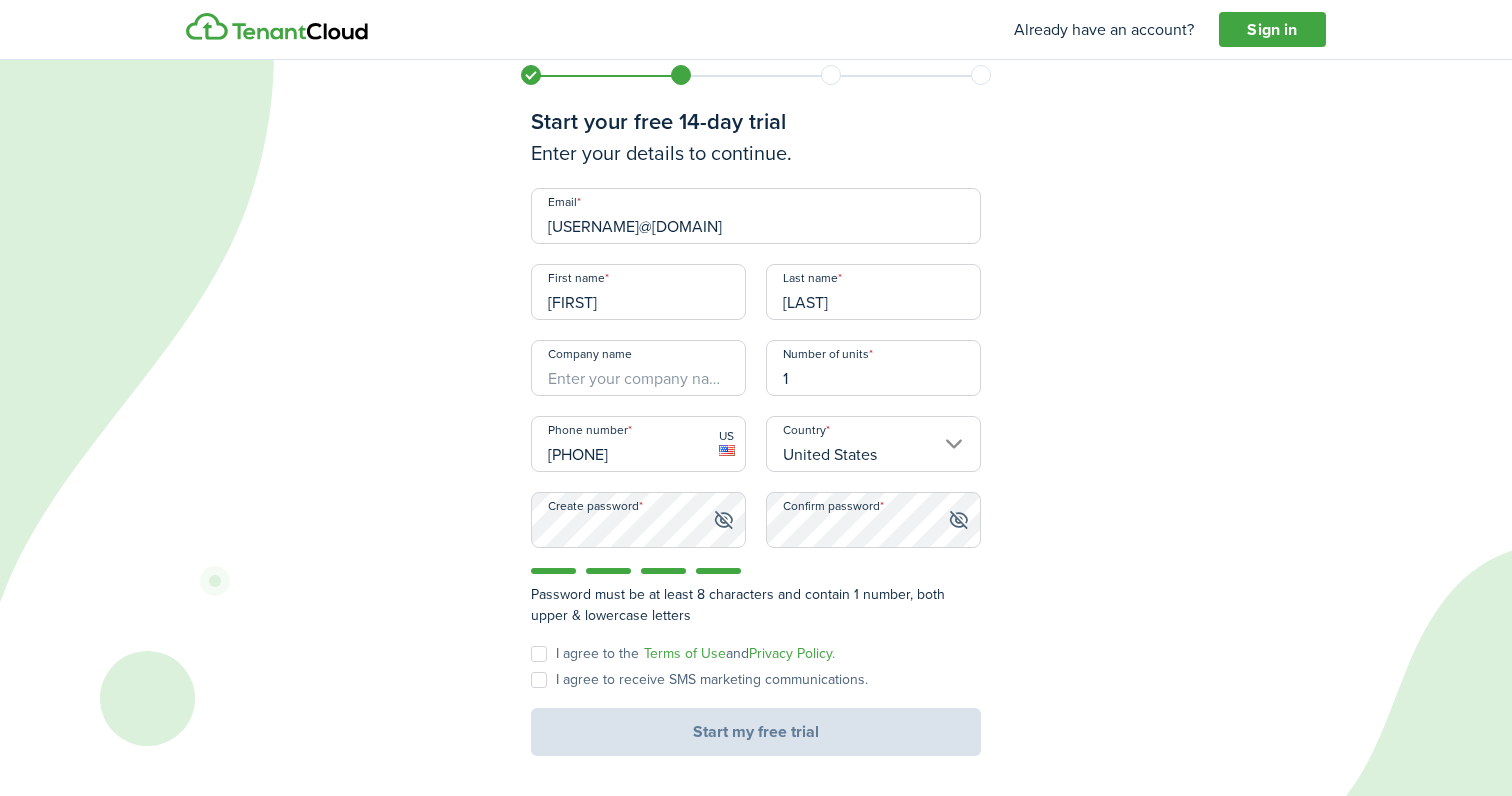 scroll, scrollTop: 35, scrollLeft: 0, axis: vertical 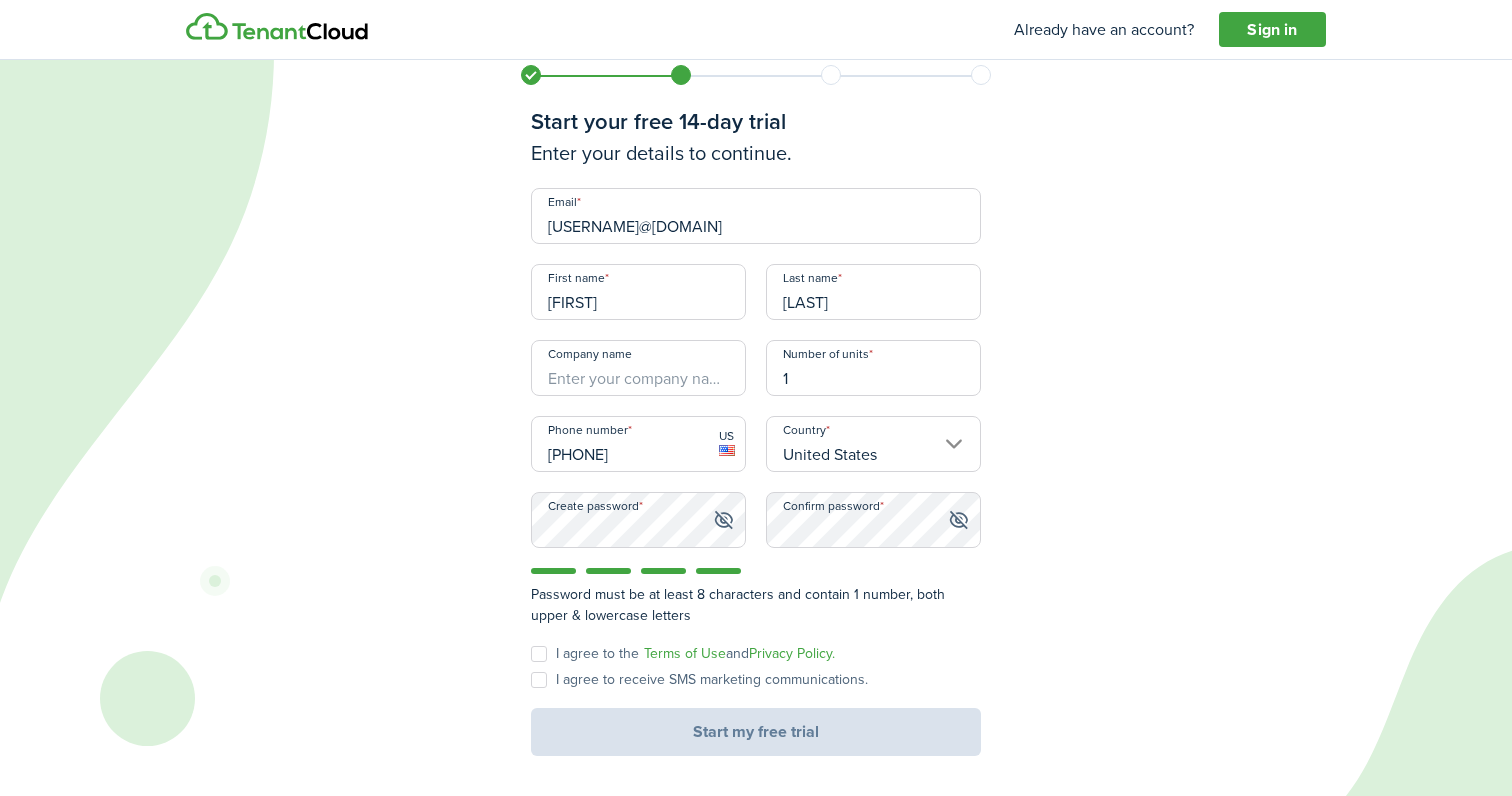 click on "I agree to the Terms of Use  and  Privacy Policy." at bounding box center [683, 654] 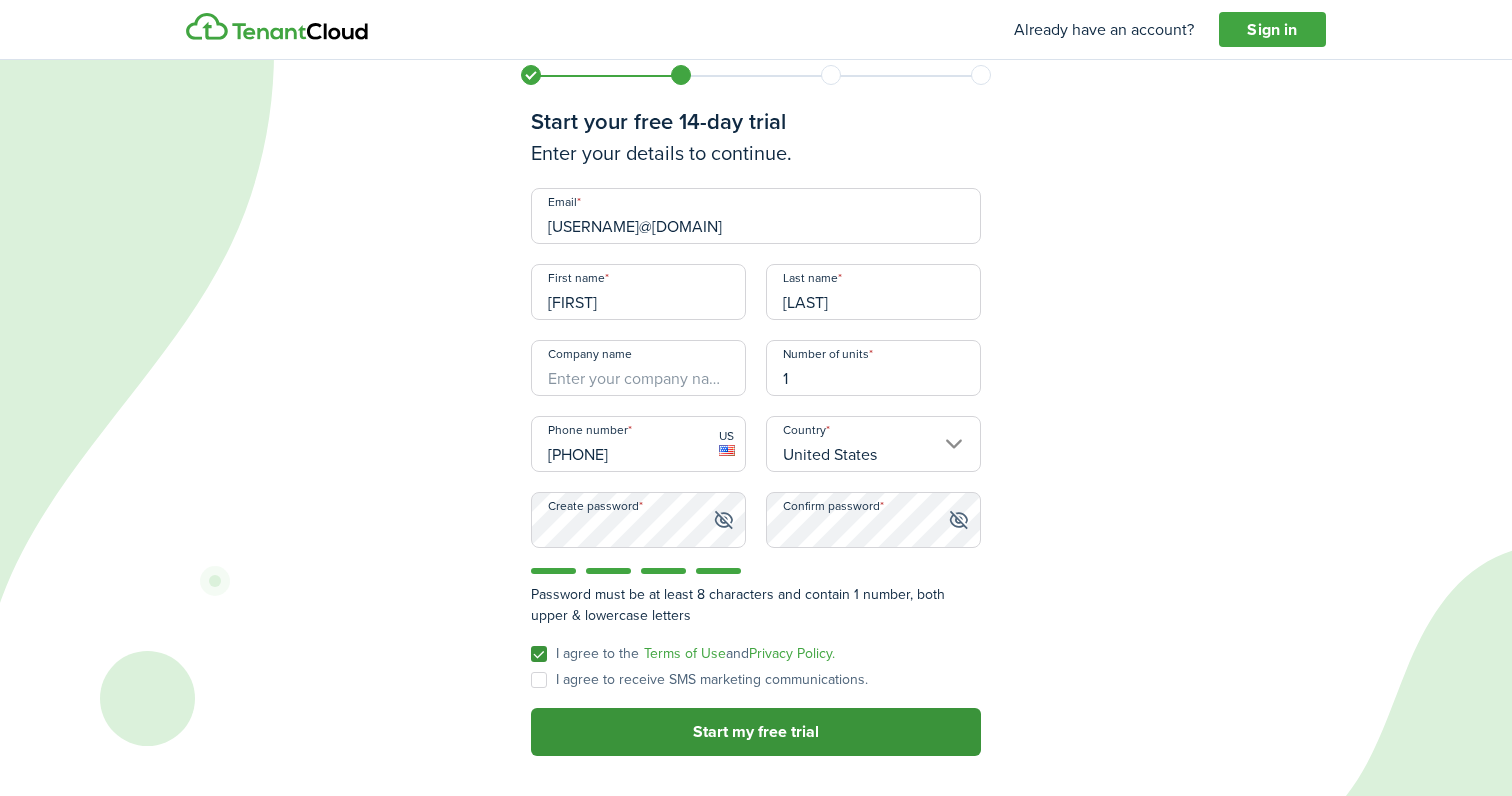 click on "Start my free trial" at bounding box center (756, 732) 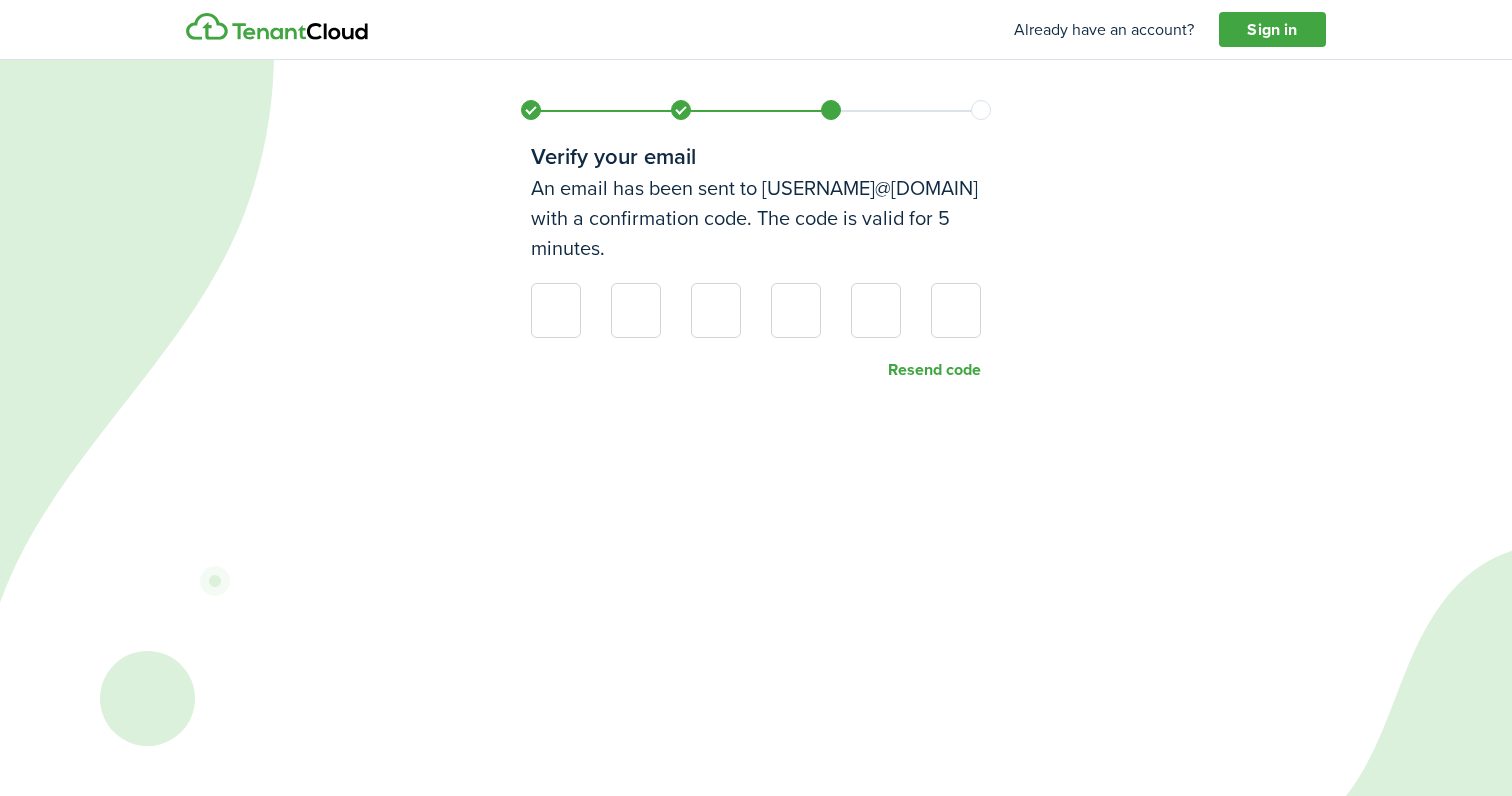 scroll, scrollTop: 0, scrollLeft: 0, axis: both 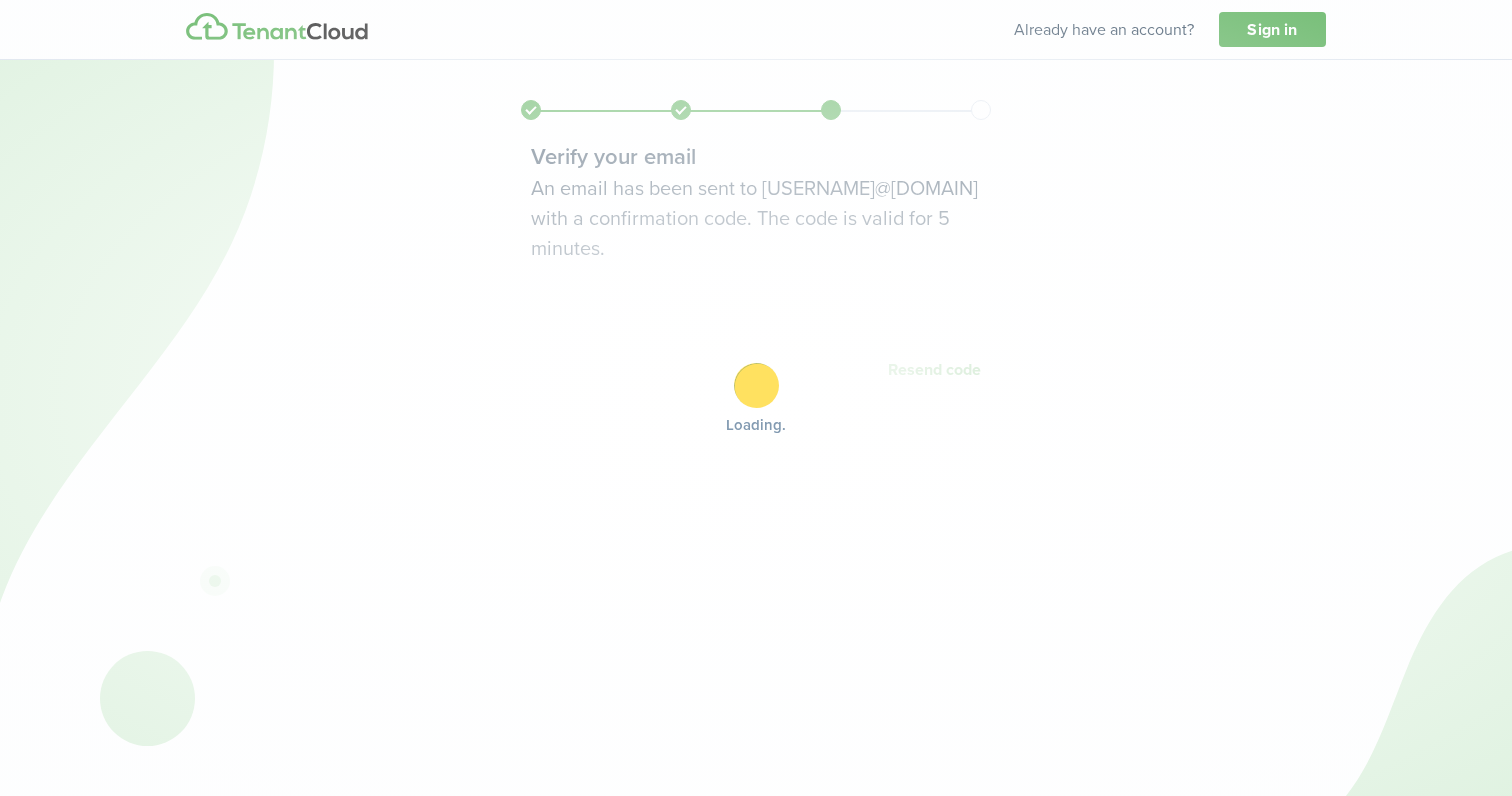 click on "Loading" at bounding box center [756, 398] 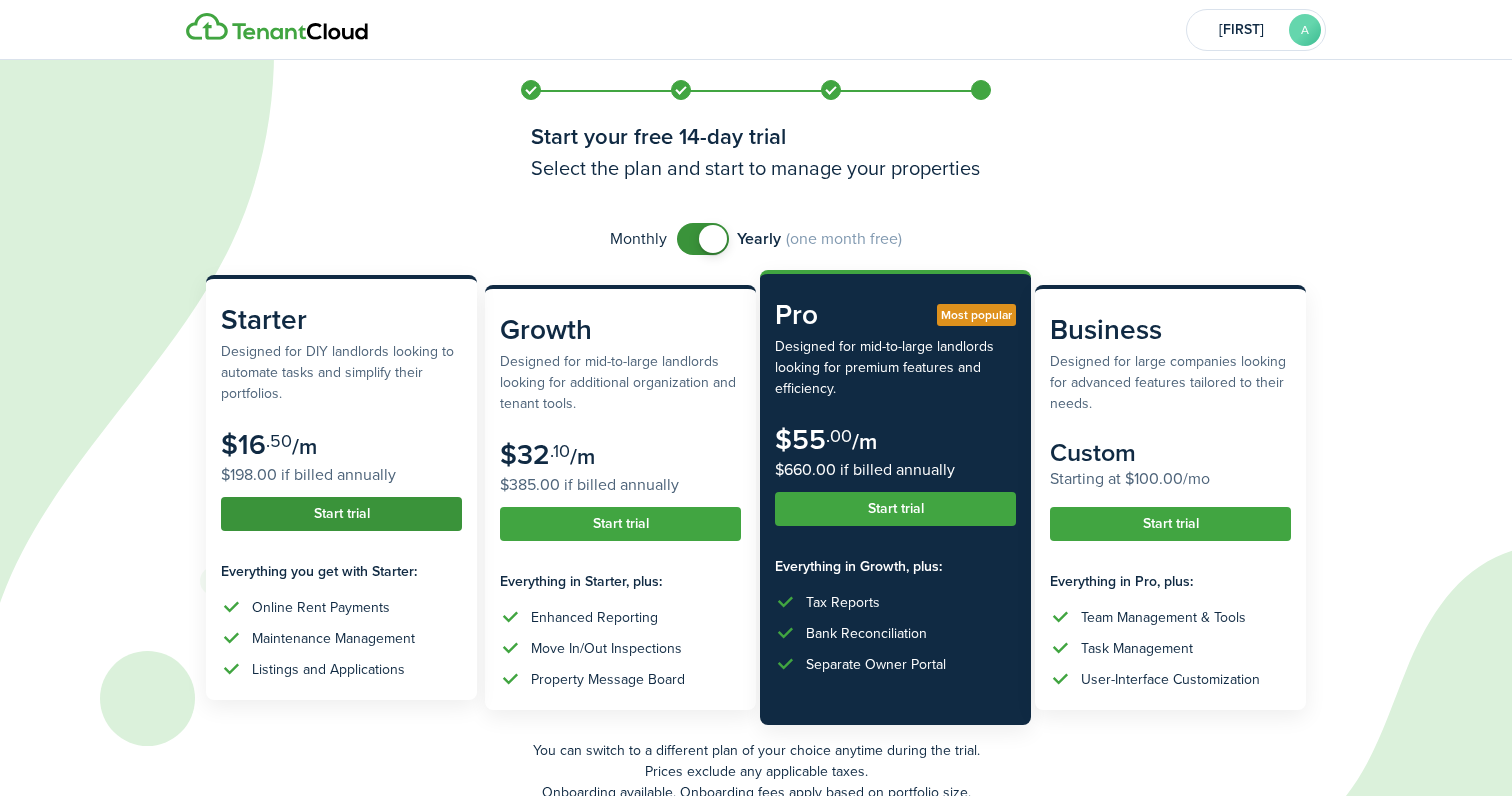 click on "Start trial" at bounding box center [341, 514] 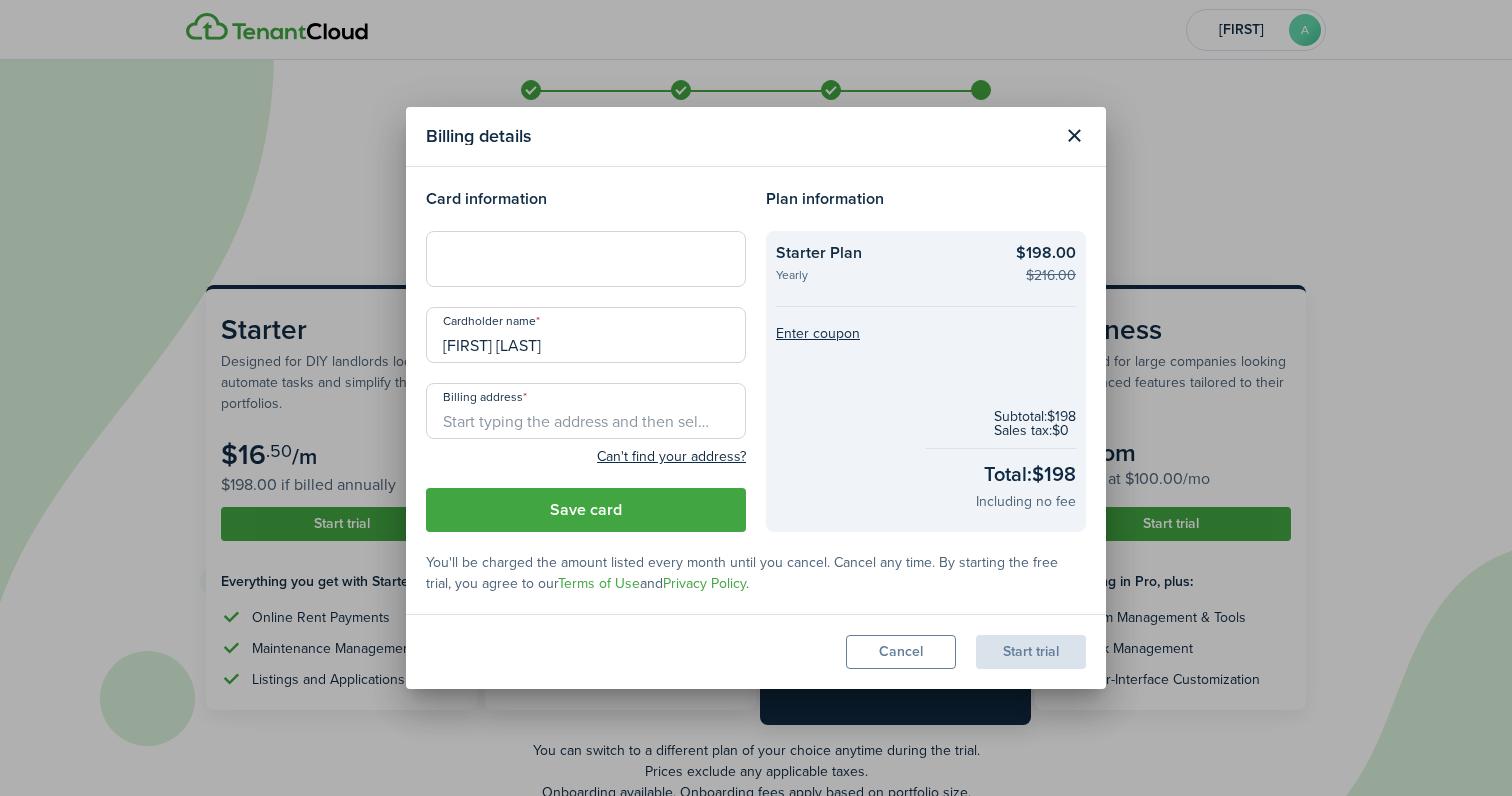 click at bounding box center (586, 259) 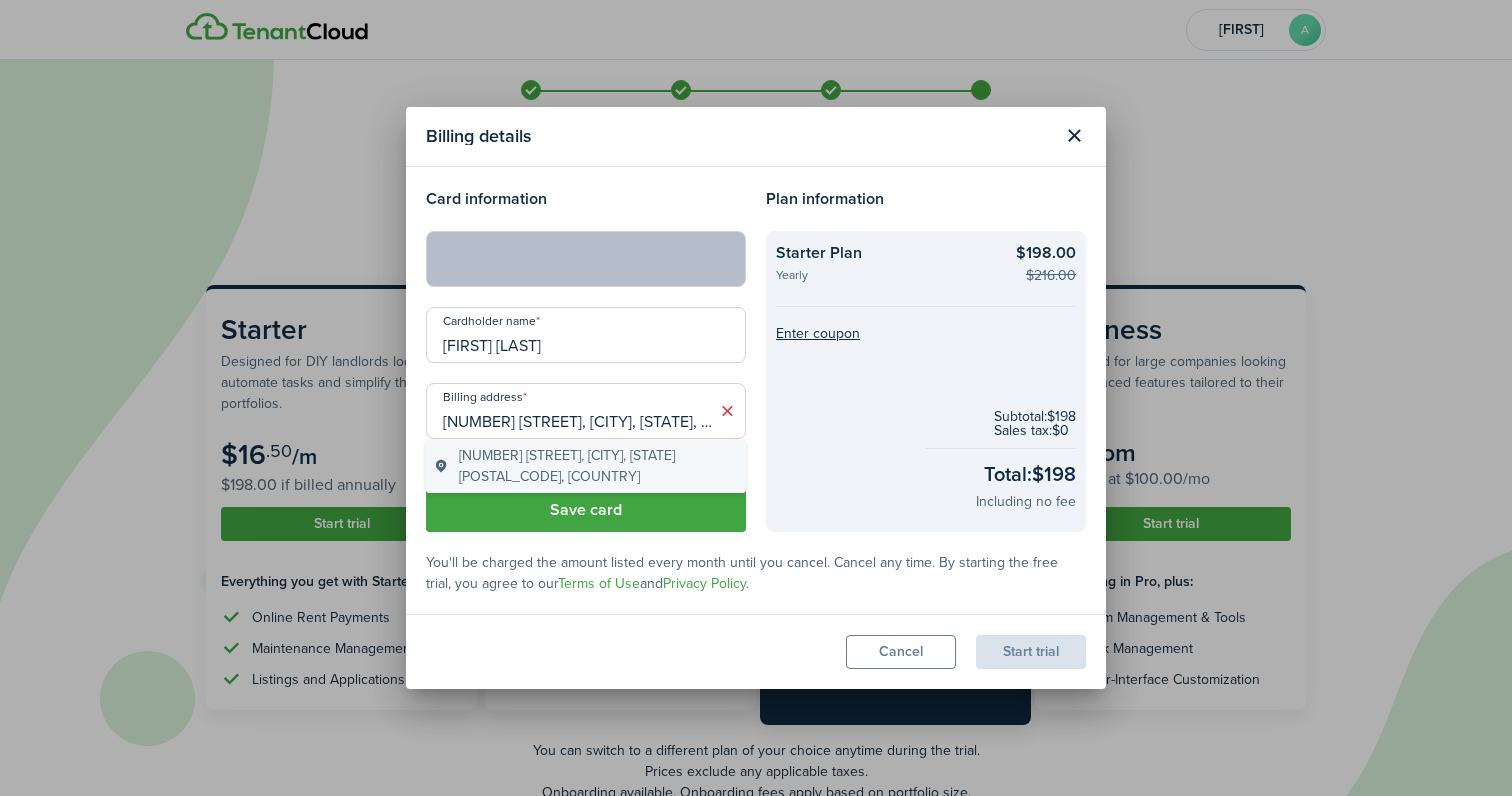type on "[NUMBER] [STREET], [CITY], [STATE], [POSTAL_CODE]," 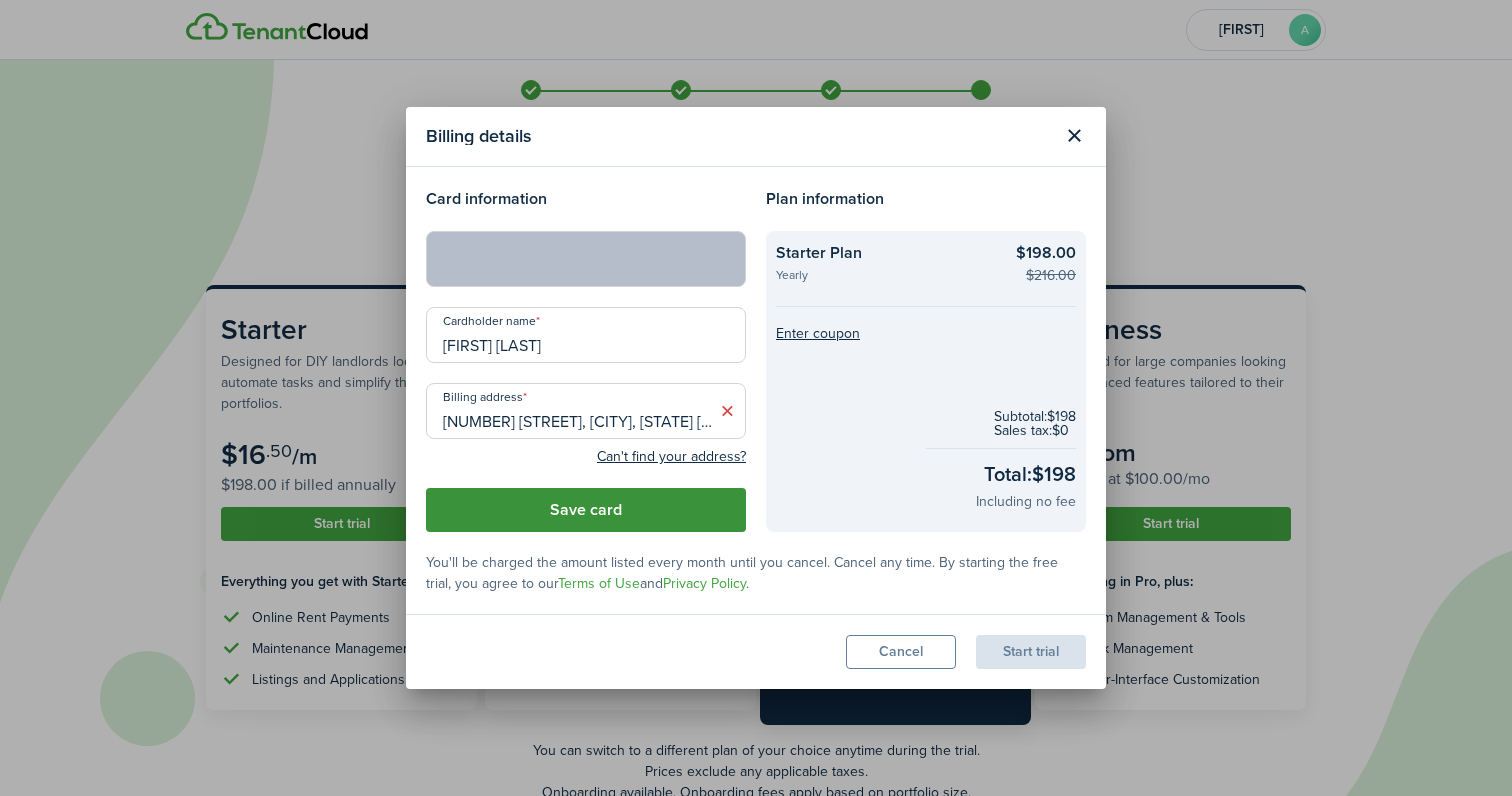 click on "Save card" at bounding box center [586, 510] 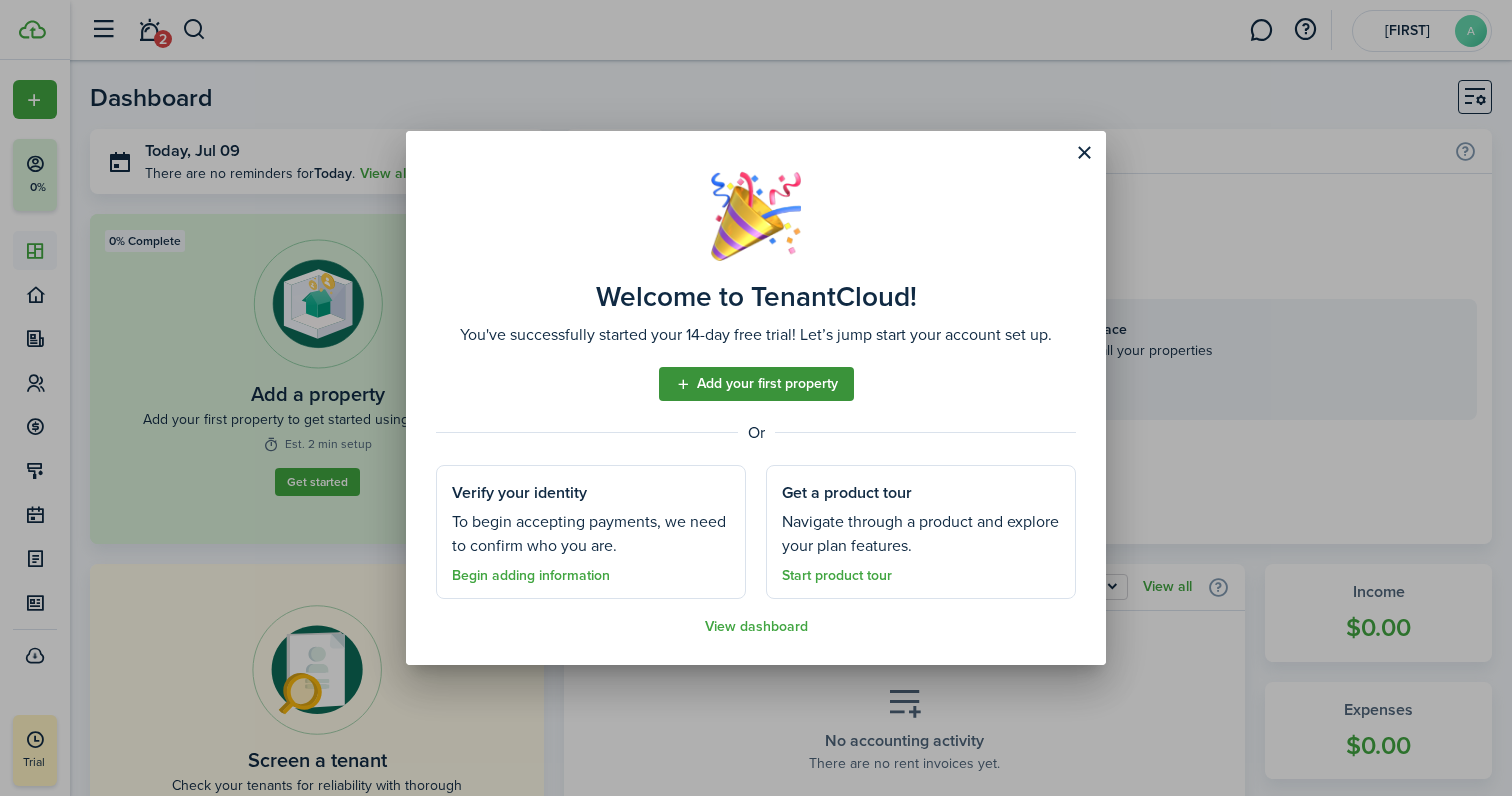 click on "Add your first property" at bounding box center [756, 384] 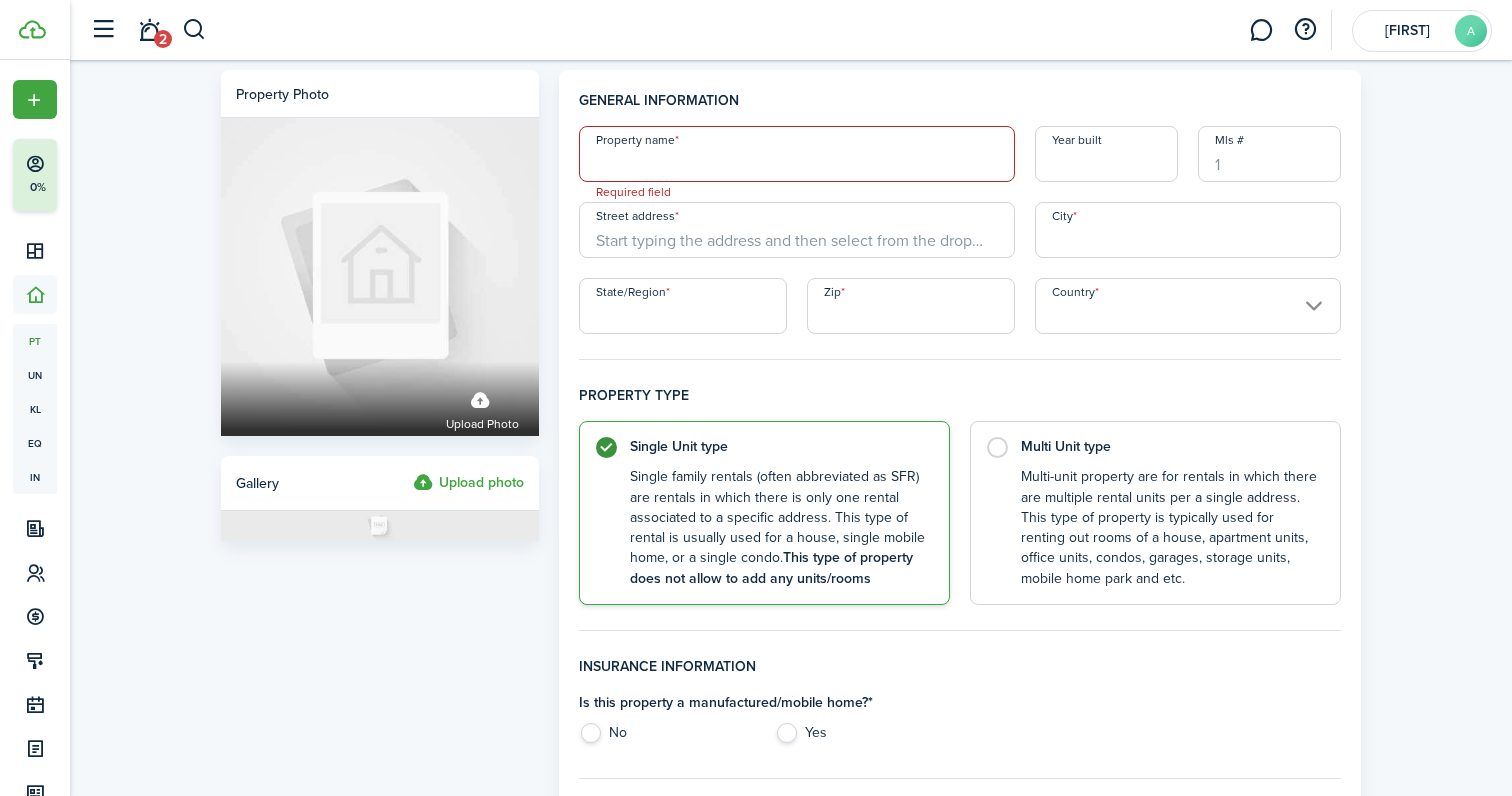 scroll, scrollTop: 0, scrollLeft: 0, axis: both 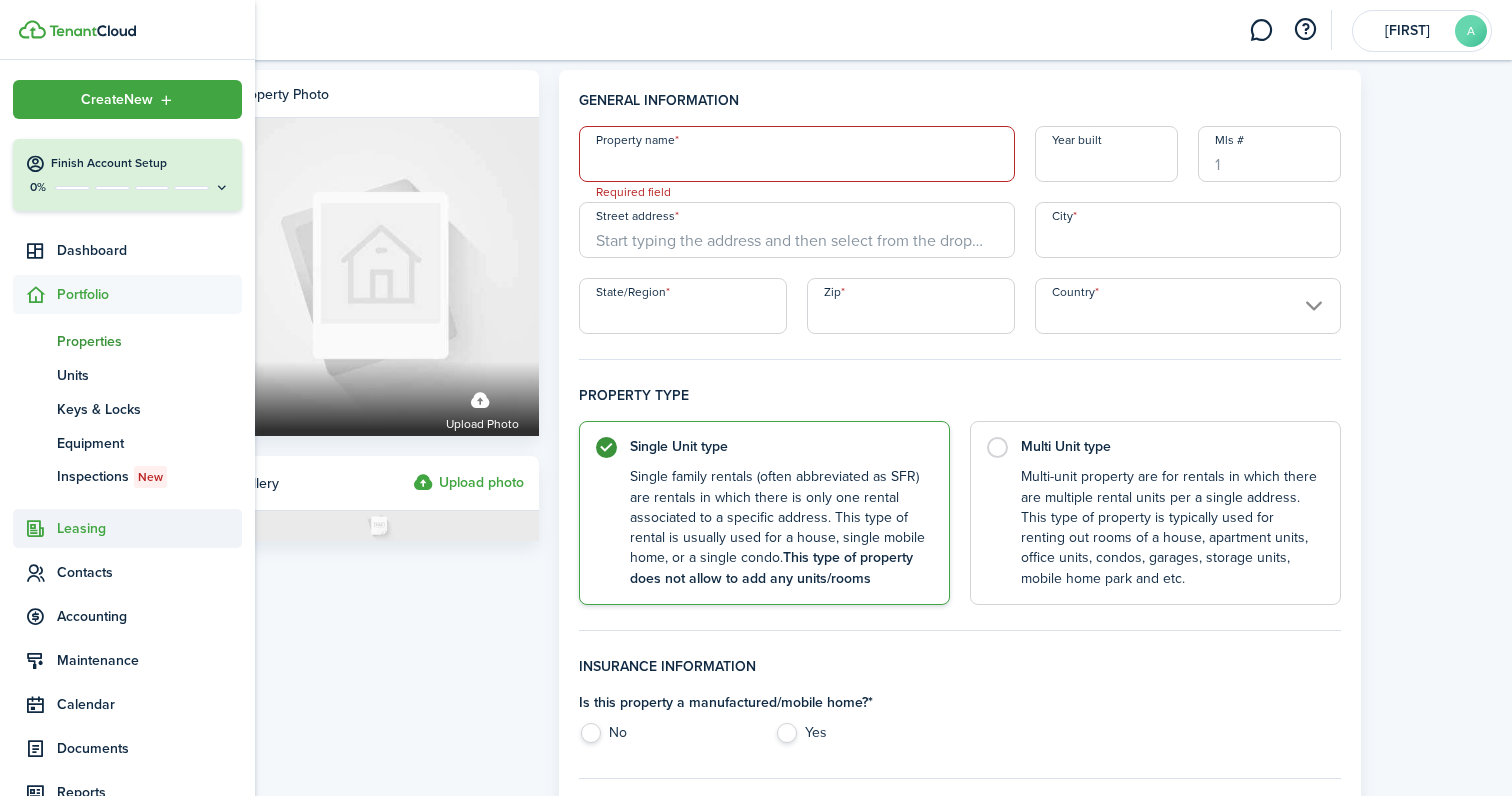 click at bounding box center [35, 529] 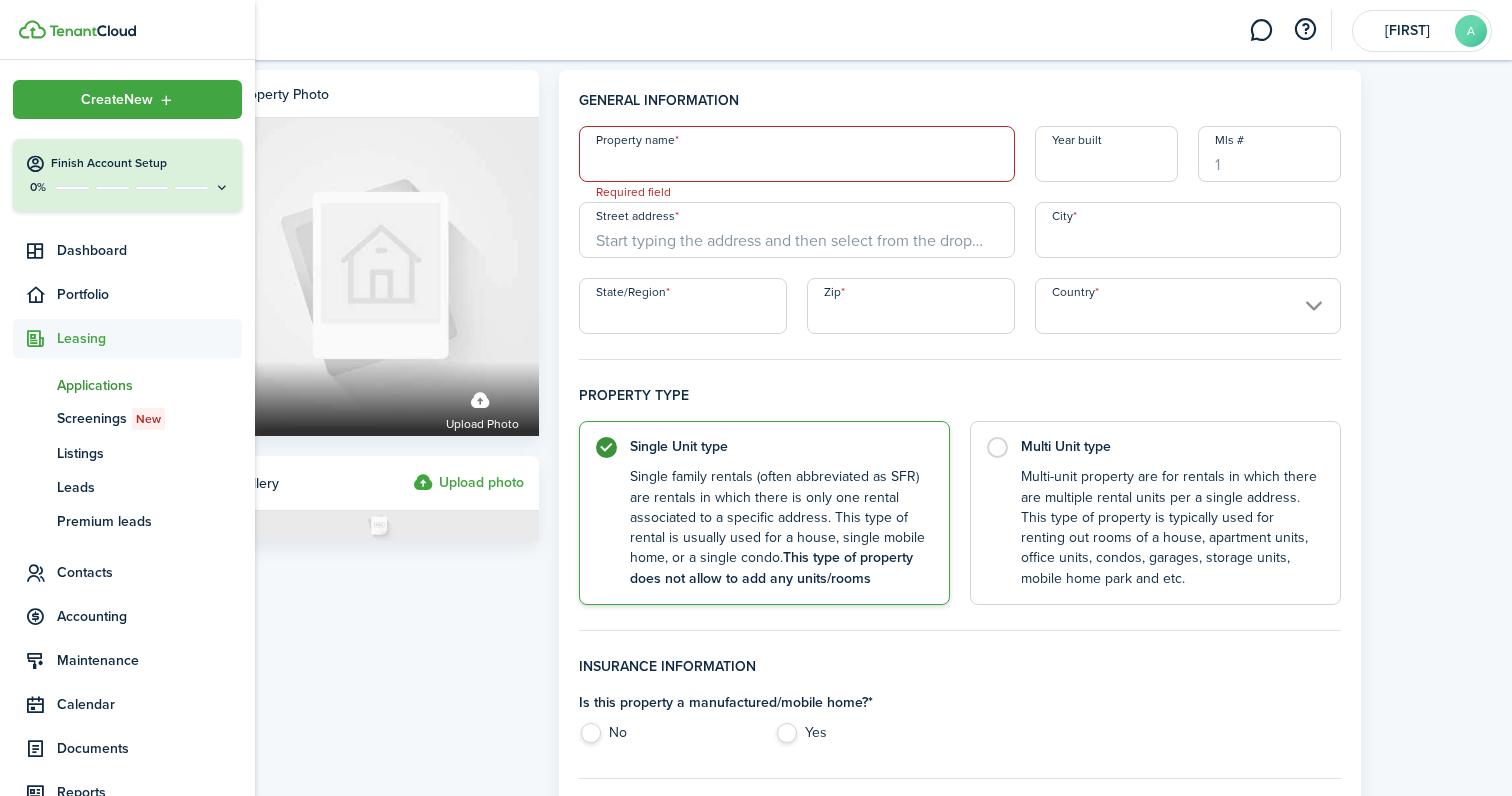 click on "Applications" at bounding box center (149, 385) 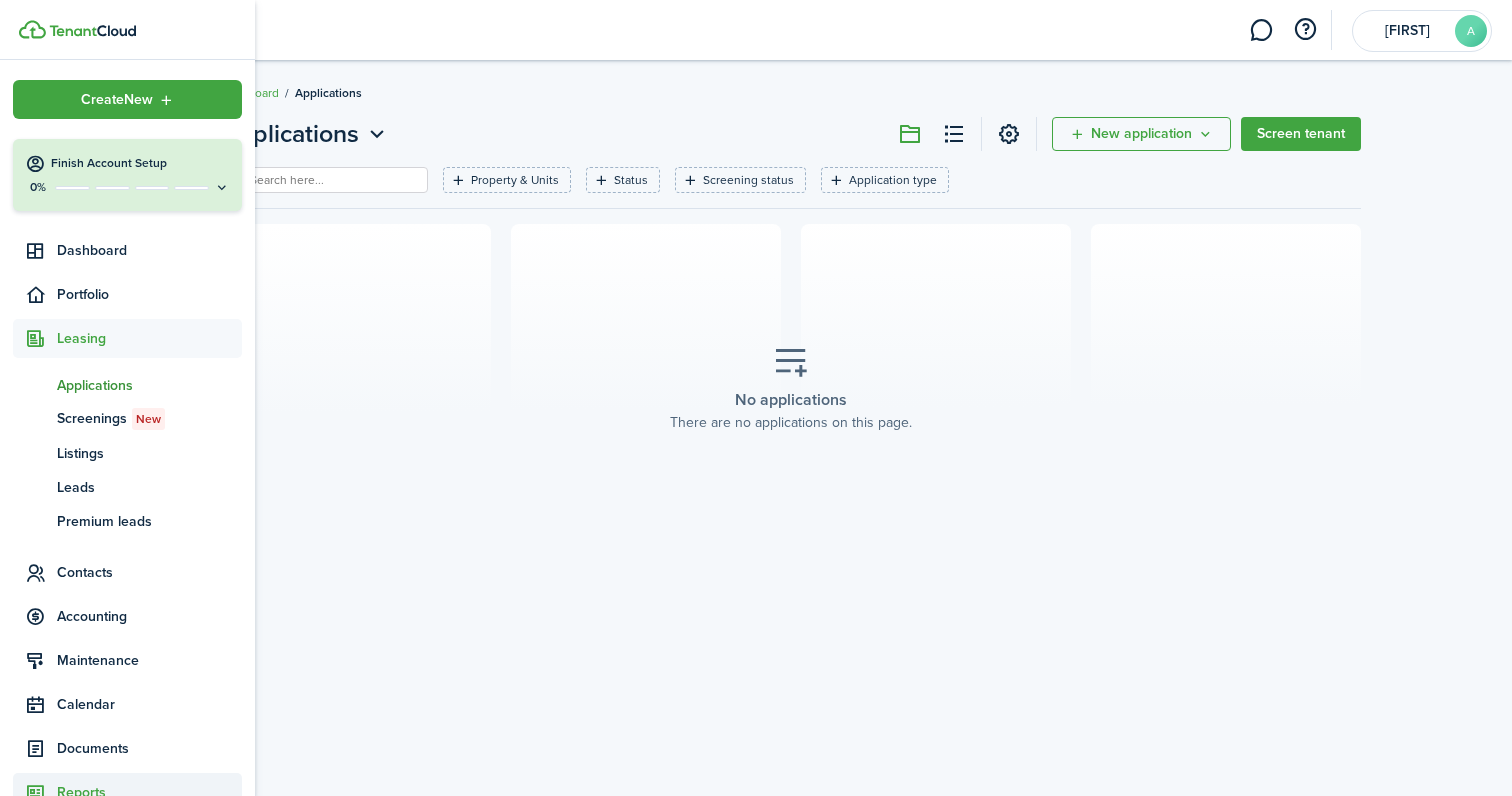 scroll, scrollTop: 0, scrollLeft: 0, axis: both 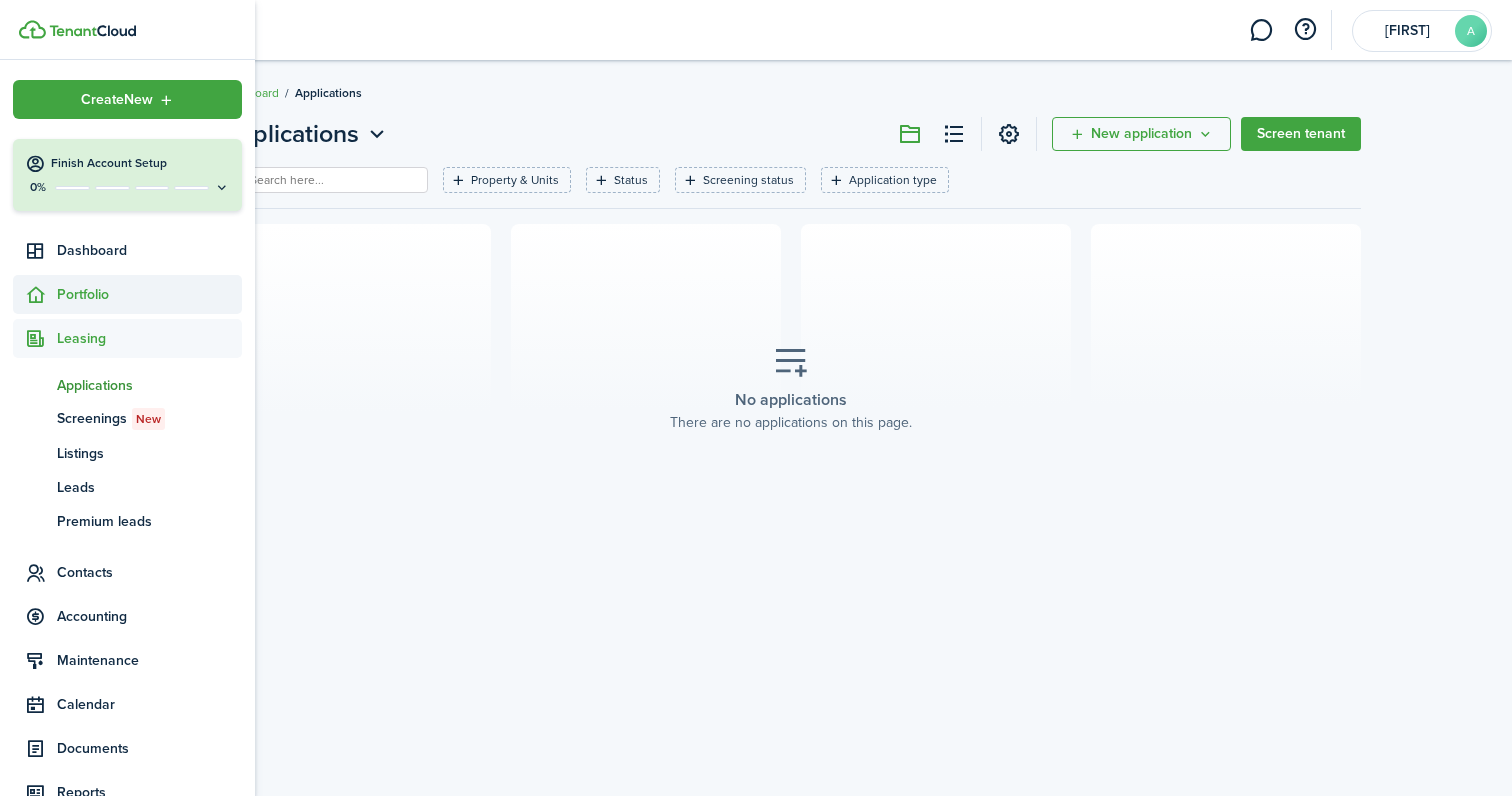 click on "Portfolio" at bounding box center [149, 294] 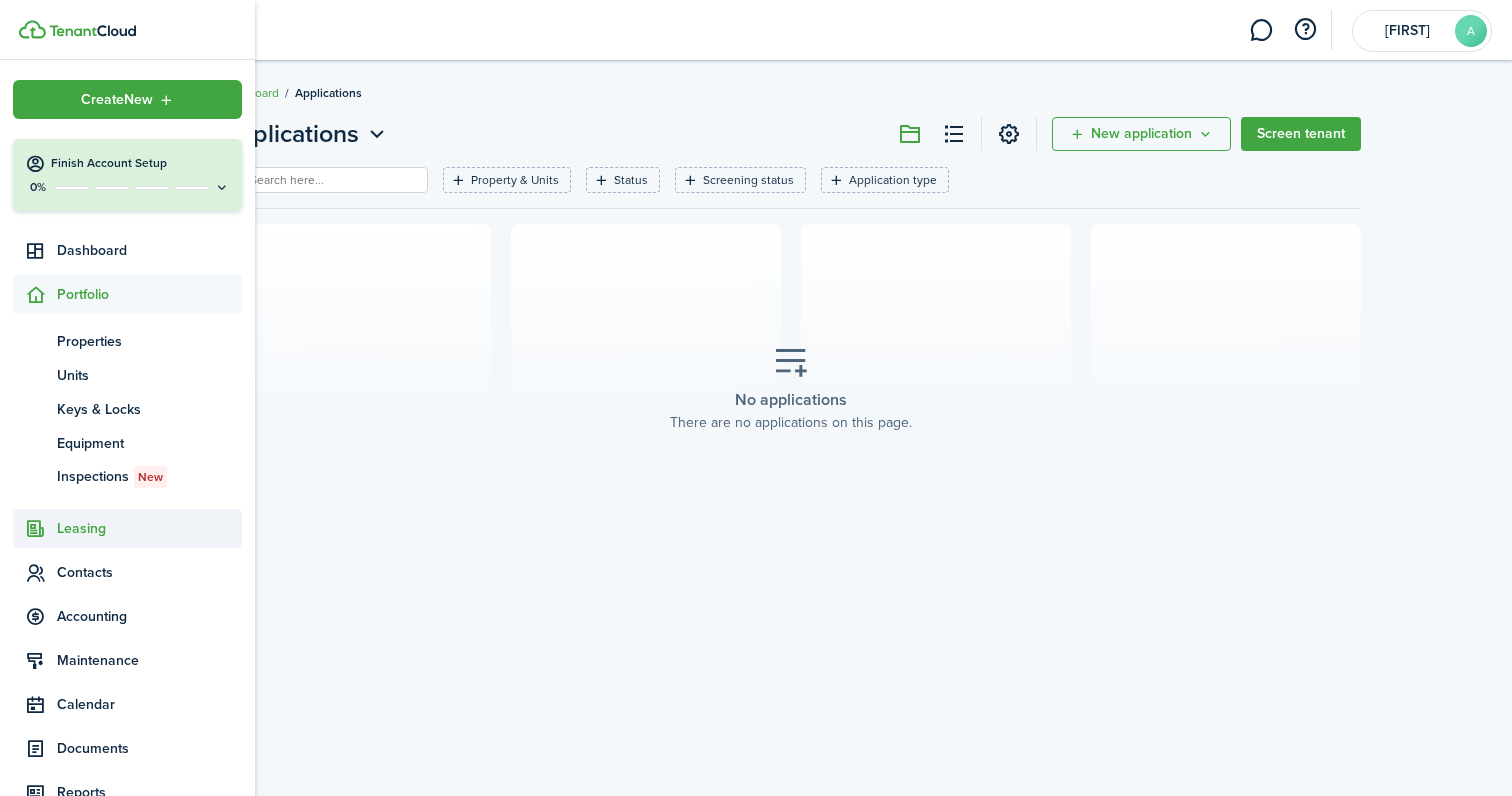 click on "Leasing" at bounding box center (149, 528) 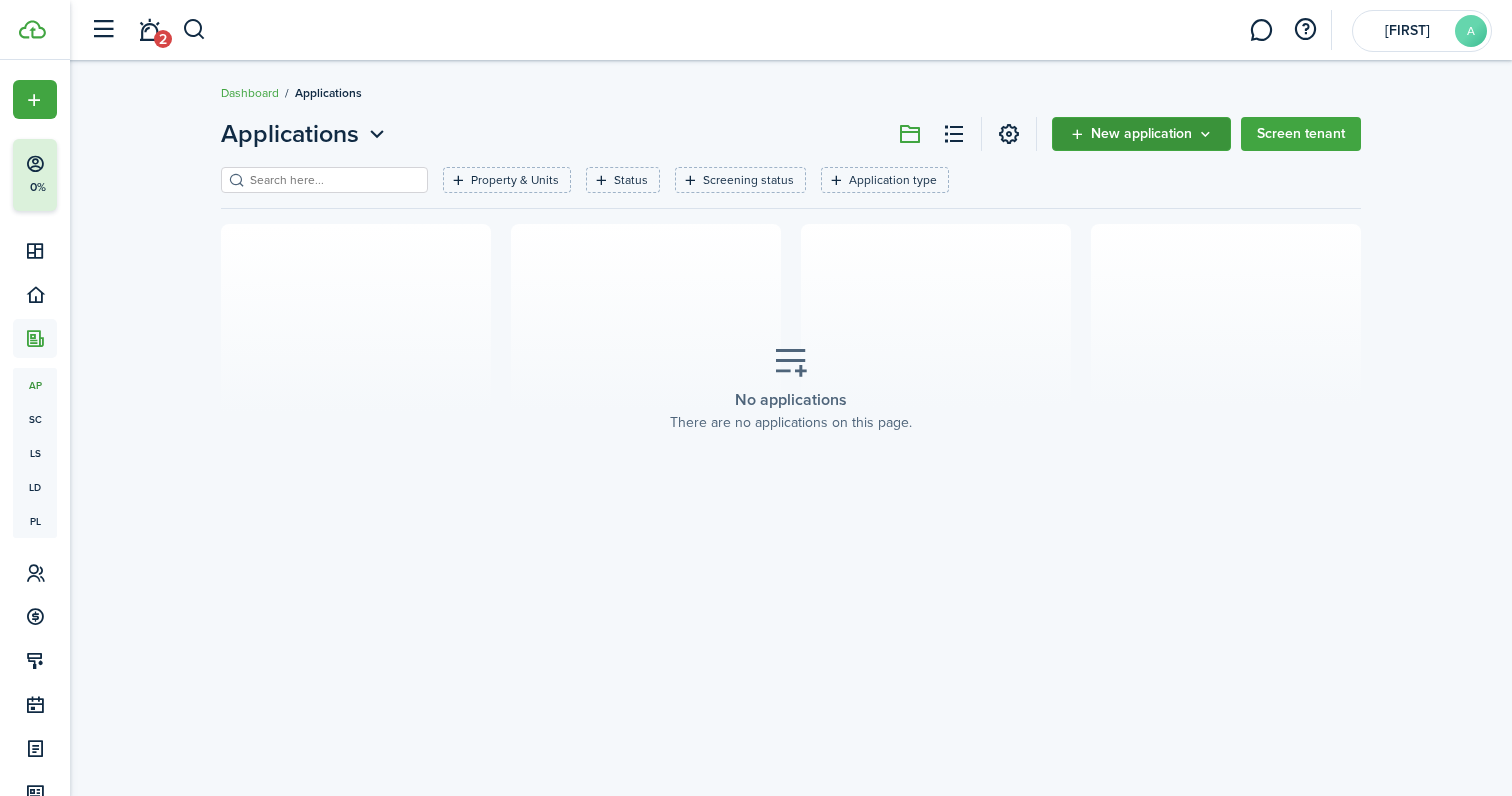 click on "New application" at bounding box center [1141, 134] 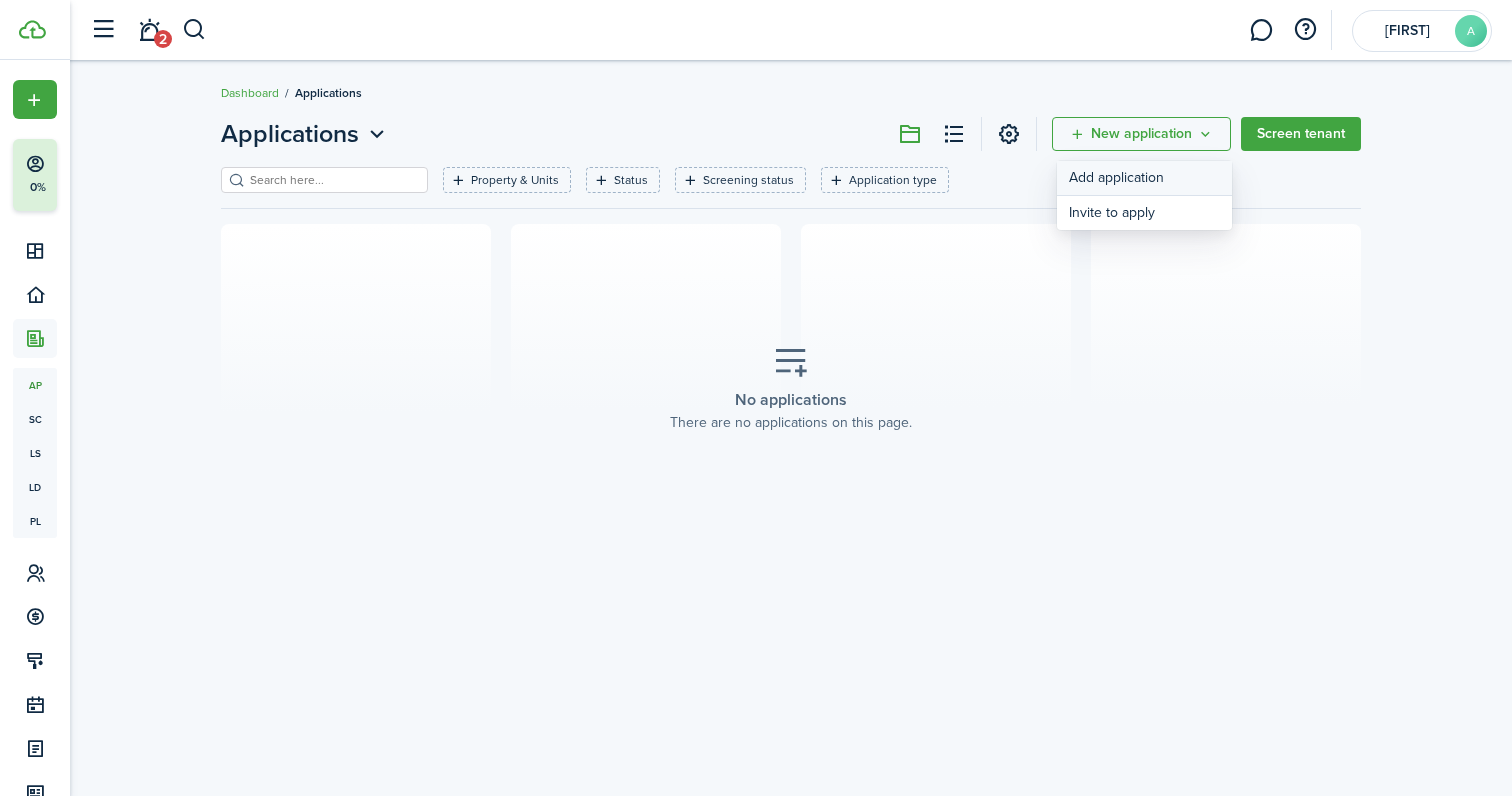 click on "Add application" at bounding box center [1144, 178] 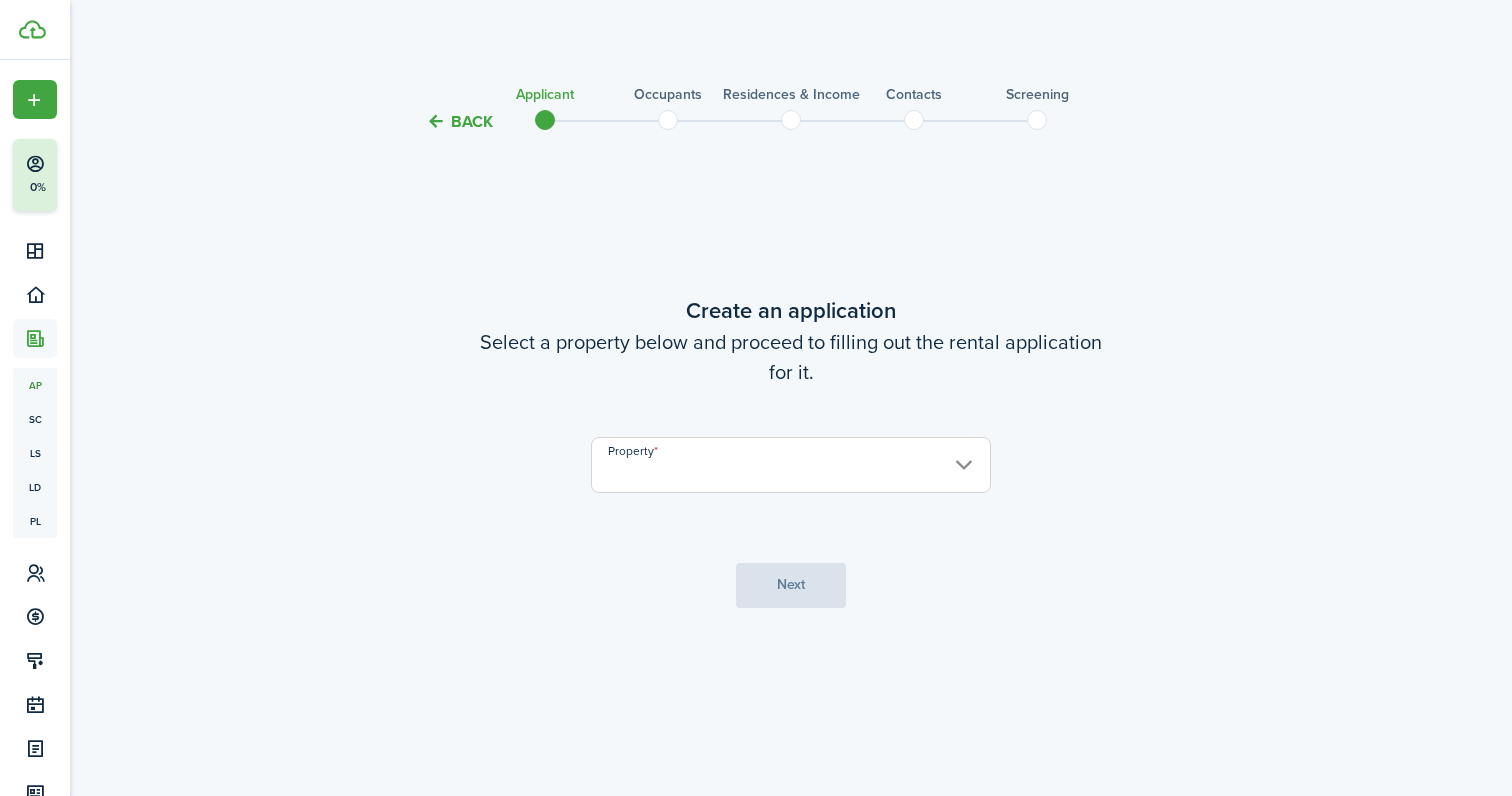 click on "Property" at bounding box center (791, 465) 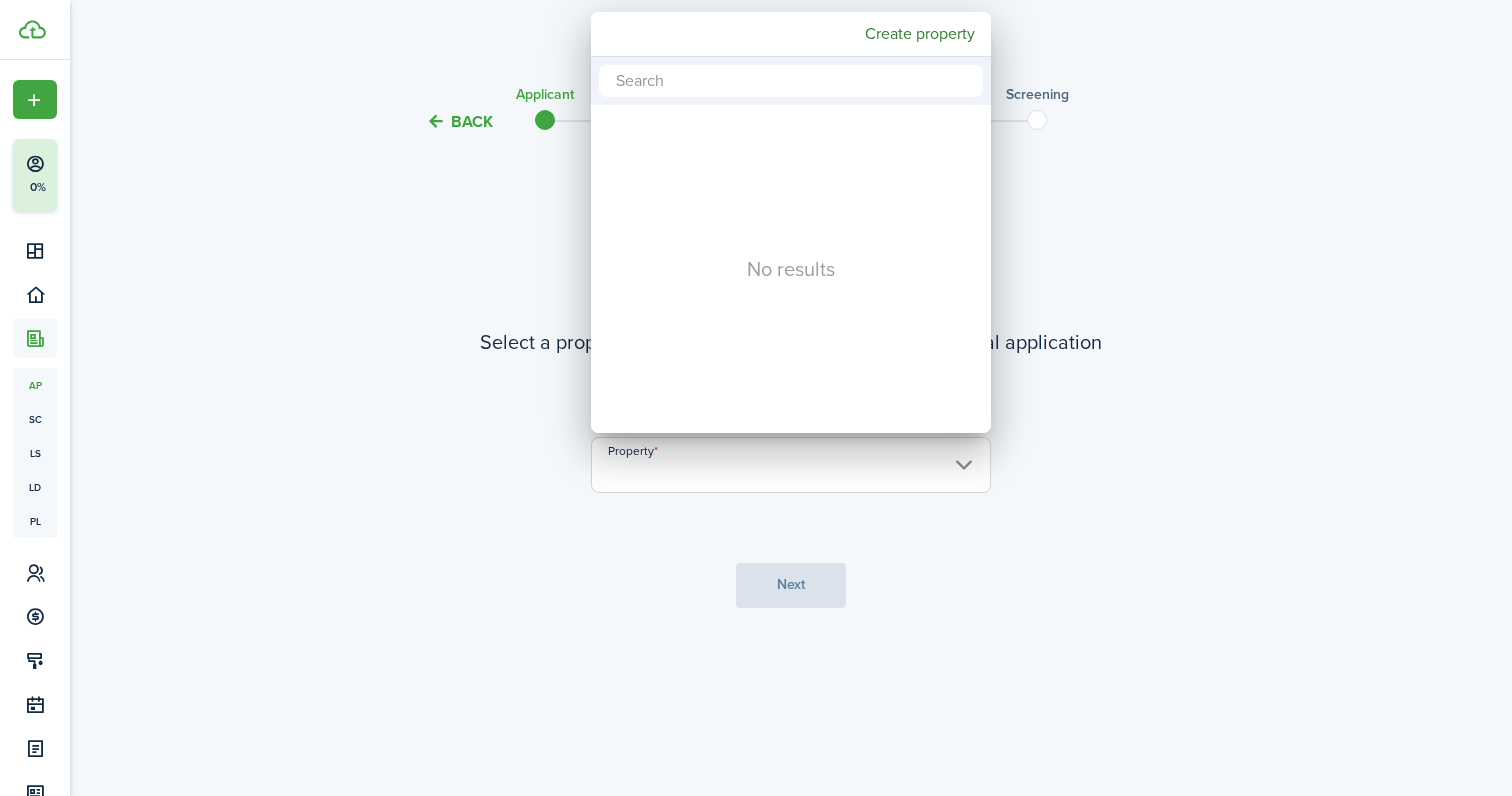 click at bounding box center [756, 398] 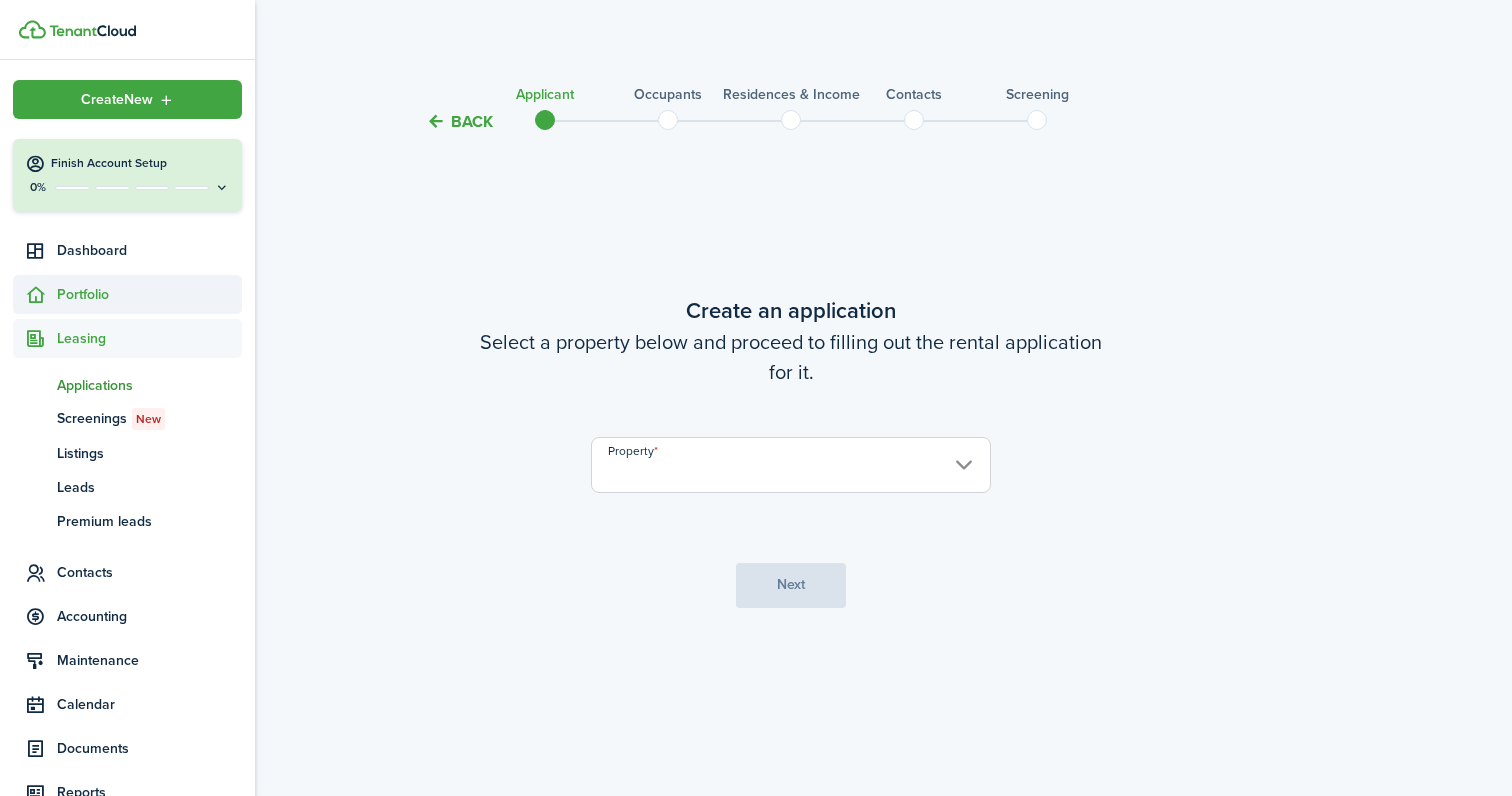 click on "Portfolio" at bounding box center [149, 294] 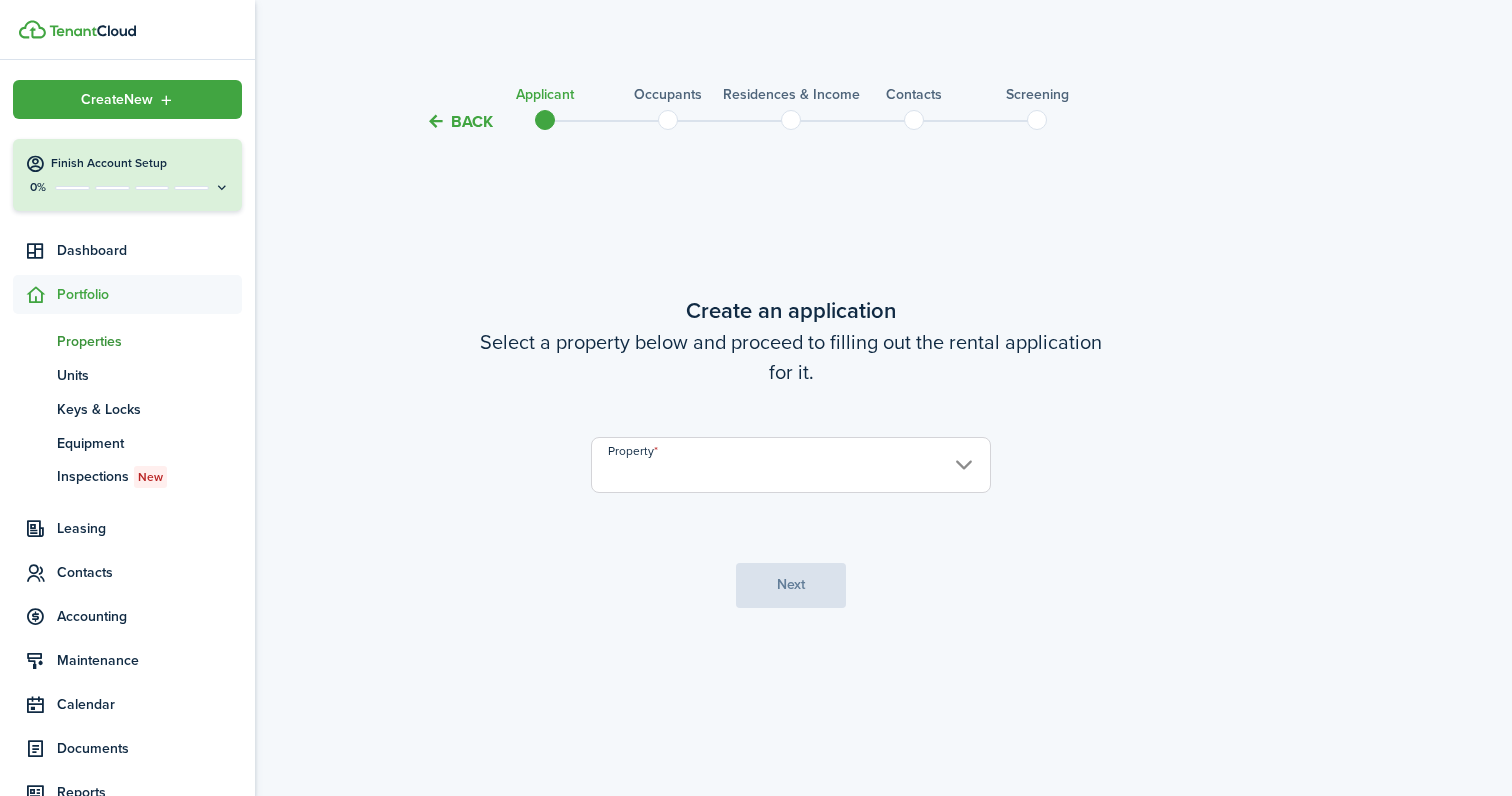 click on "Properties" at bounding box center (149, 341) 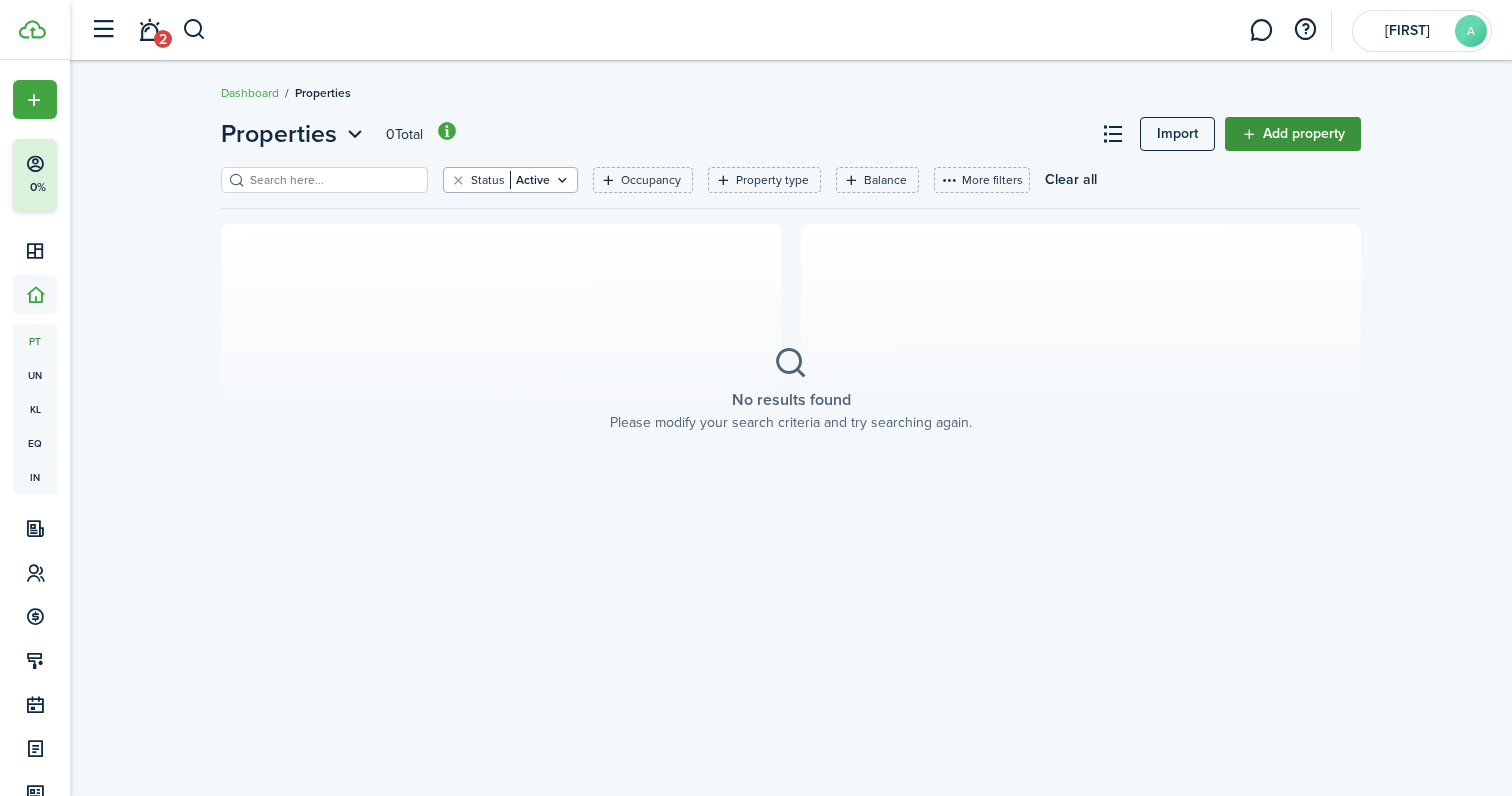 click on "Add property" at bounding box center (1293, 134) 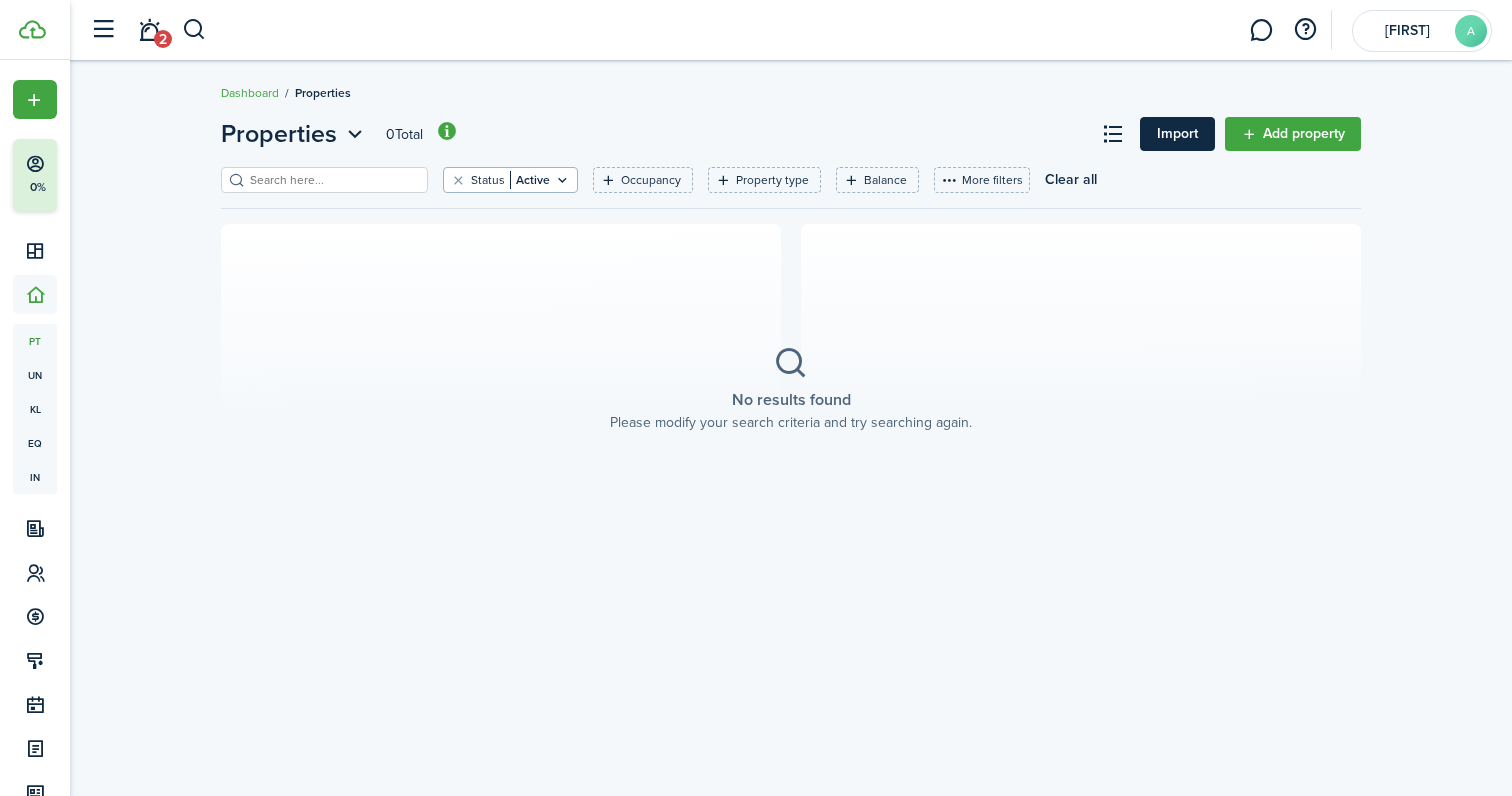 click on "Import" at bounding box center (1177, 134) 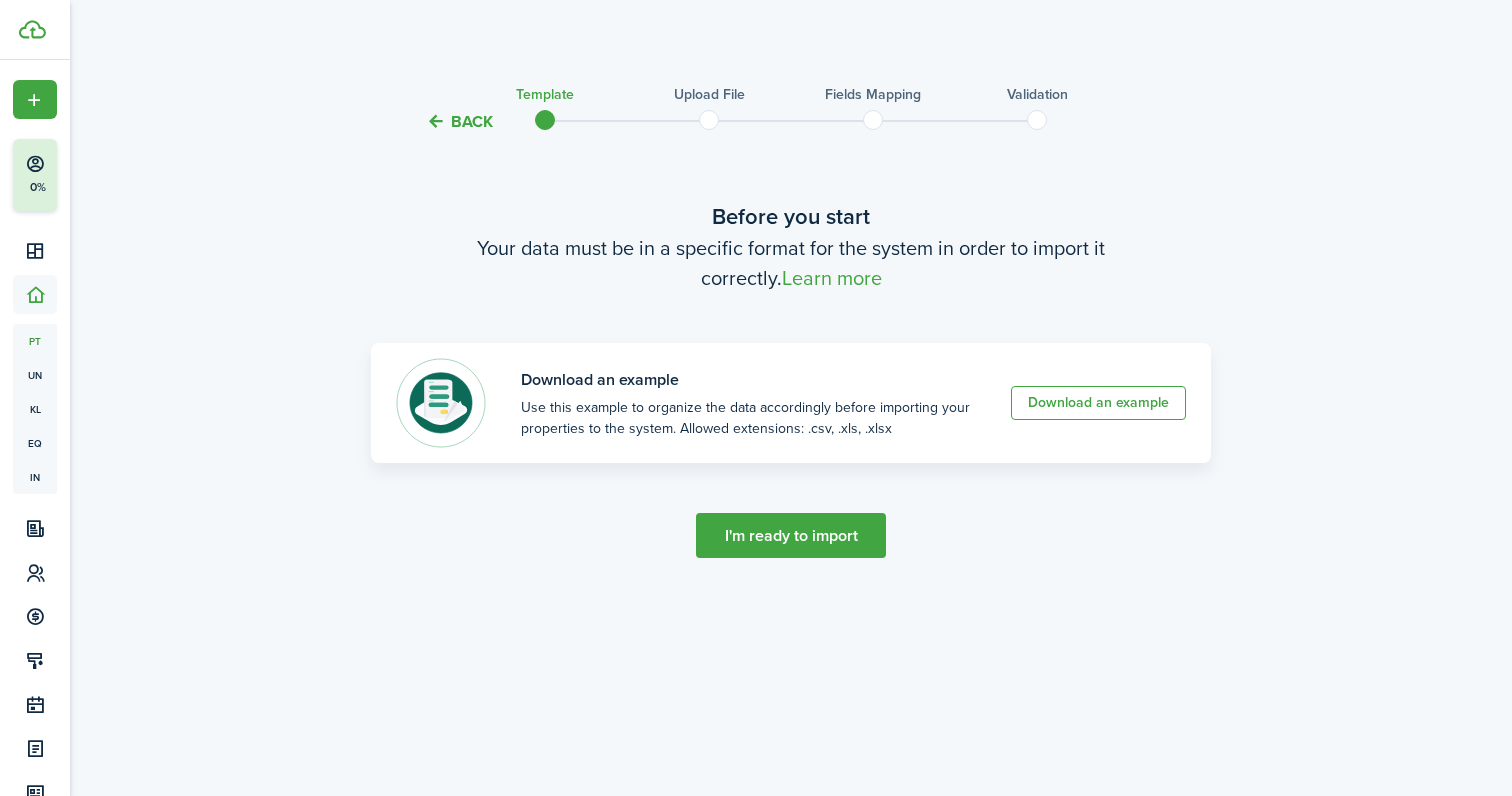 click on "I'm ready to import" at bounding box center (791, 535) 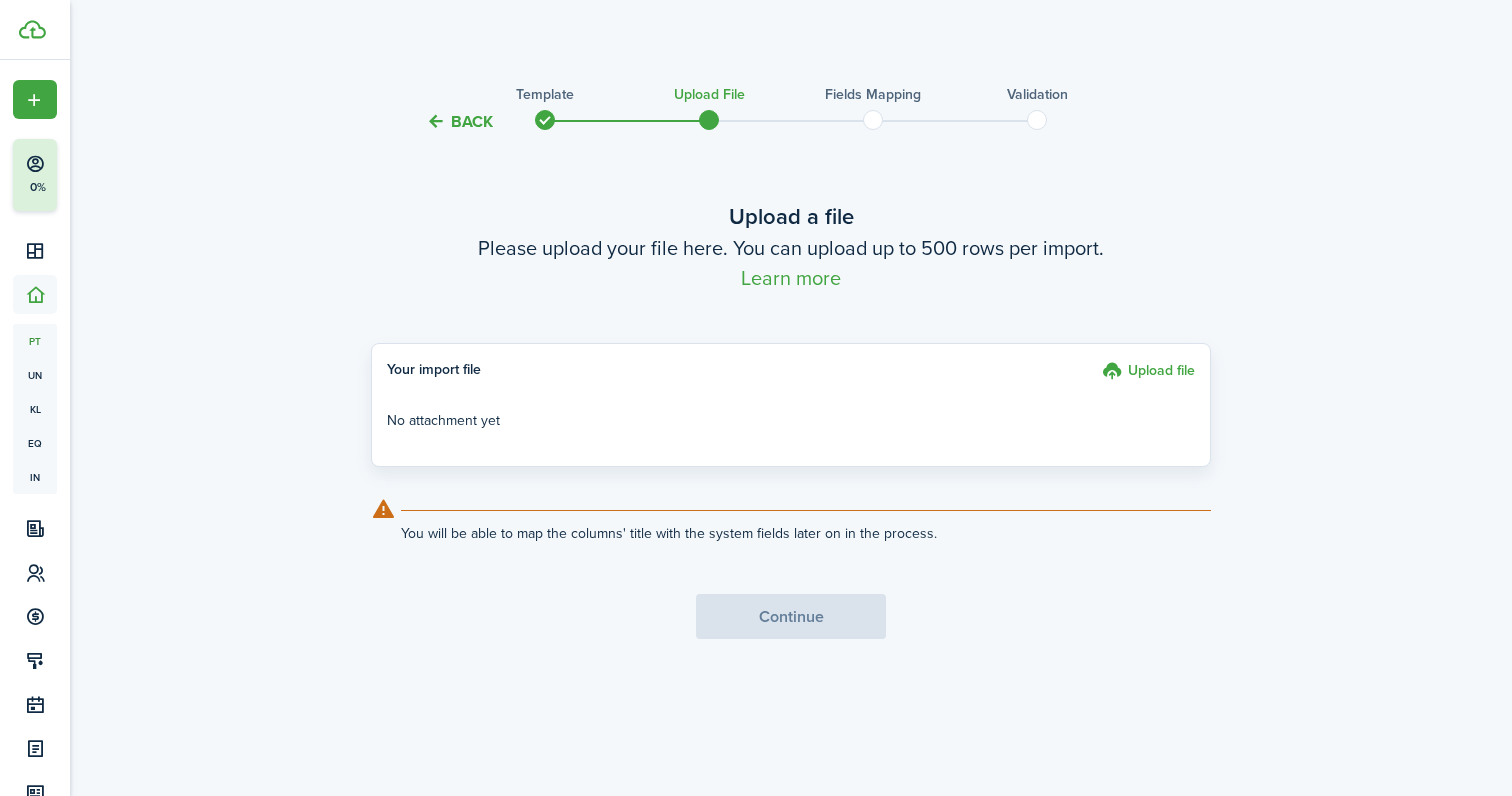click on "Back" at bounding box center [459, 121] 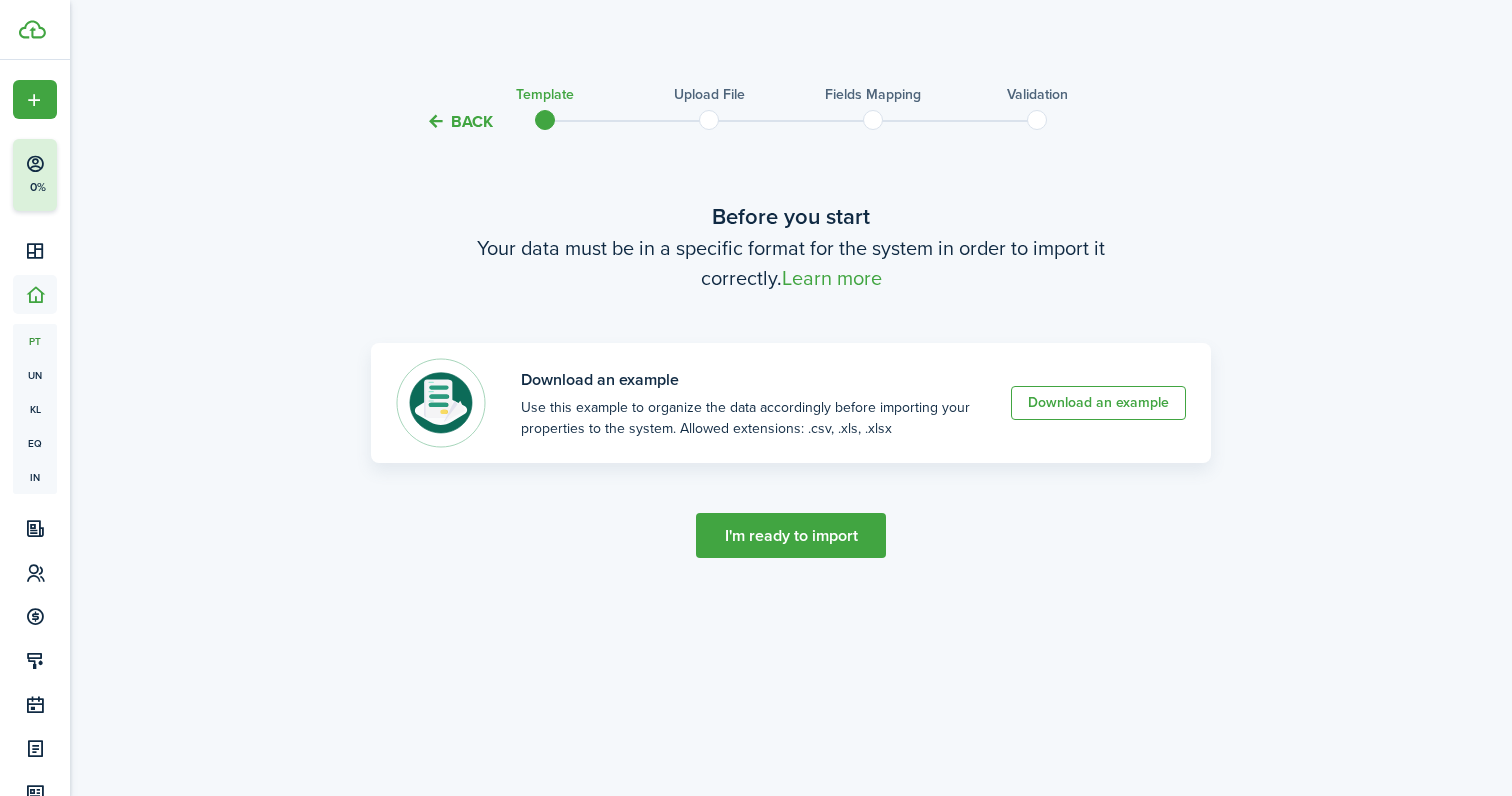 click on "Back" at bounding box center (459, 121) 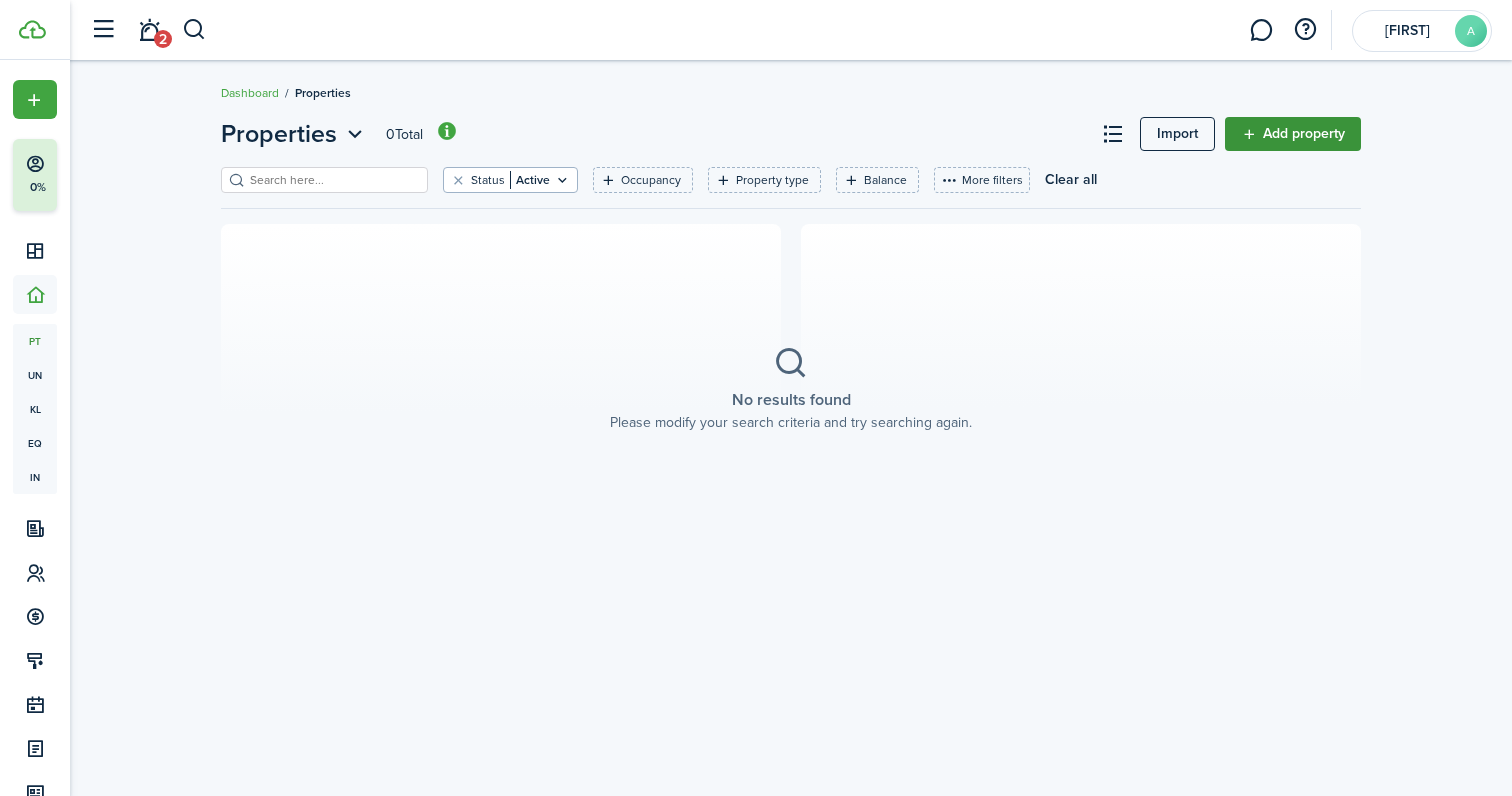 click on "Add property" at bounding box center (1293, 134) 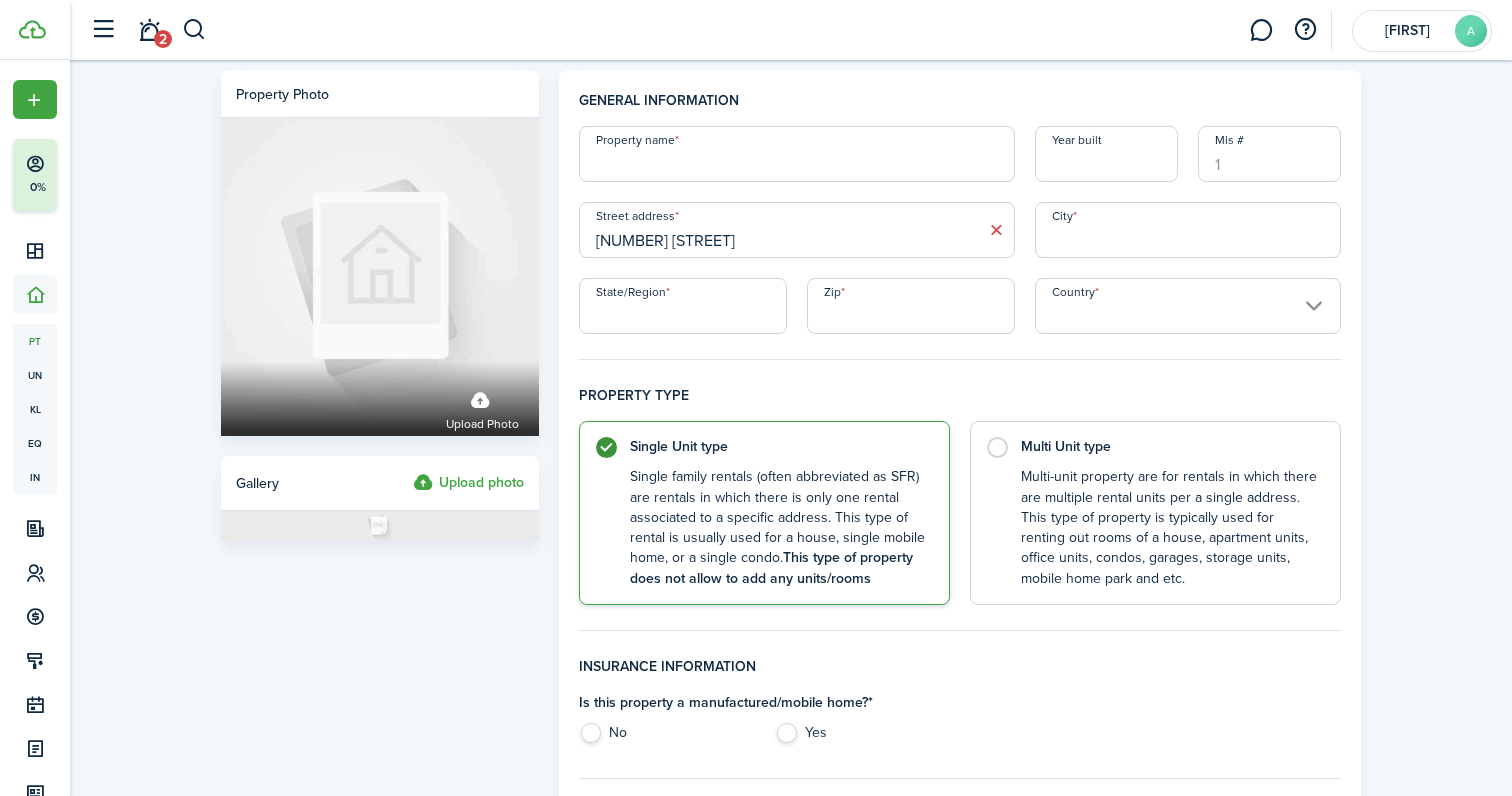 type on "[NUMBER] [STREET]" 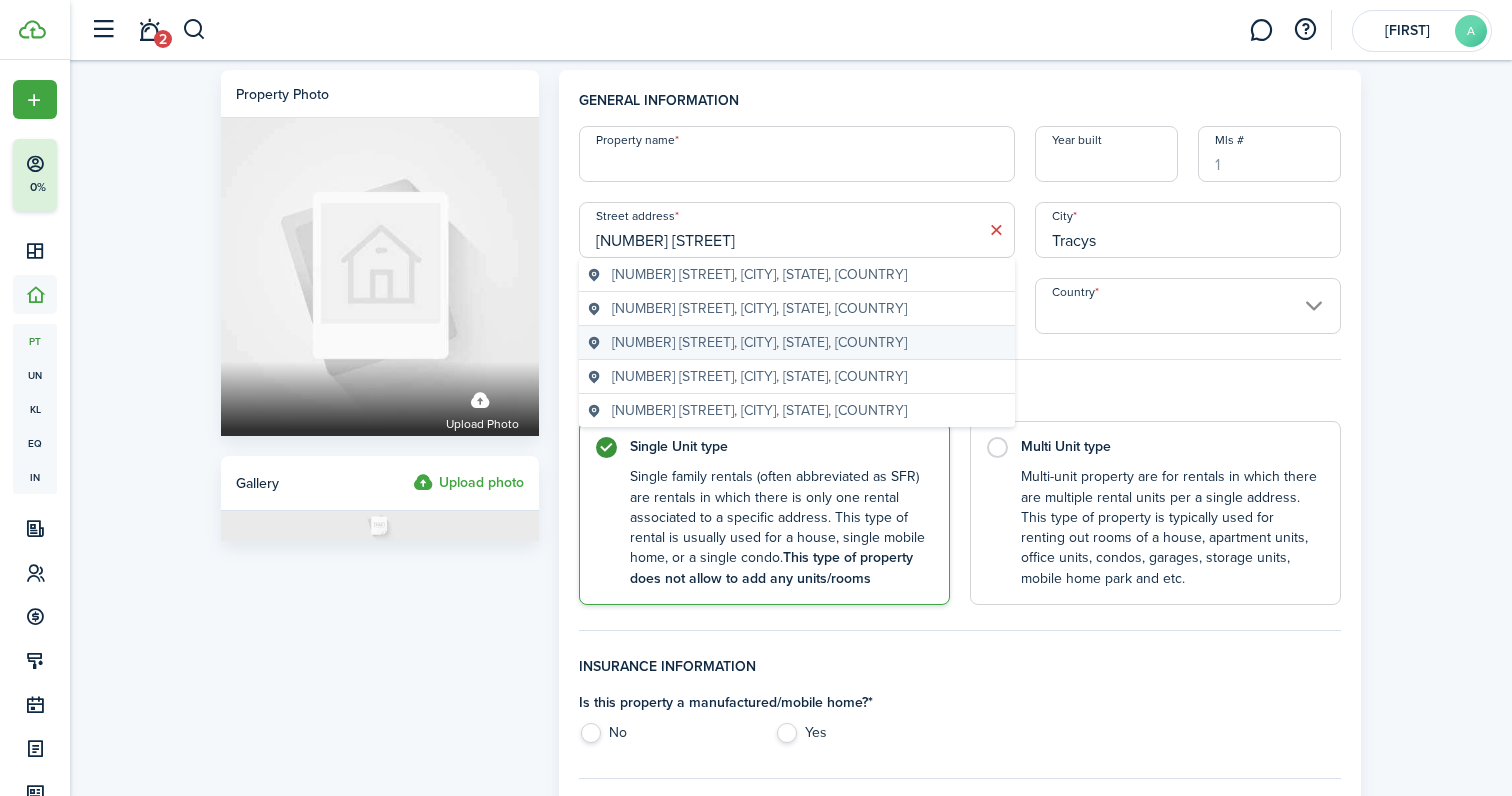 type on "Tracys" 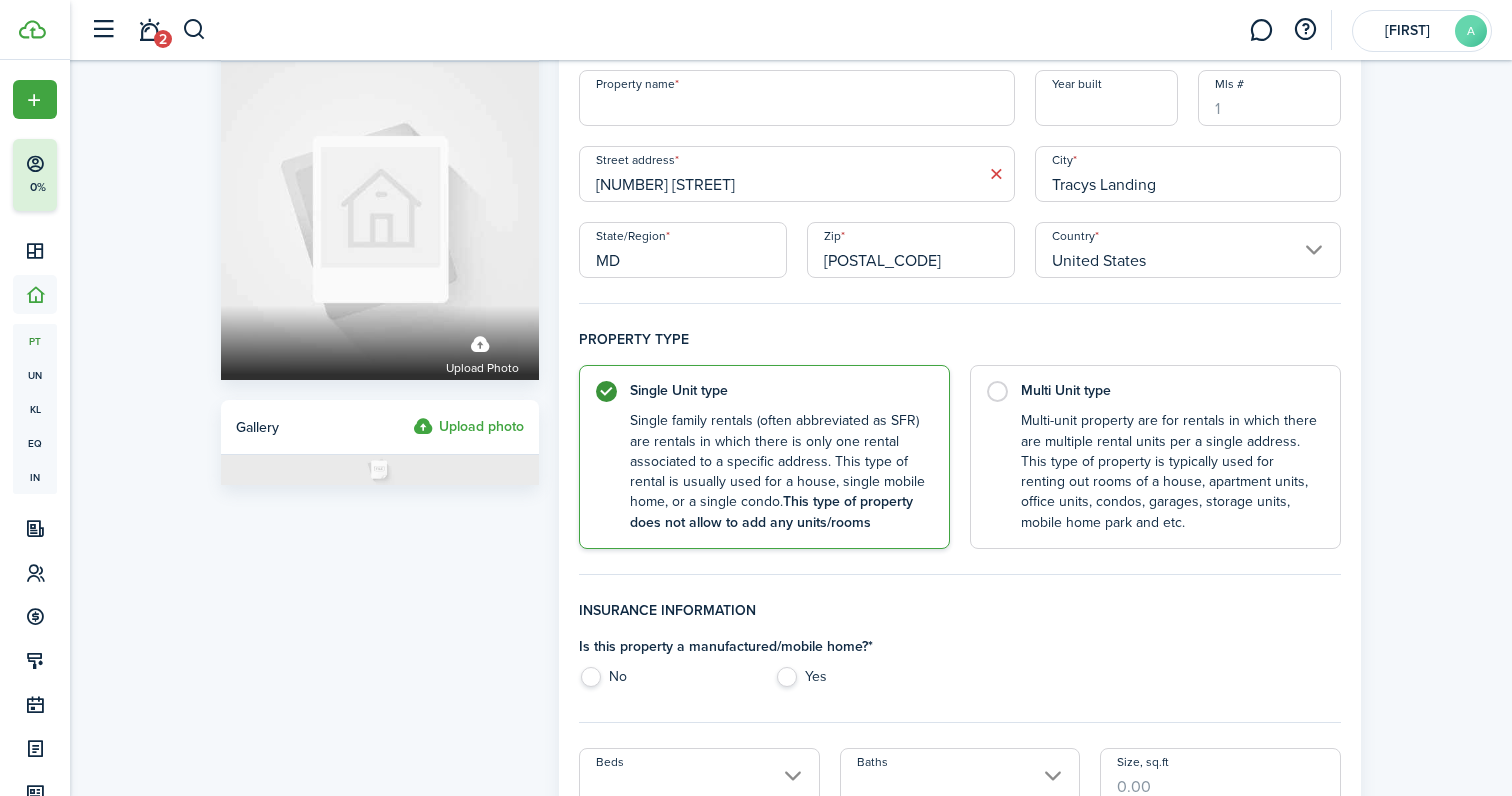 scroll, scrollTop: 109, scrollLeft: 0, axis: vertical 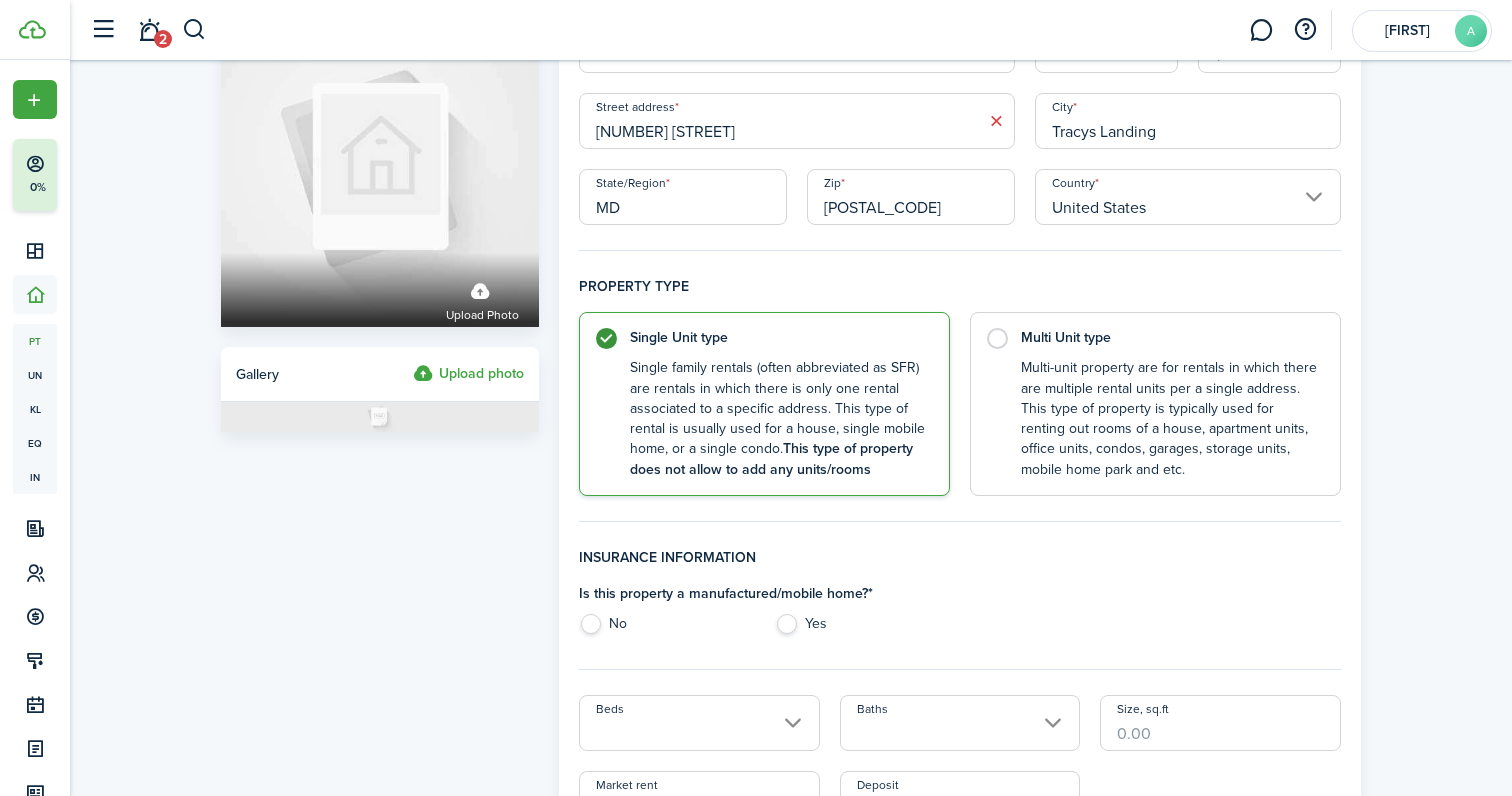 click on "No" at bounding box center (666, 629) 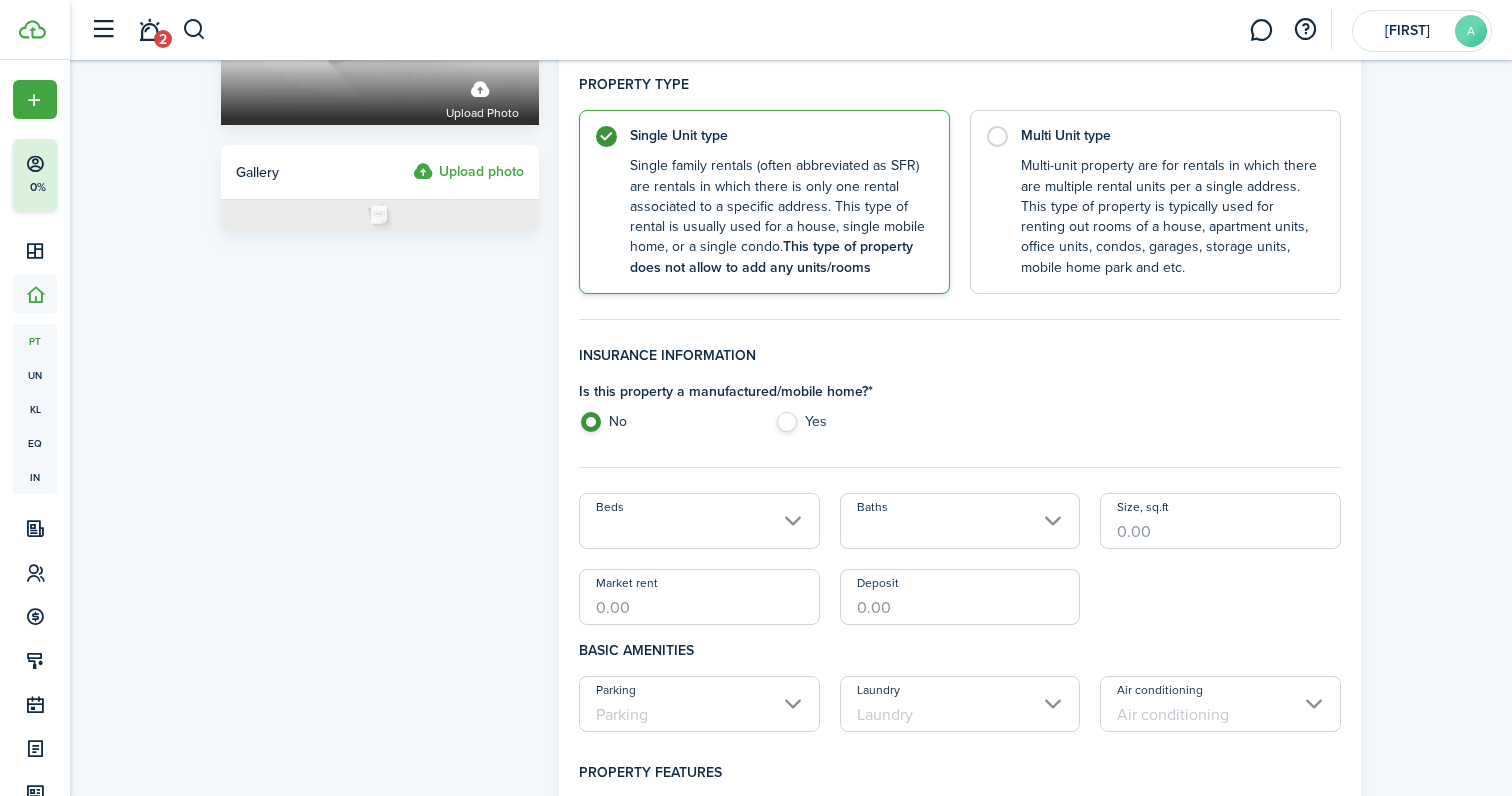 scroll, scrollTop: 332, scrollLeft: 0, axis: vertical 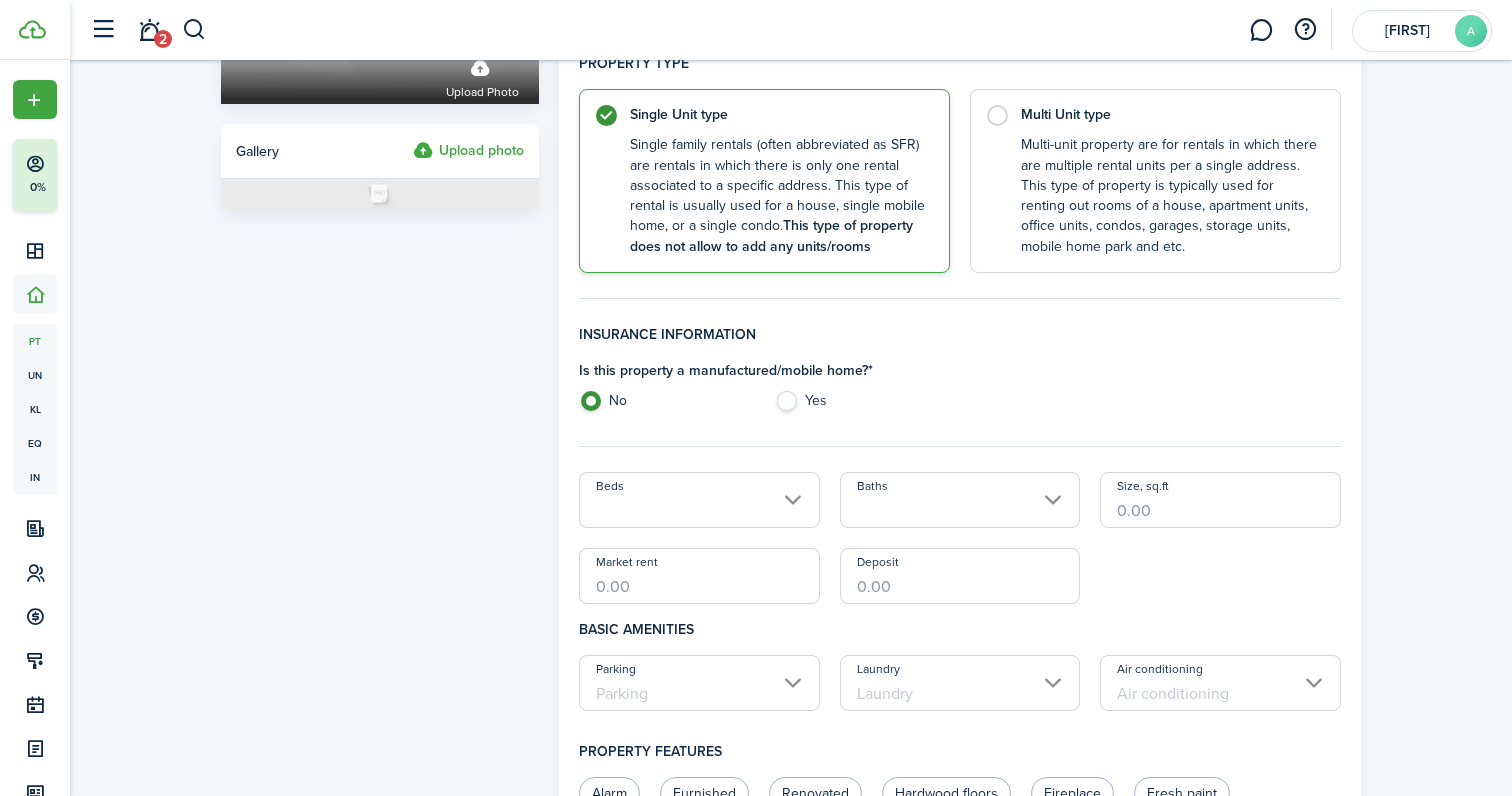 click on "Beds" at bounding box center (699, 500) 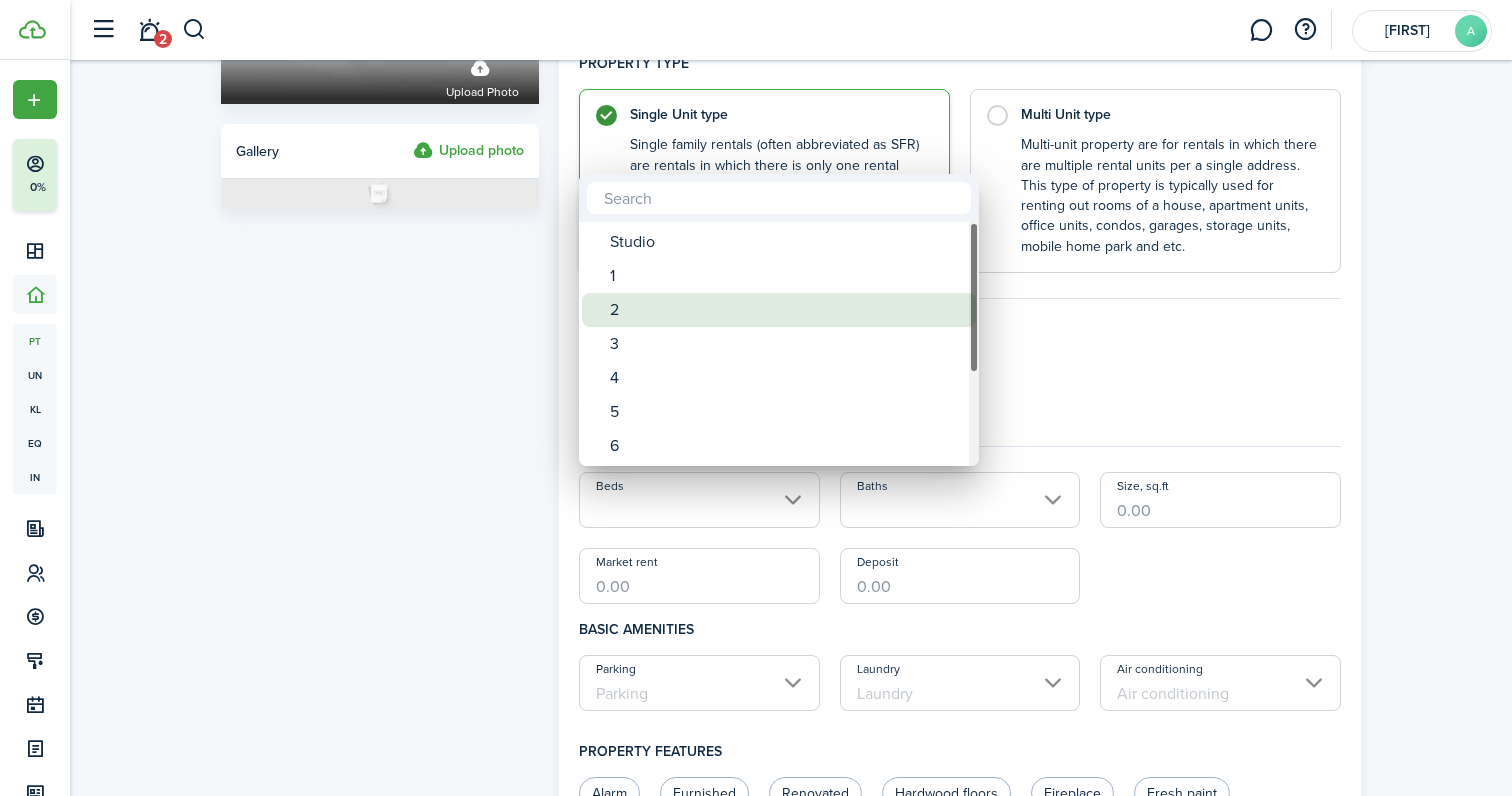 click on "2" at bounding box center [787, 310] 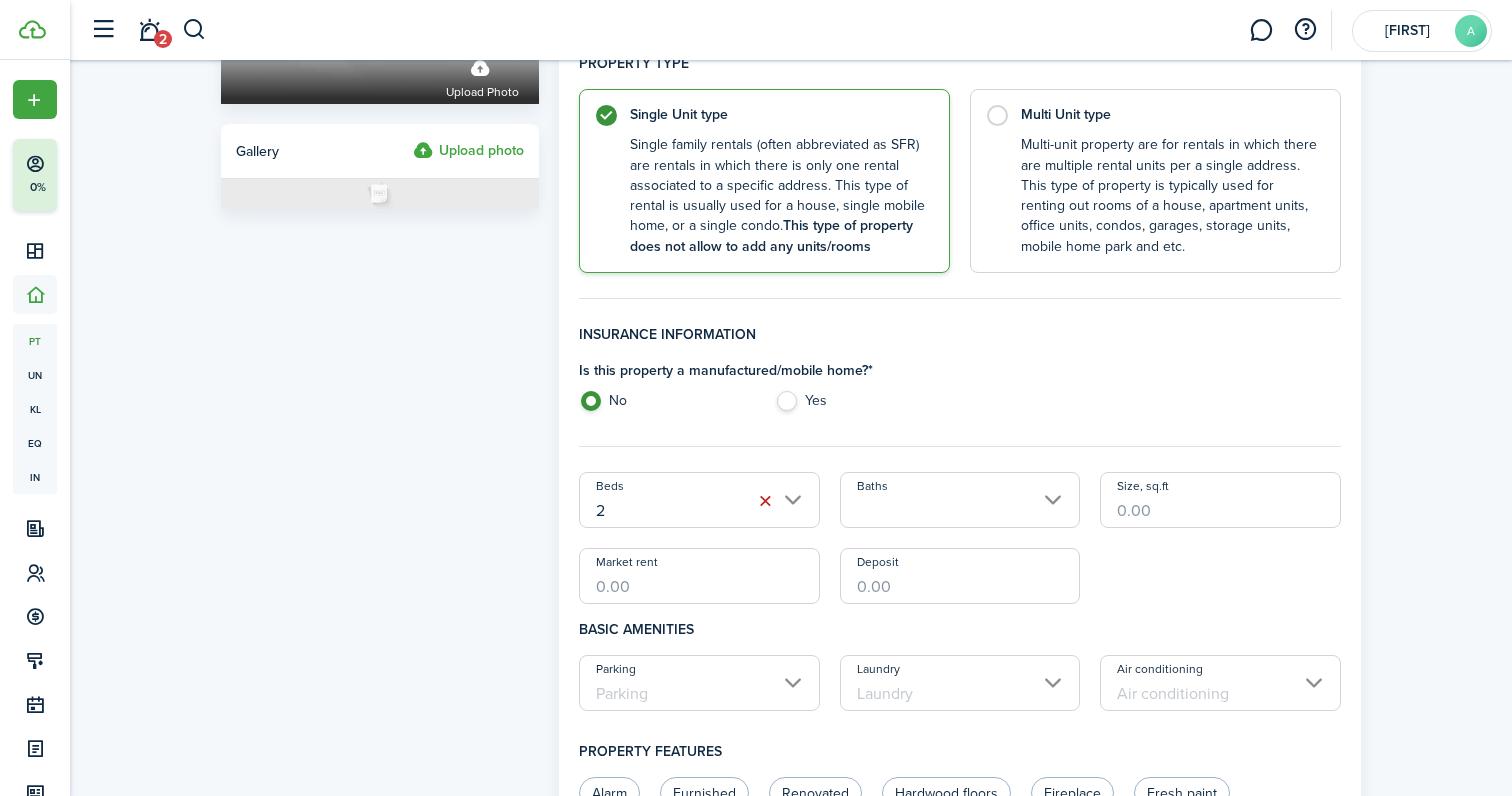click on "Baths" at bounding box center [960, 500] 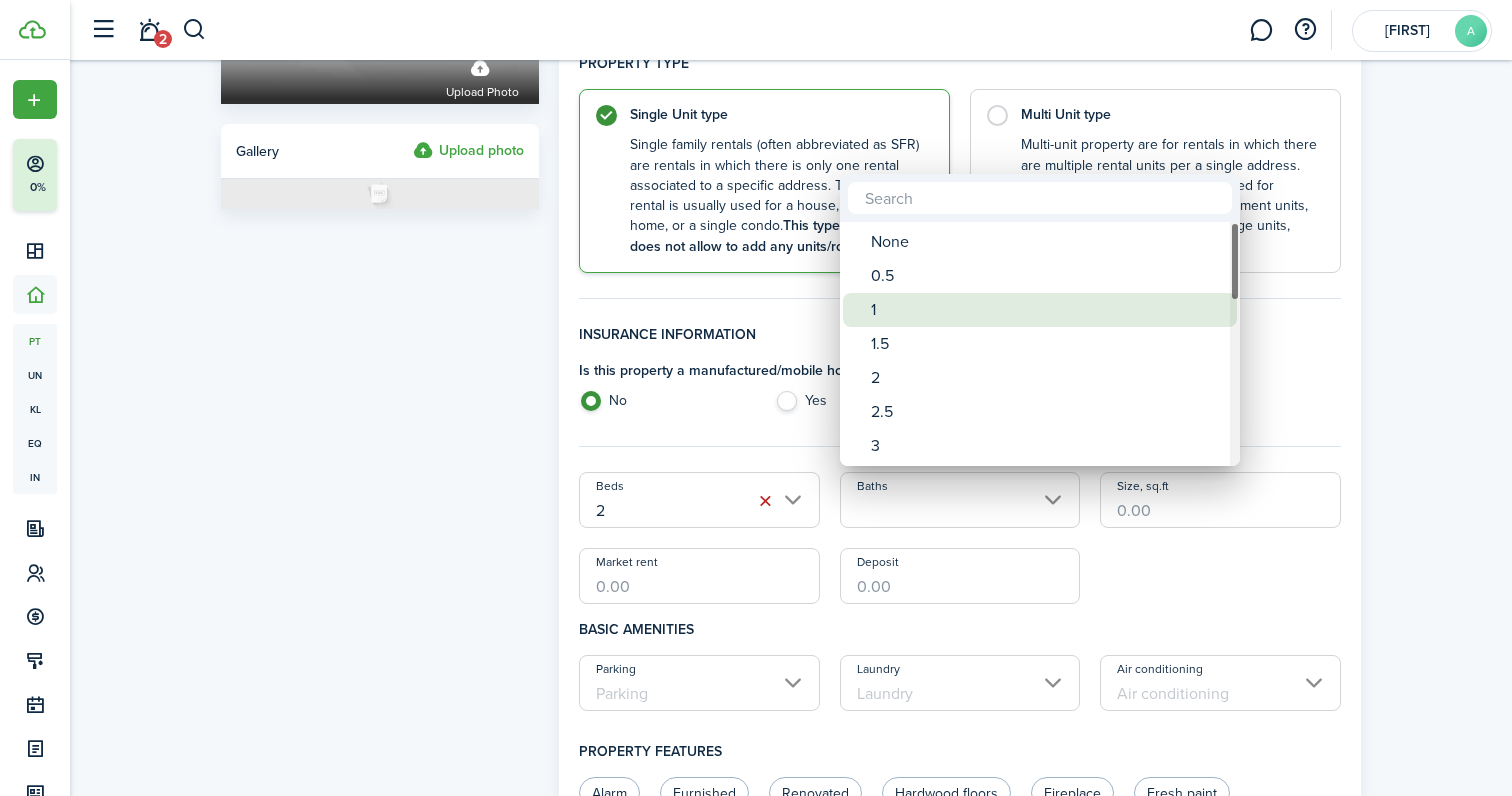 click on "1" at bounding box center (1048, 310) 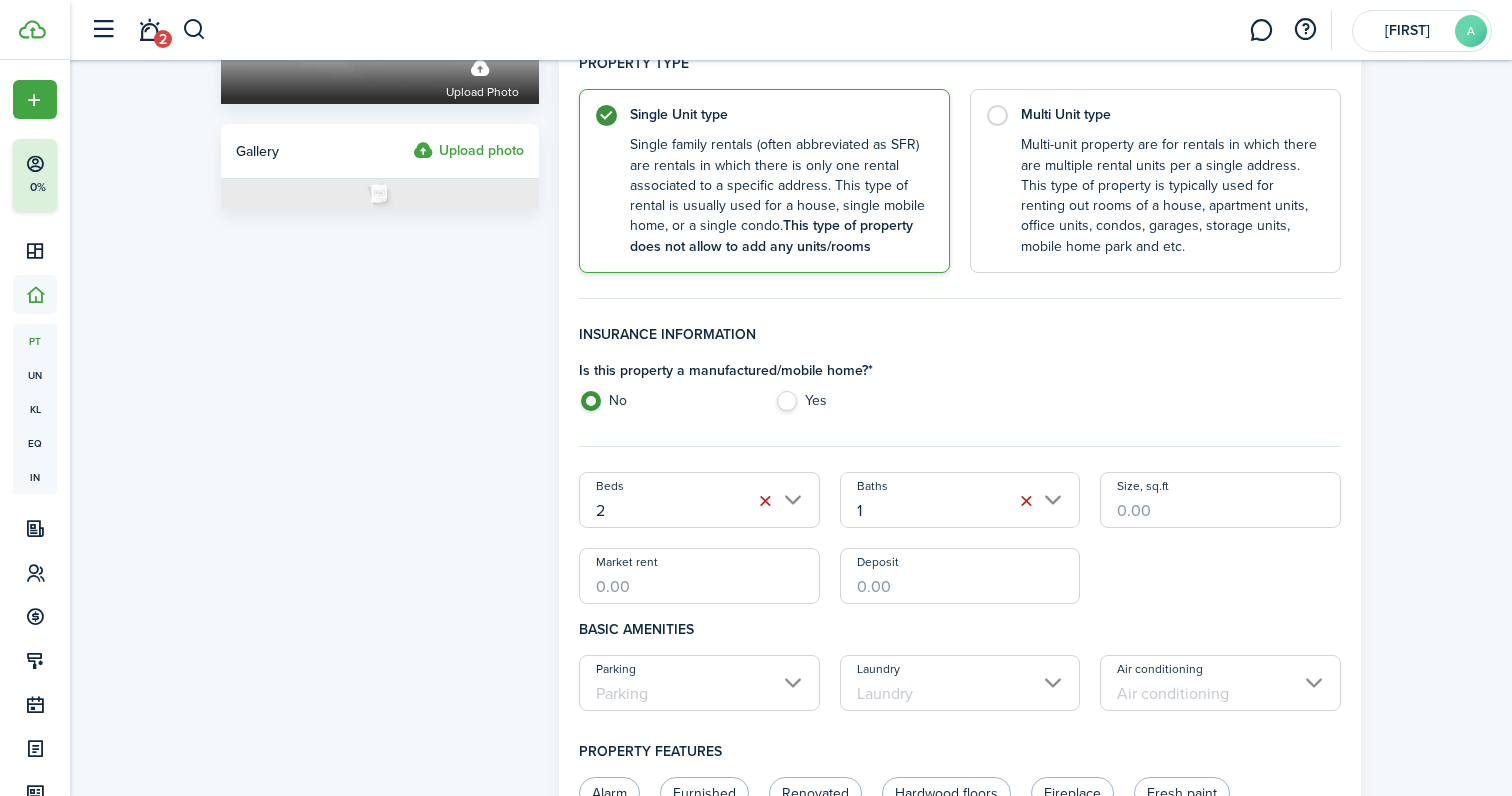 click on "Size, sq.ft" at bounding box center (1220, 500) 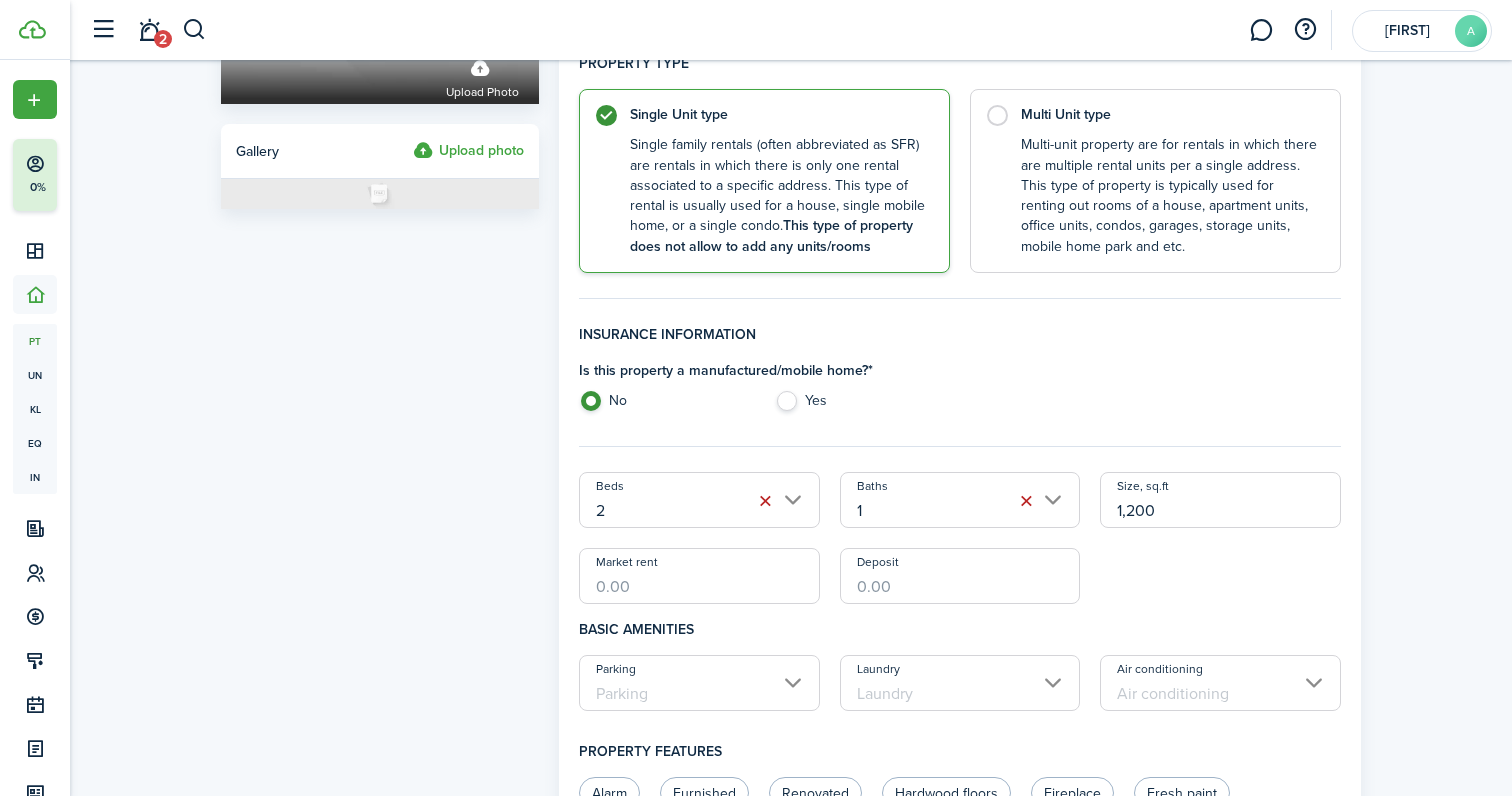 click on "Market rent" at bounding box center (699, 576) 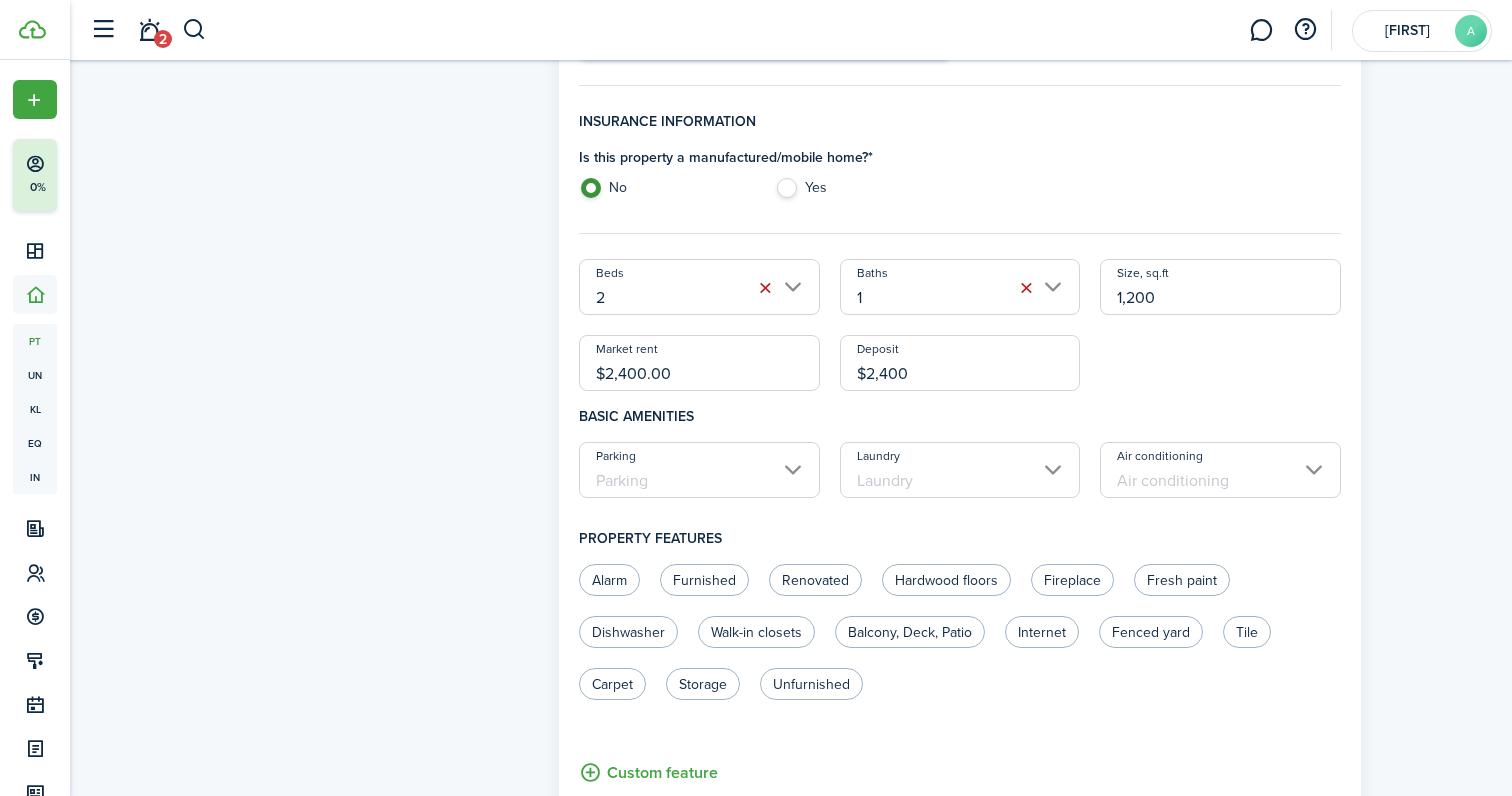 scroll, scrollTop: 560, scrollLeft: 0, axis: vertical 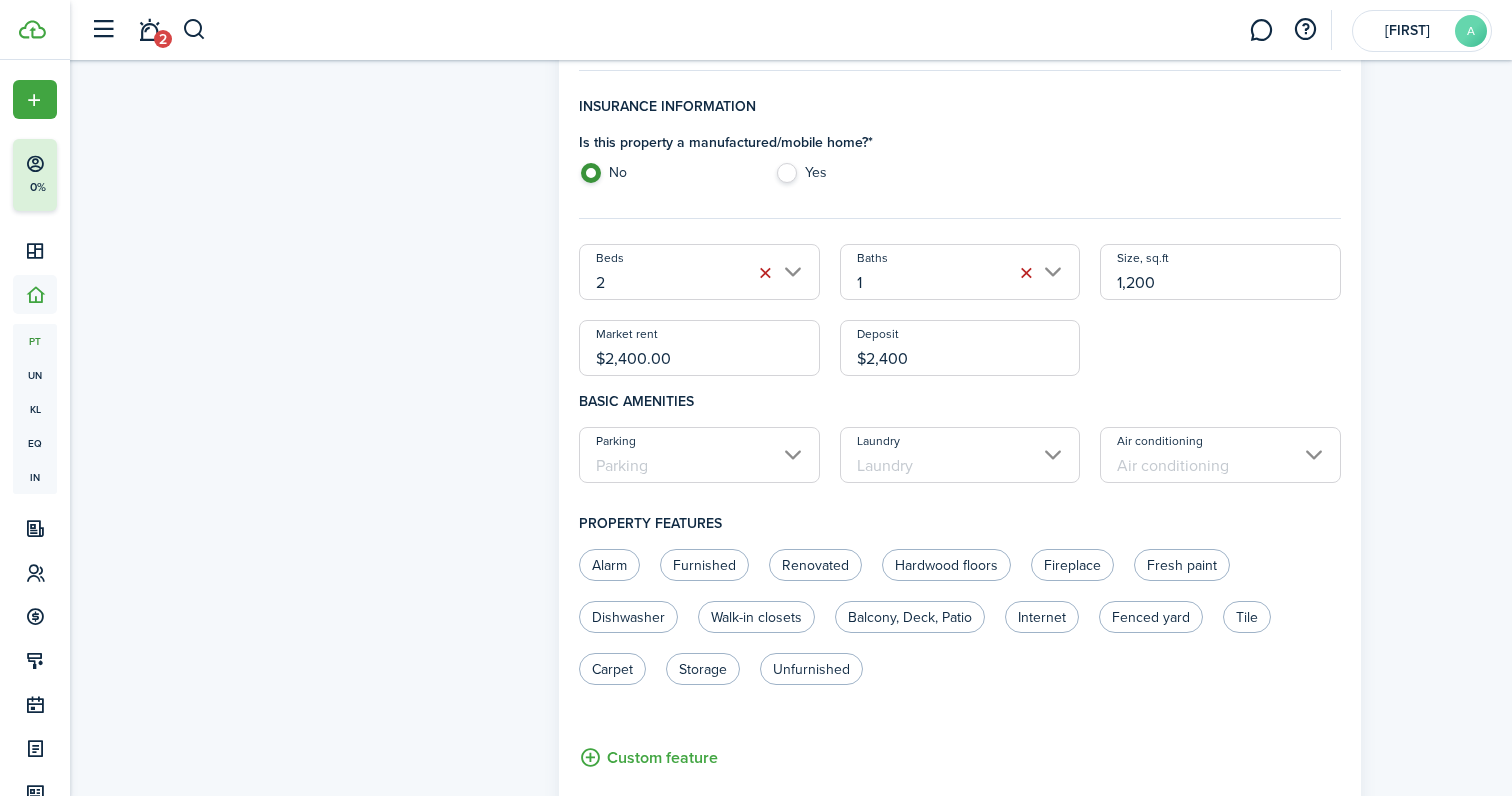 click on "Parking" at bounding box center [699, 455] 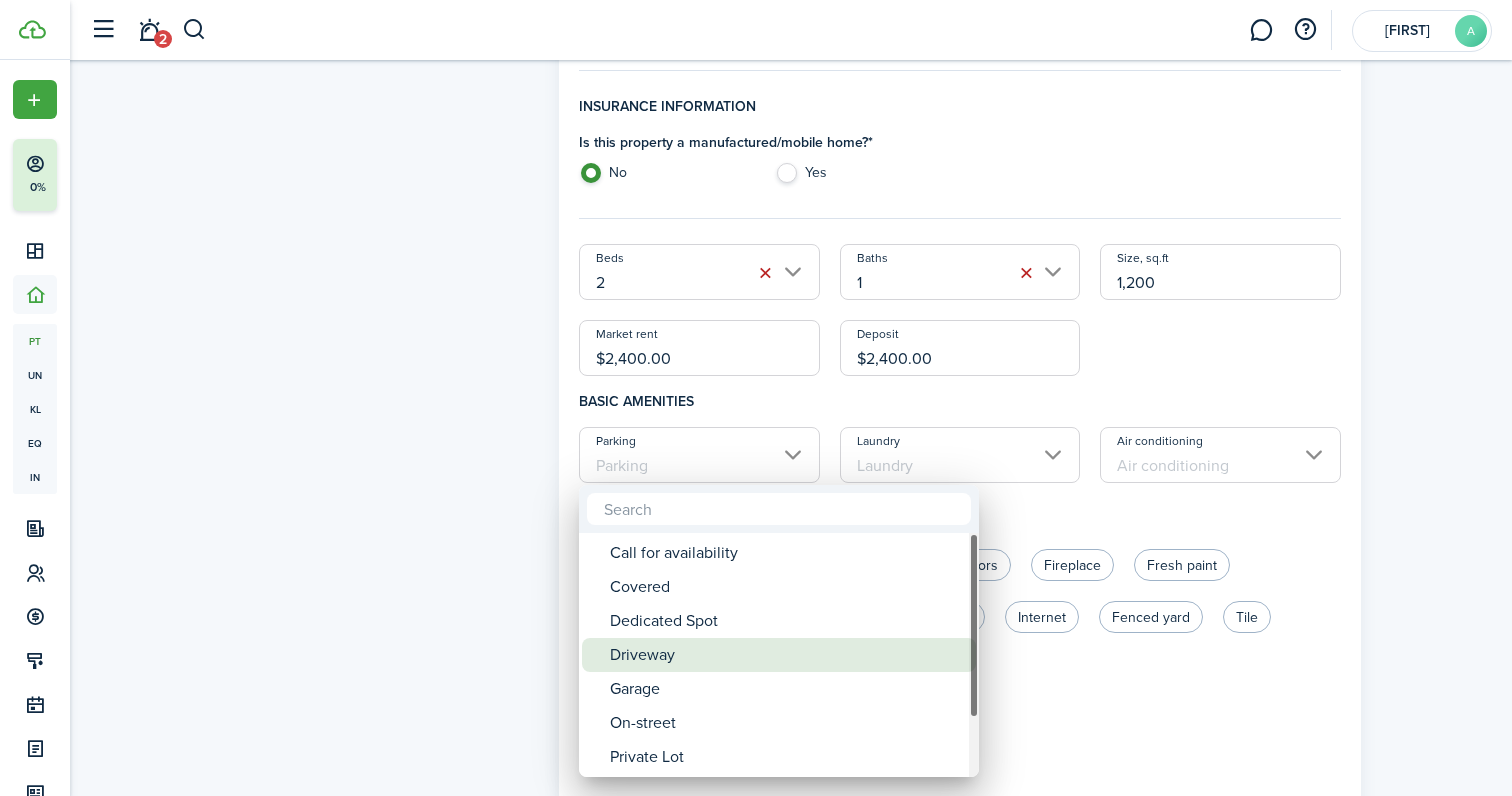 click on "Driveway" at bounding box center [787, 655] 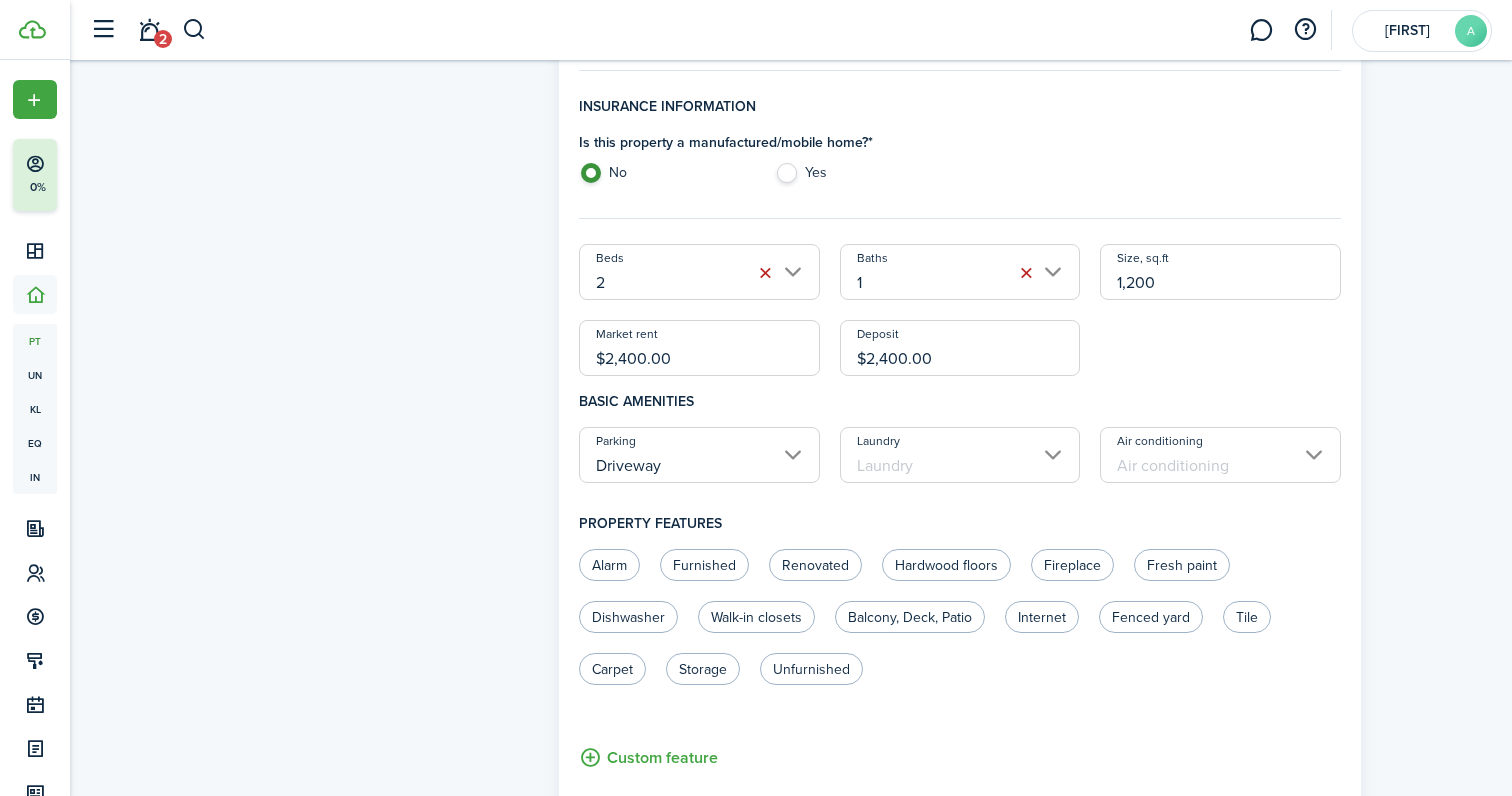 click on "Parking  Driveway  Laundry   Air conditioning" at bounding box center (960, 462) 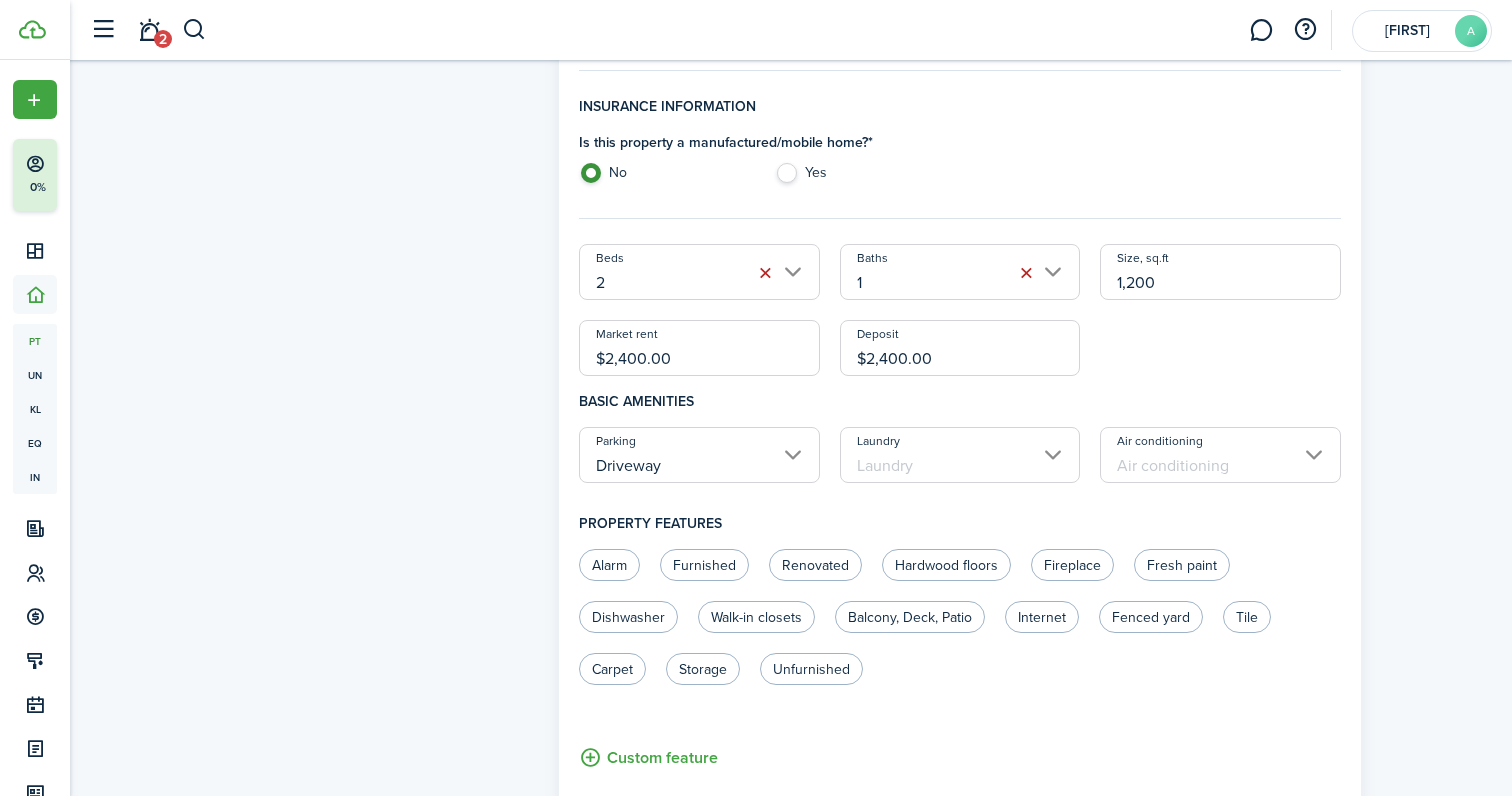 click on "Laundry" at bounding box center (960, 455) 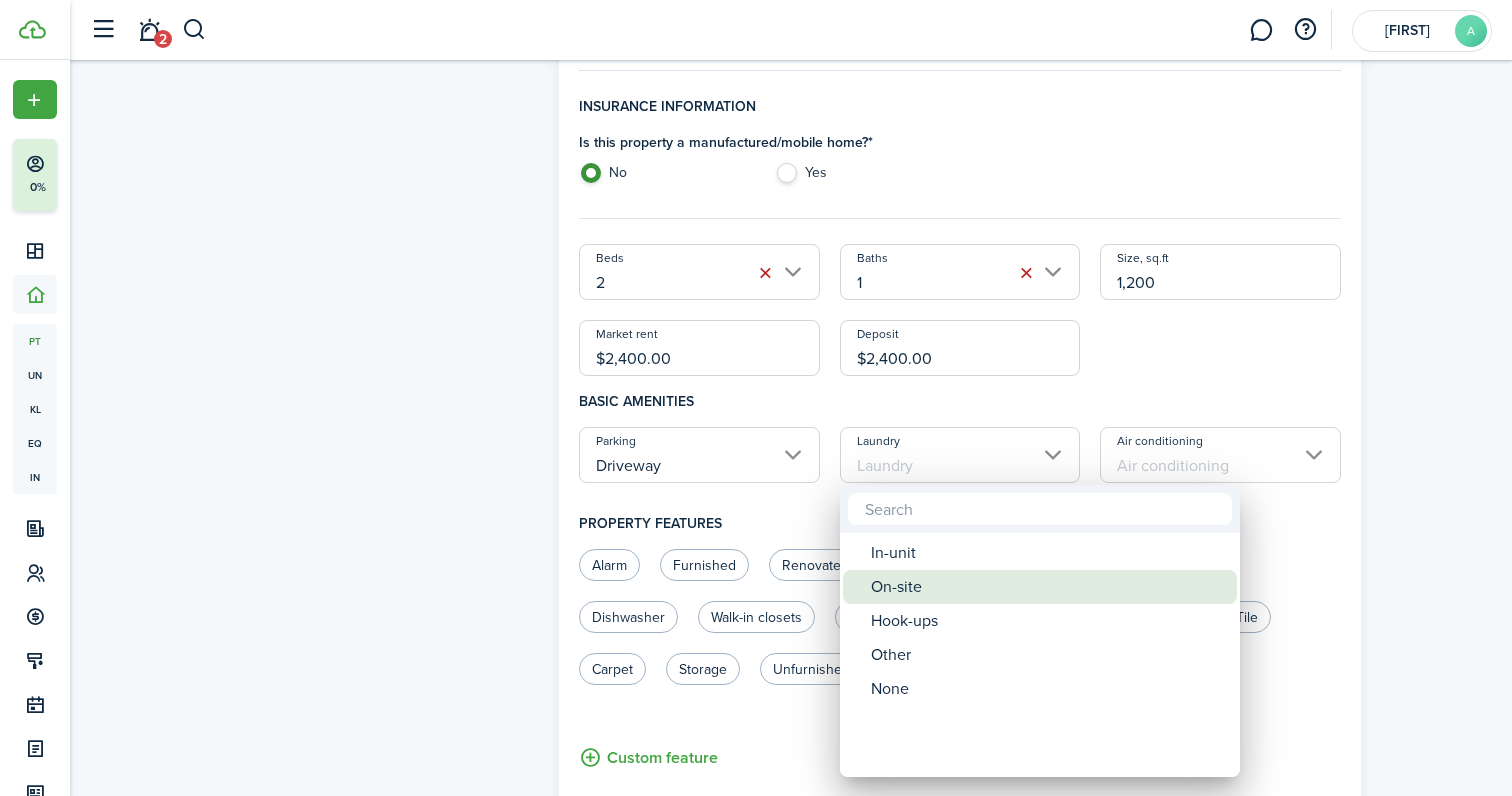 click on "On-site" at bounding box center (1048, 587) 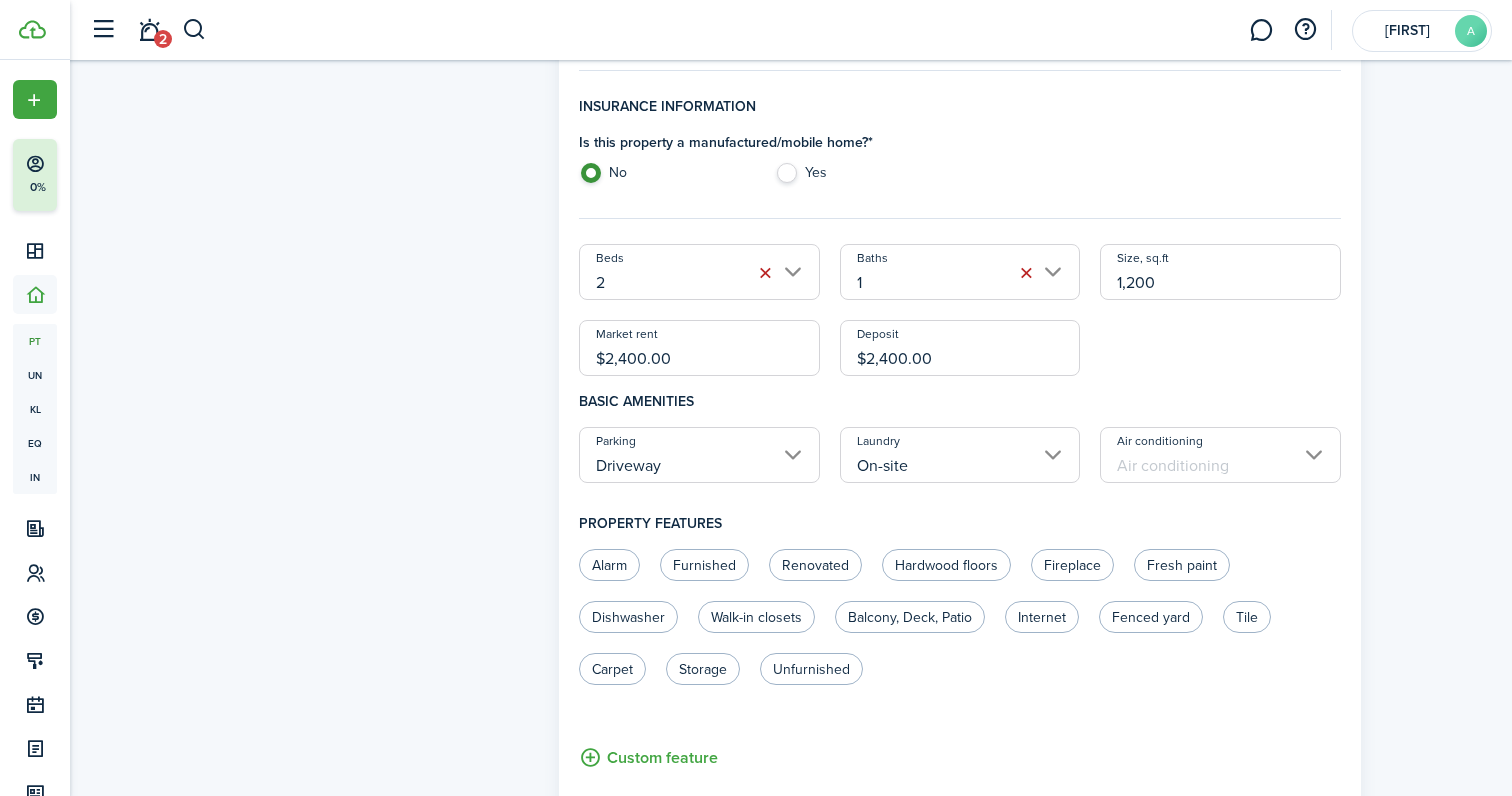 click on "Air conditioning" at bounding box center [1220, 455] 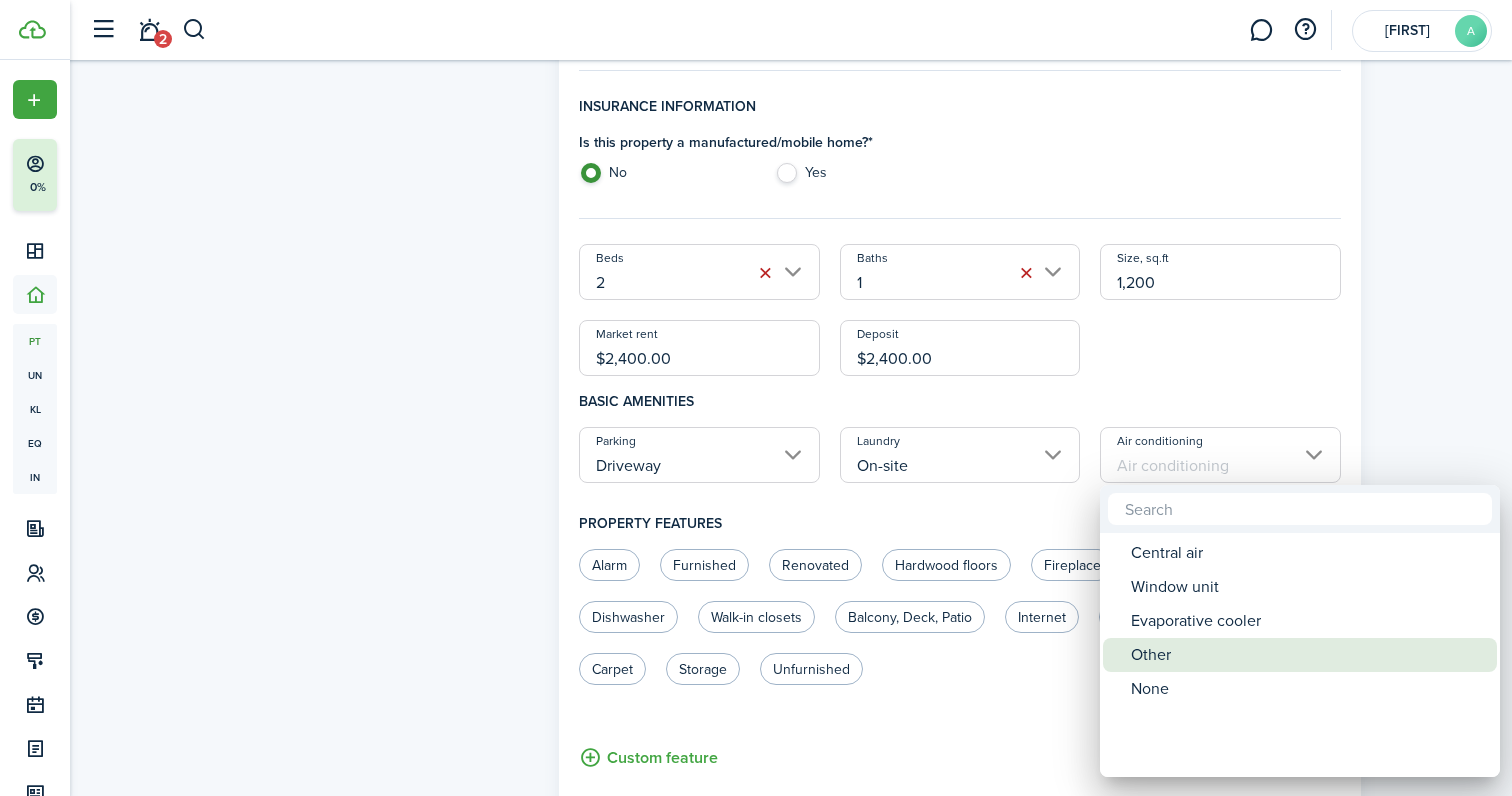 click on "Other" at bounding box center (1308, 655) 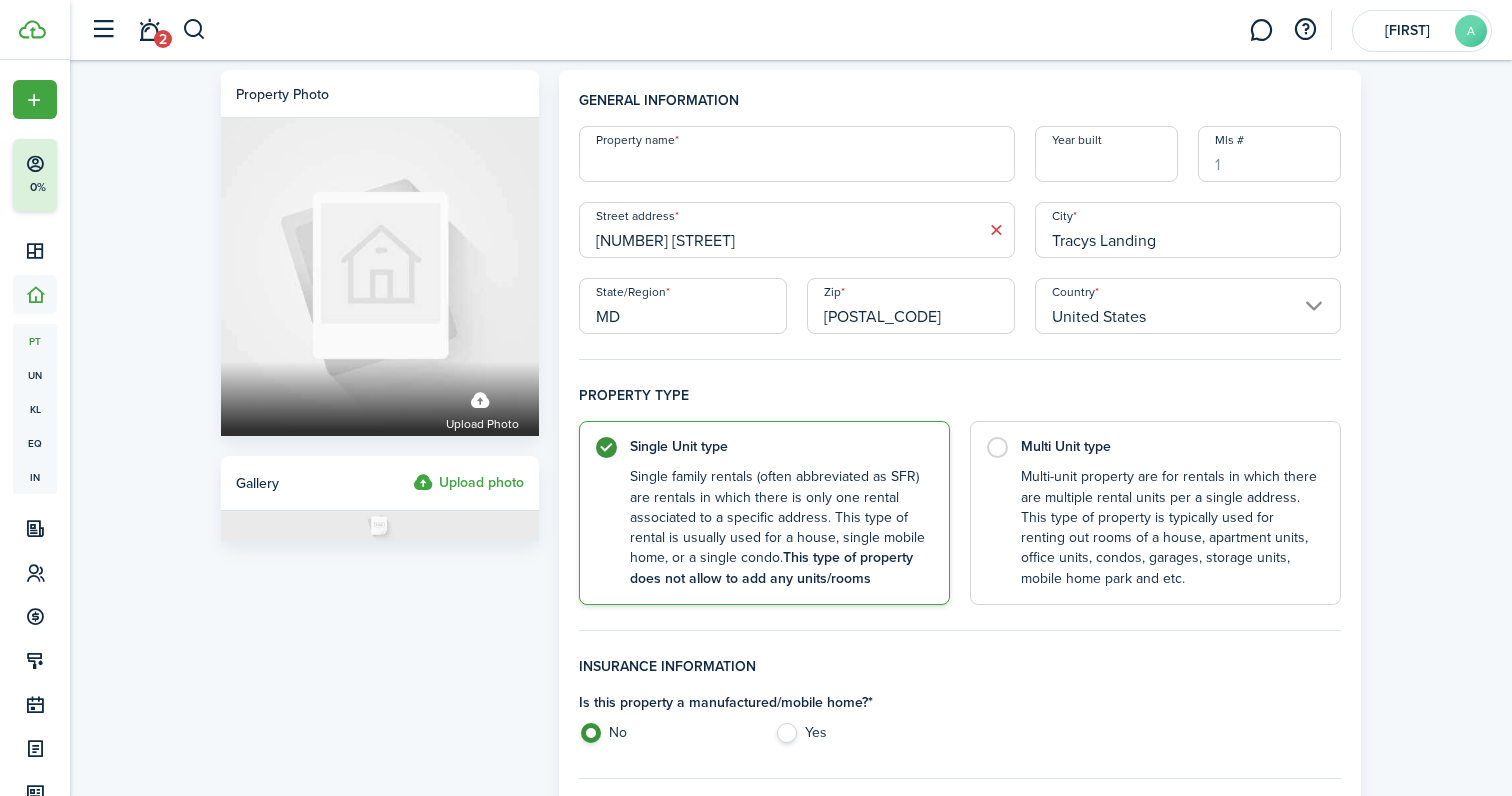 scroll, scrollTop: 0, scrollLeft: 0, axis: both 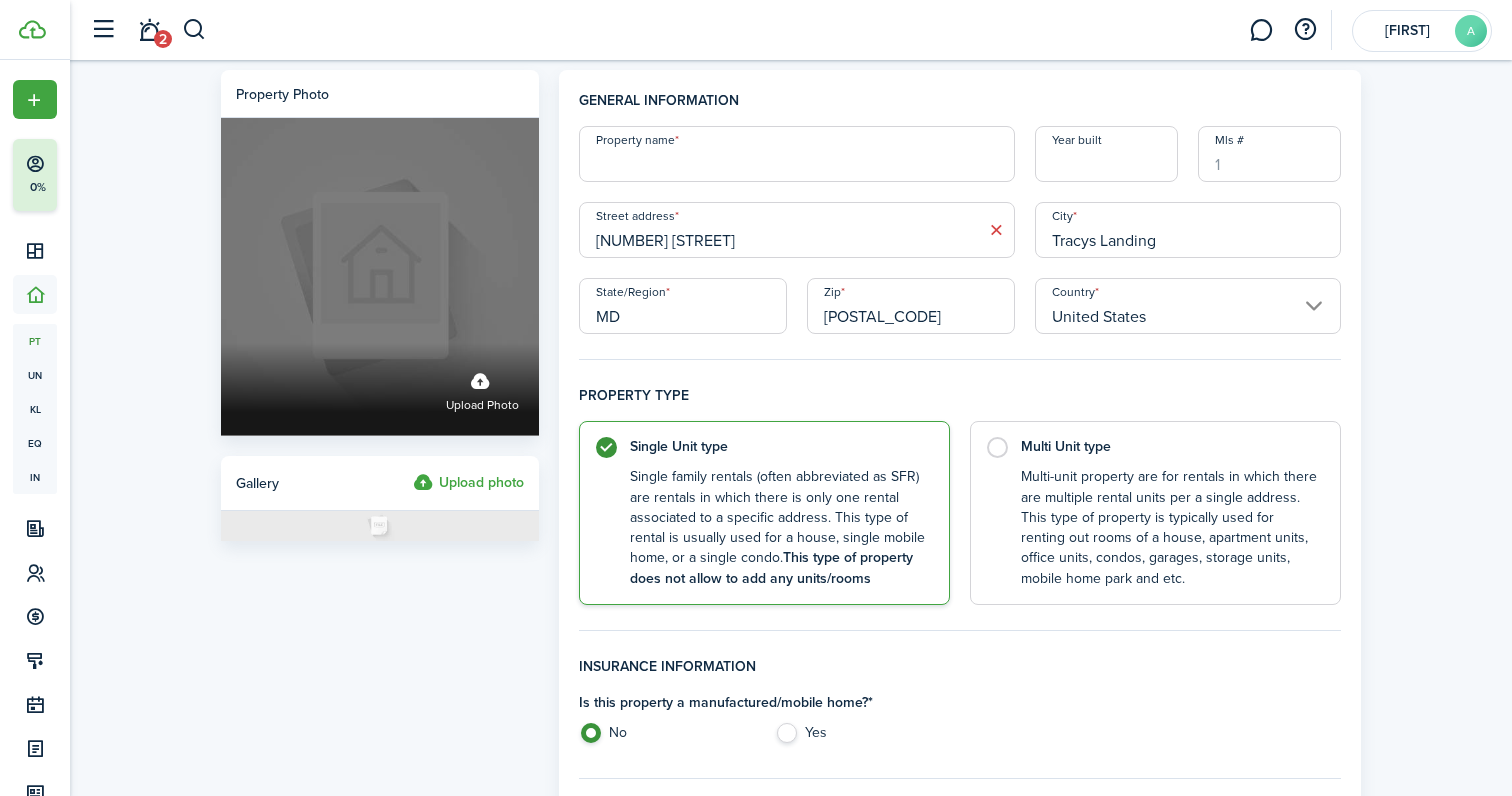 click on "Upload photo" at bounding box center [482, 406] 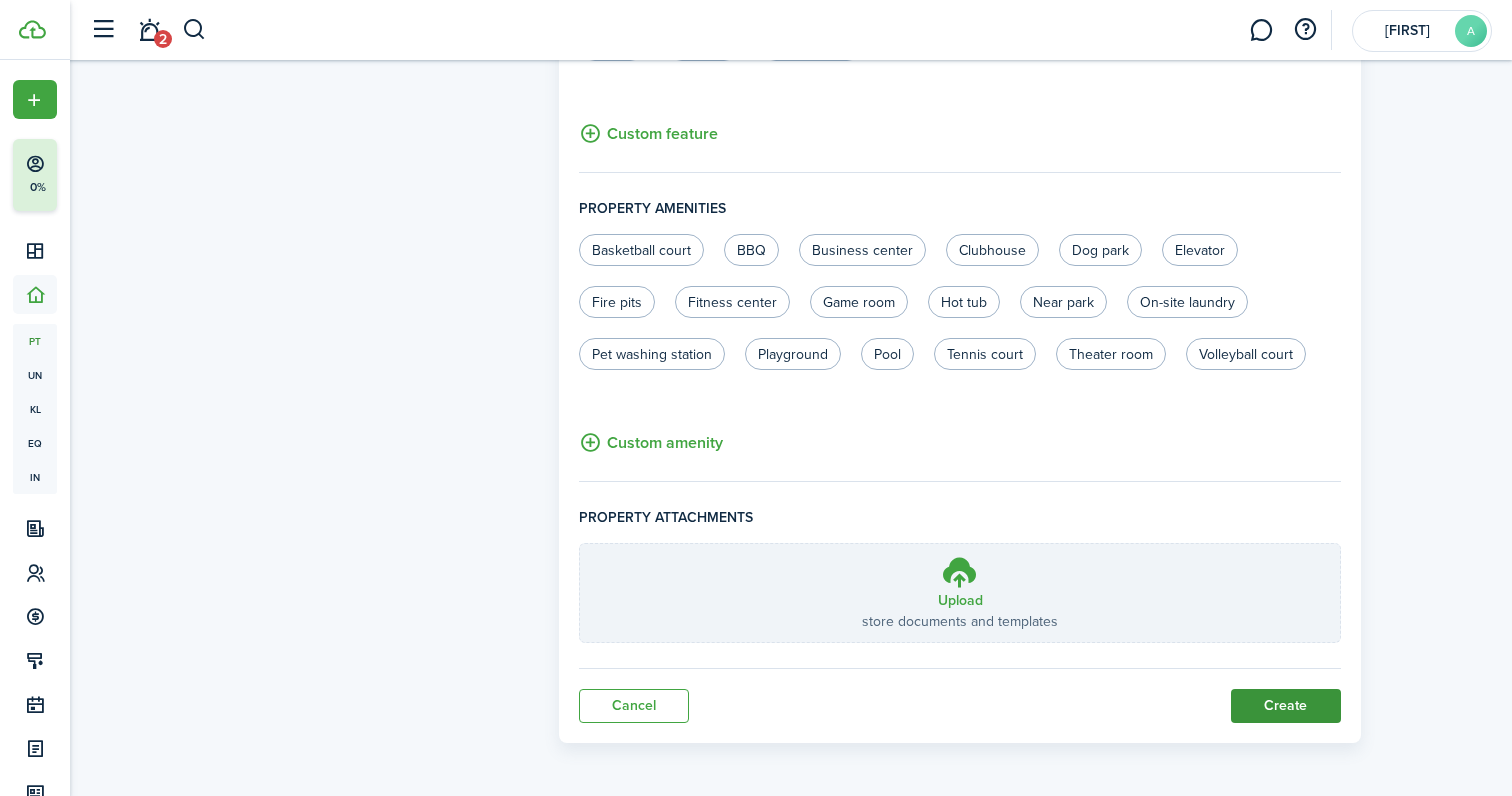click on "Create" at bounding box center [1286, 706] 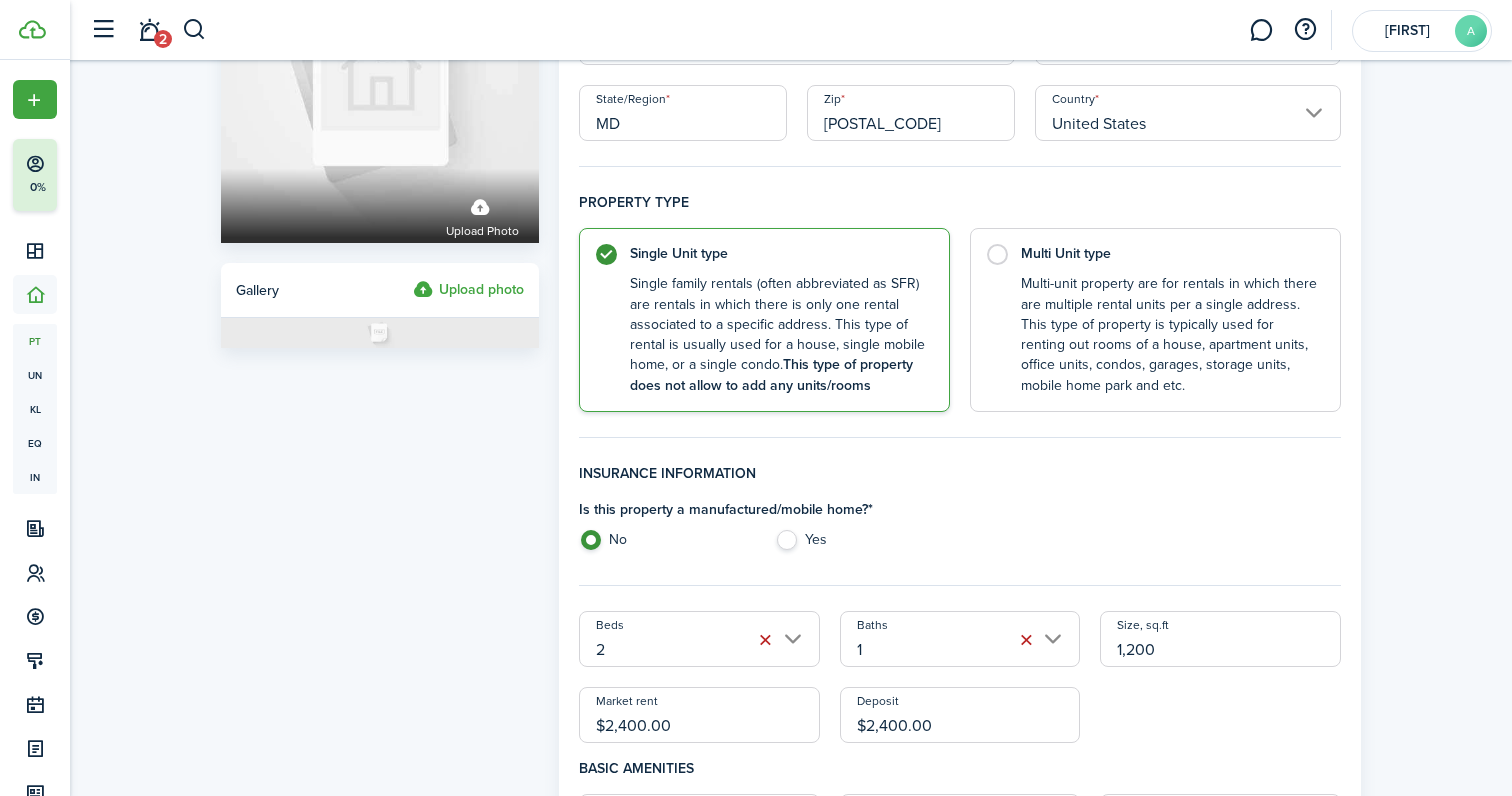 scroll, scrollTop: 0, scrollLeft: 0, axis: both 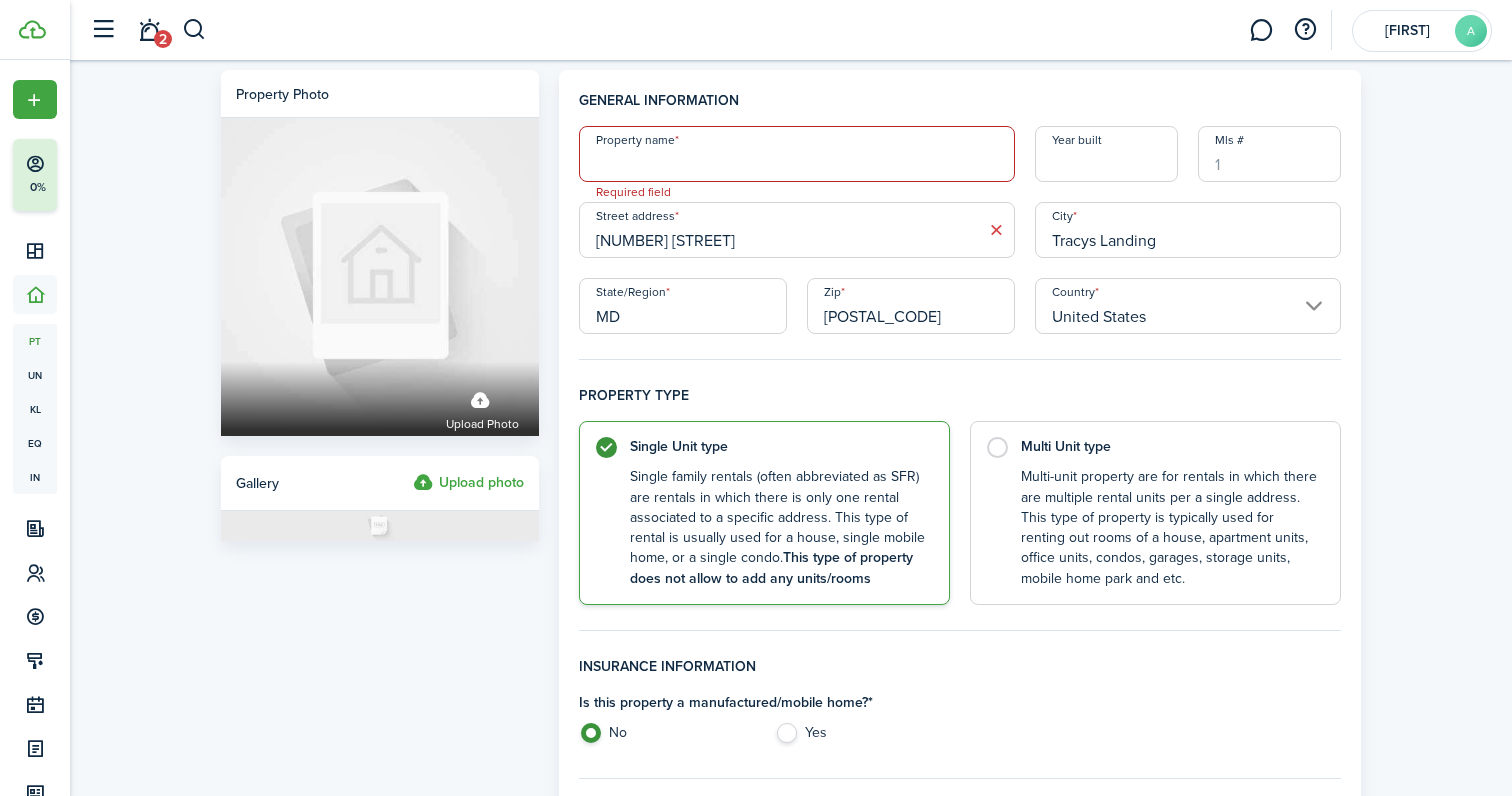 click on "Property name" at bounding box center (797, 154) 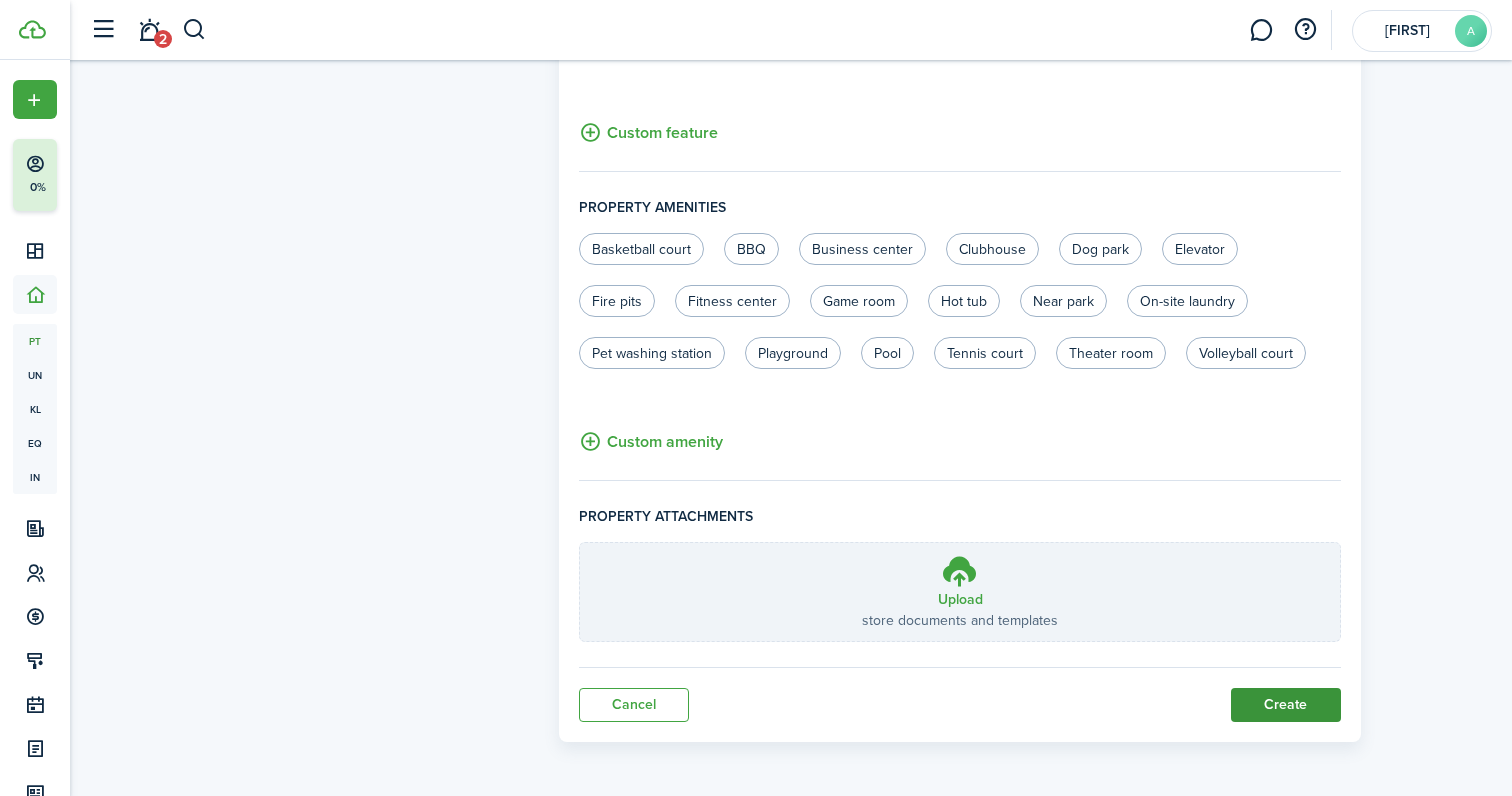 scroll, scrollTop: 1184, scrollLeft: 0, axis: vertical 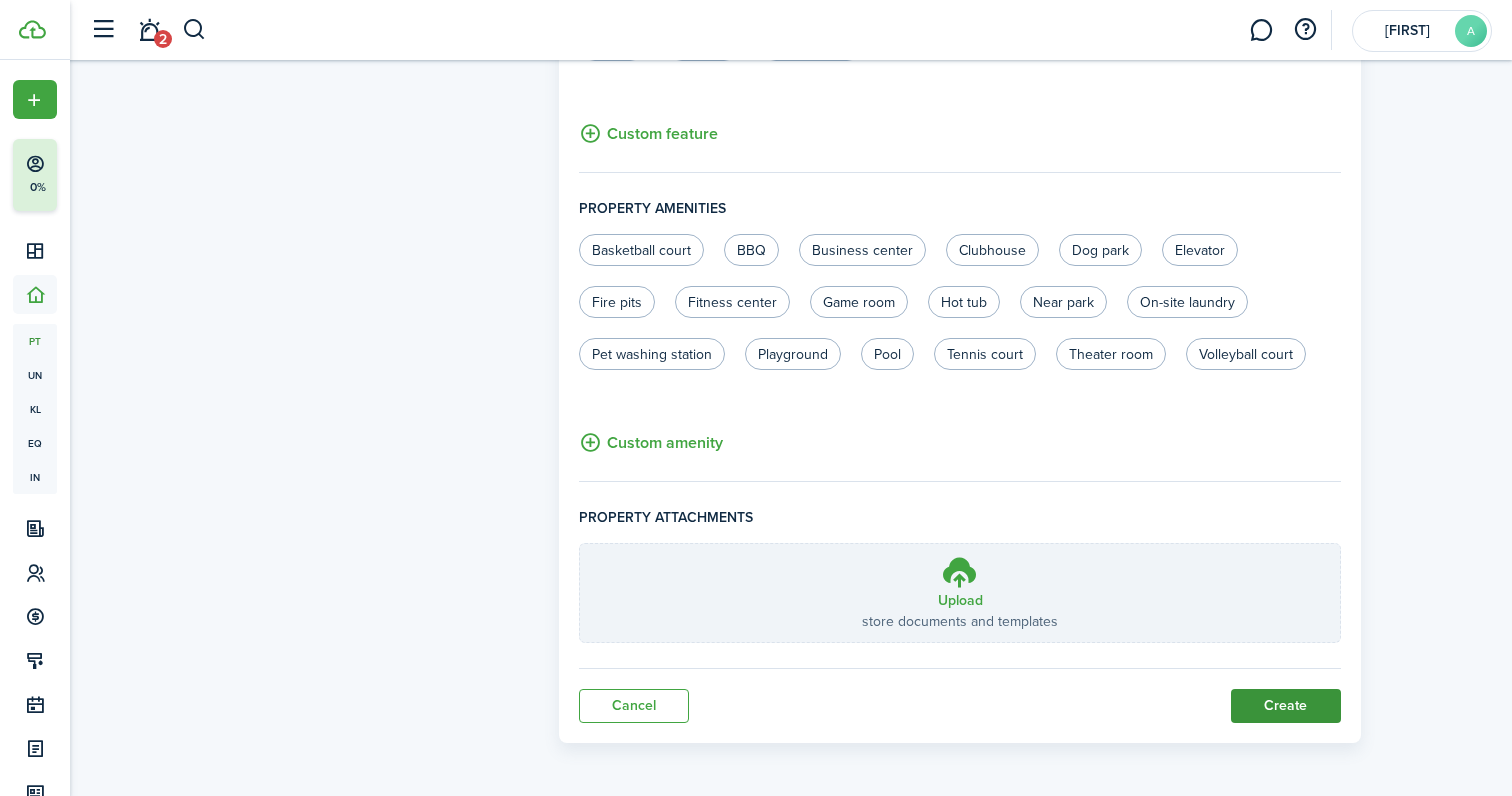 type on "Test TL" 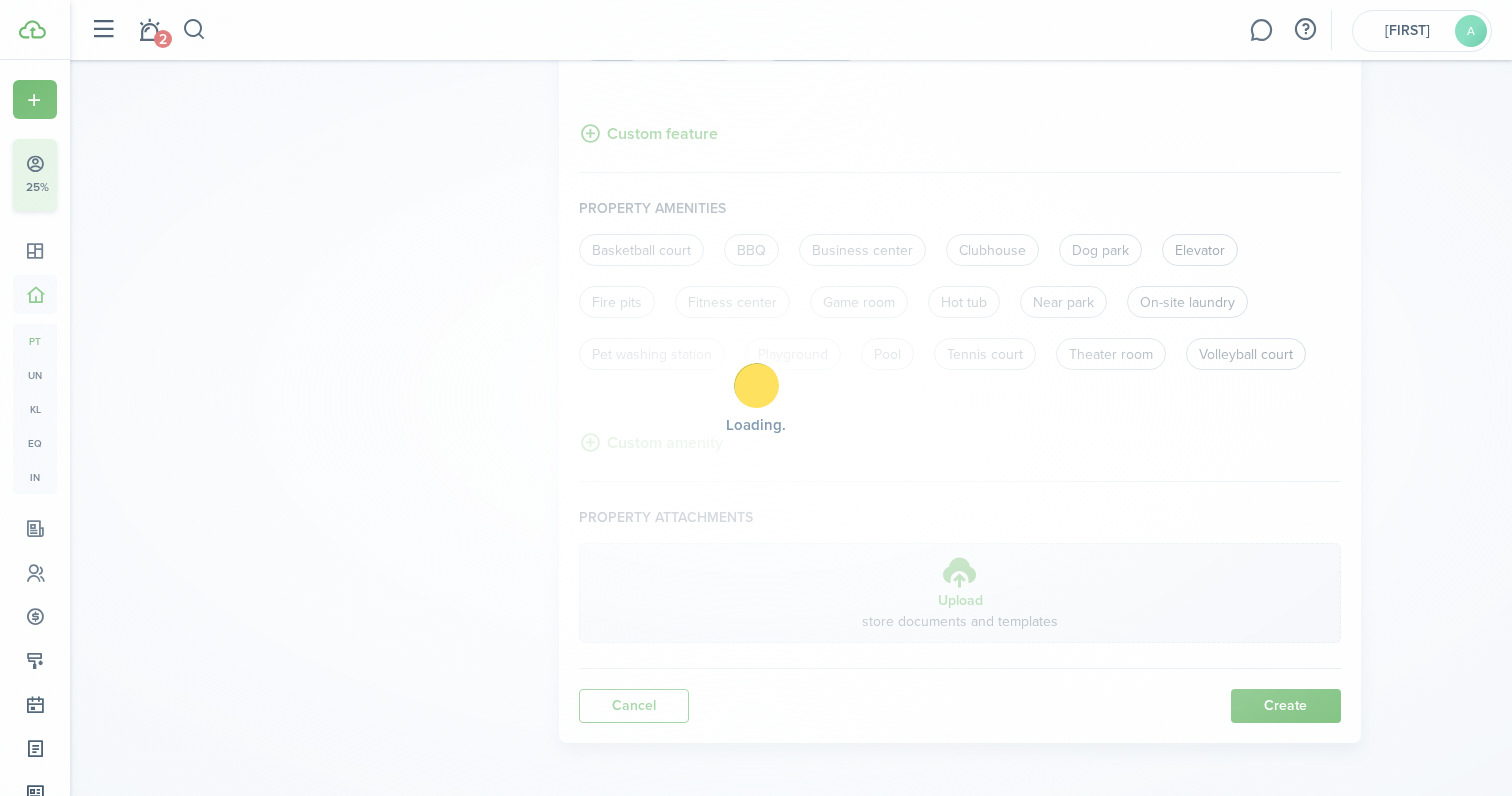 scroll, scrollTop: 0, scrollLeft: 0, axis: both 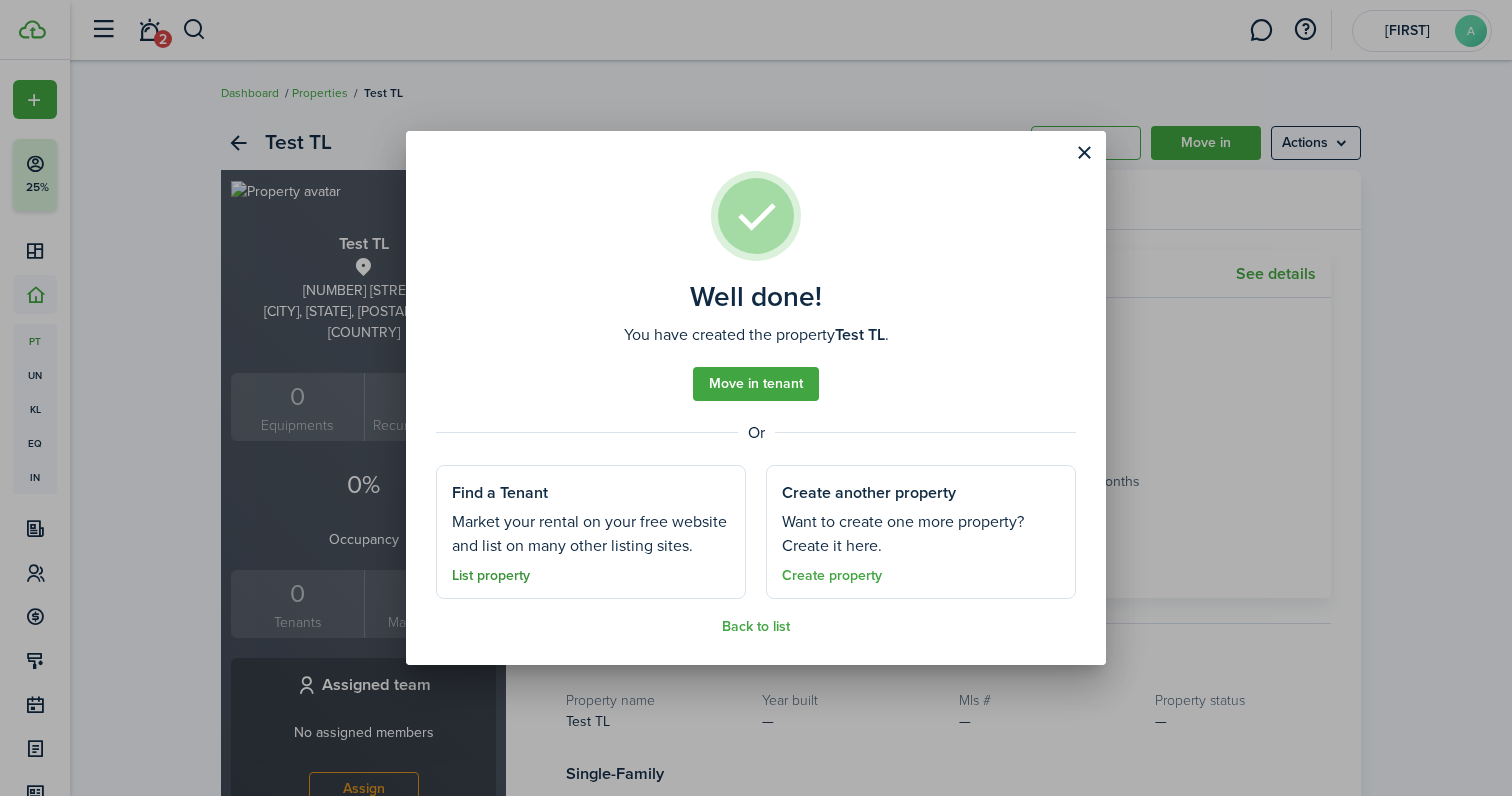 click on "List property" at bounding box center (491, 576) 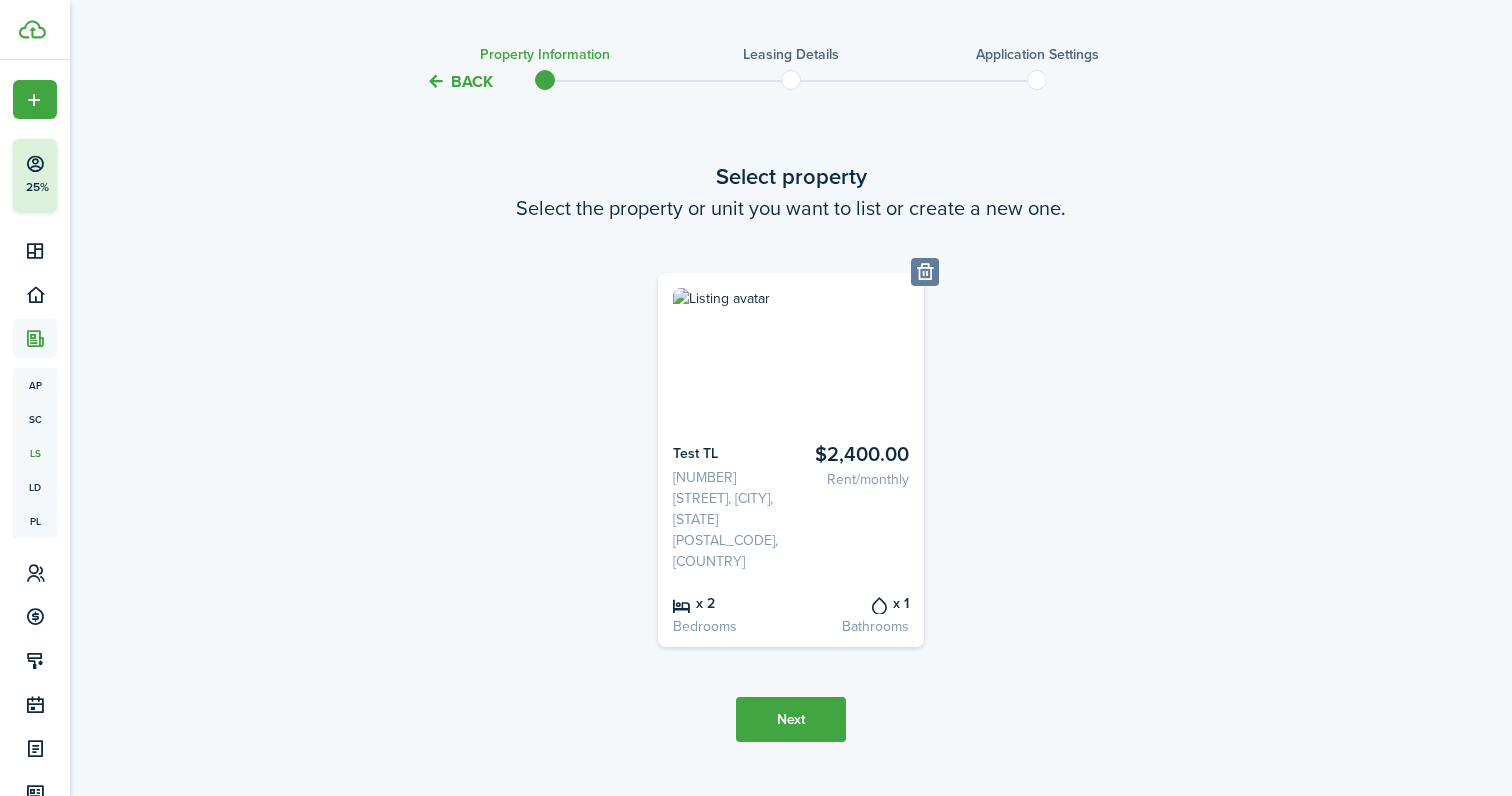 scroll, scrollTop: 39, scrollLeft: 0, axis: vertical 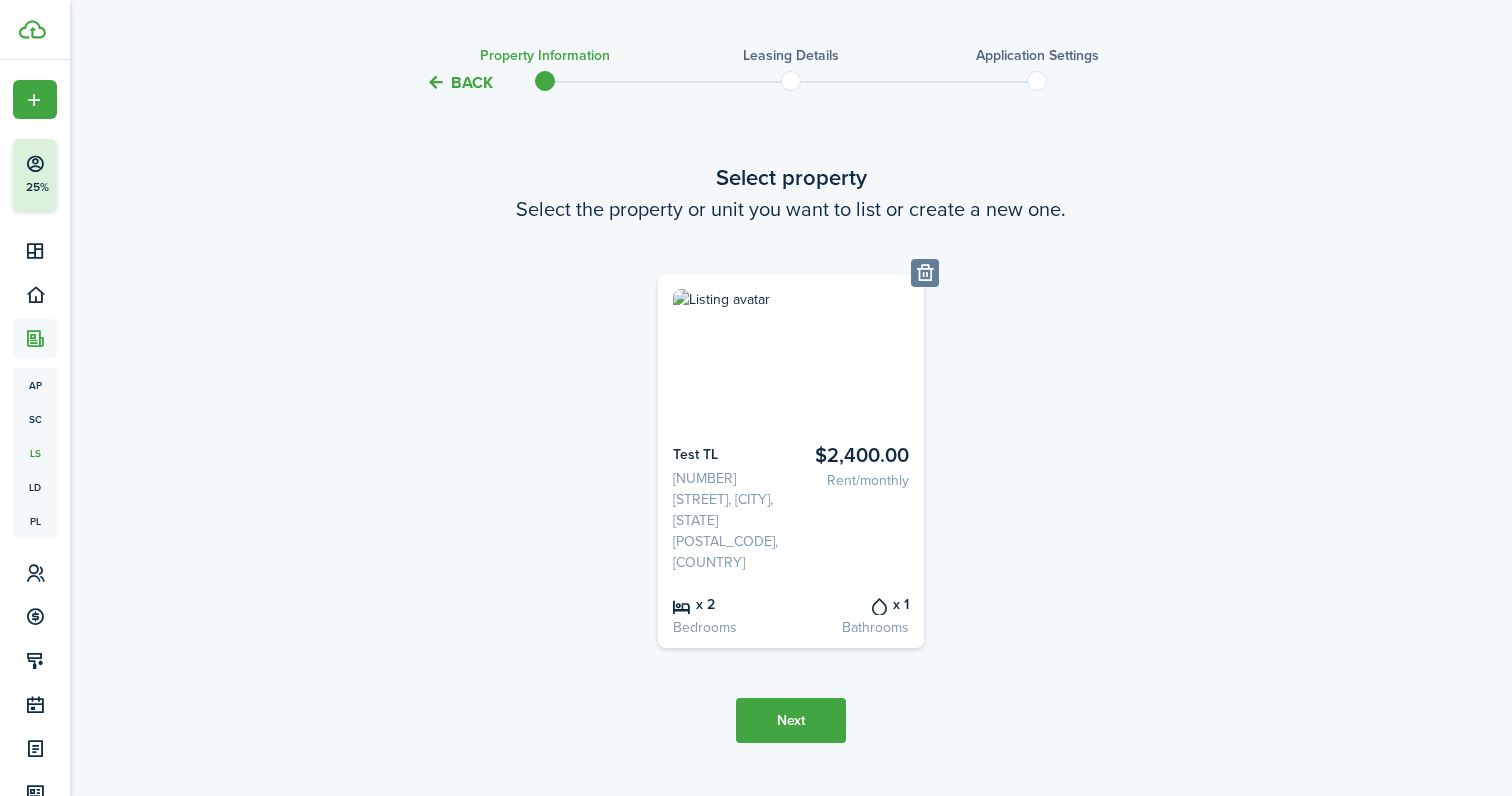click on "Next" at bounding box center [791, 720] 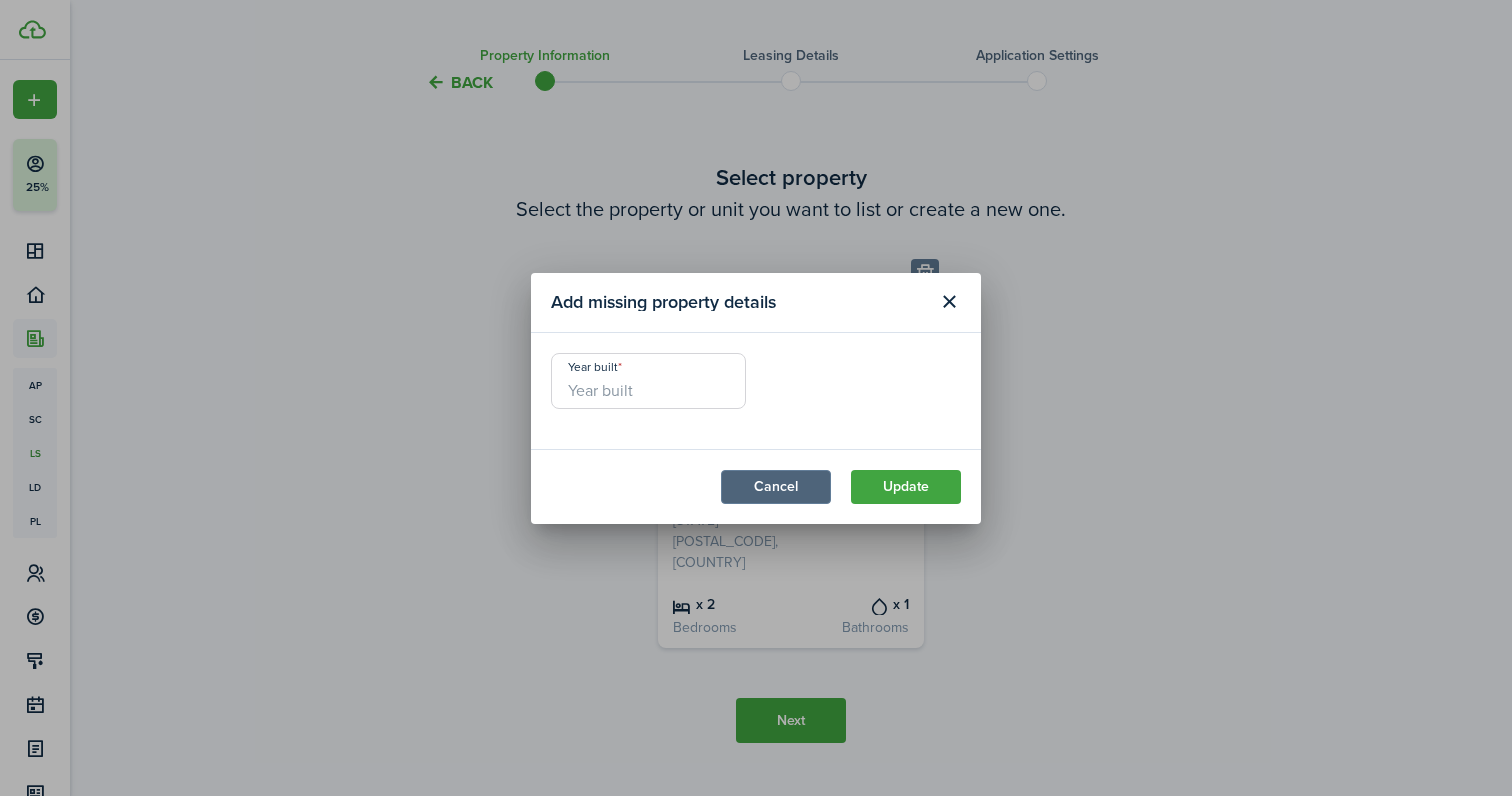 click on "Cancel" at bounding box center [776, 487] 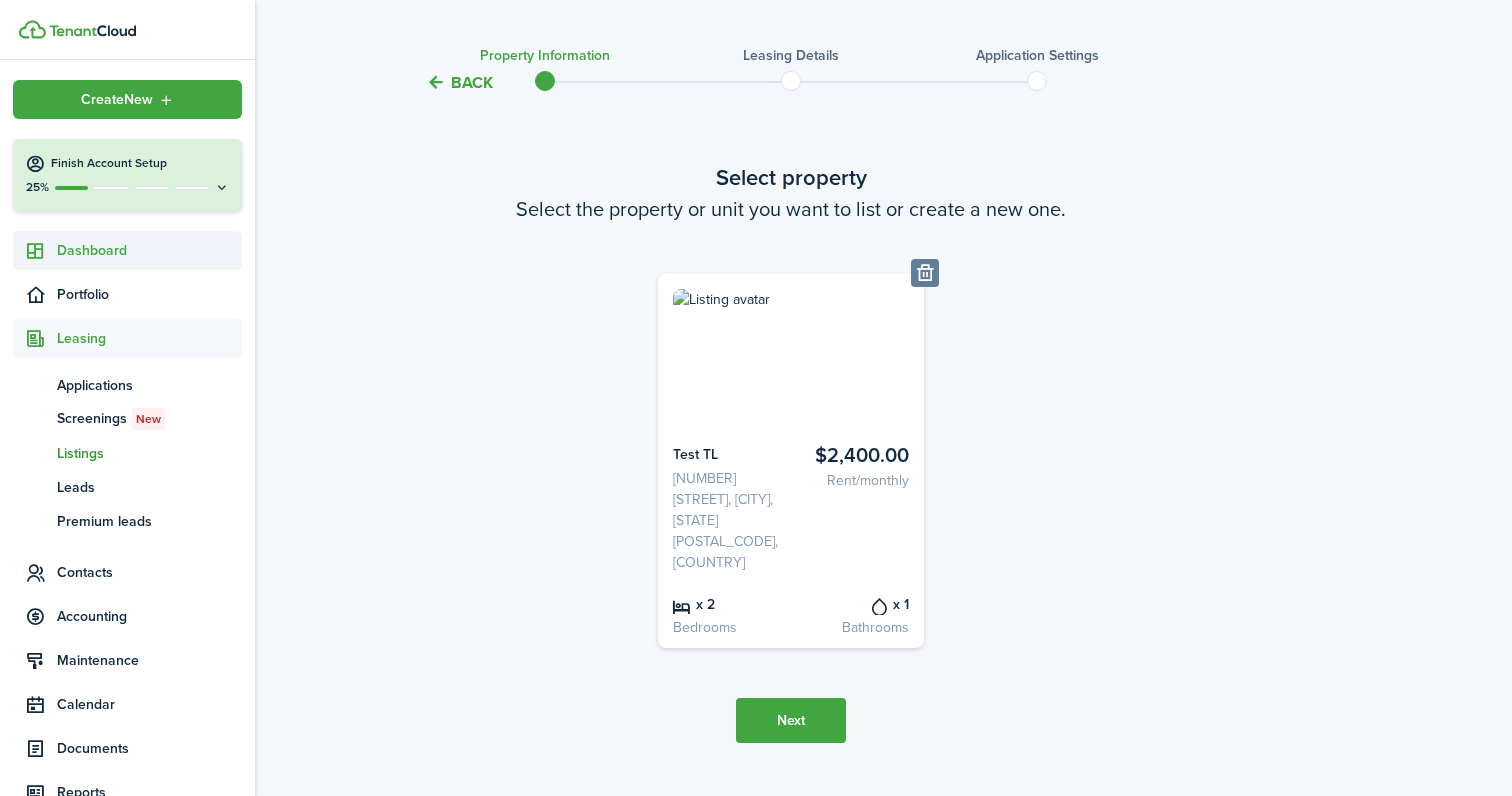 click at bounding box center [35, 251] 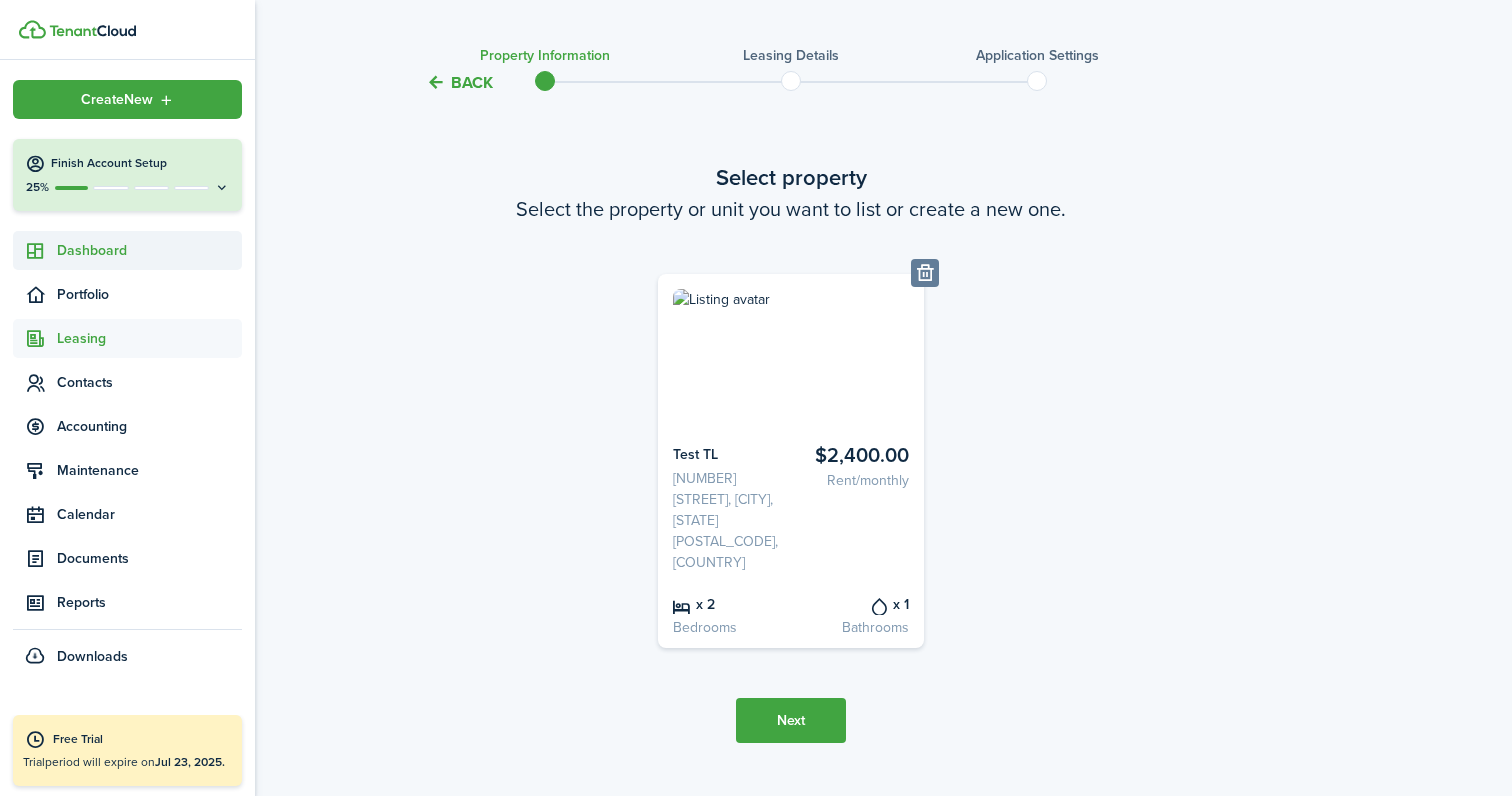 scroll, scrollTop: 0, scrollLeft: 0, axis: both 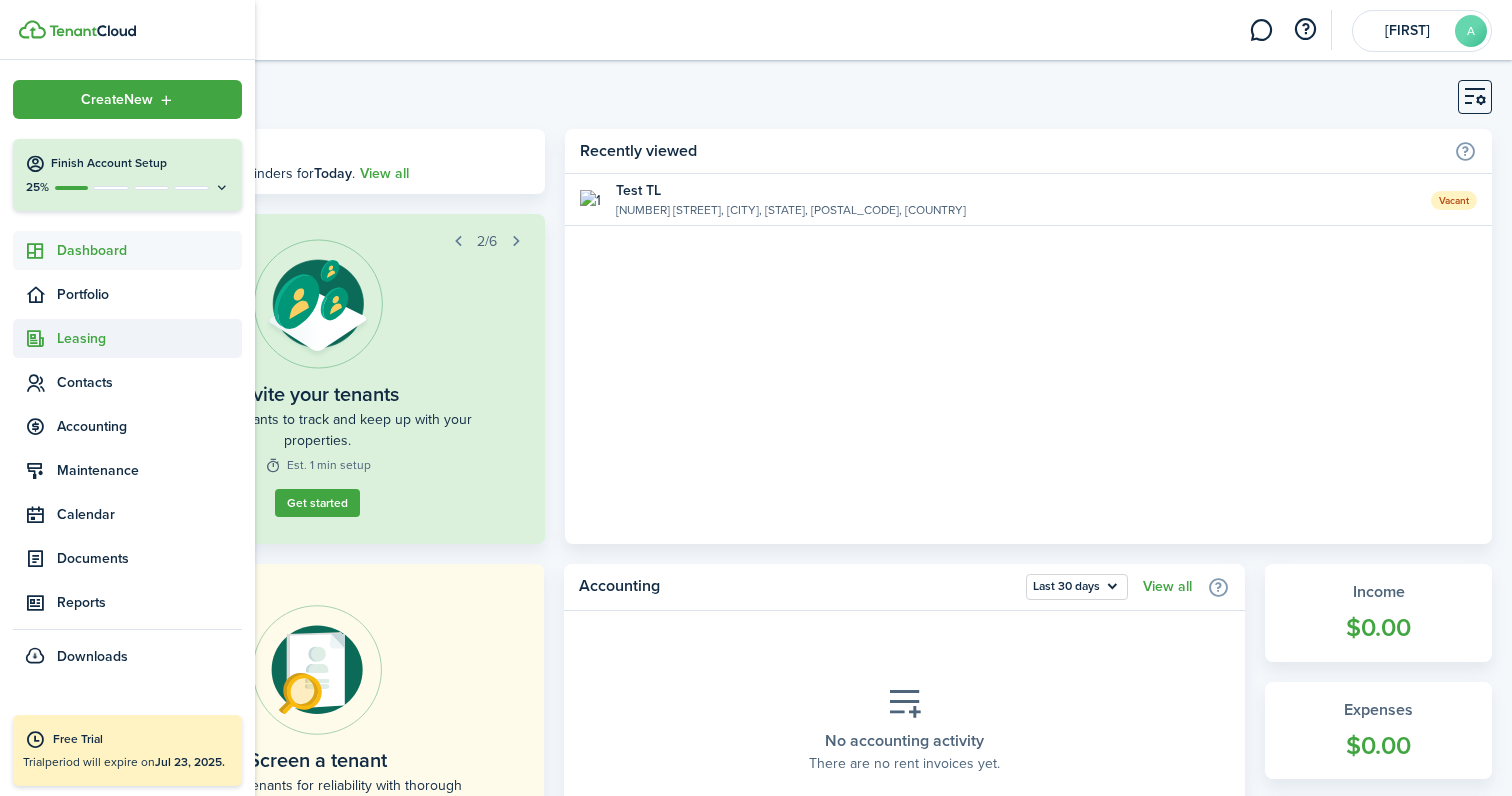 click on "Leasing" at bounding box center [149, 338] 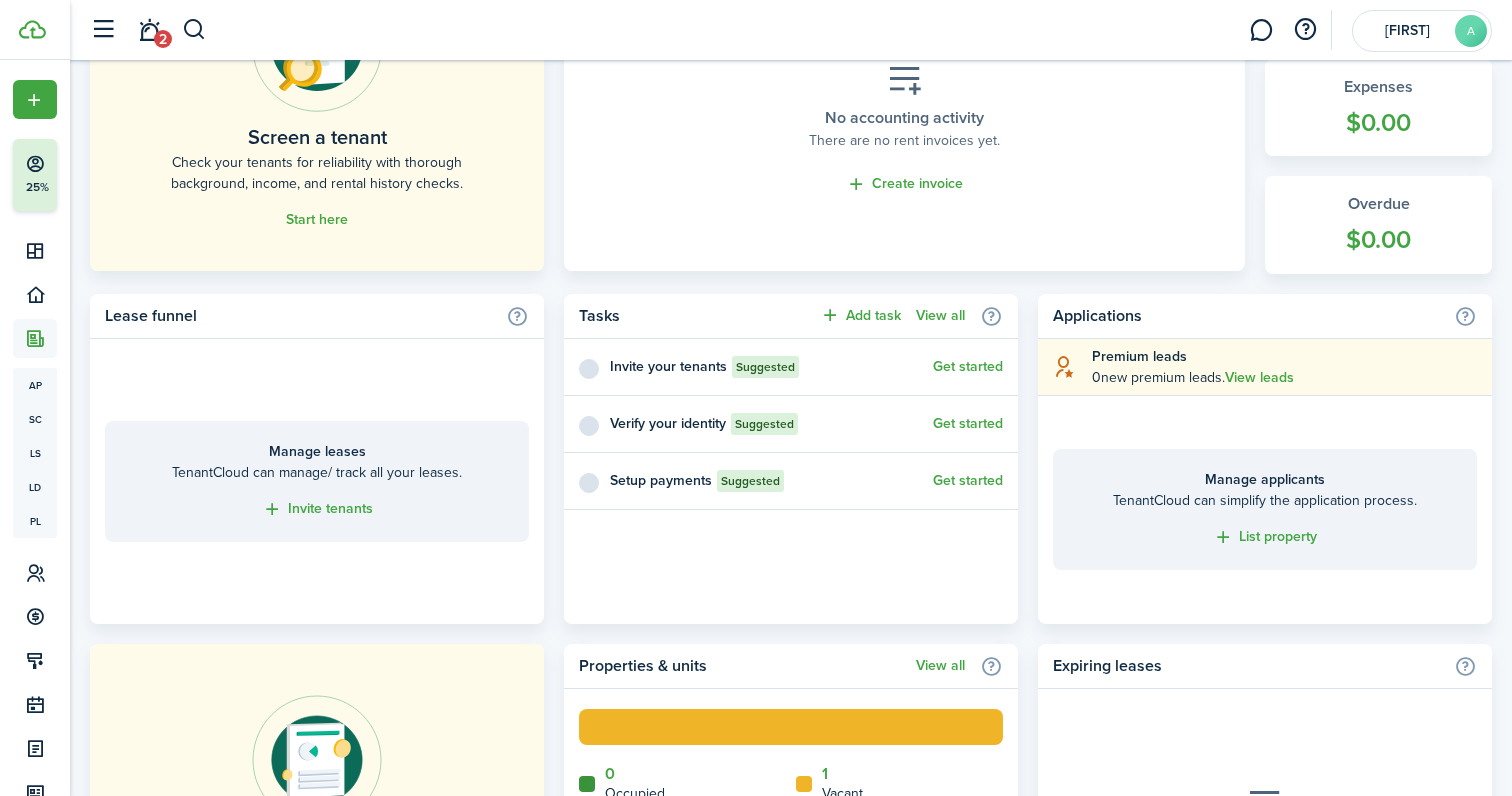scroll, scrollTop: 635, scrollLeft: 0, axis: vertical 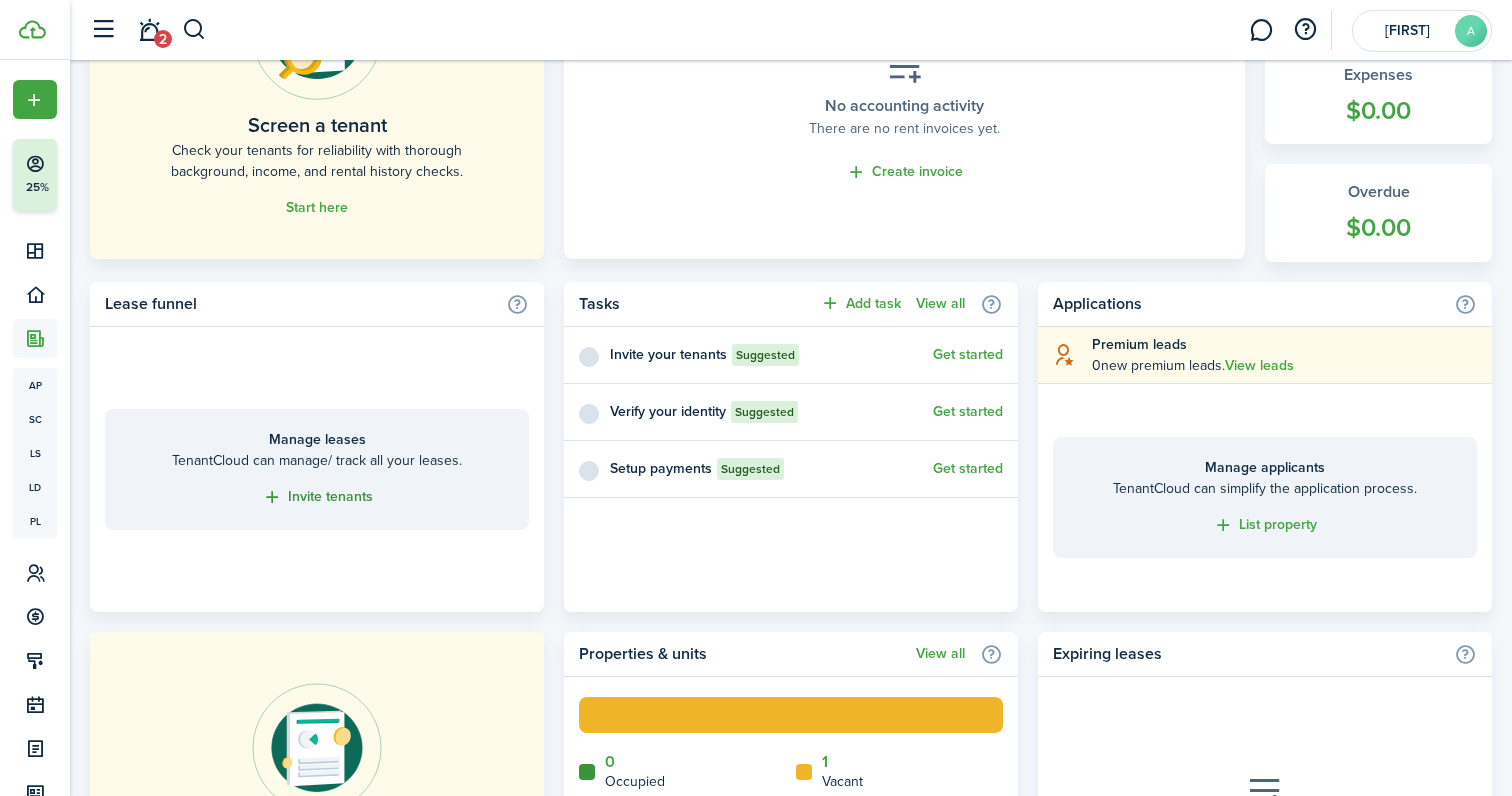 click on "Invite tenants" at bounding box center [317, 497] 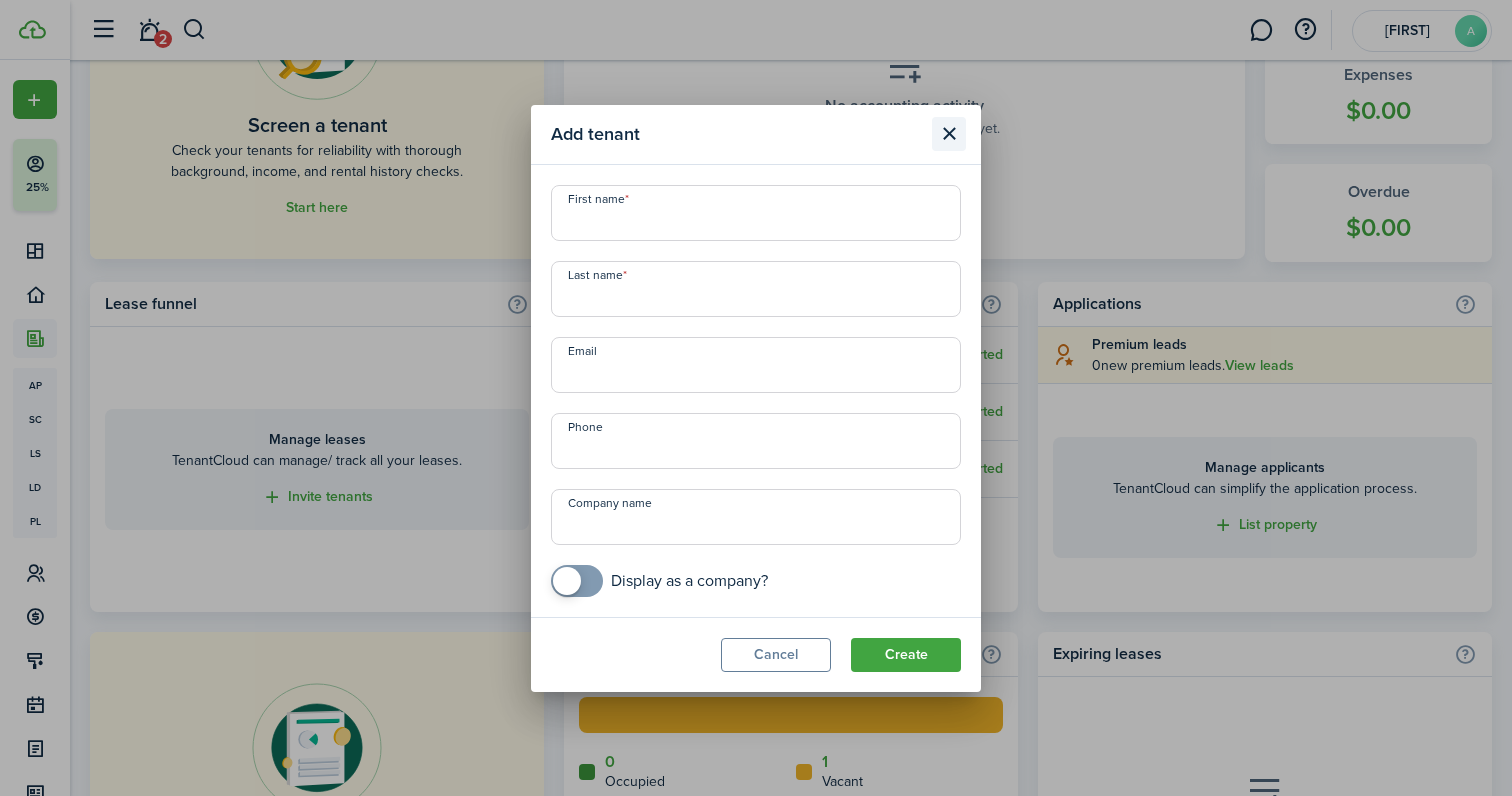 click at bounding box center [949, 134] 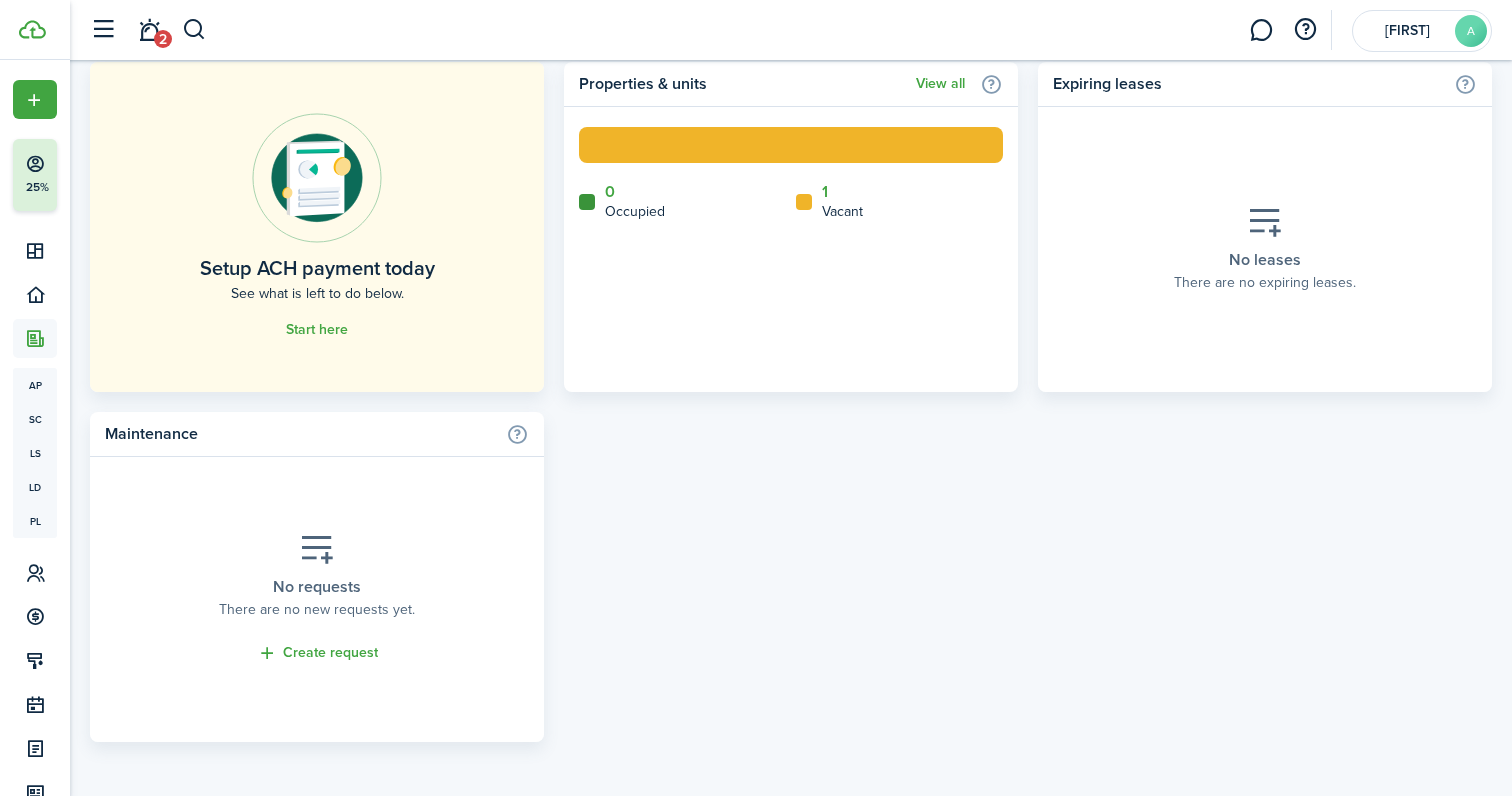 scroll, scrollTop: 1204, scrollLeft: 0, axis: vertical 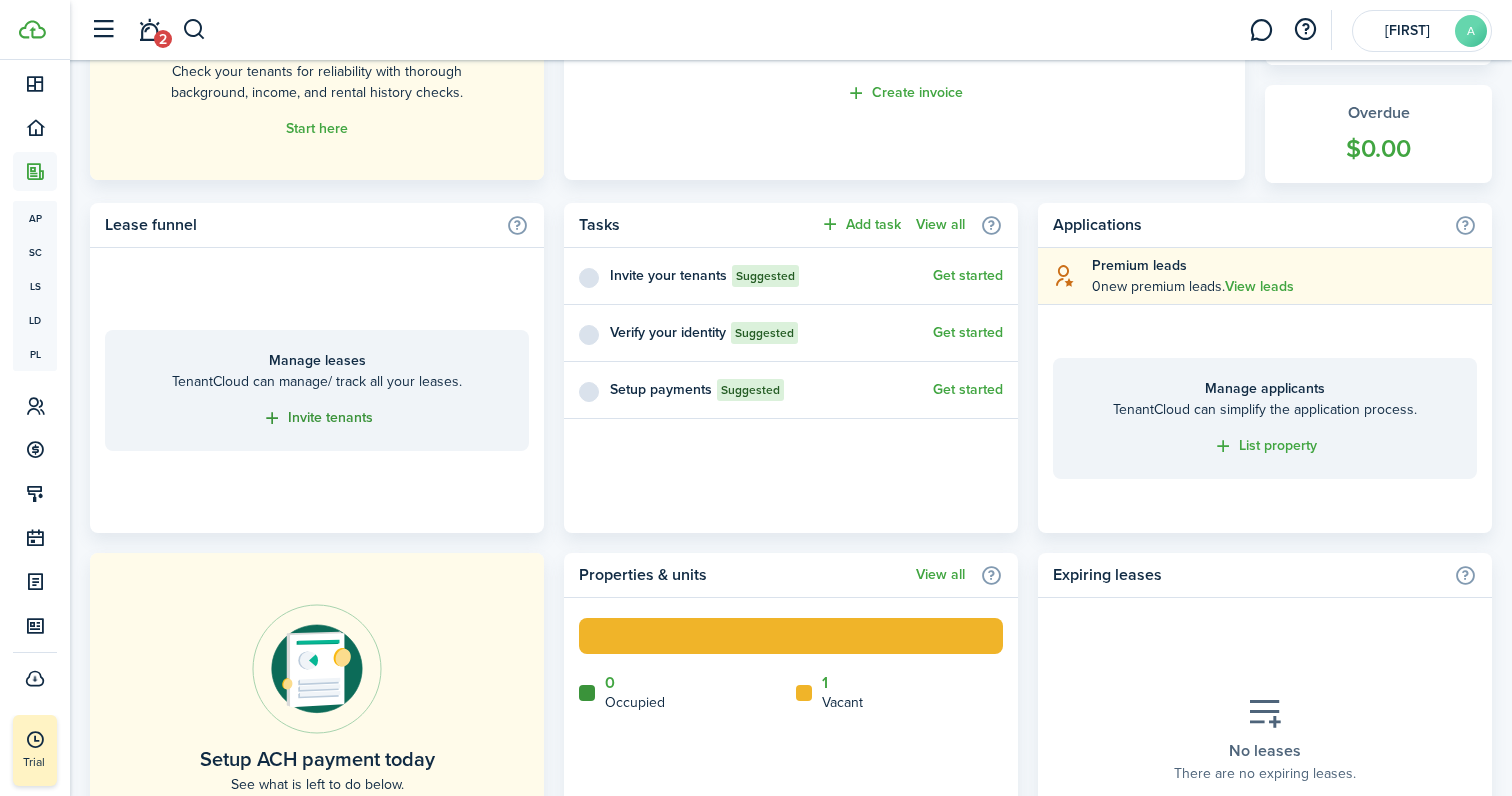 click on "Invite tenants" at bounding box center [317, 418] 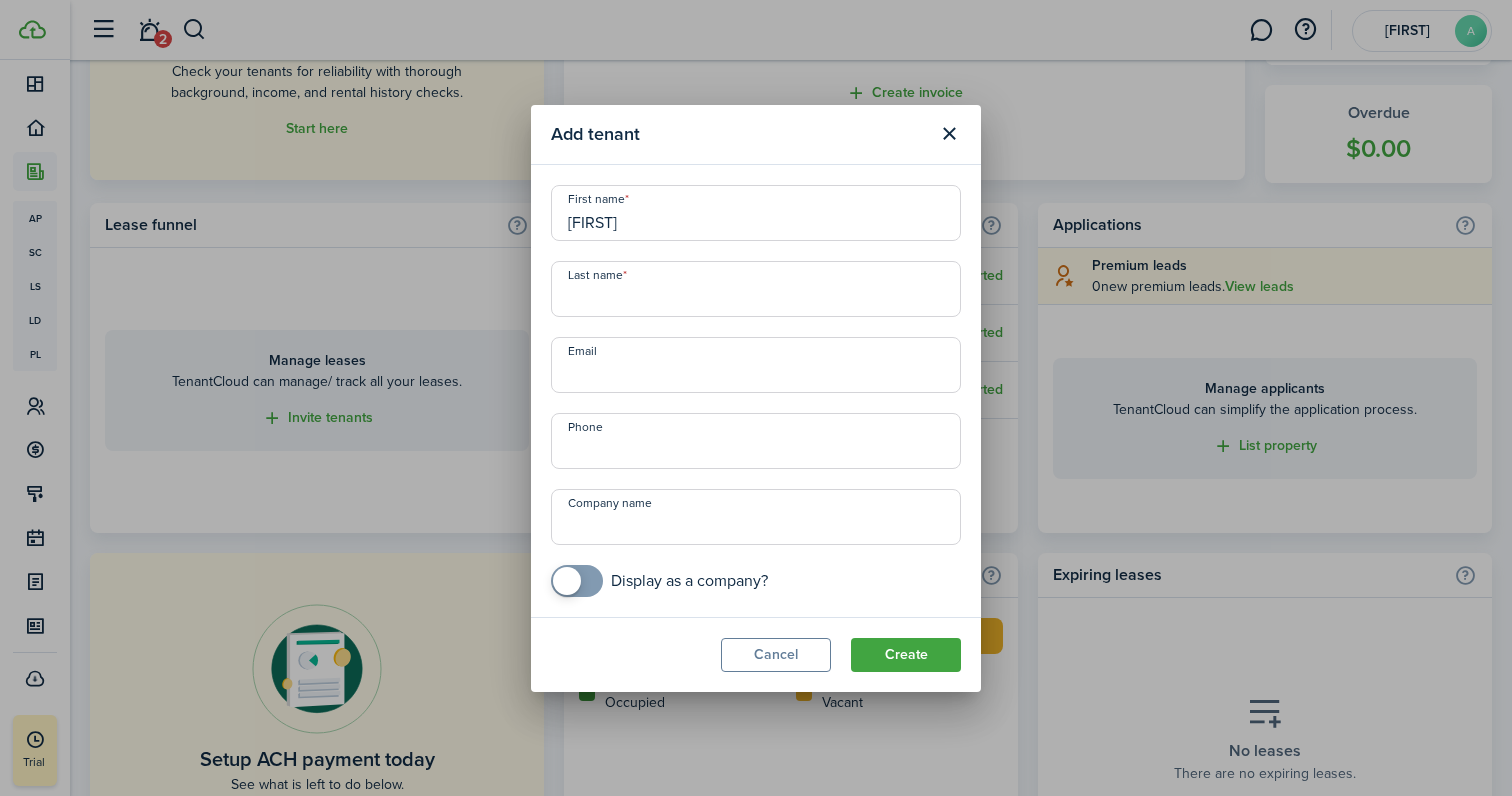 type on "[FIRST]" 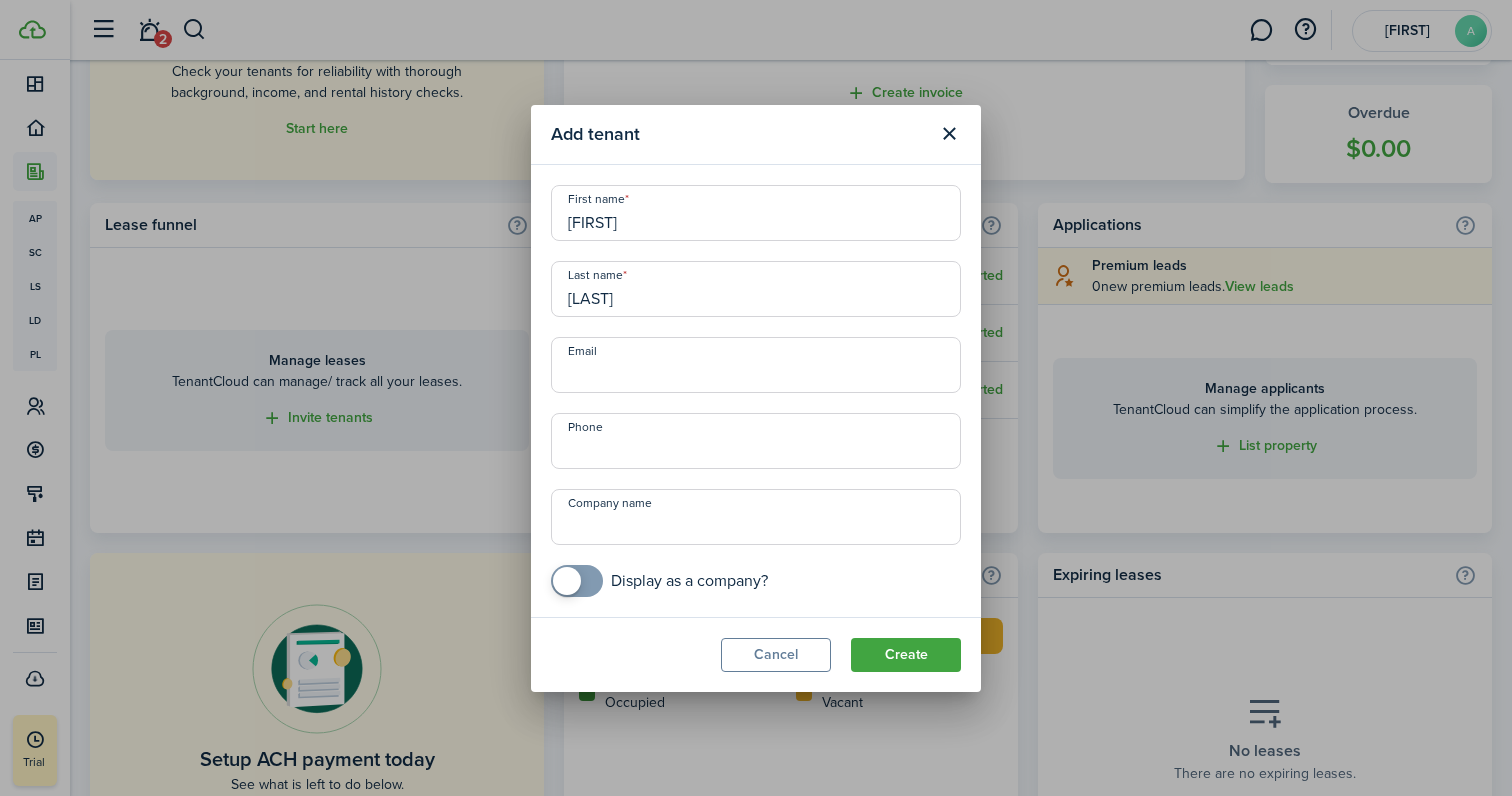 type on "[LAST]" 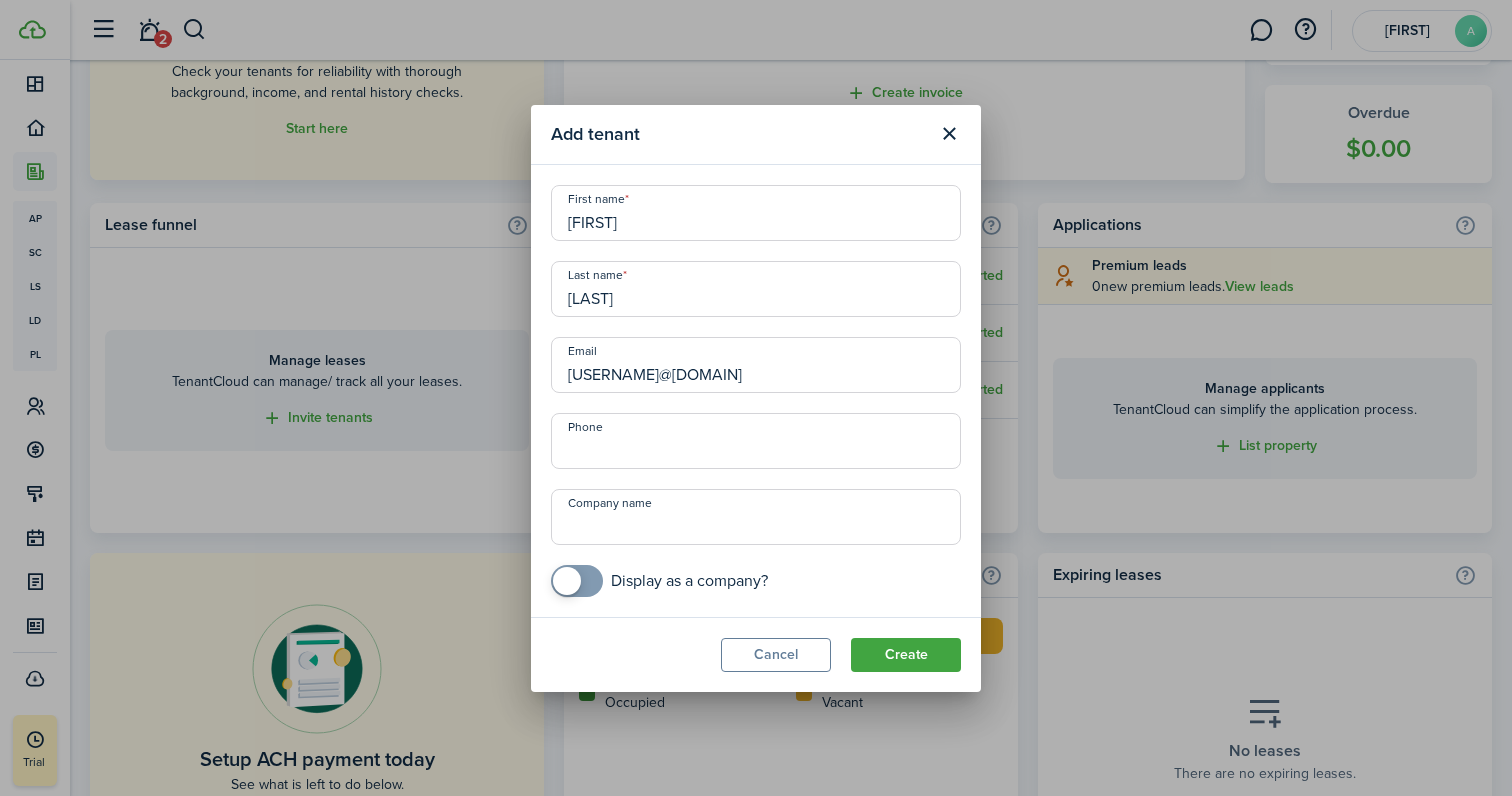 type on "[USERNAME]@[DOMAIN]" 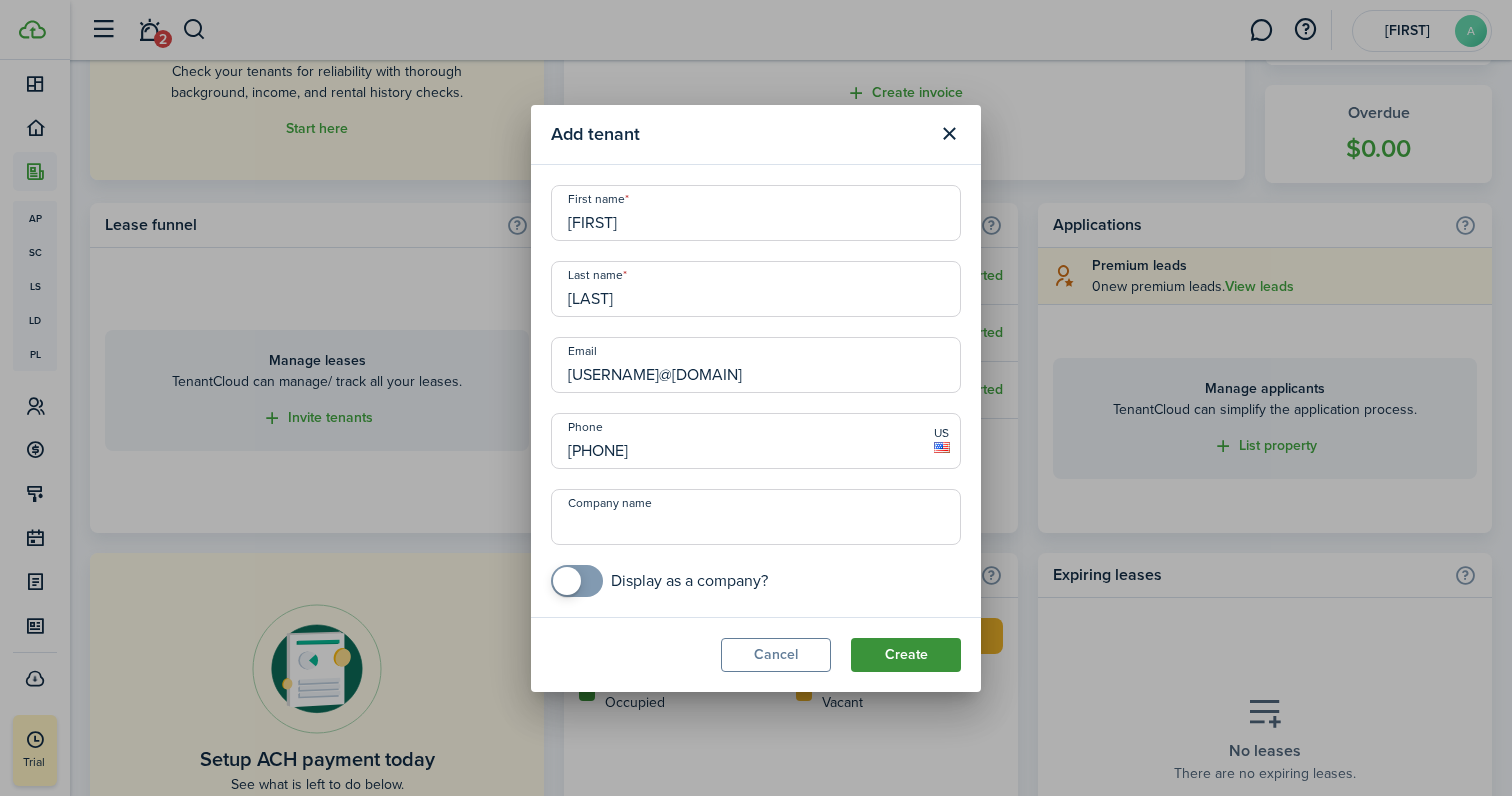 click on "Create" at bounding box center (906, 655) 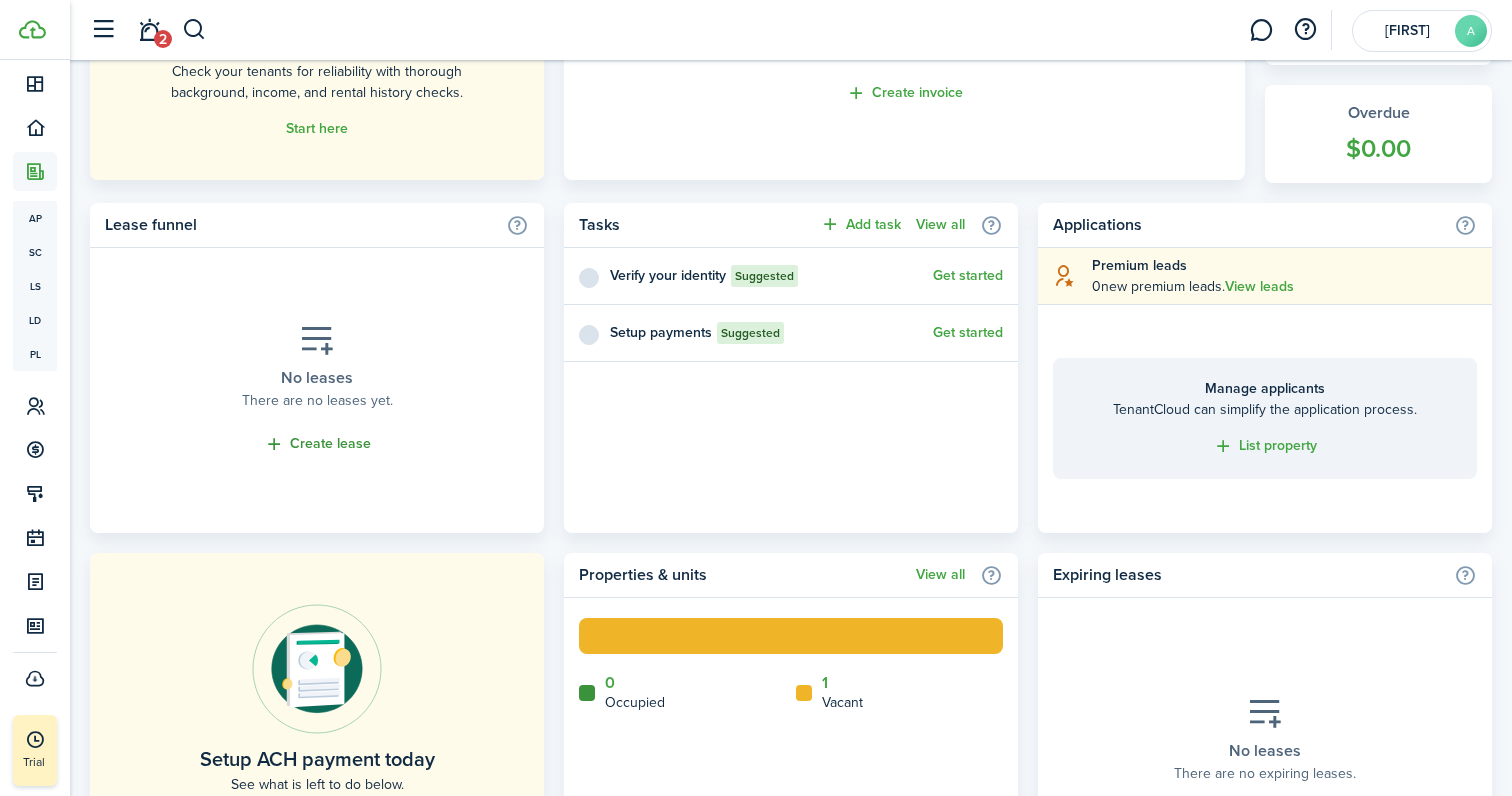 click on "Create lease" at bounding box center (317, 444) 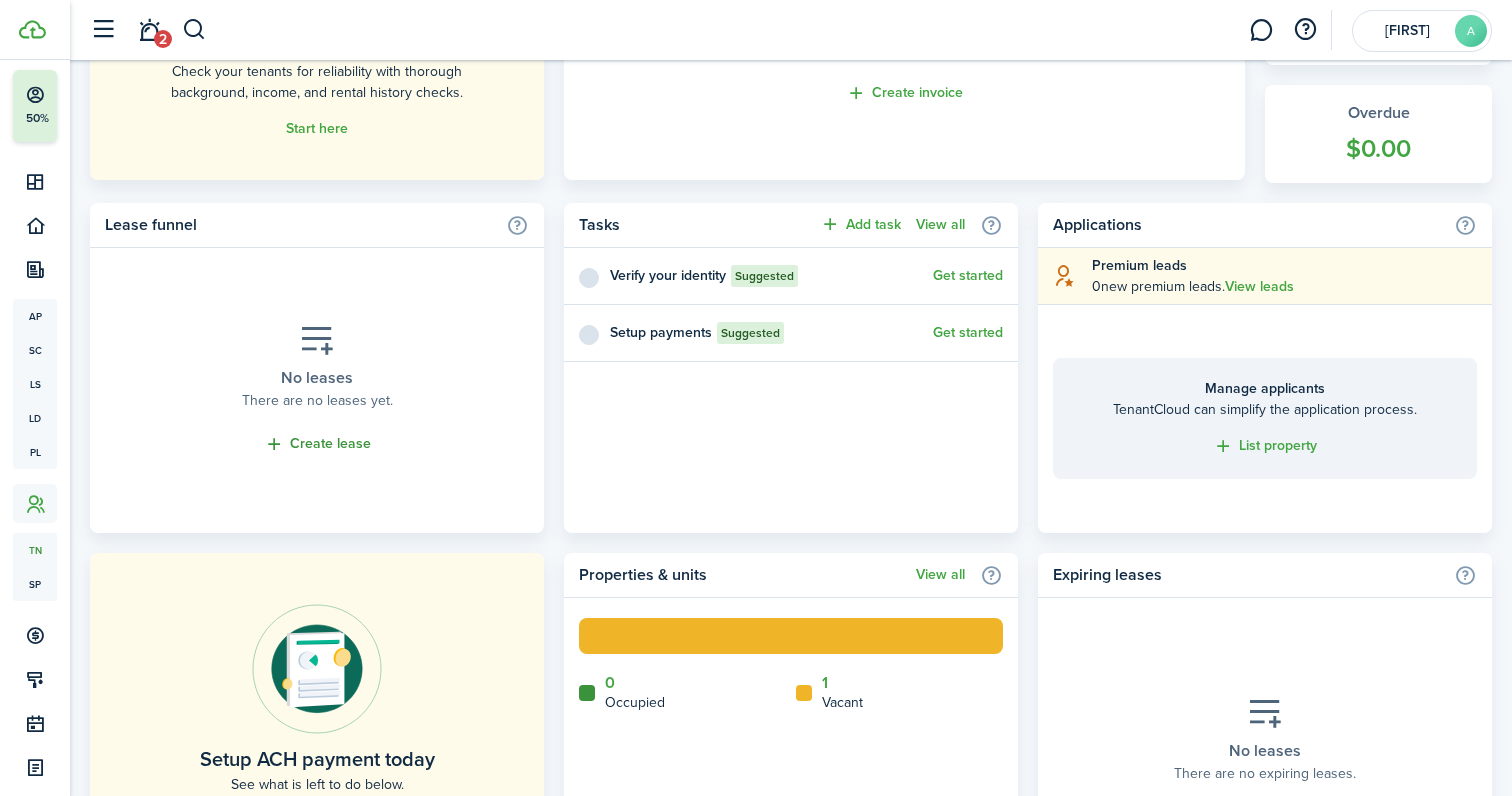 scroll, scrollTop: 65, scrollLeft: 0, axis: vertical 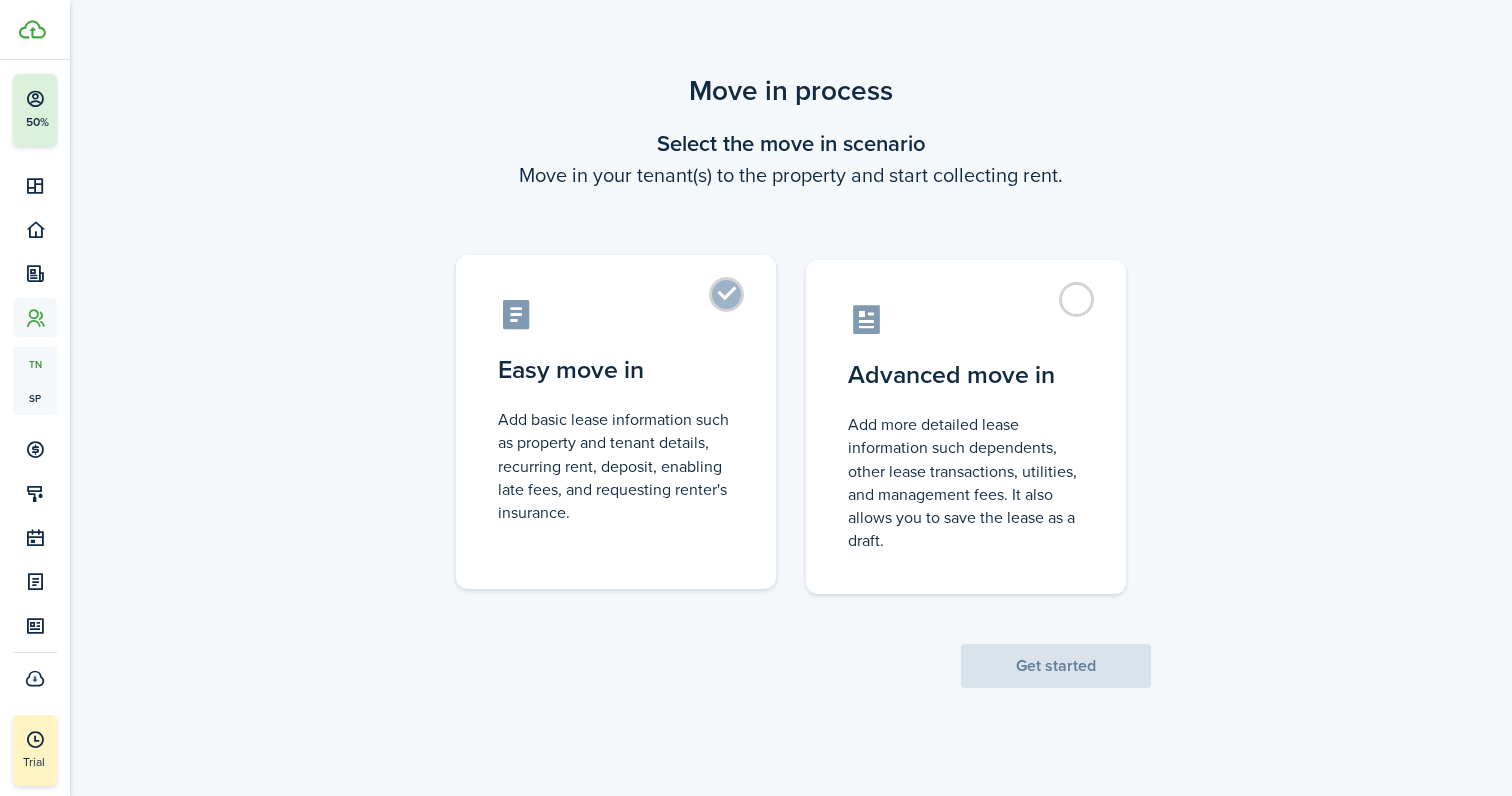 click on "Add basic lease information such as property and tenant details, recurring rent, deposit, enabling late fees, and requesting renter's insurance." at bounding box center [616, 466] 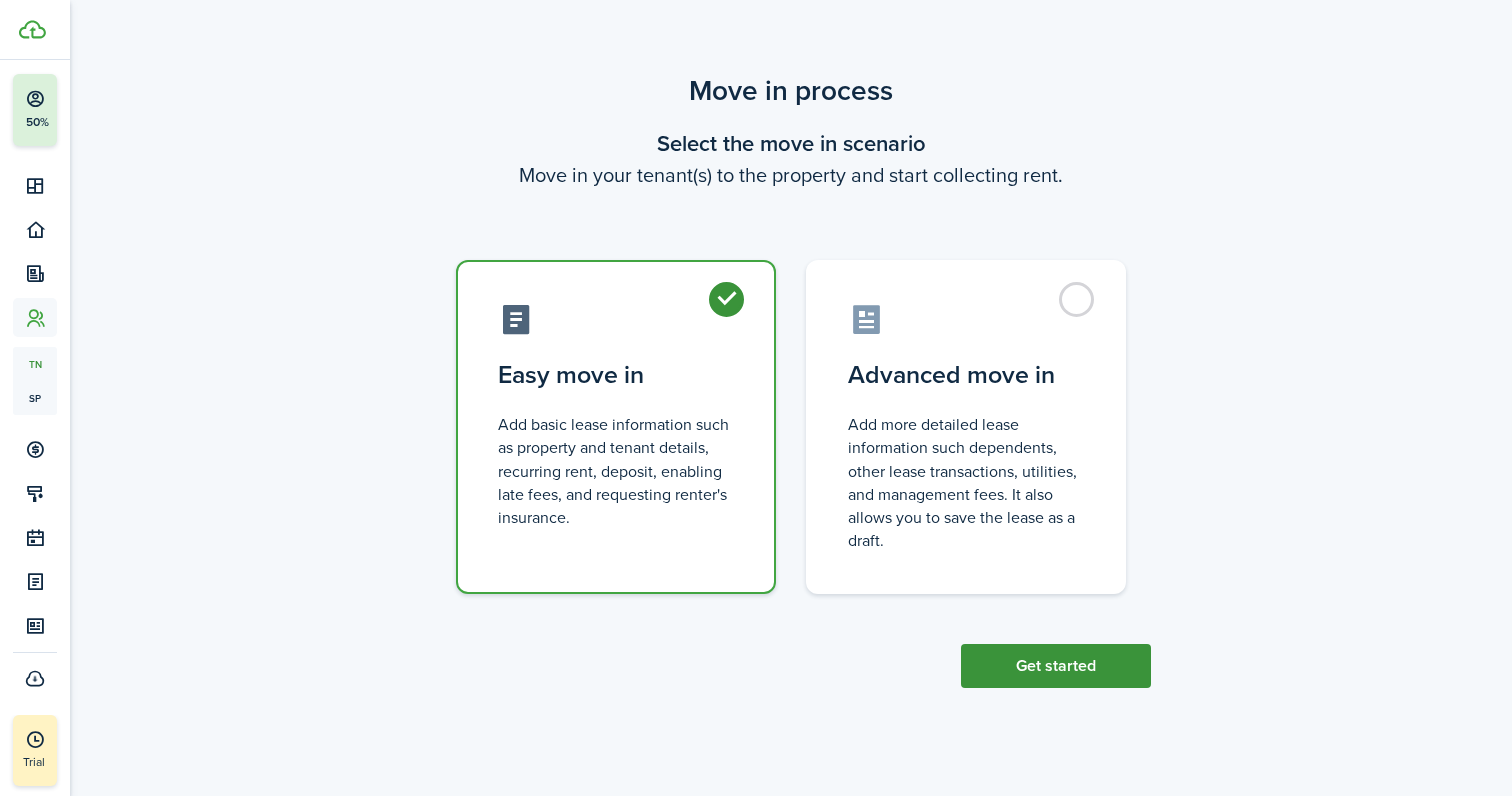 click on "Get started" at bounding box center [1056, 666] 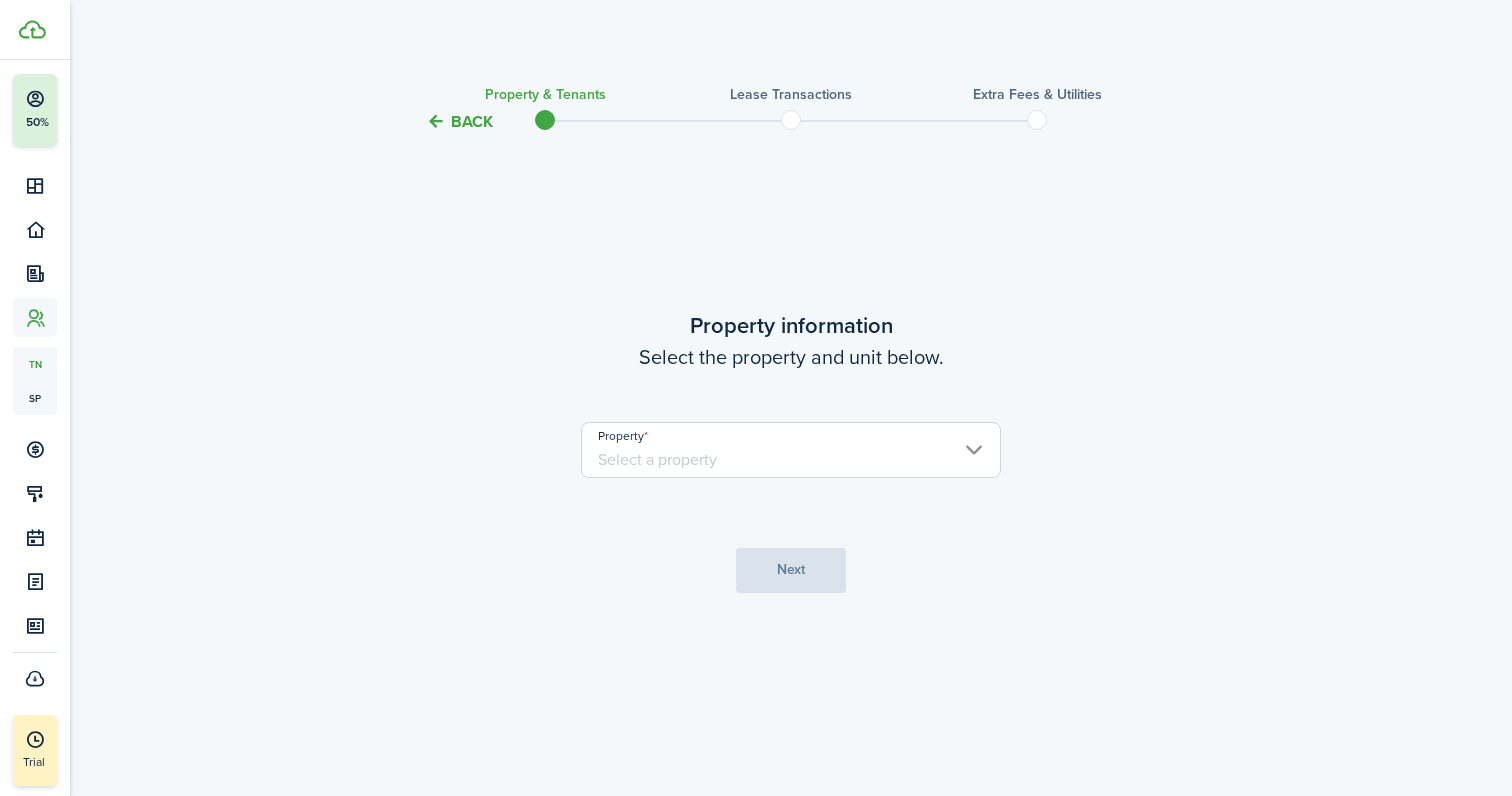 click on "Property" at bounding box center [791, 450] 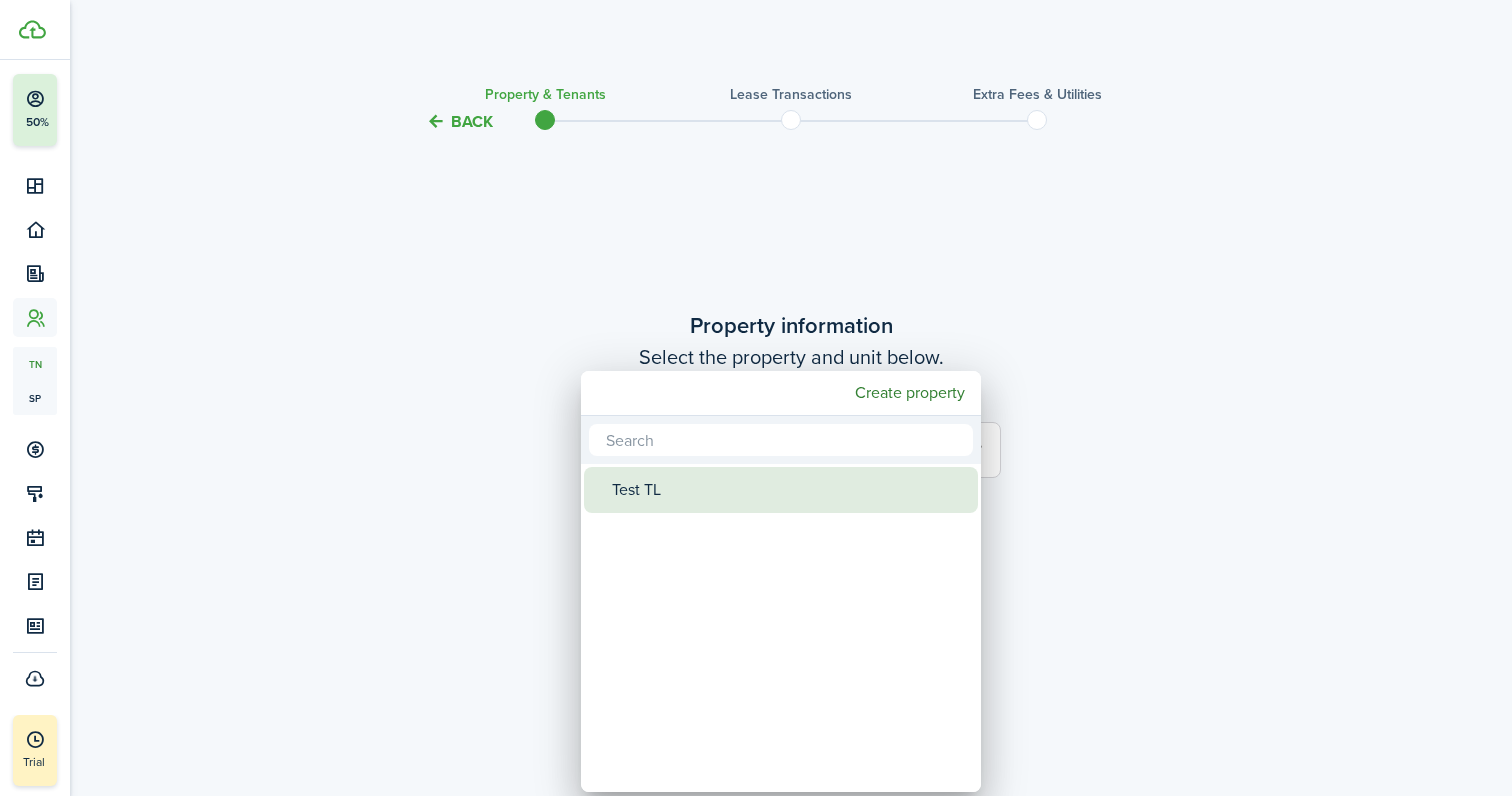 click on "Test TL" at bounding box center [789, 490] 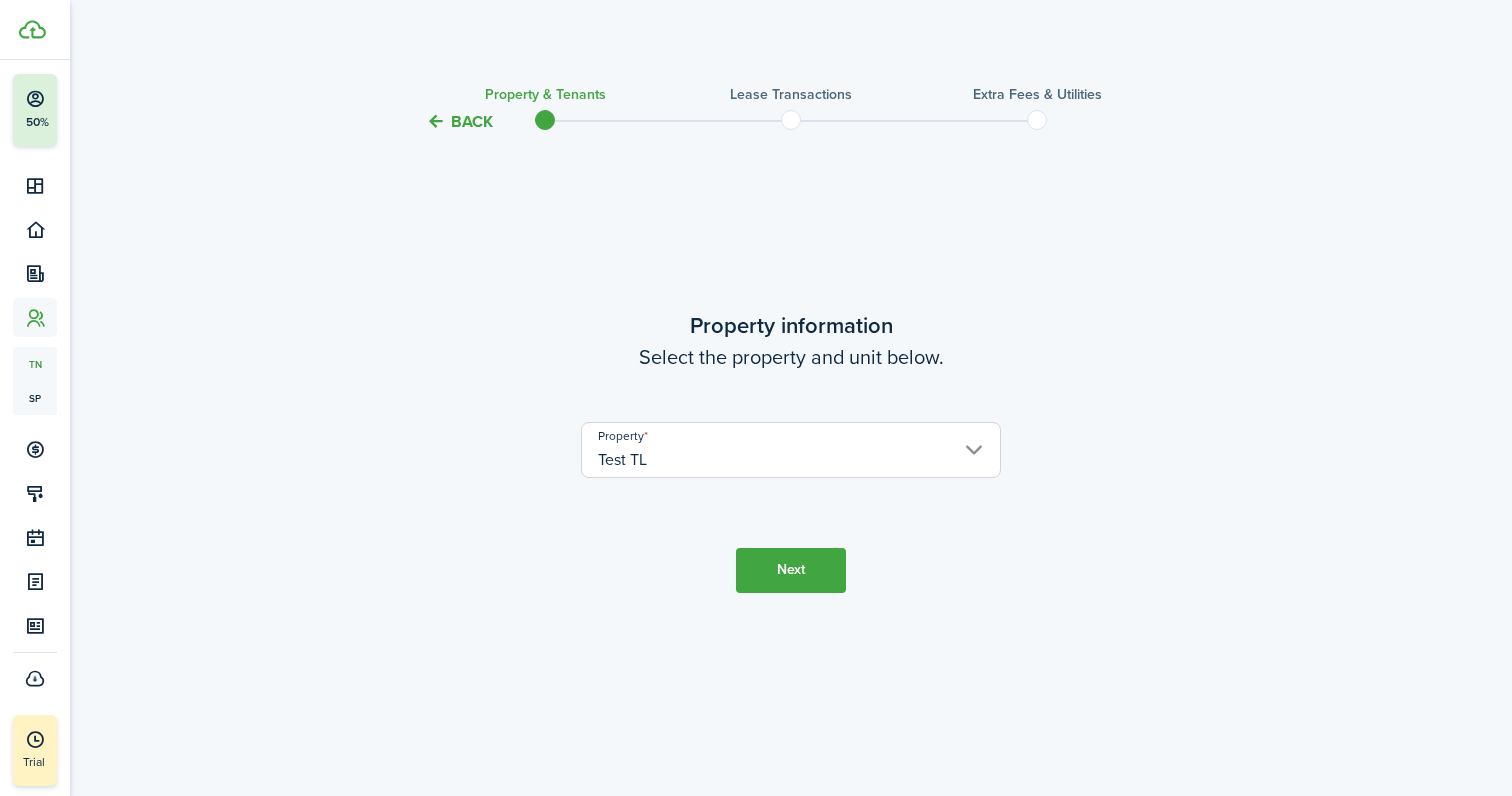 click on "Next" at bounding box center [791, 570] 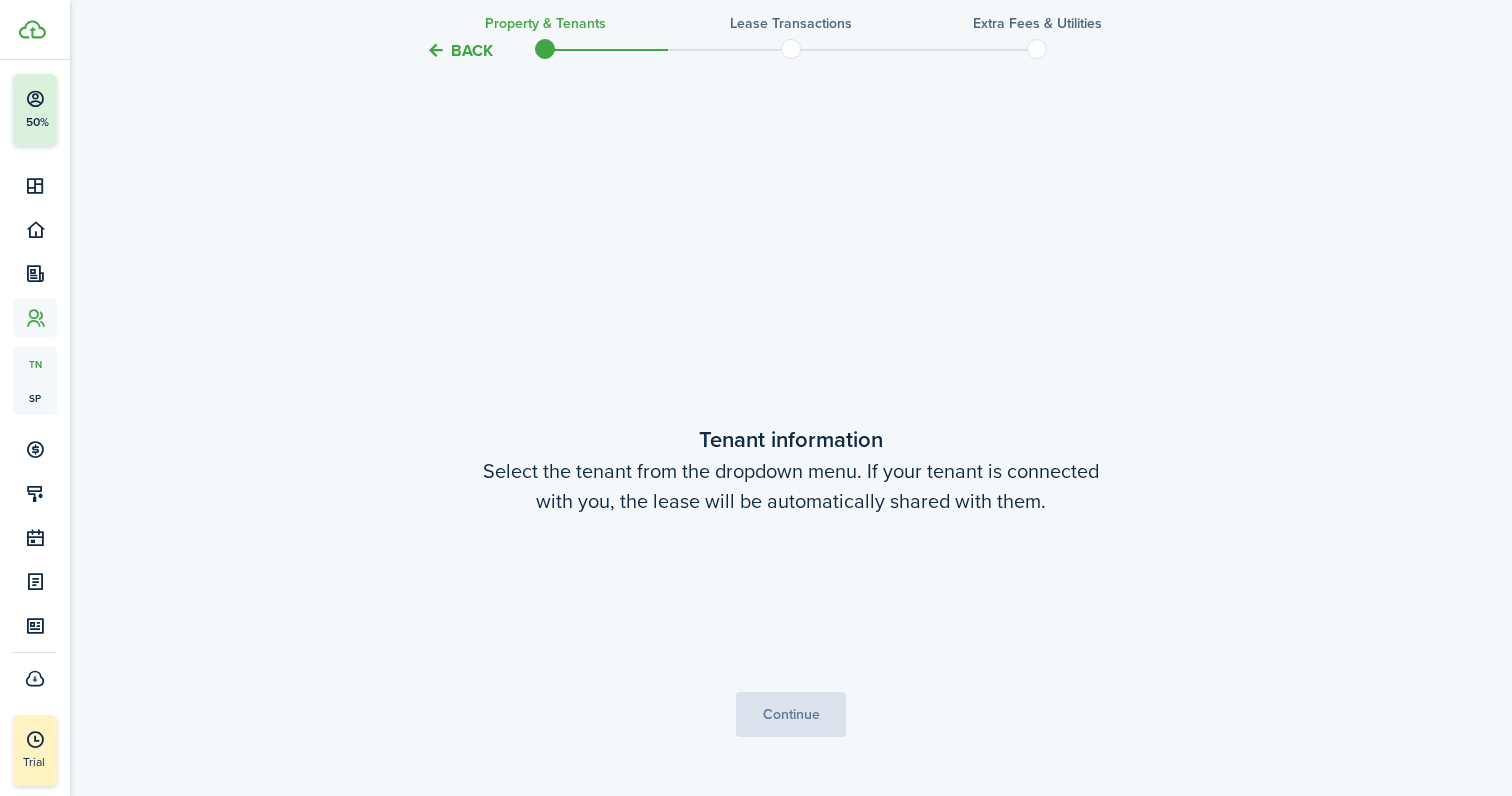 scroll, scrollTop: 662, scrollLeft: 0, axis: vertical 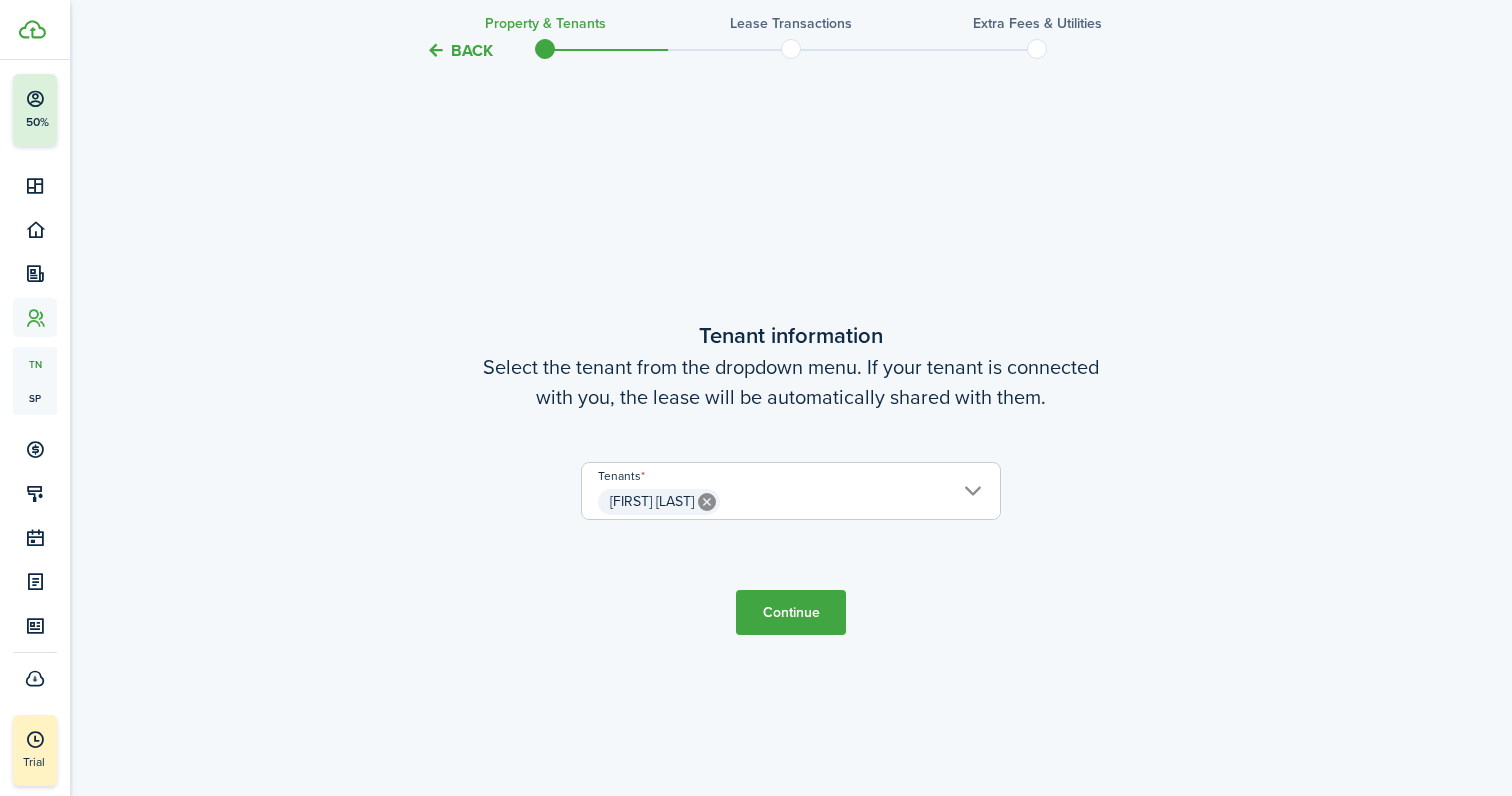 click on "Continue" at bounding box center (791, 612) 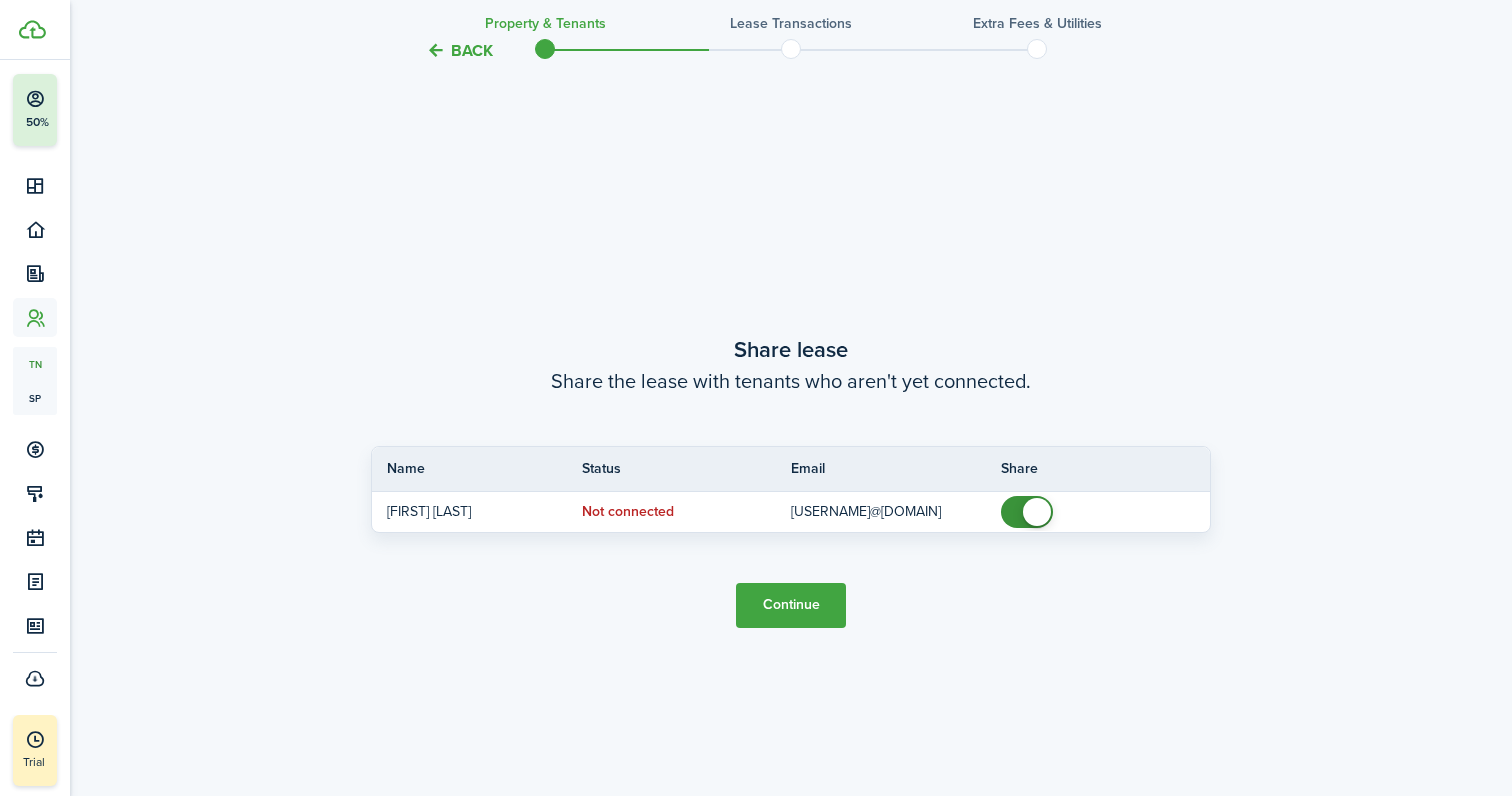 scroll, scrollTop: 1458, scrollLeft: 0, axis: vertical 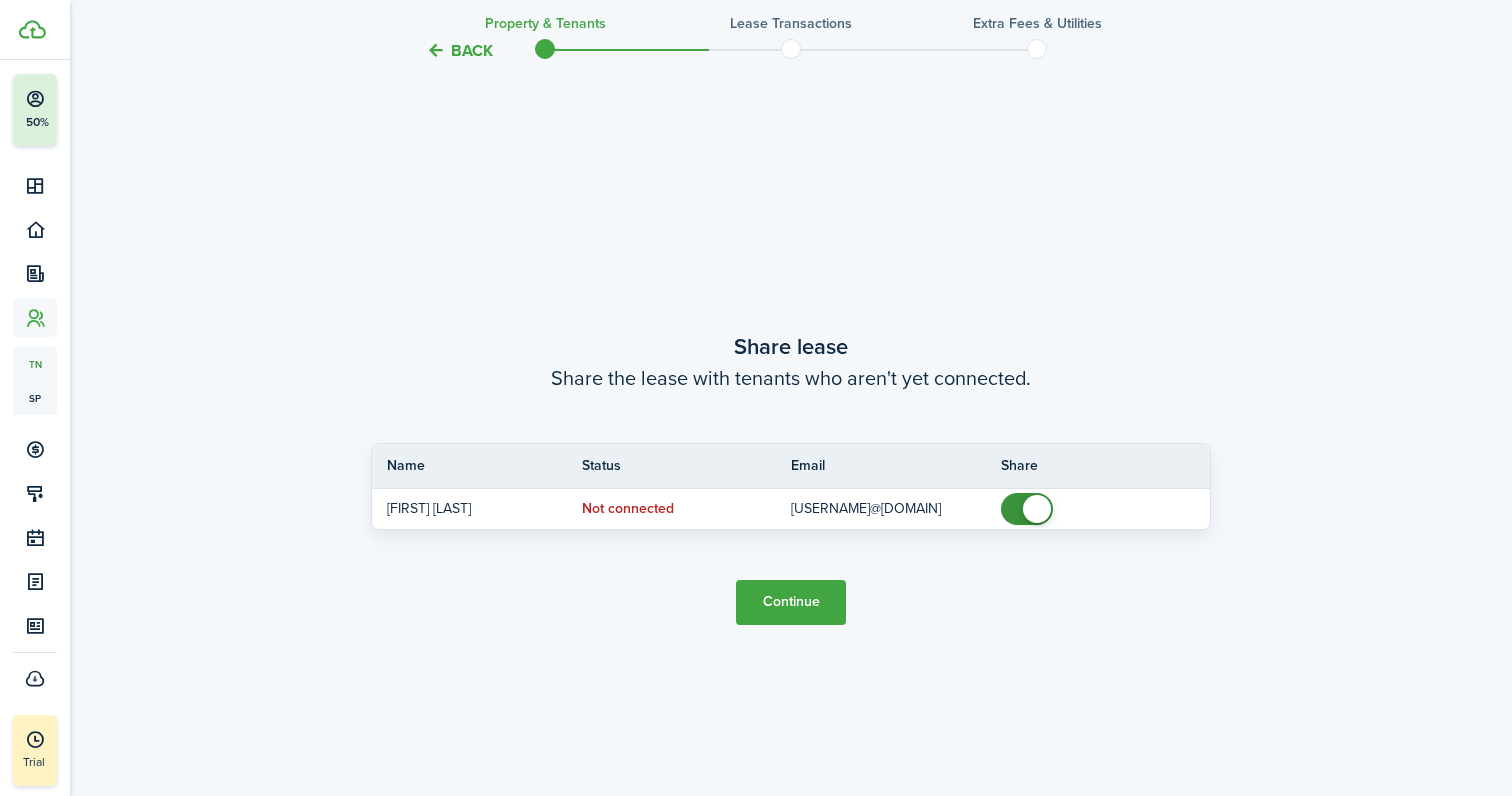 click on "Continue" at bounding box center [791, 602] 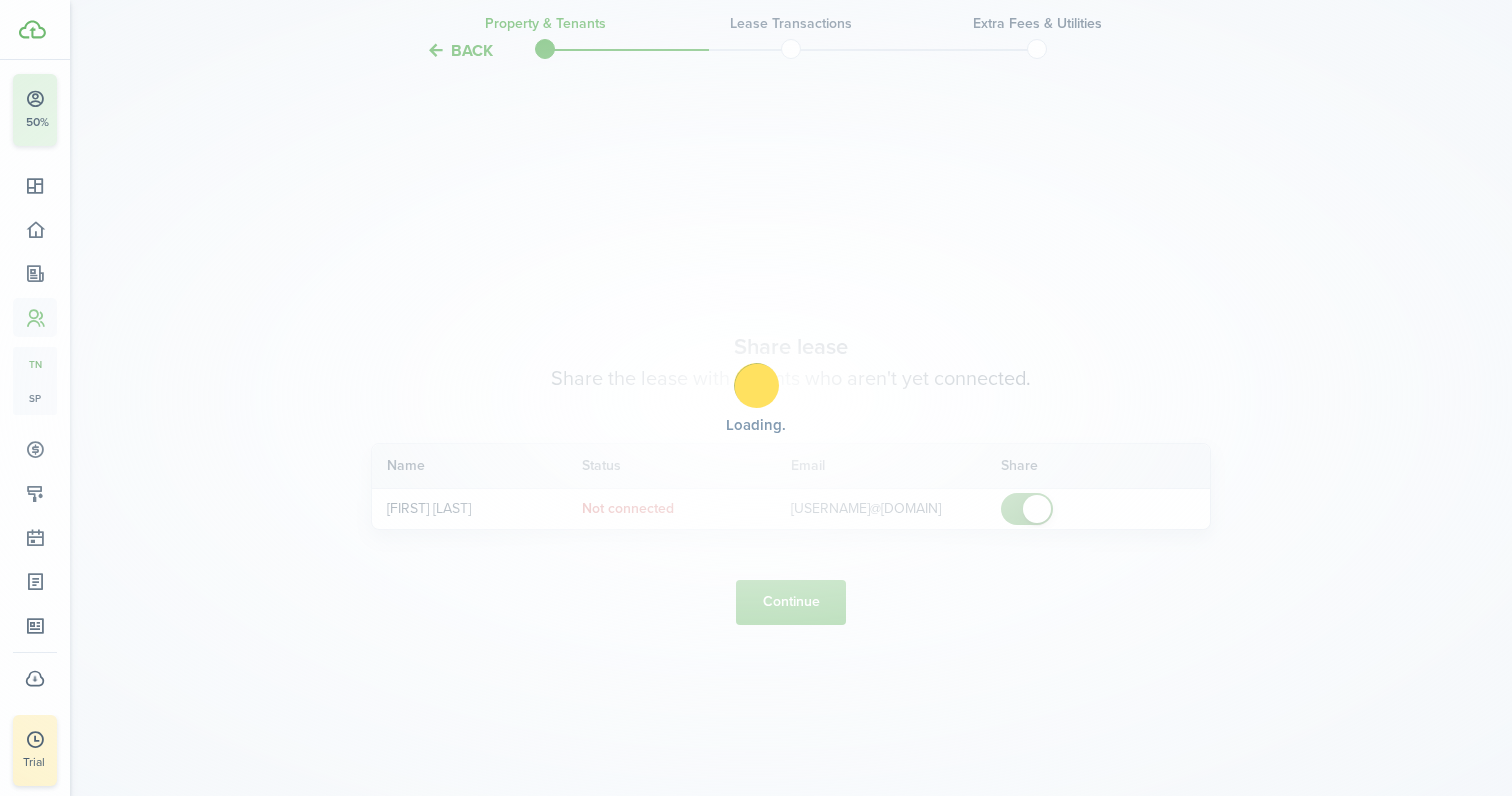 scroll, scrollTop: 0, scrollLeft: 0, axis: both 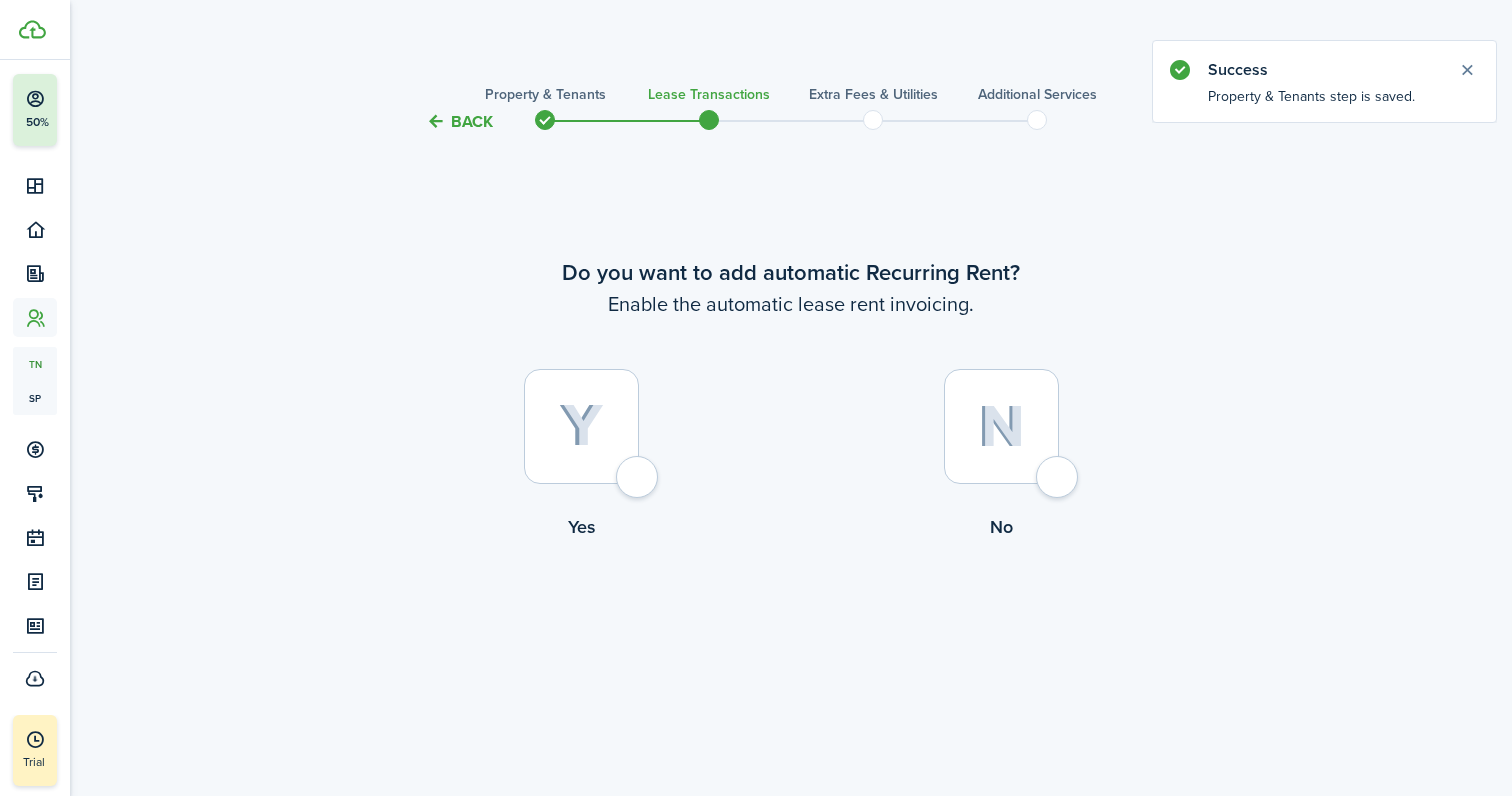 click at bounding box center [581, 426] 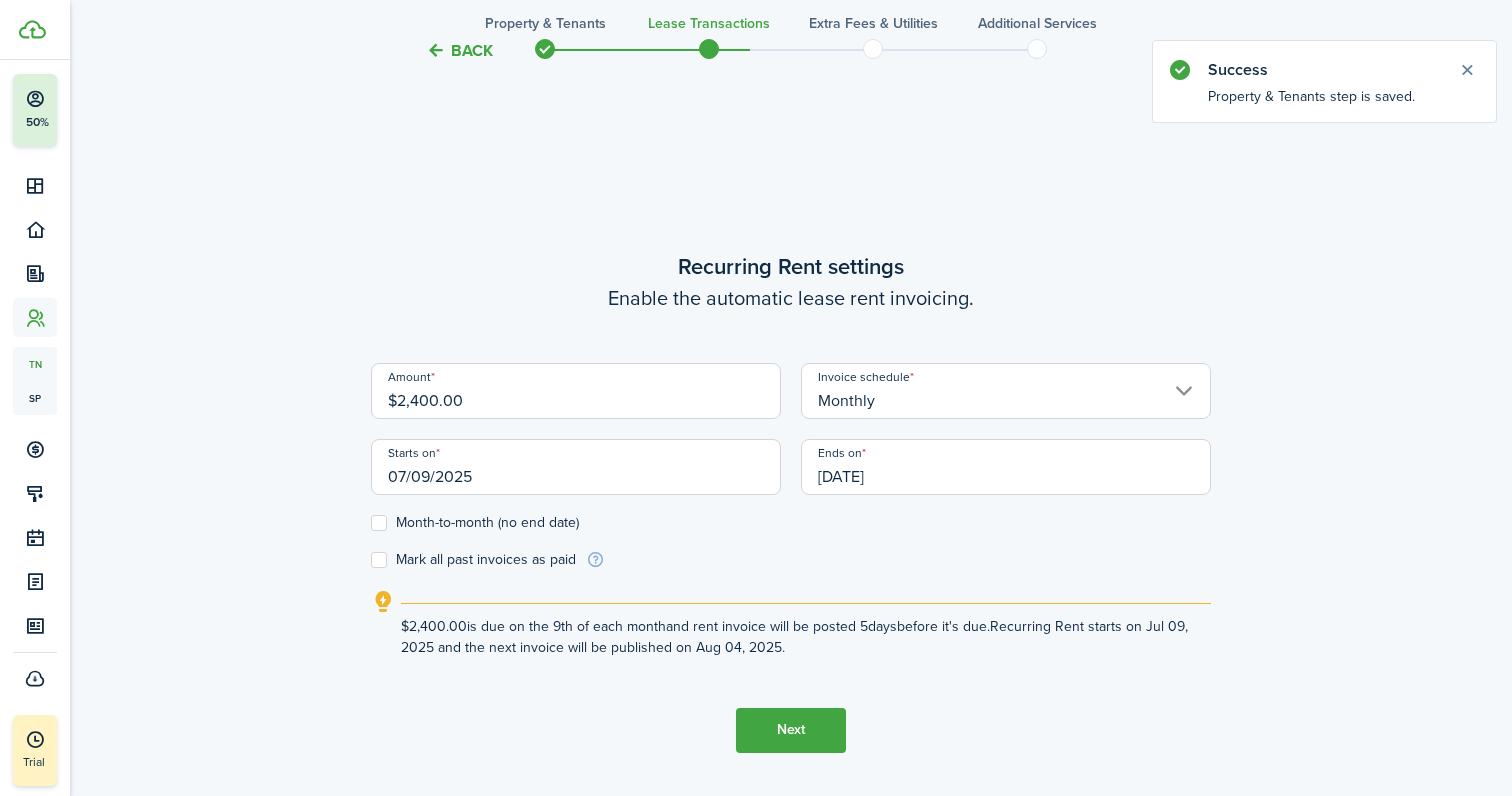 scroll, scrollTop: 662, scrollLeft: 0, axis: vertical 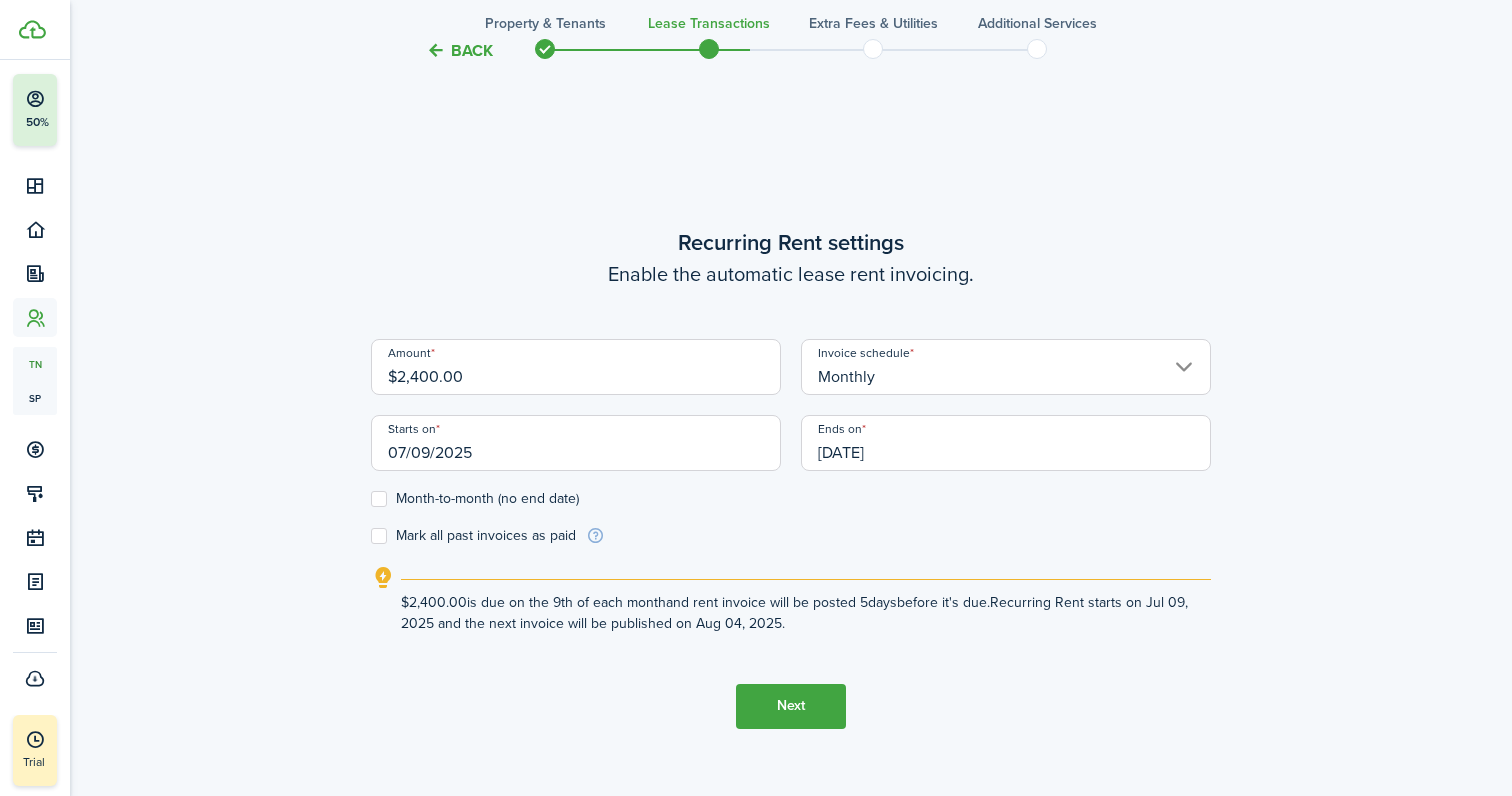 click on "07/09/2025" at bounding box center (576, 443) 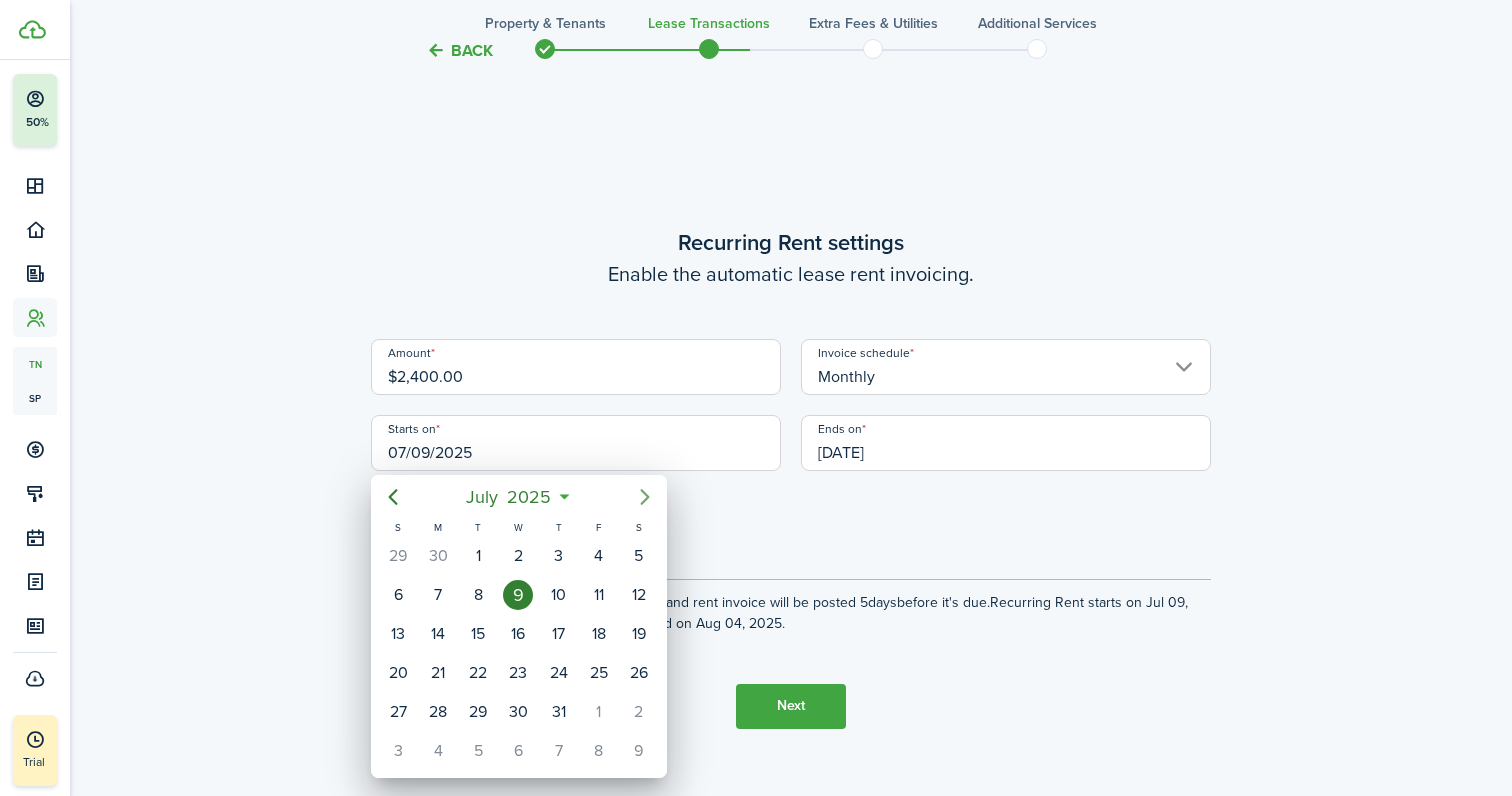 click at bounding box center [644, 497] 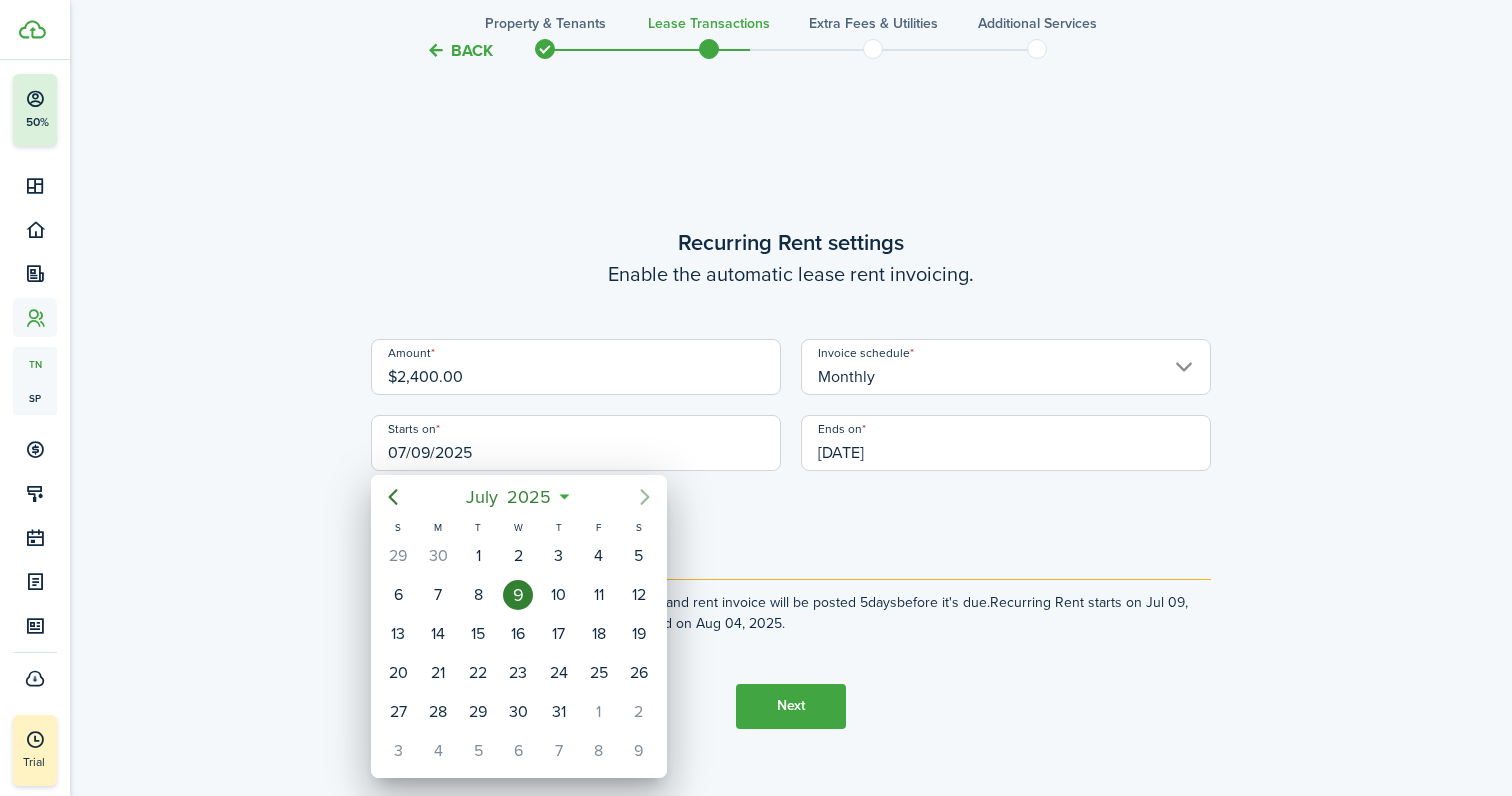 click at bounding box center (644, 497) 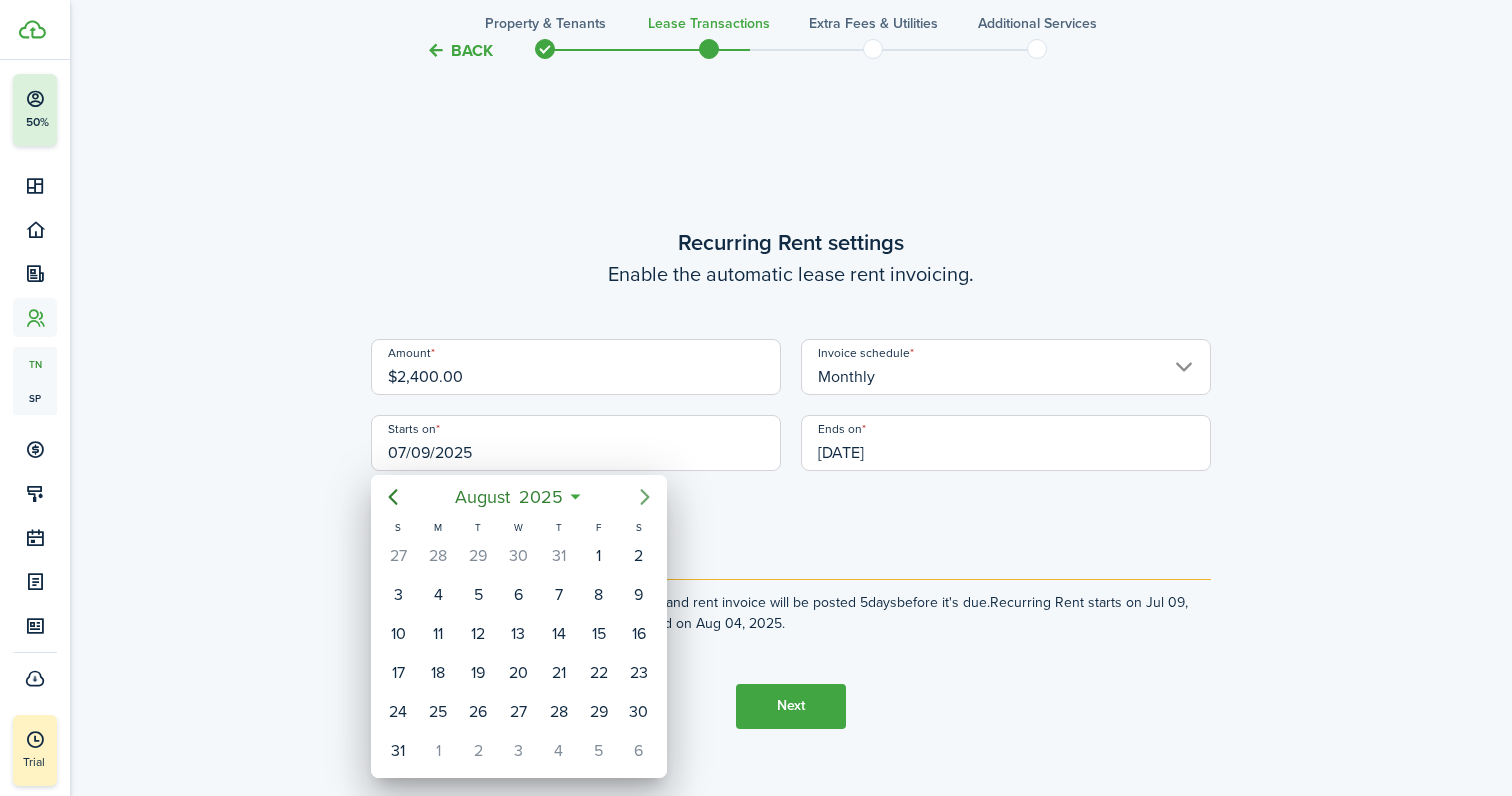 click at bounding box center [644, 497] 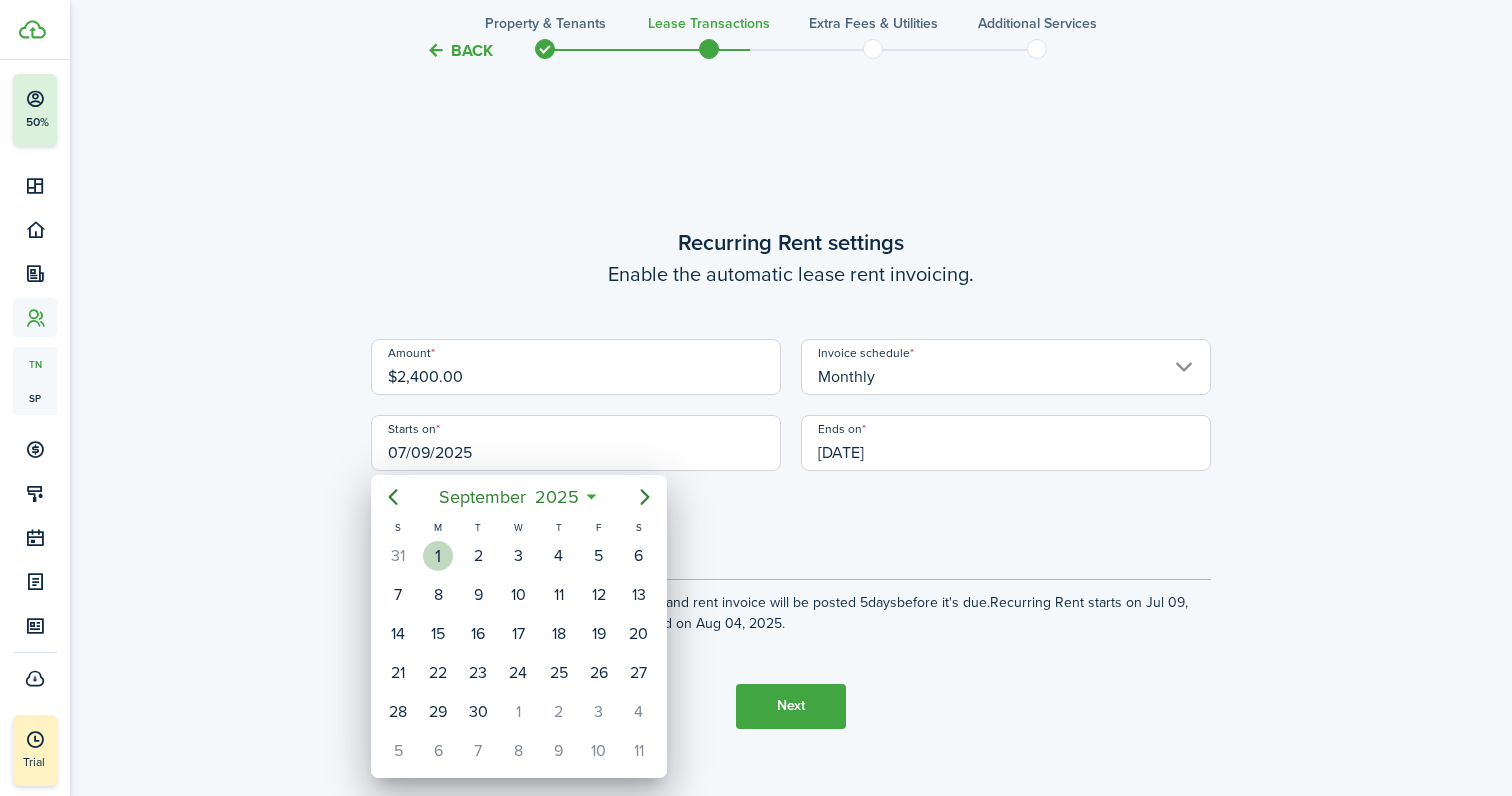 click on "1" at bounding box center [438, 556] 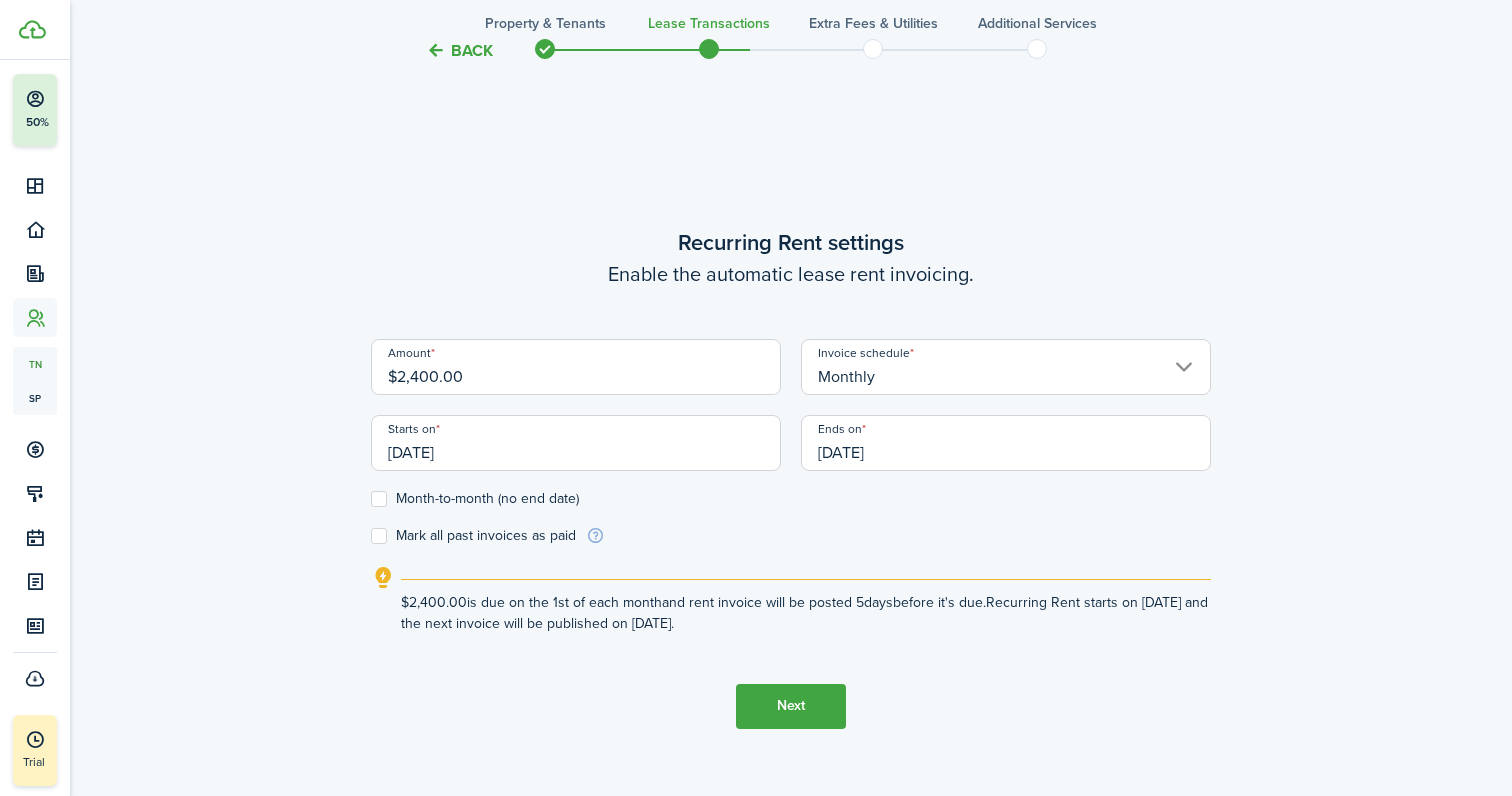 click on "[DATE]" at bounding box center [1006, 443] 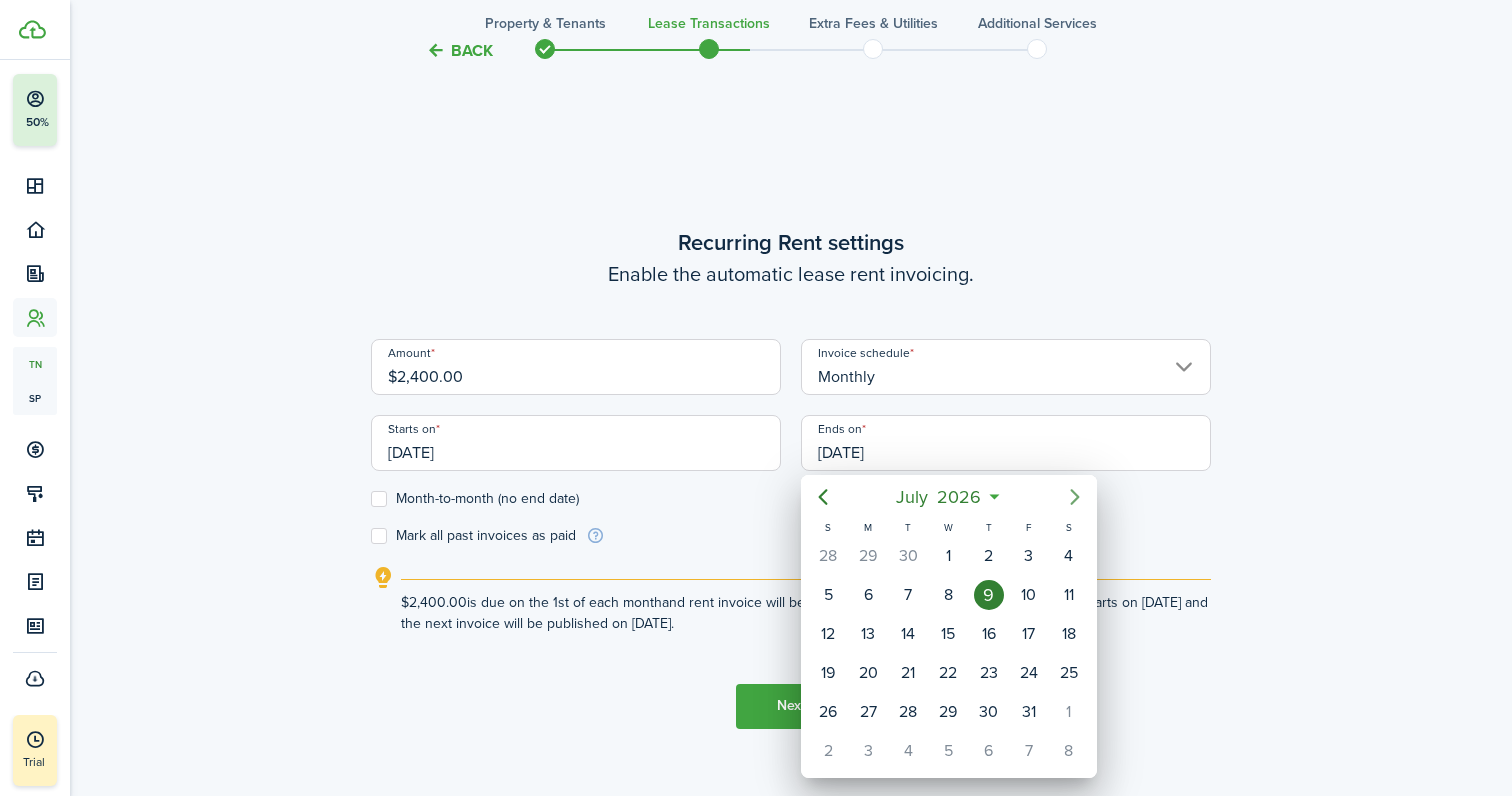 click at bounding box center [1075, 497] 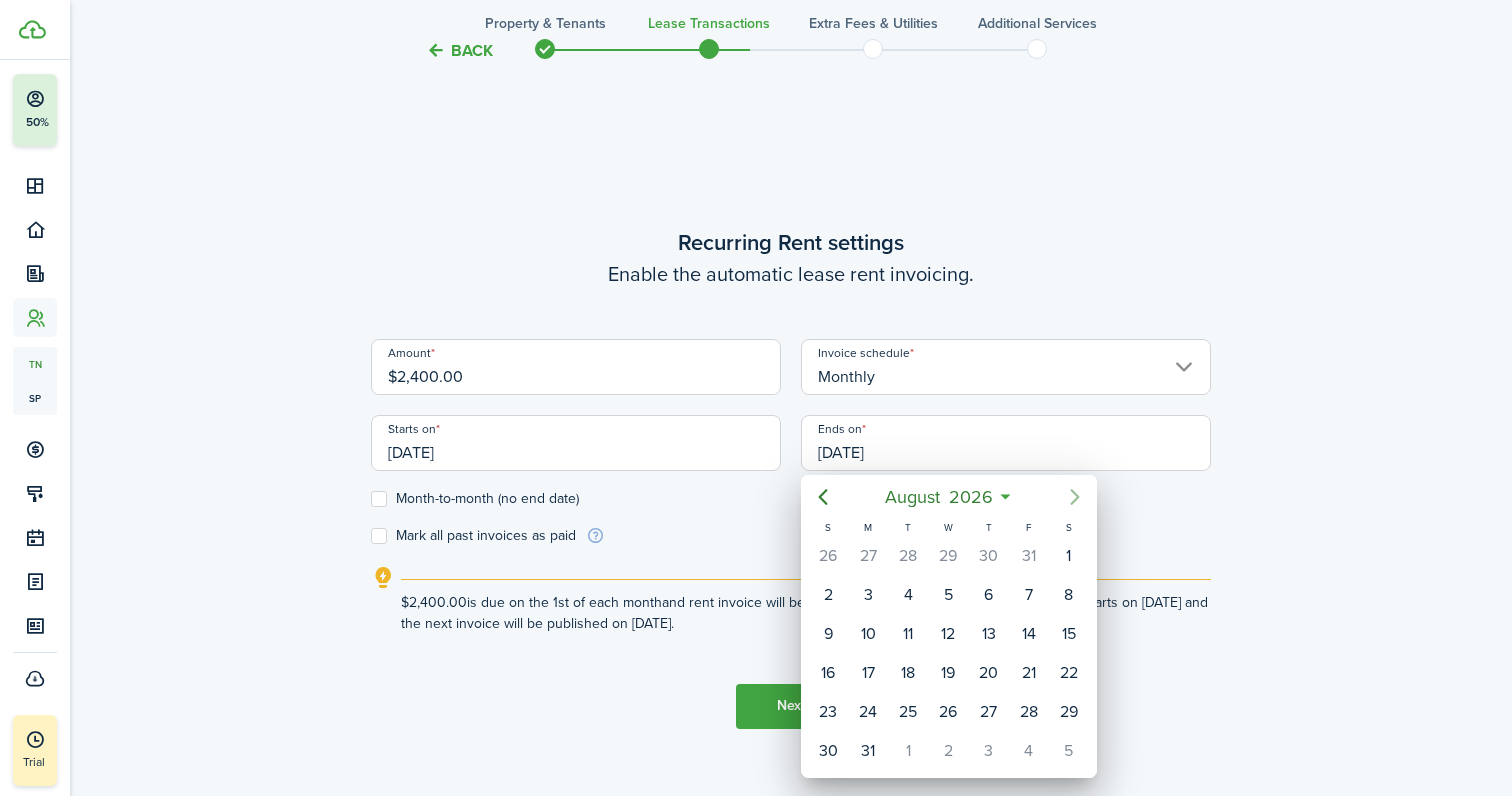 click at bounding box center [1075, 497] 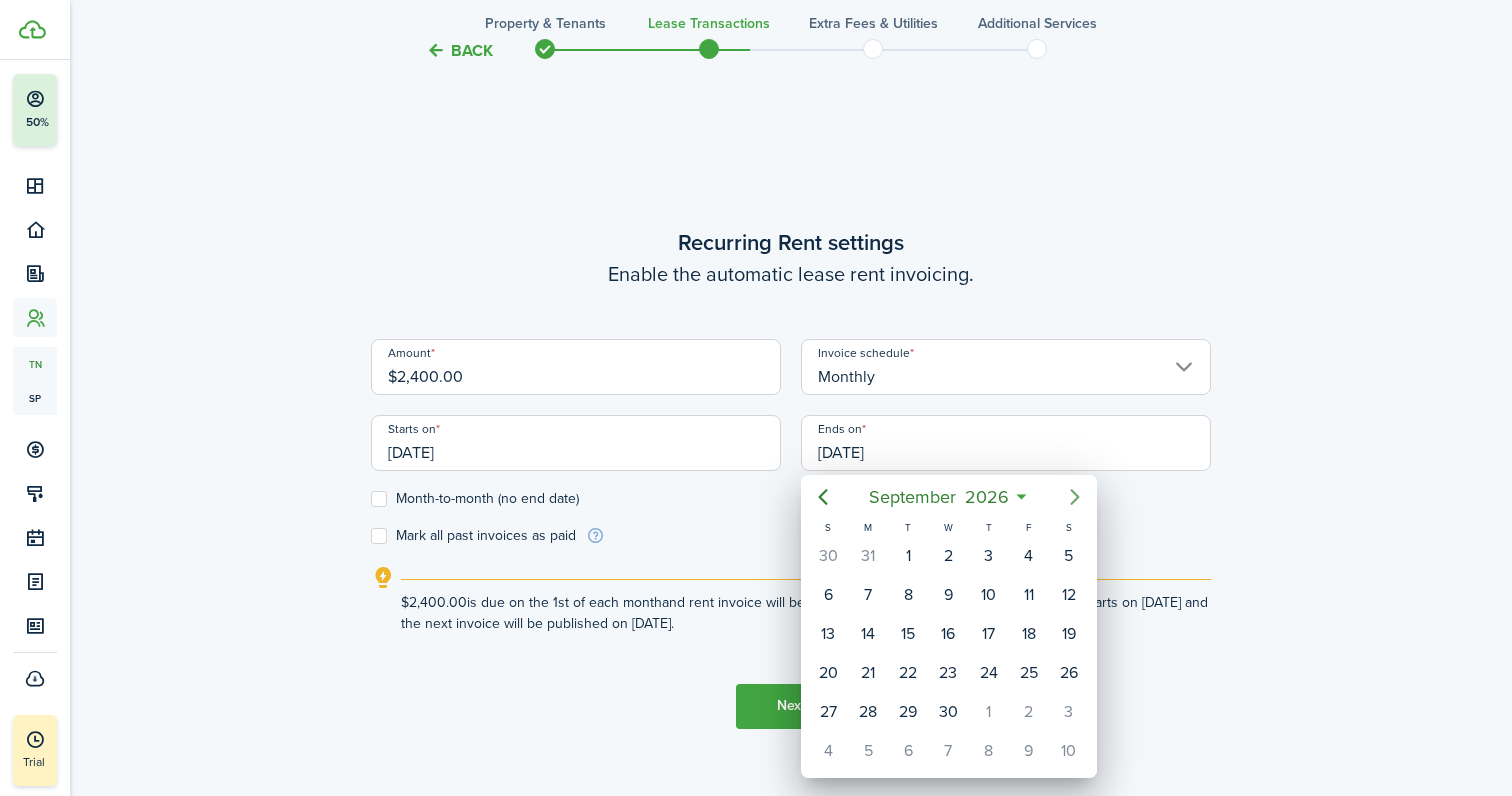 click at bounding box center (1075, 497) 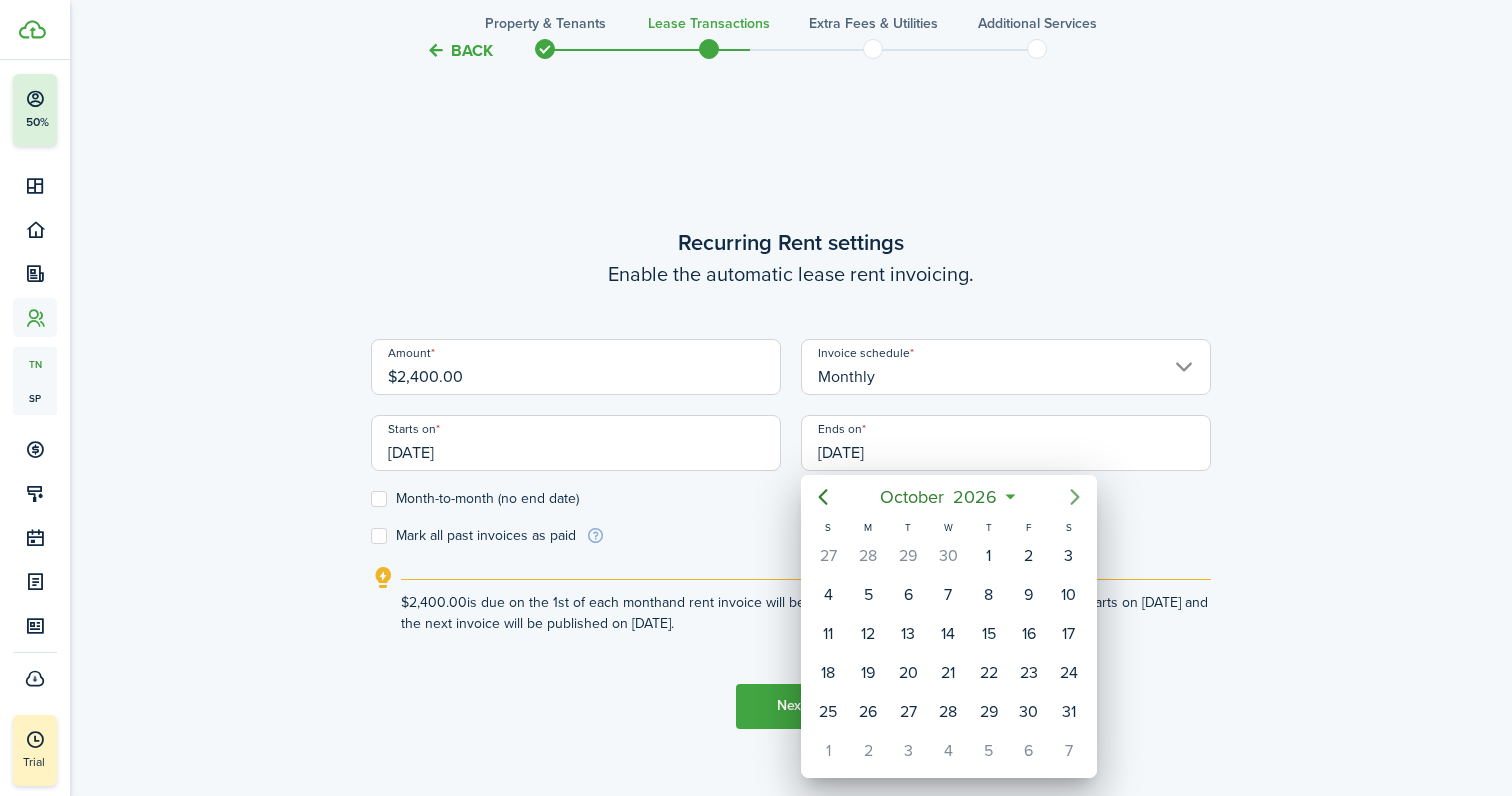 click at bounding box center (1075, 497) 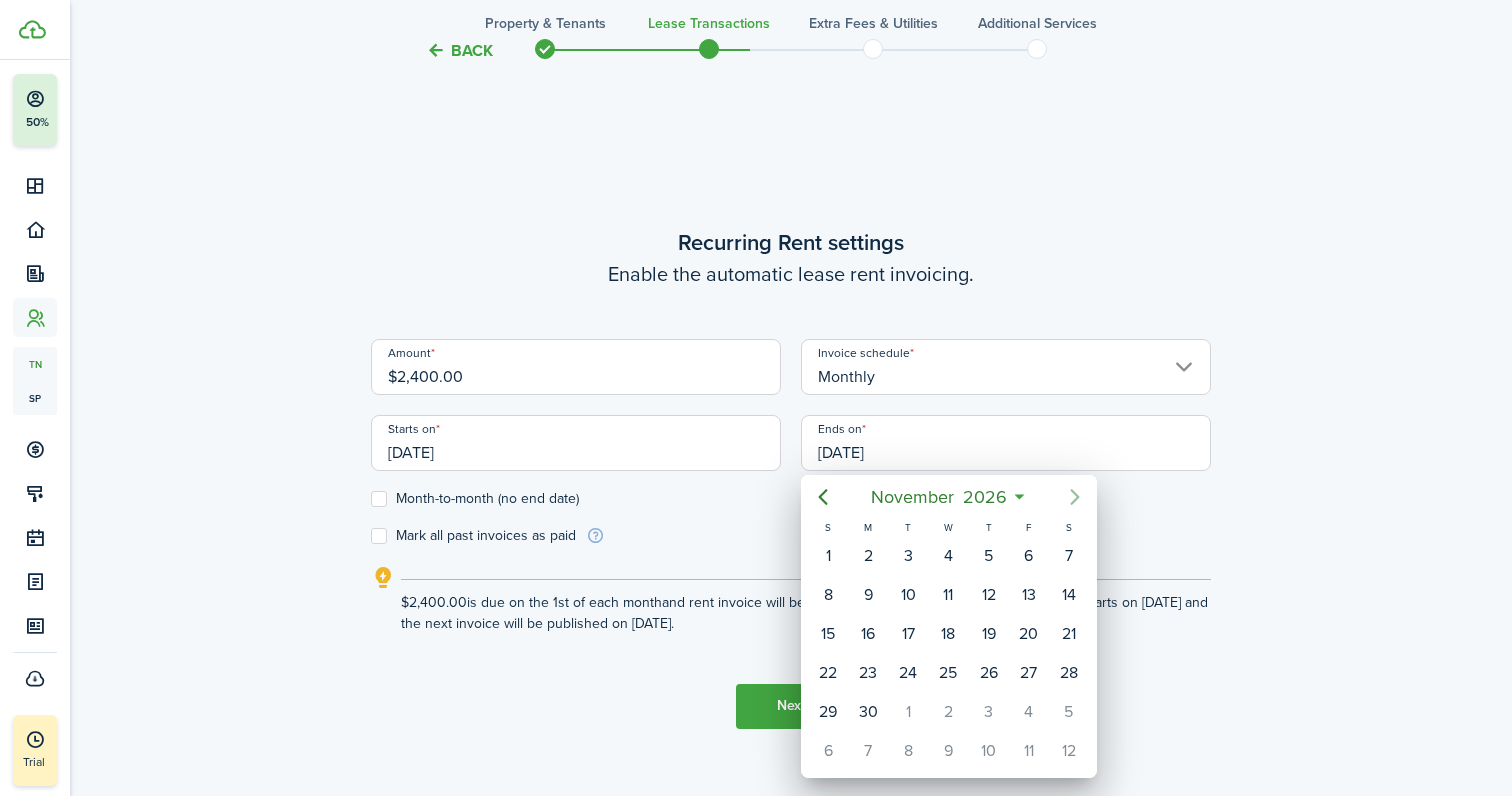 click at bounding box center [1075, 497] 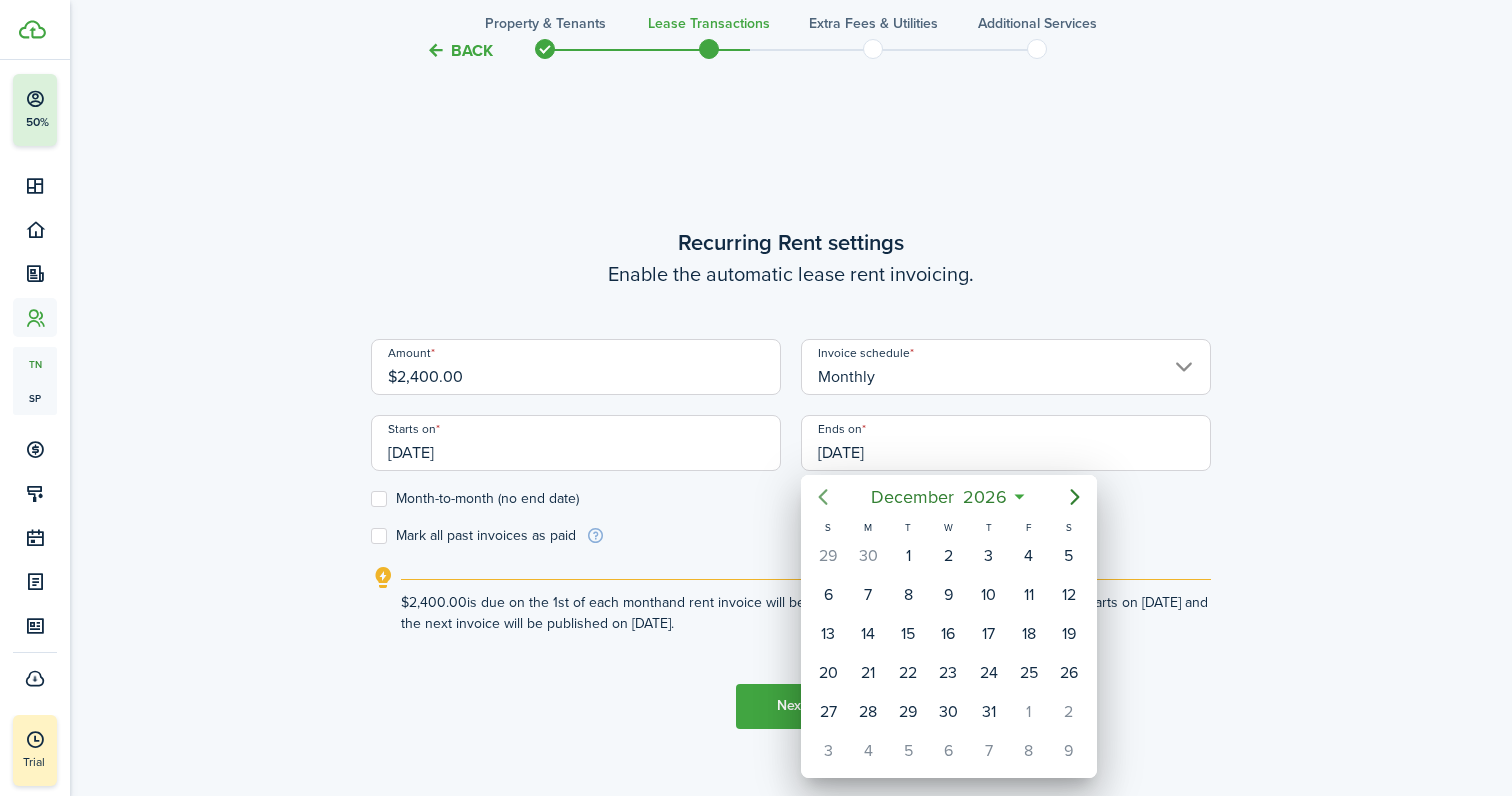 click at bounding box center (823, 497) 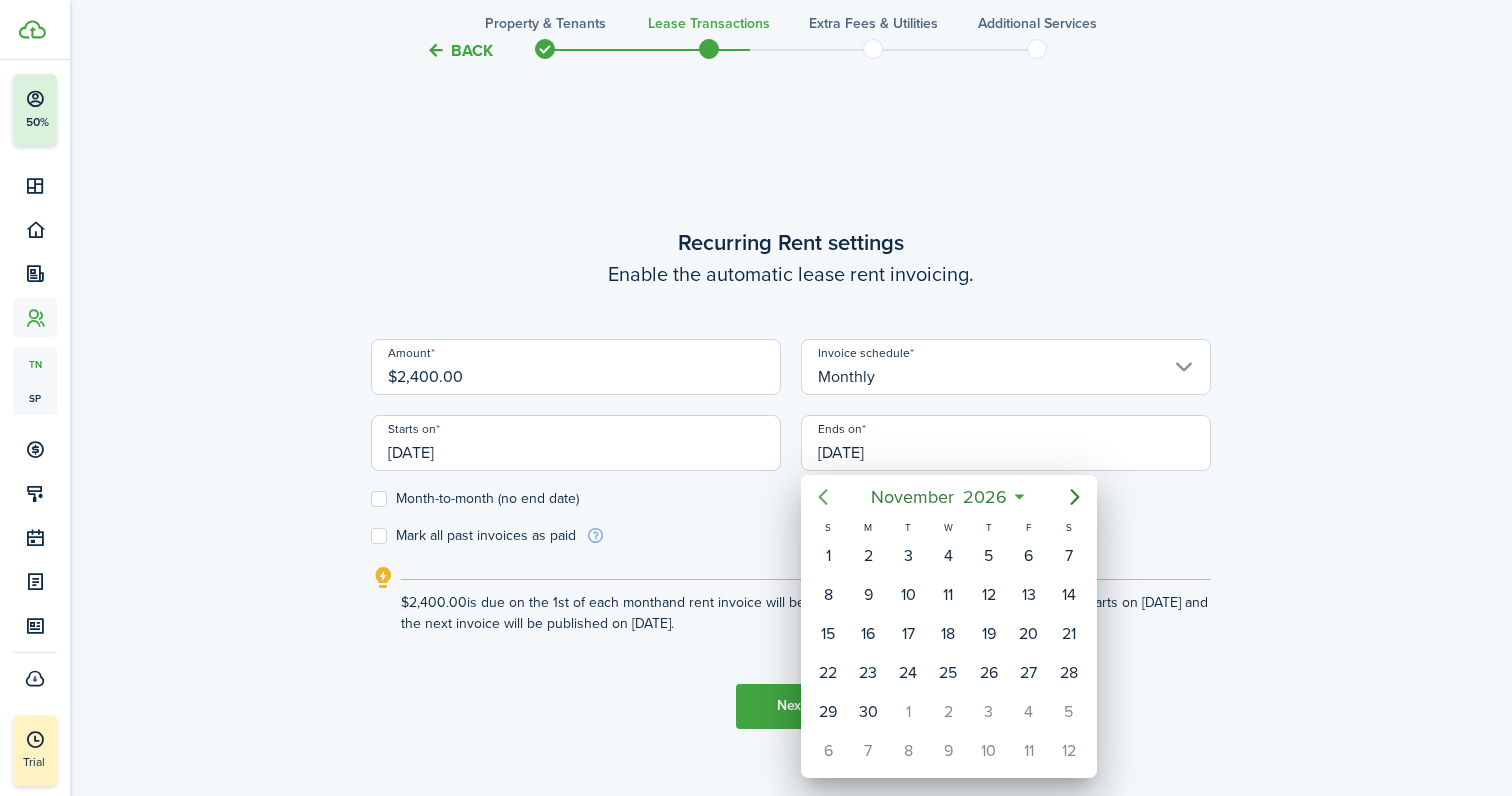 click at bounding box center (823, 497) 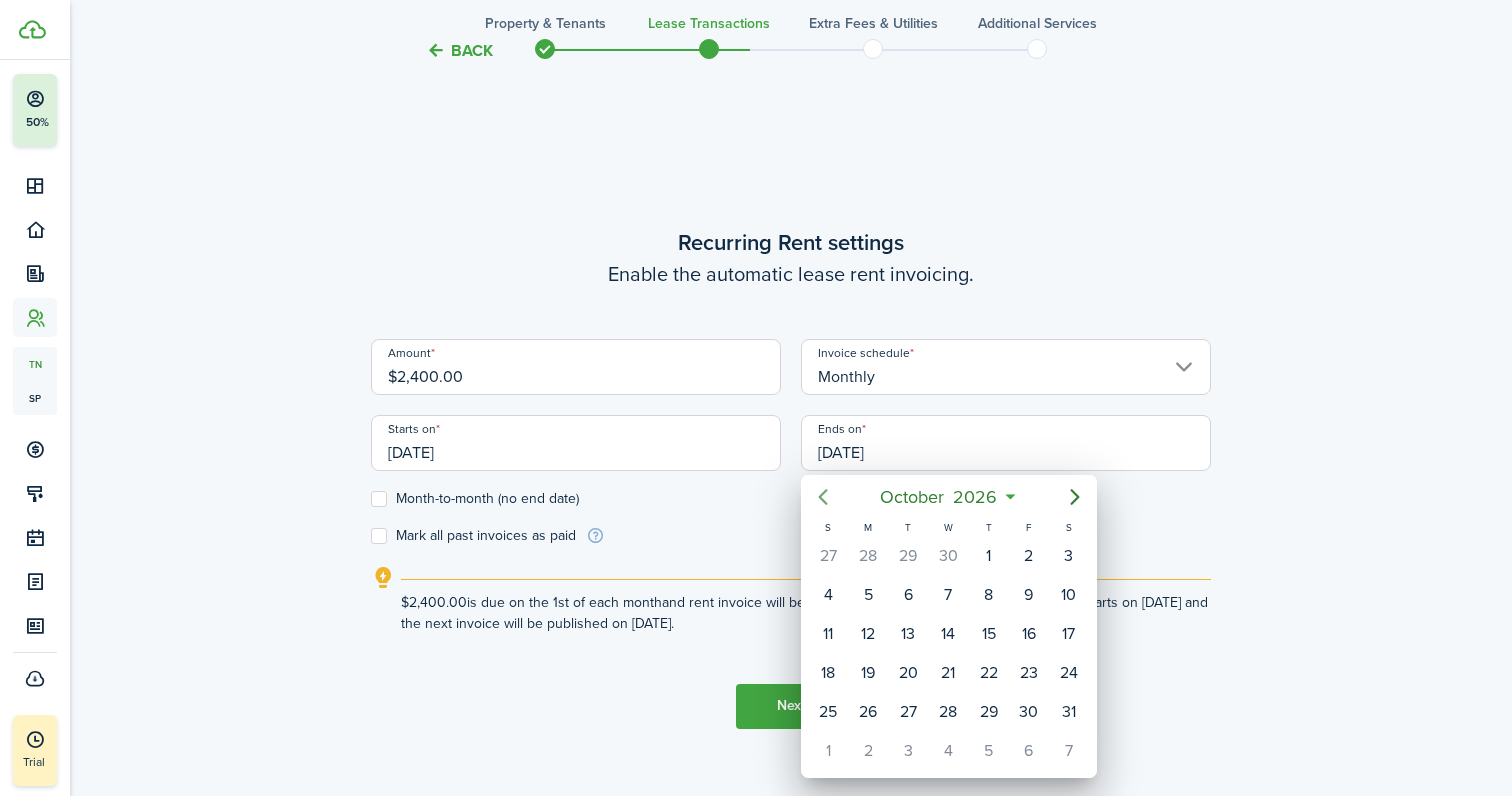 click at bounding box center [823, 497] 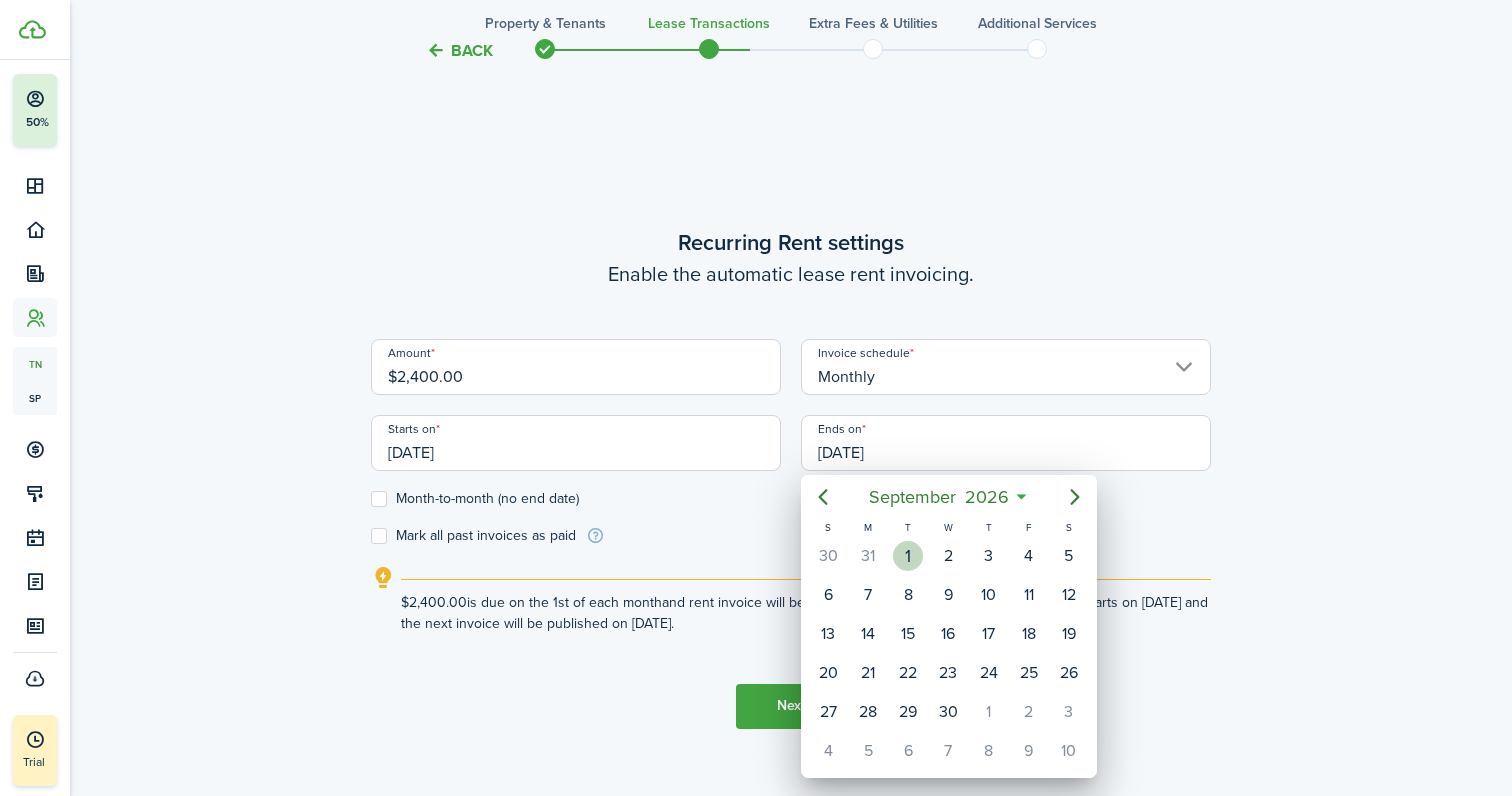 click on "1" at bounding box center [908, 556] 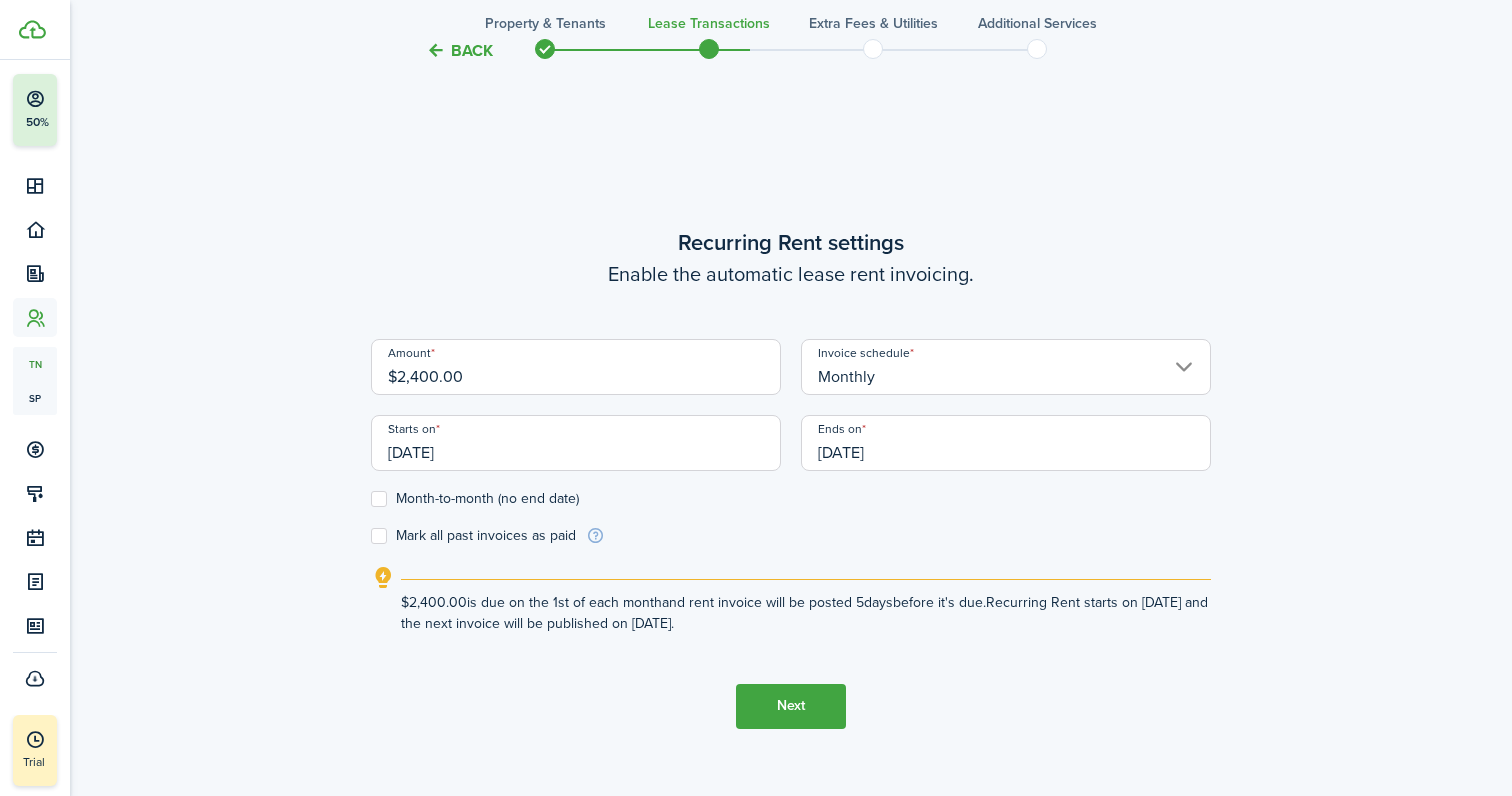 click on "Month-to-month (no end date)" at bounding box center [475, 499] 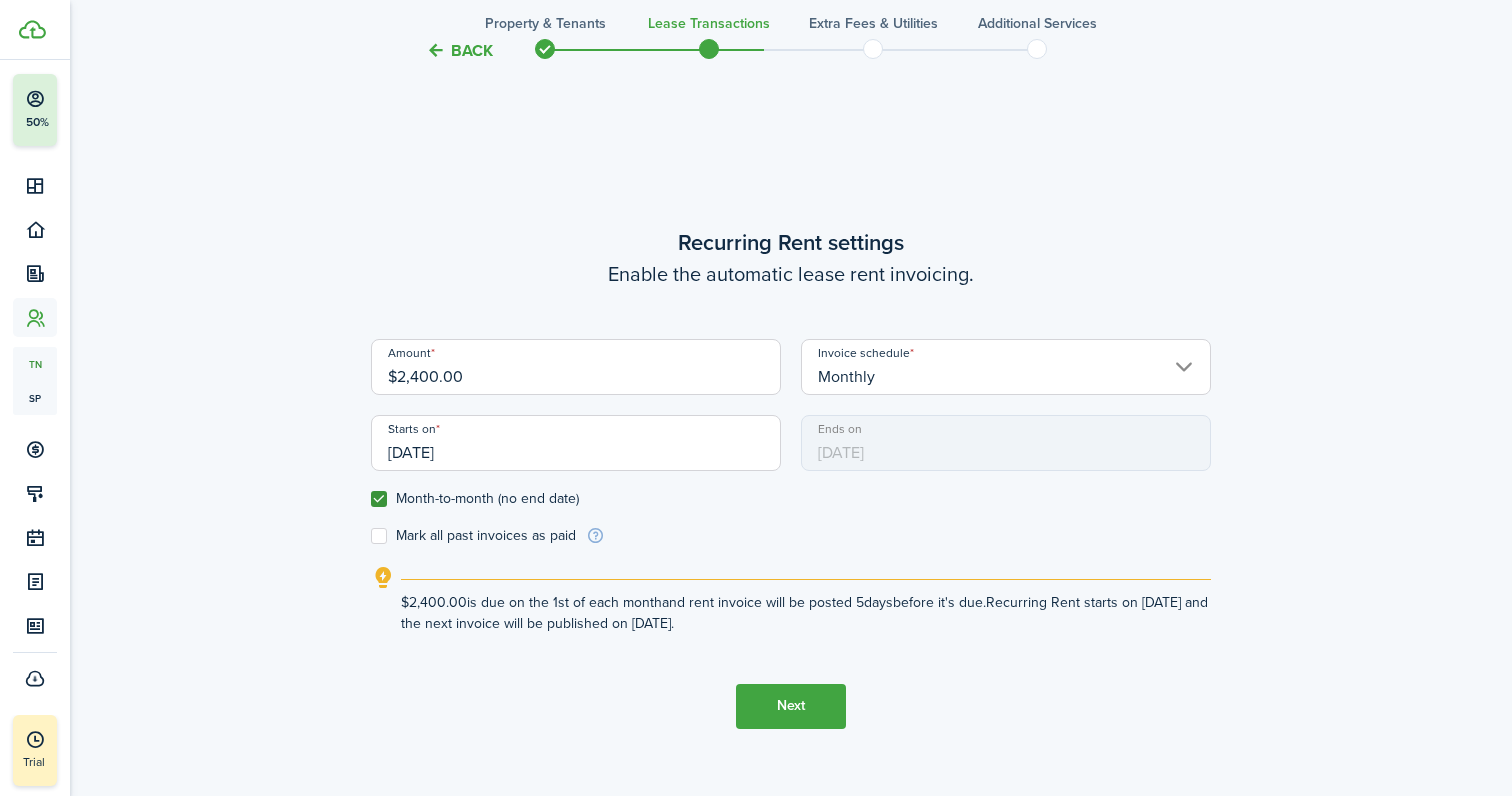 click on "Month-to-month (no end date)" at bounding box center (475, 499) 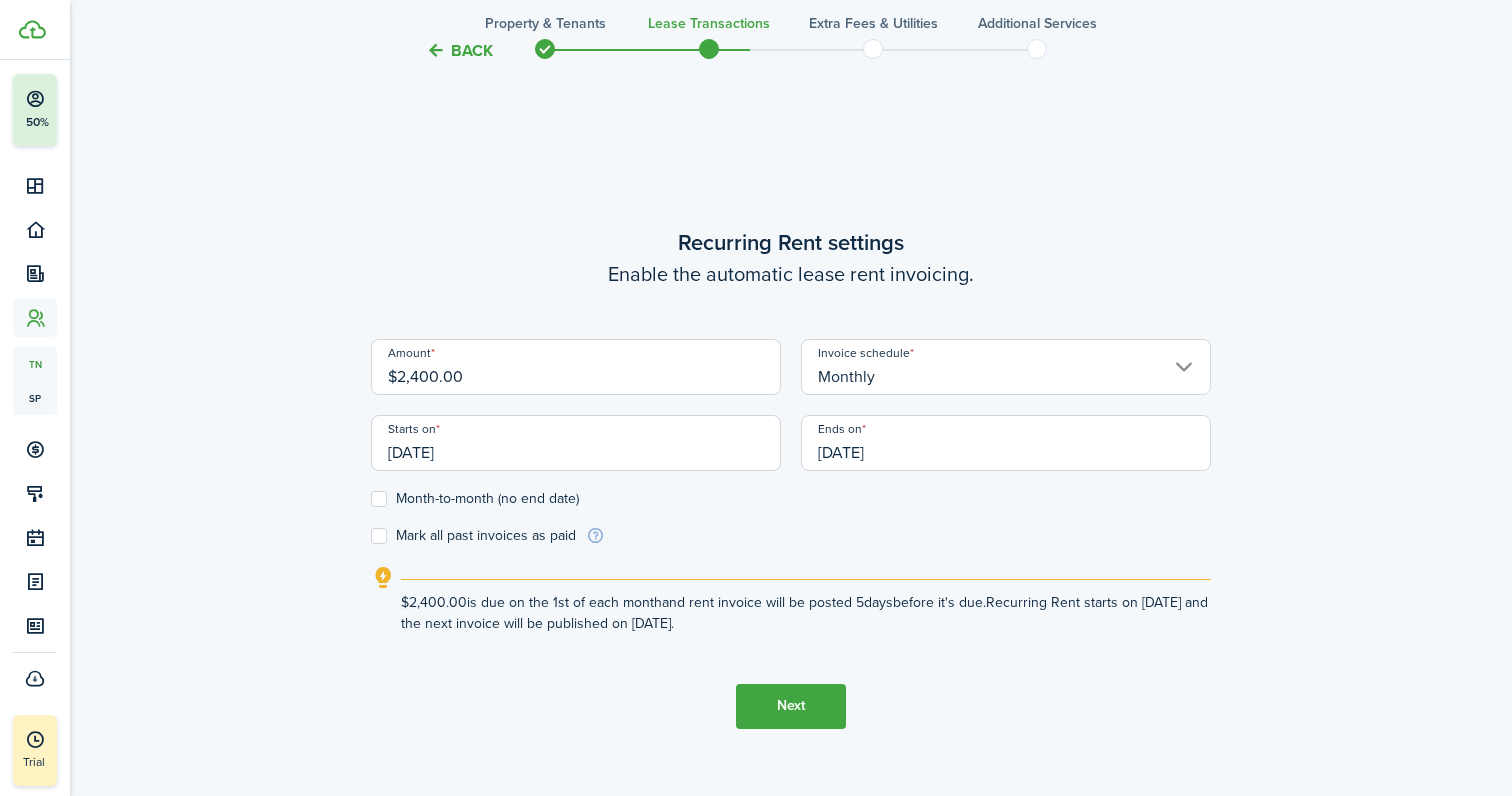 click on "Next" at bounding box center [791, 706] 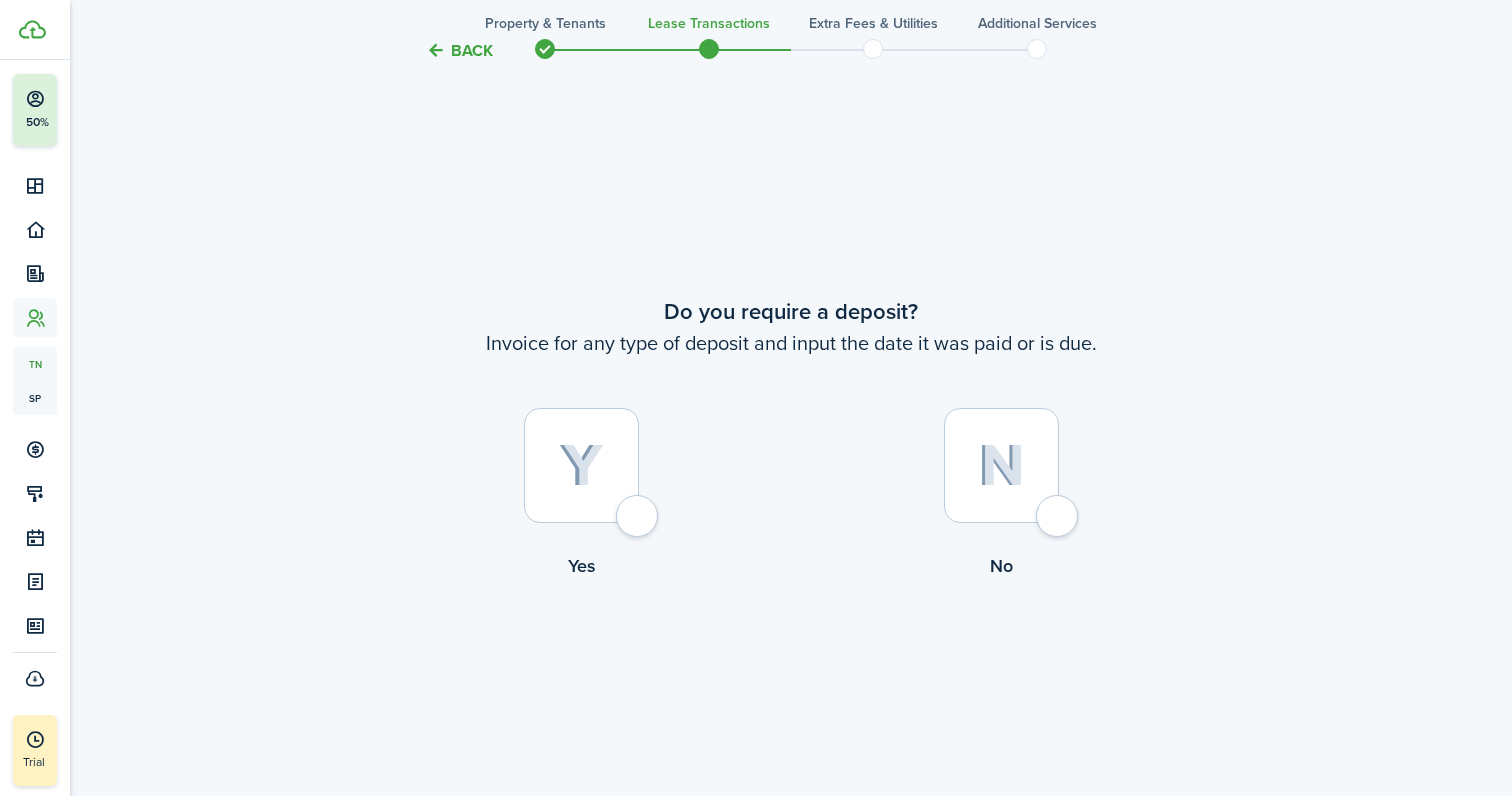 scroll, scrollTop: 1458, scrollLeft: 0, axis: vertical 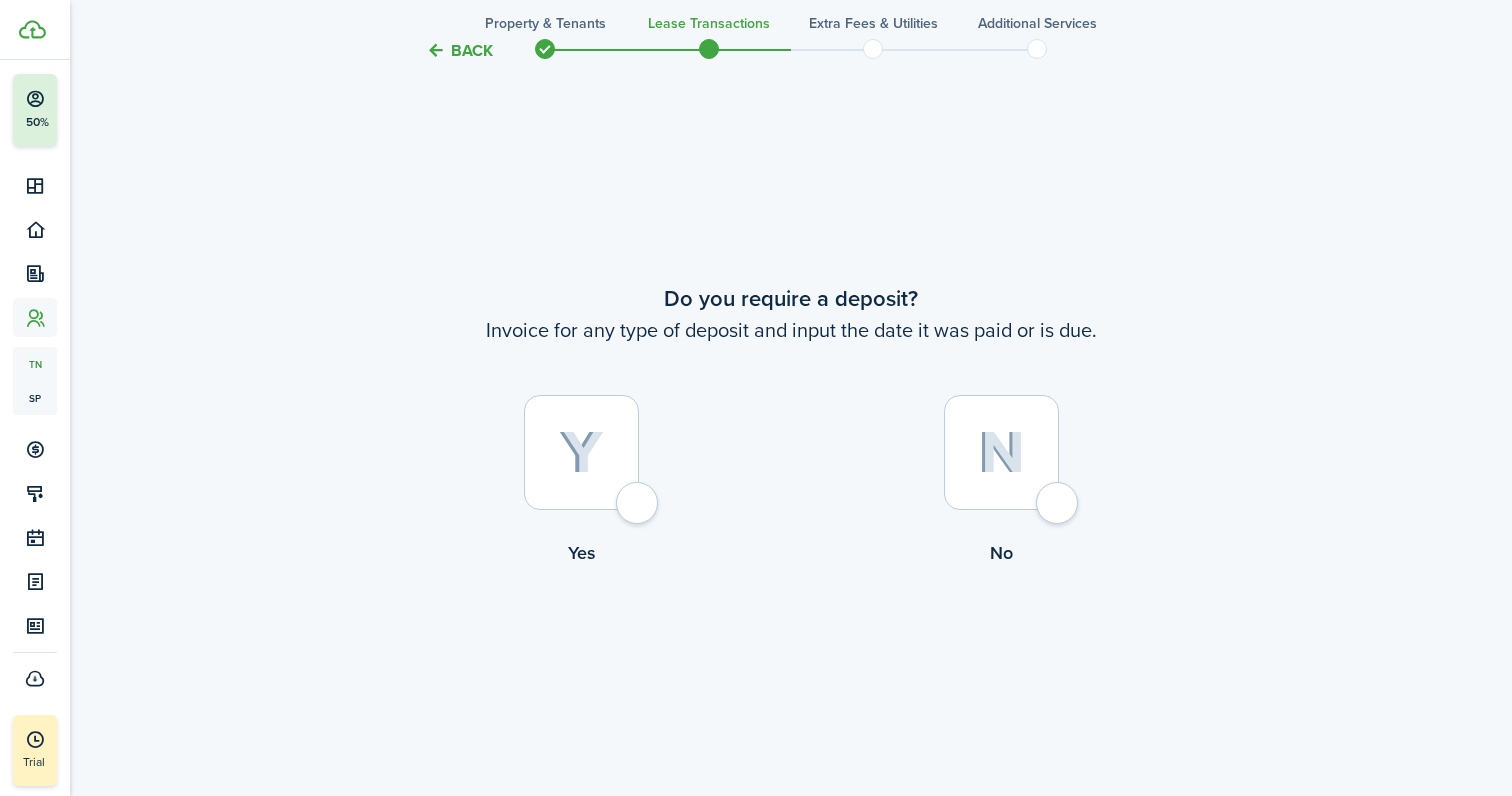 click on "Yes" at bounding box center [581, 485] 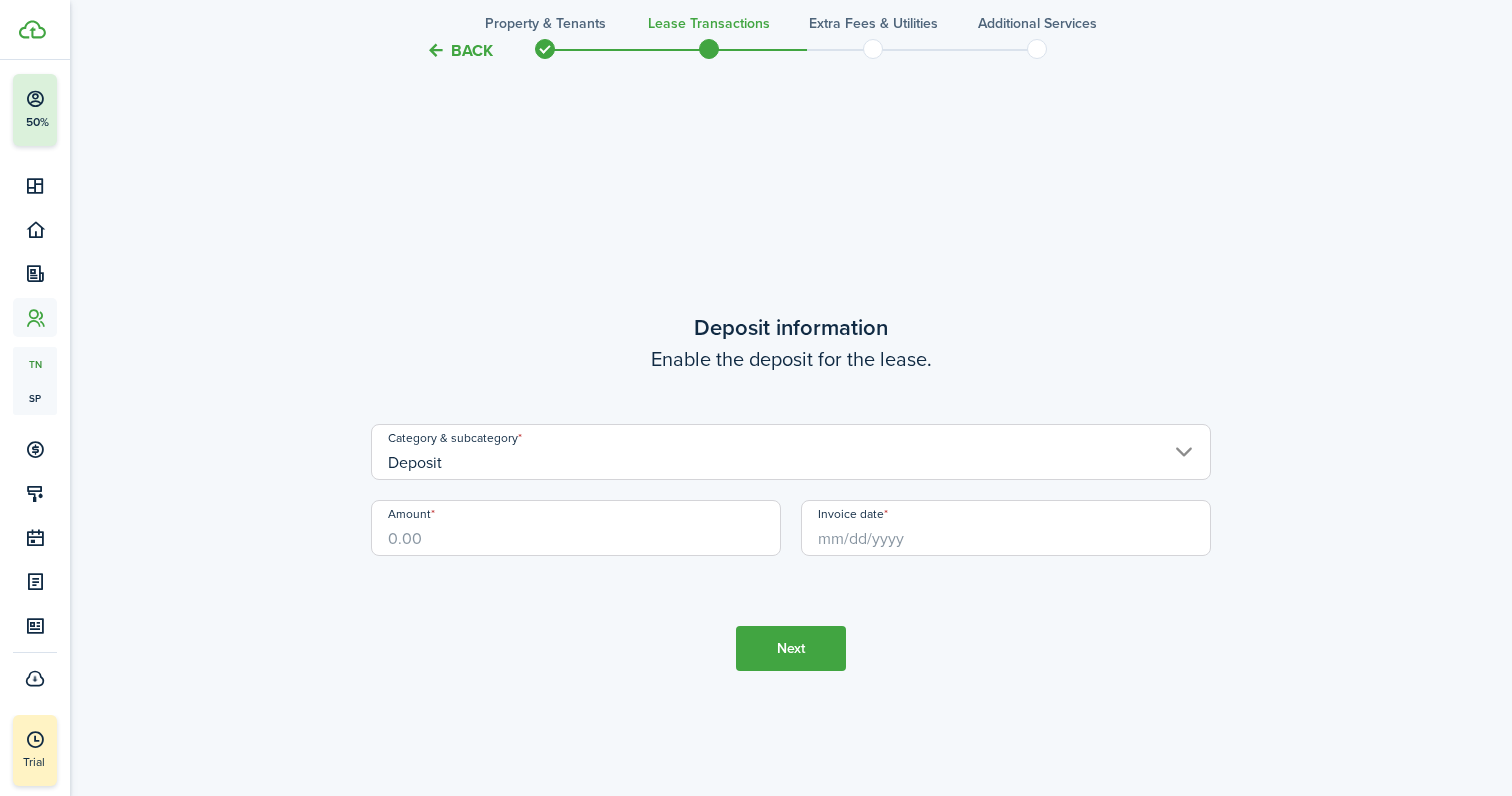 scroll, scrollTop: 2254, scrollLeft: 0, axis: vertical 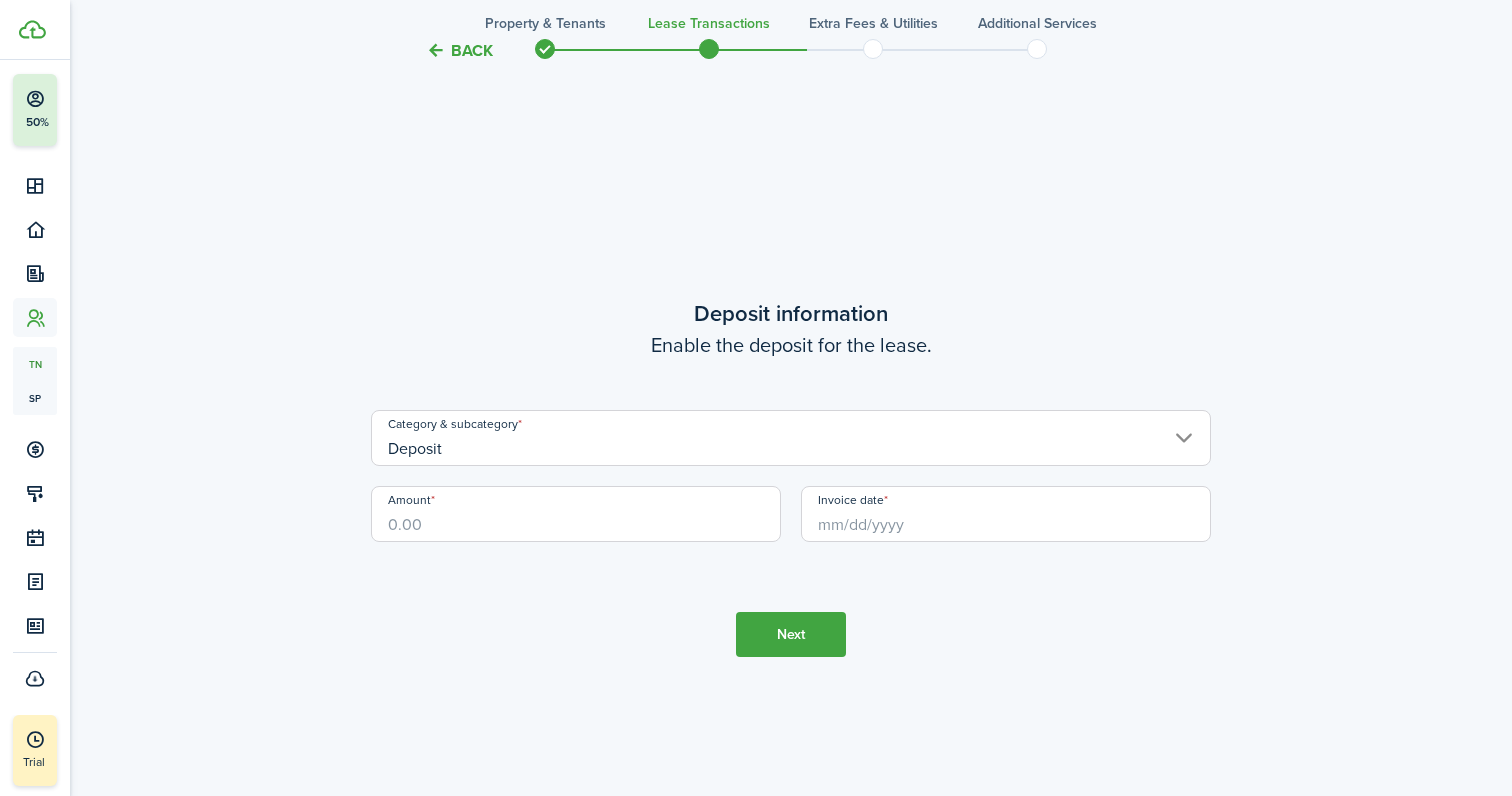 click on "Amount" at bounding box center (576, 514) 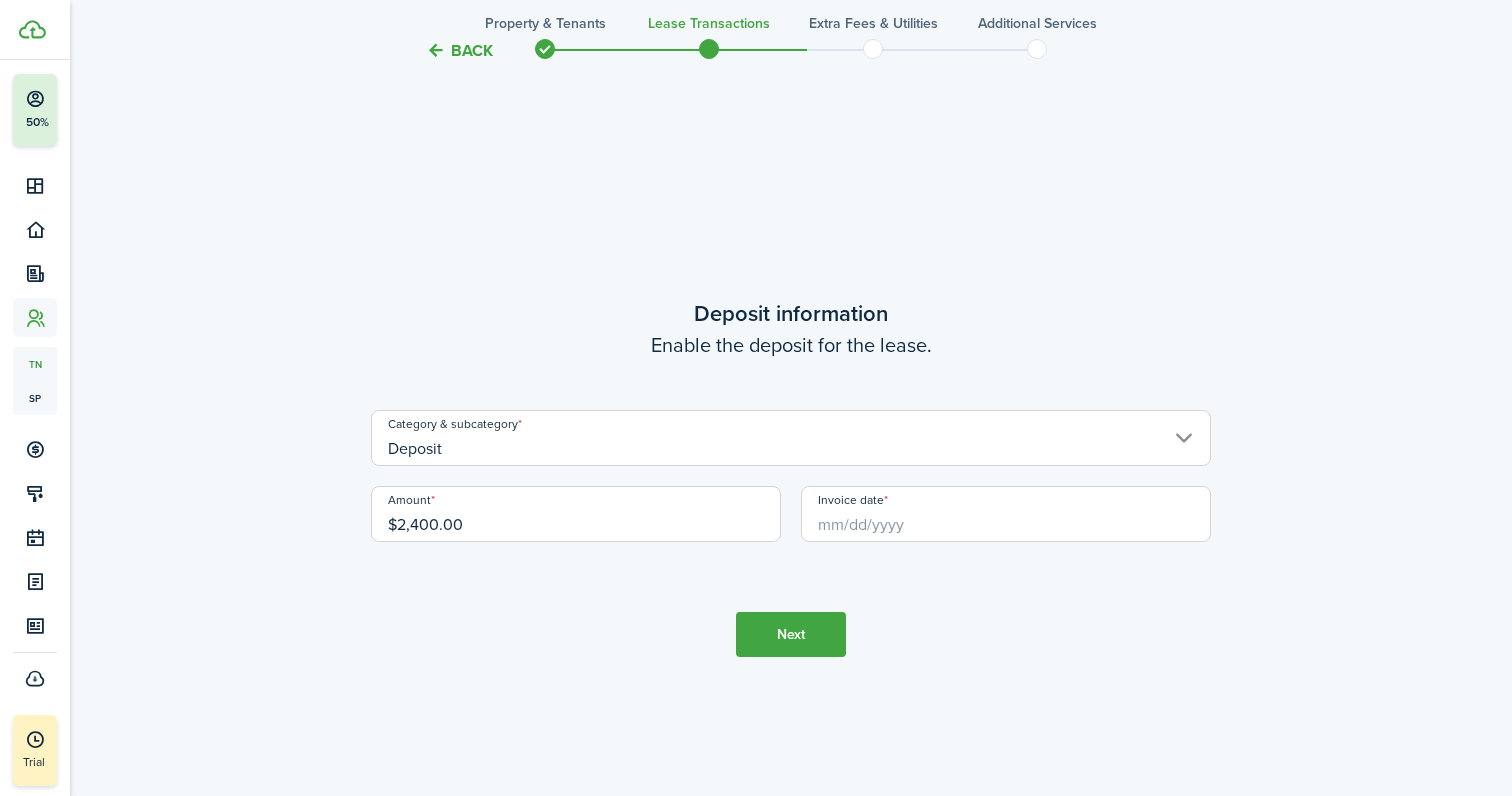 type on "$2,400.00" 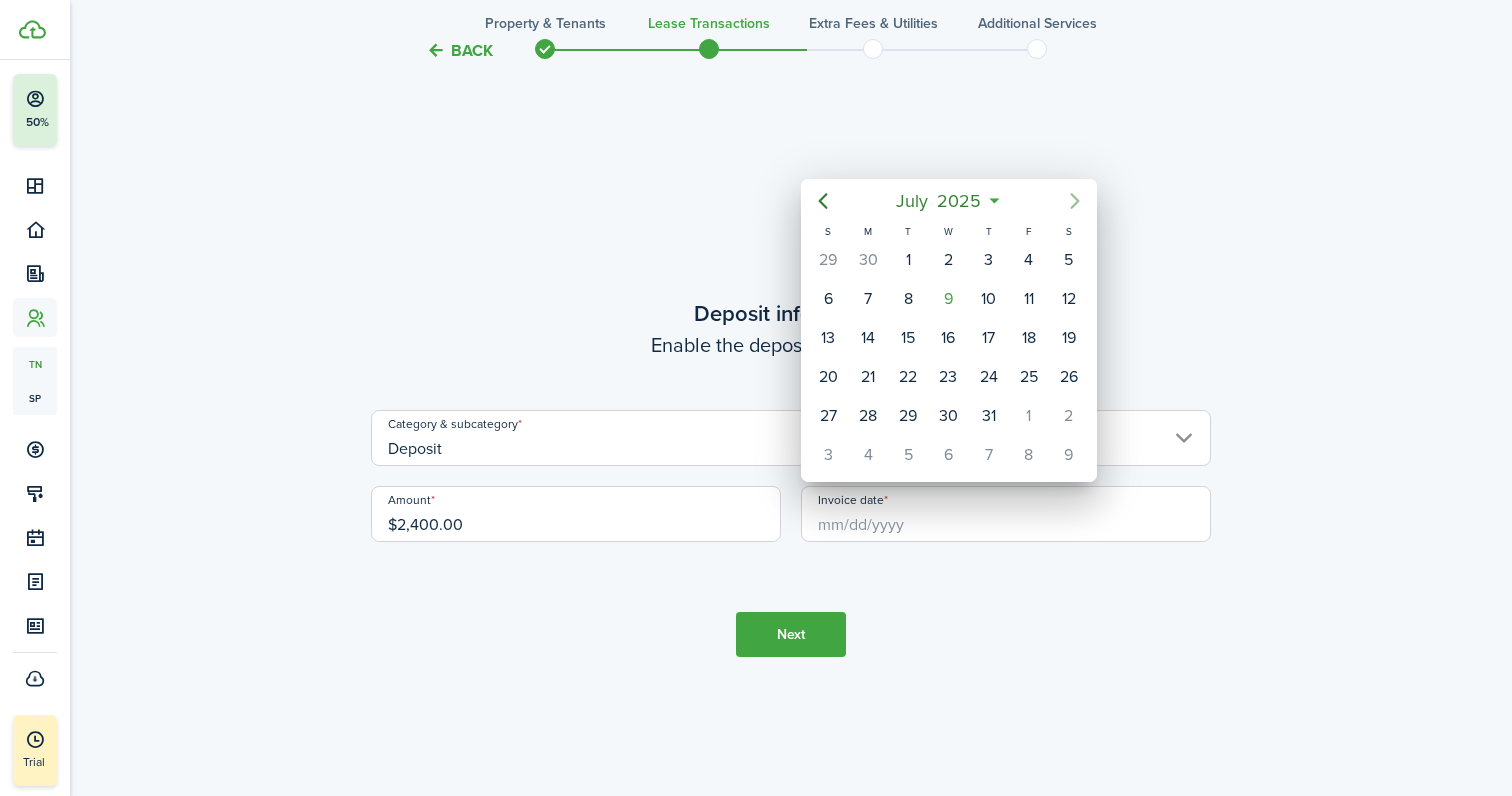 click at bounding box center (1075, 201) 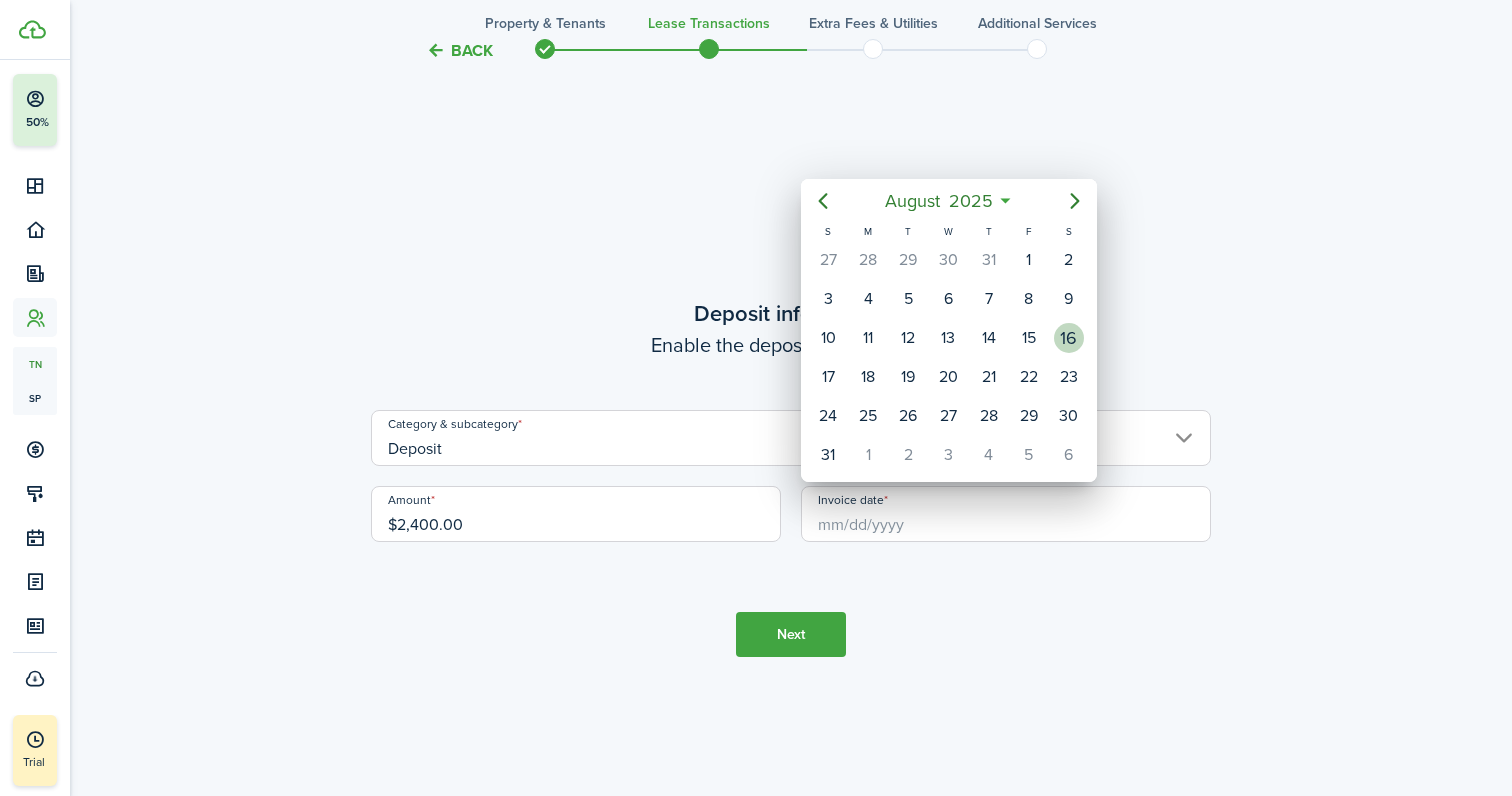 click on "16" at bounding box center (1069, 338) 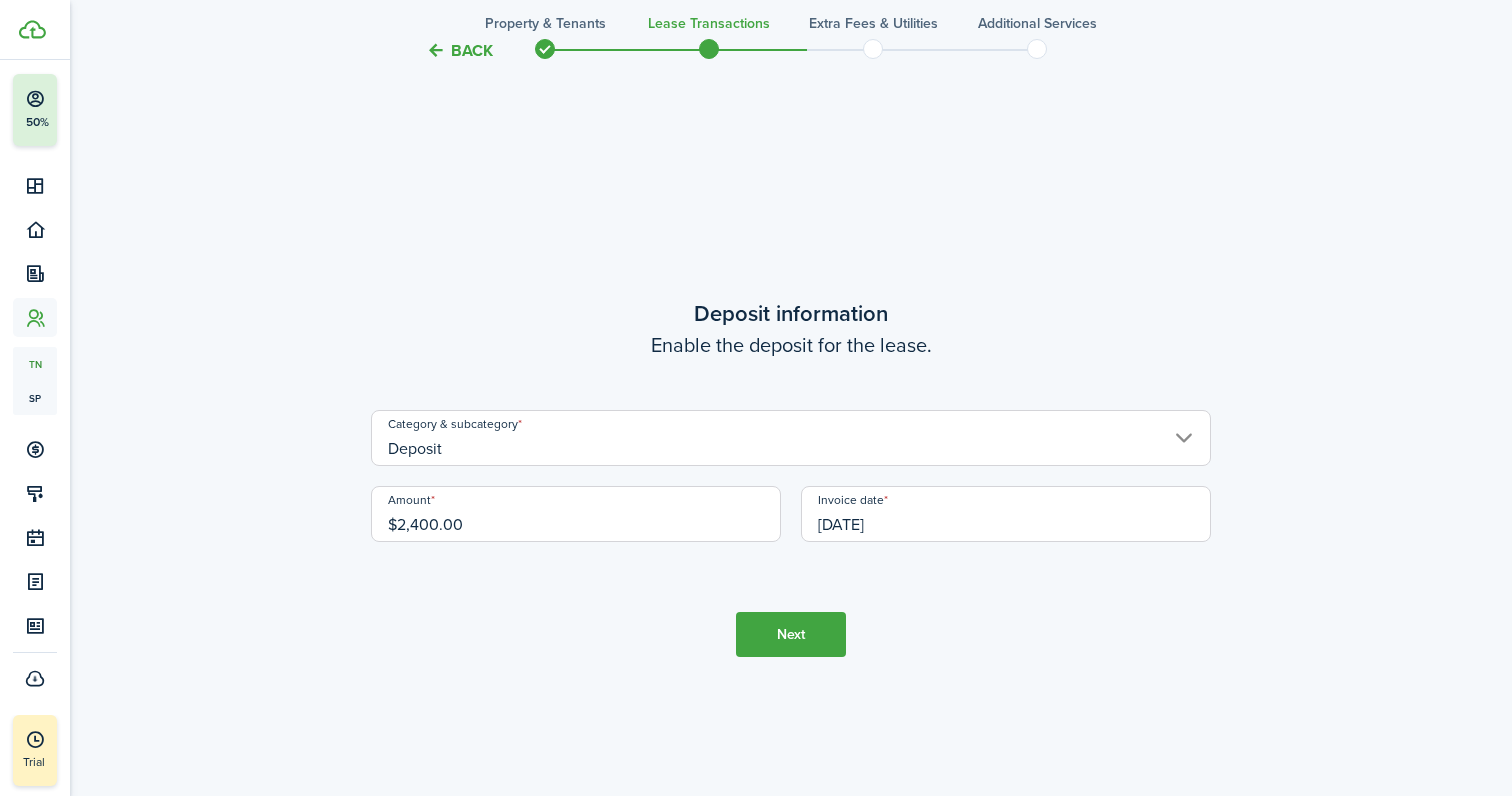click on "Next" at bounding box center [791, 634] 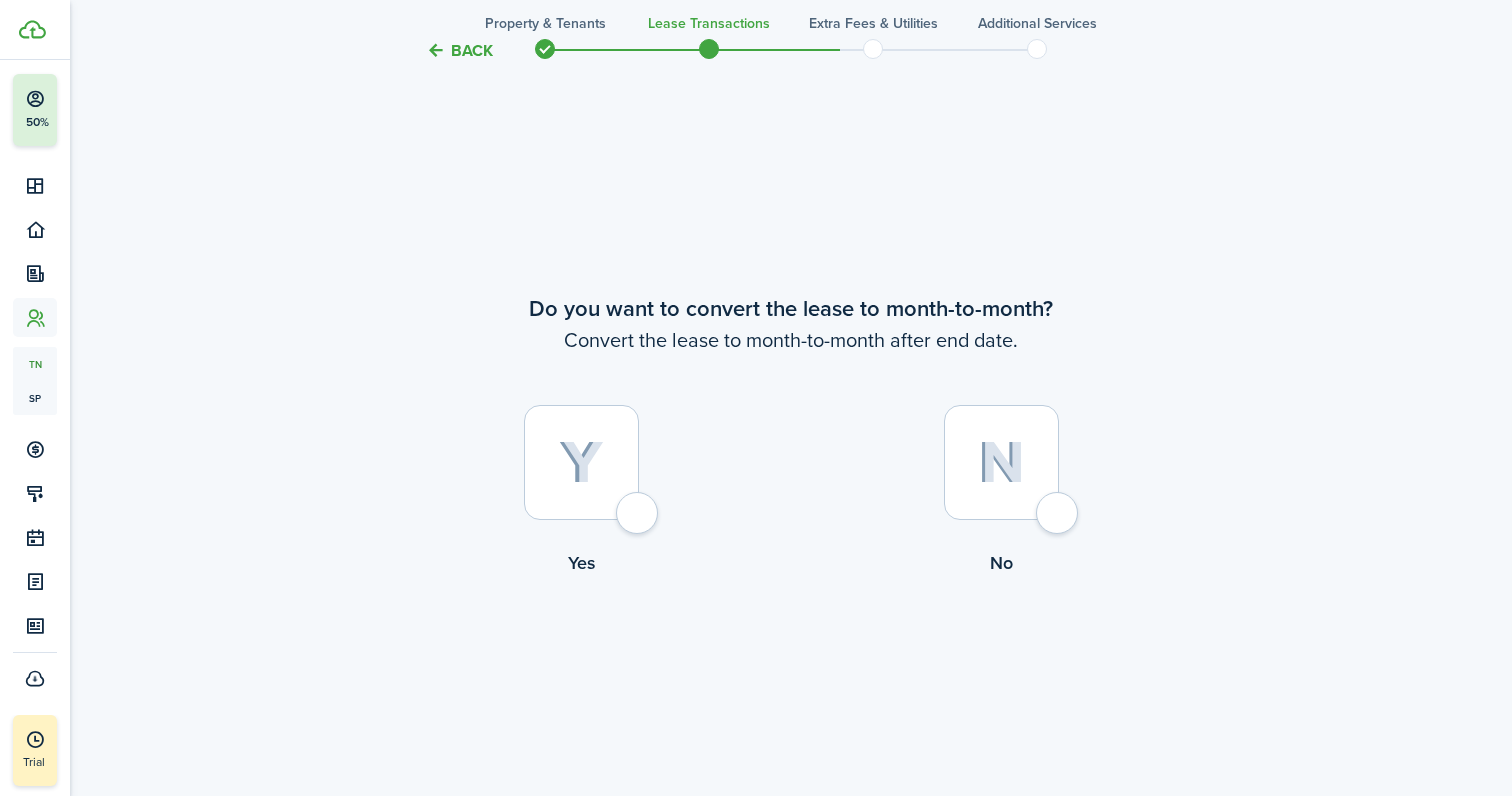 scroll, scrollTop: 3050, scrollLeft: 0, axis: vertical 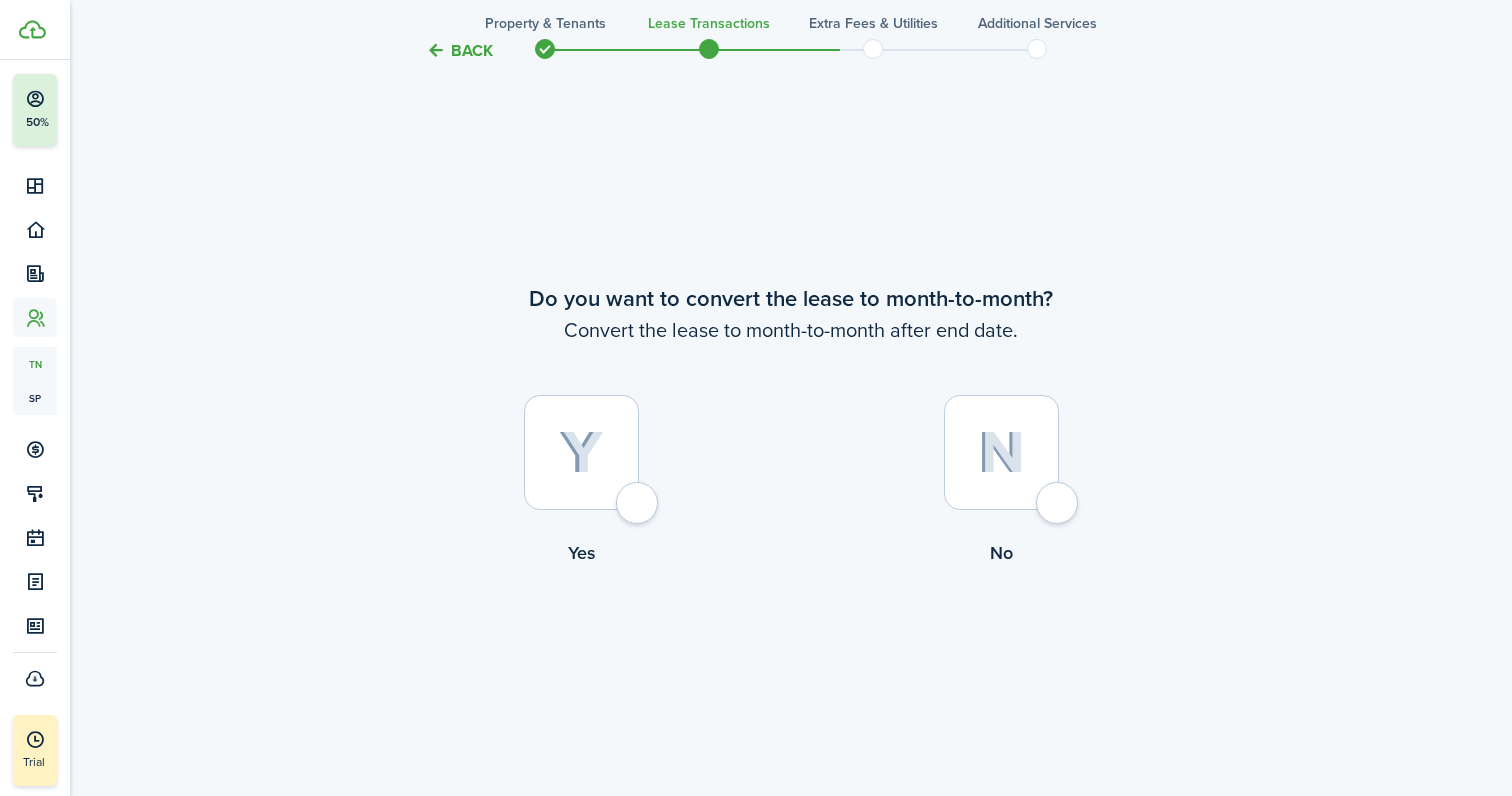 click at bounding box center [1001, 452] 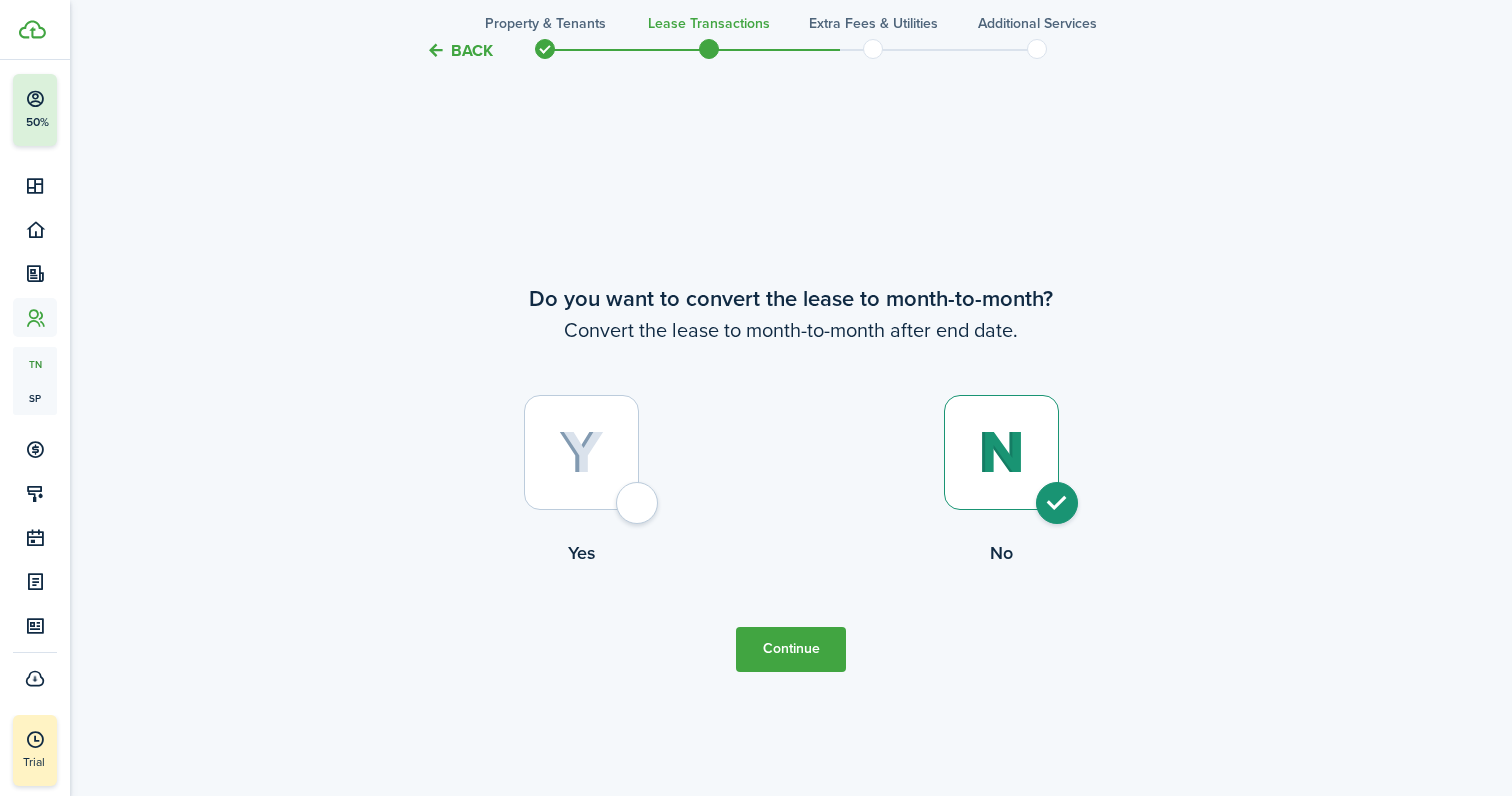 click on "Continue" at bounding box center [791, 649] 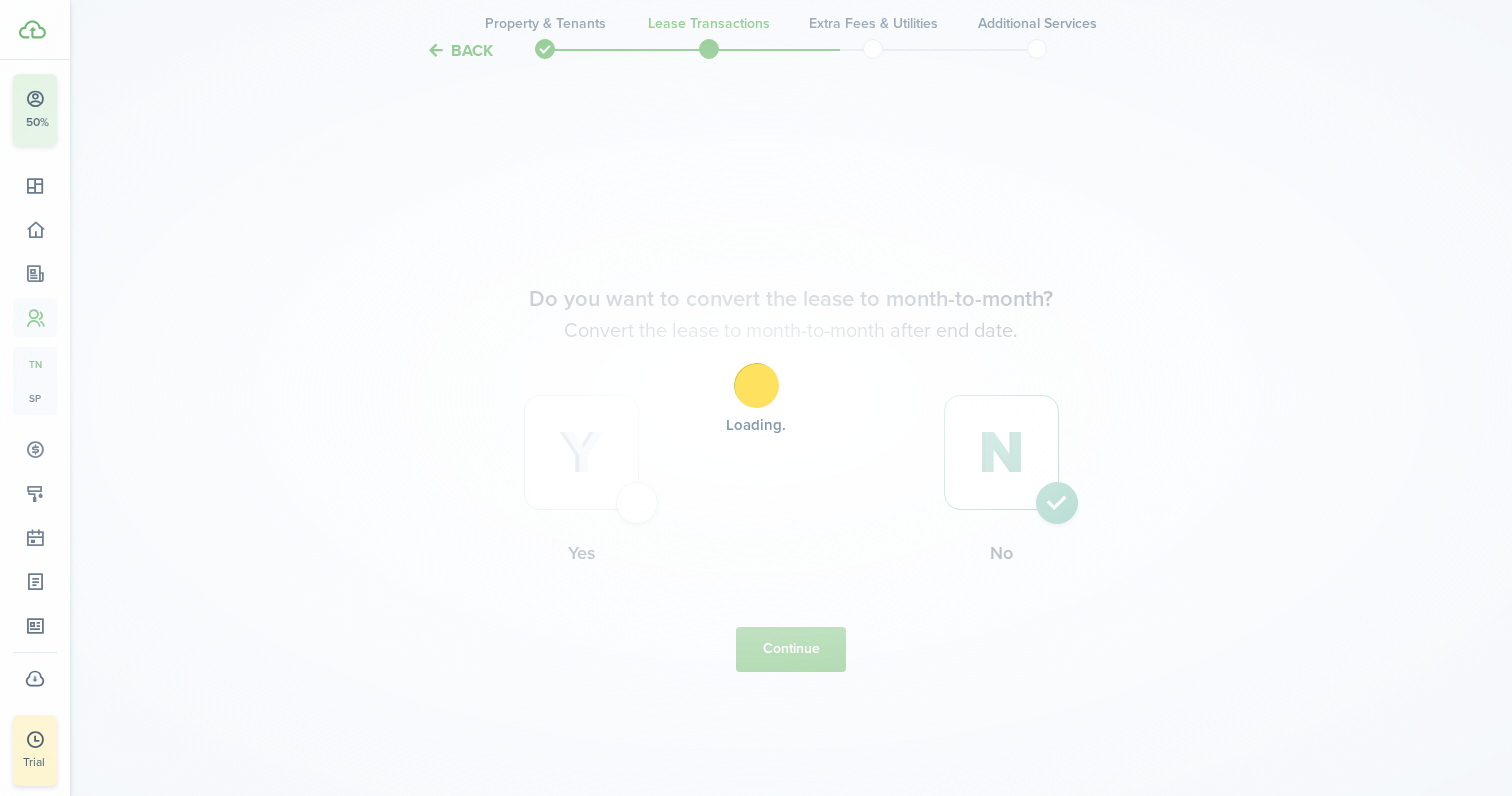 scroll, scrollTop: 0, scrollLeft: 0, axis: both 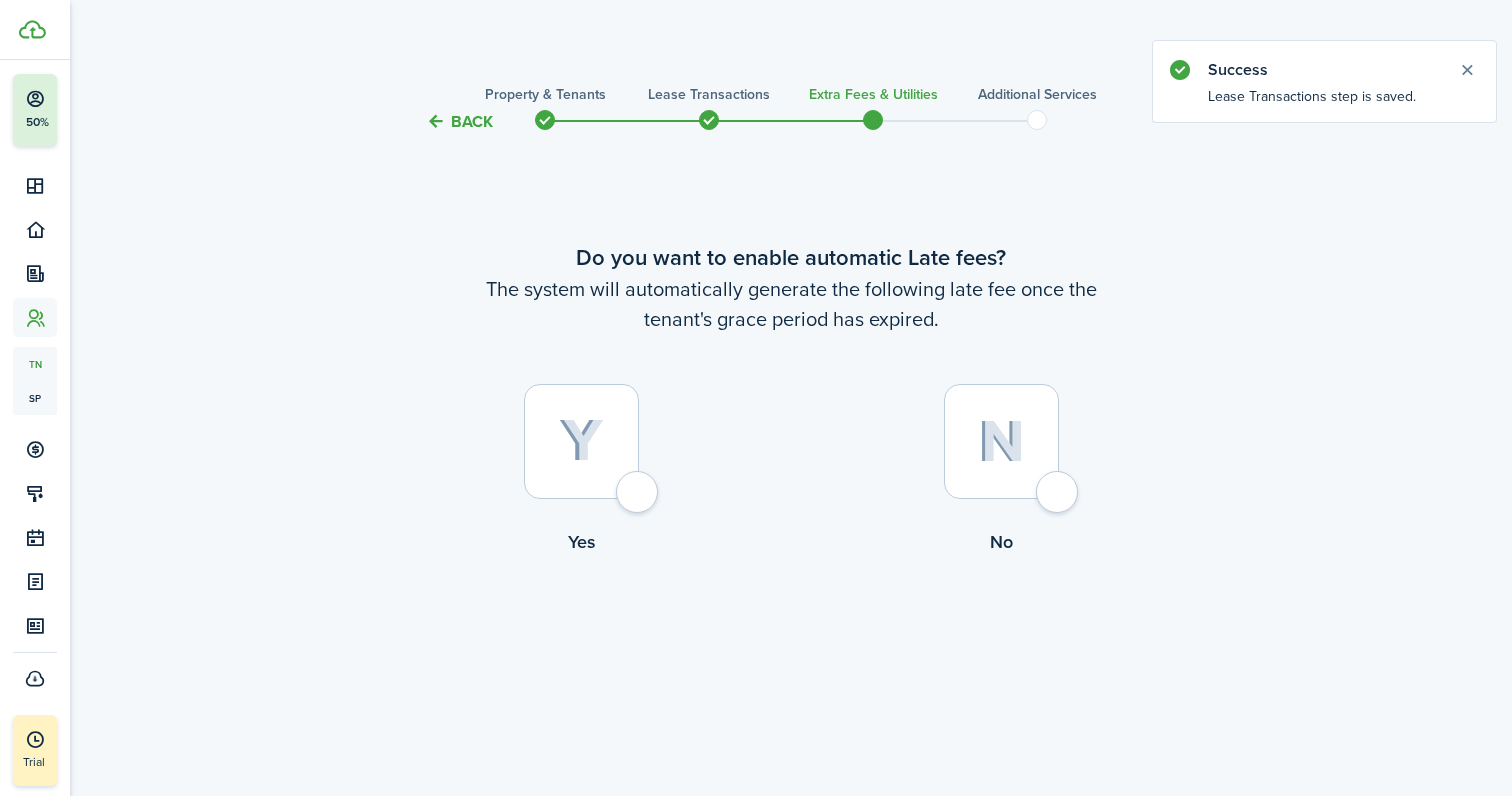click on "Yes" at bounding box center [581, 474] 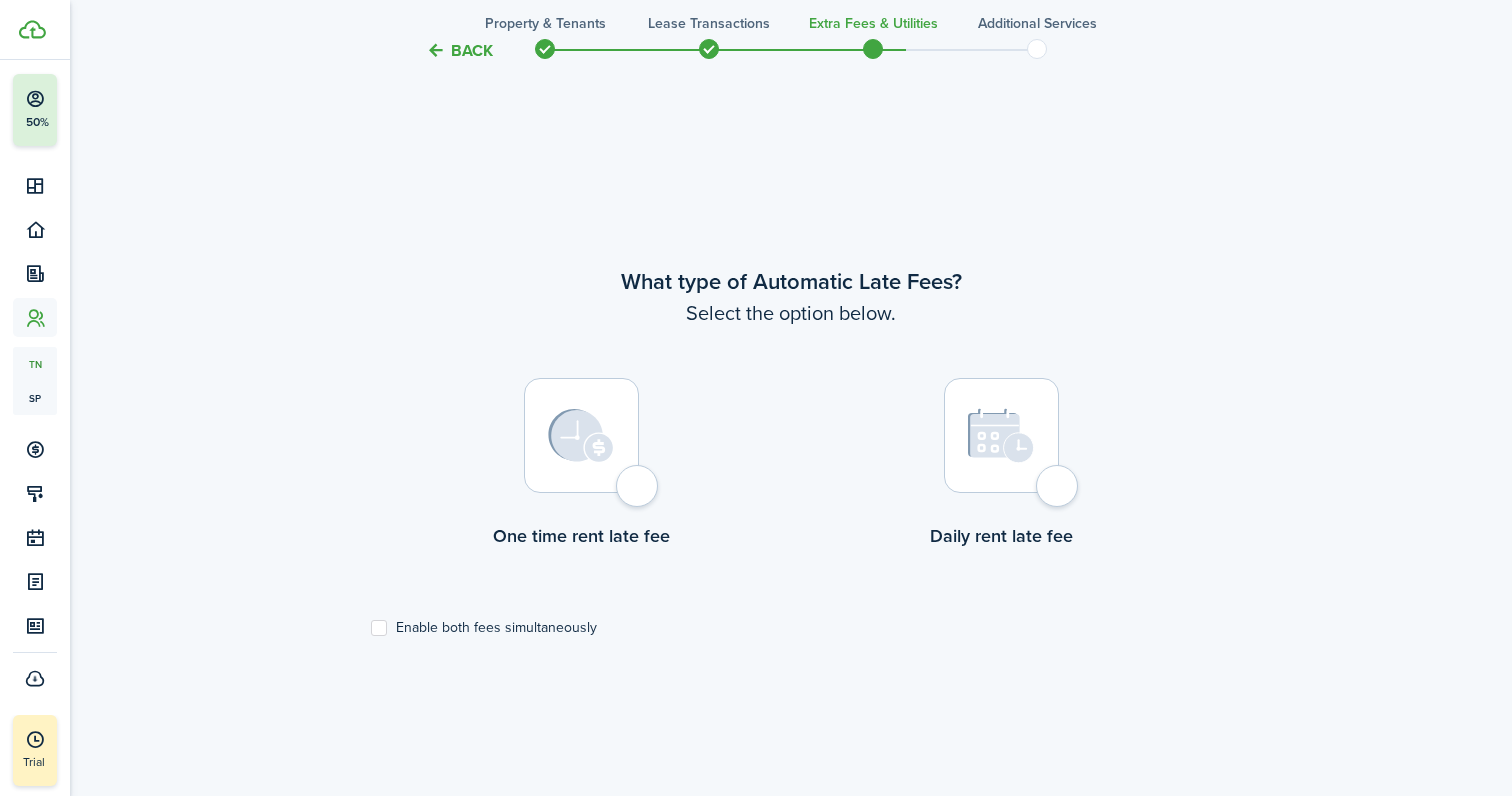 scroll, scrollTop: 662, scrollLeft: 0, axis: vertical 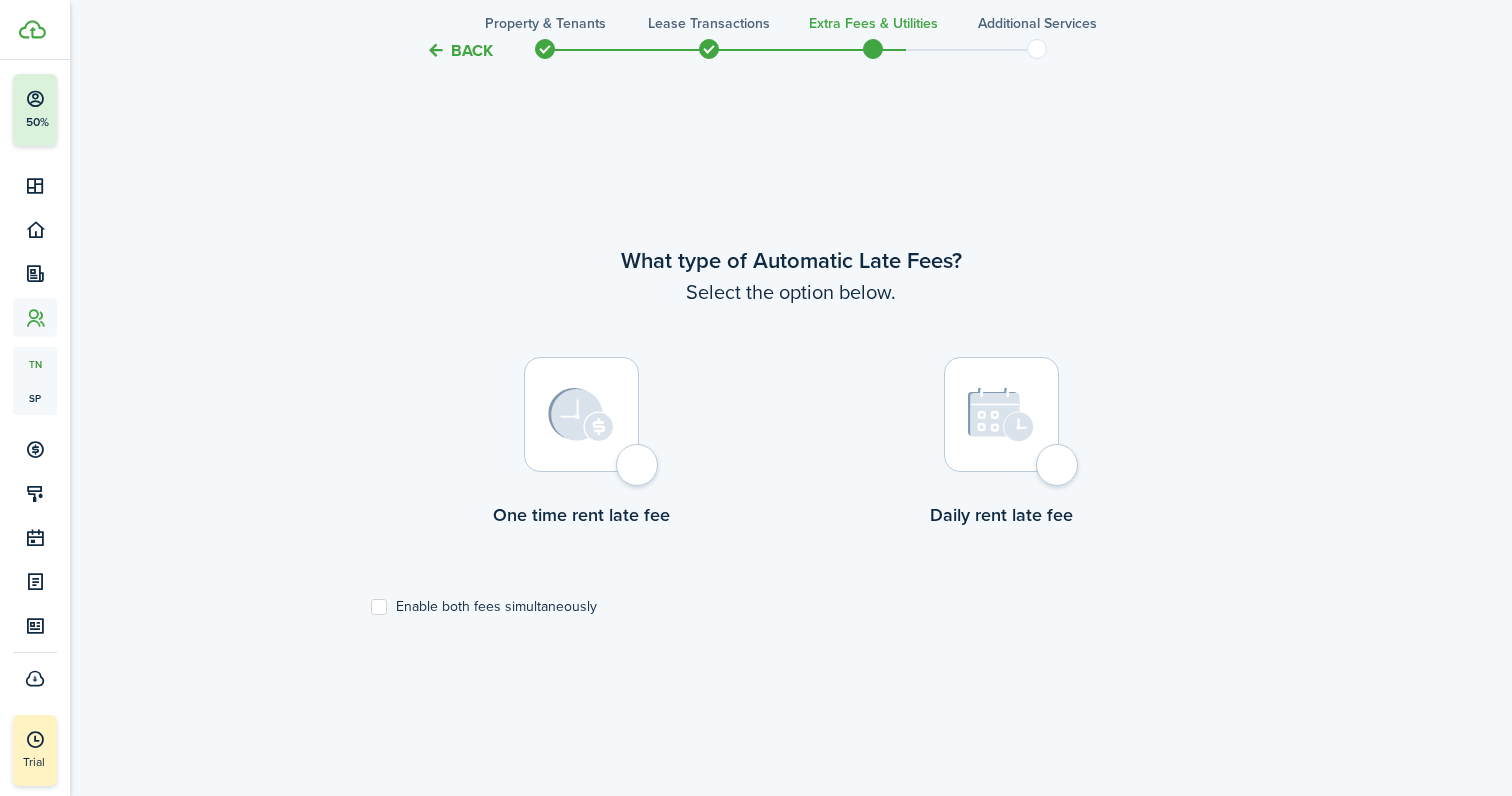 click at bounding box center (581, 414) 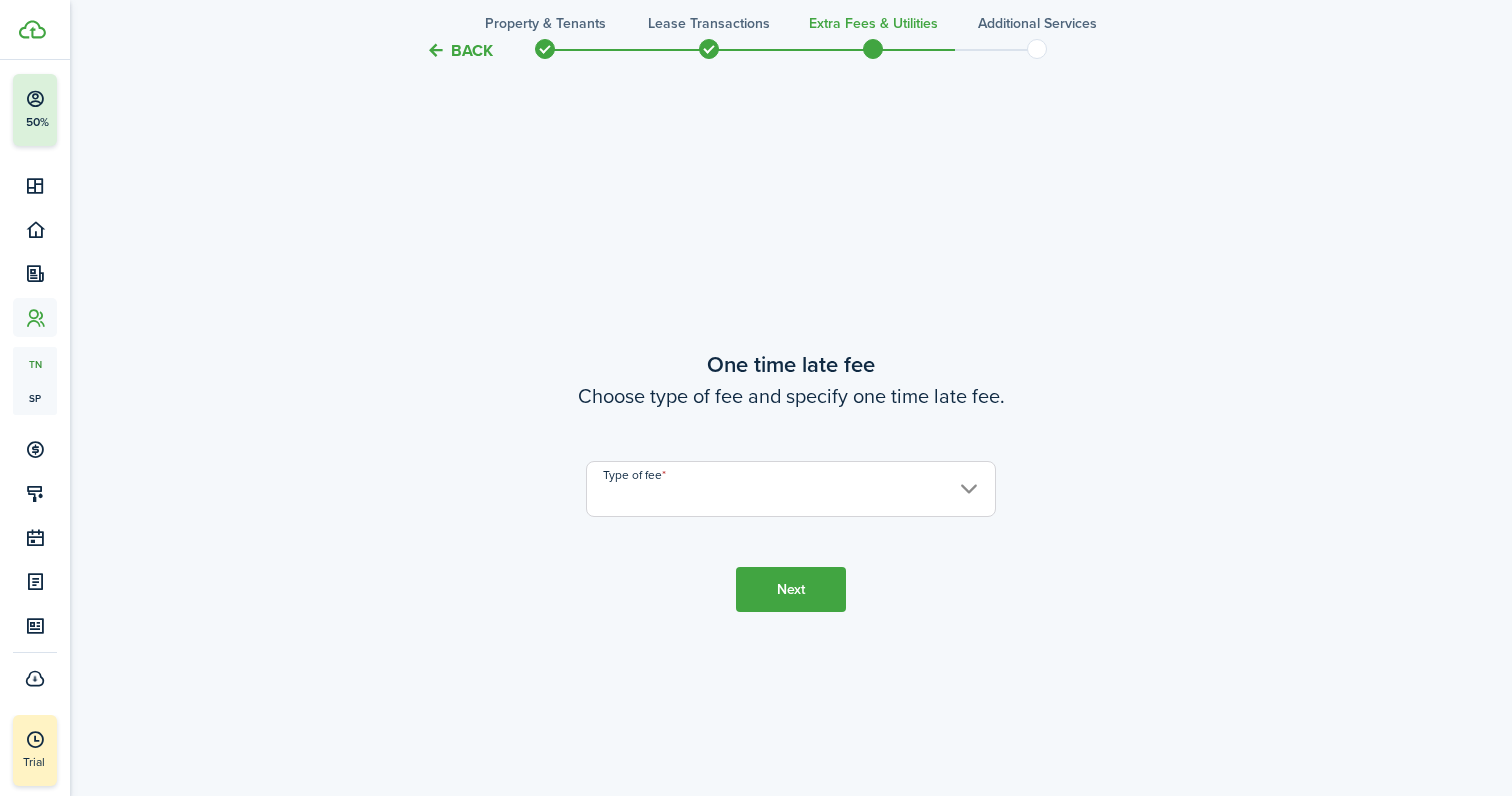 scroll, scrollTop: 1458, scrollLeft: 0, axis: vertical 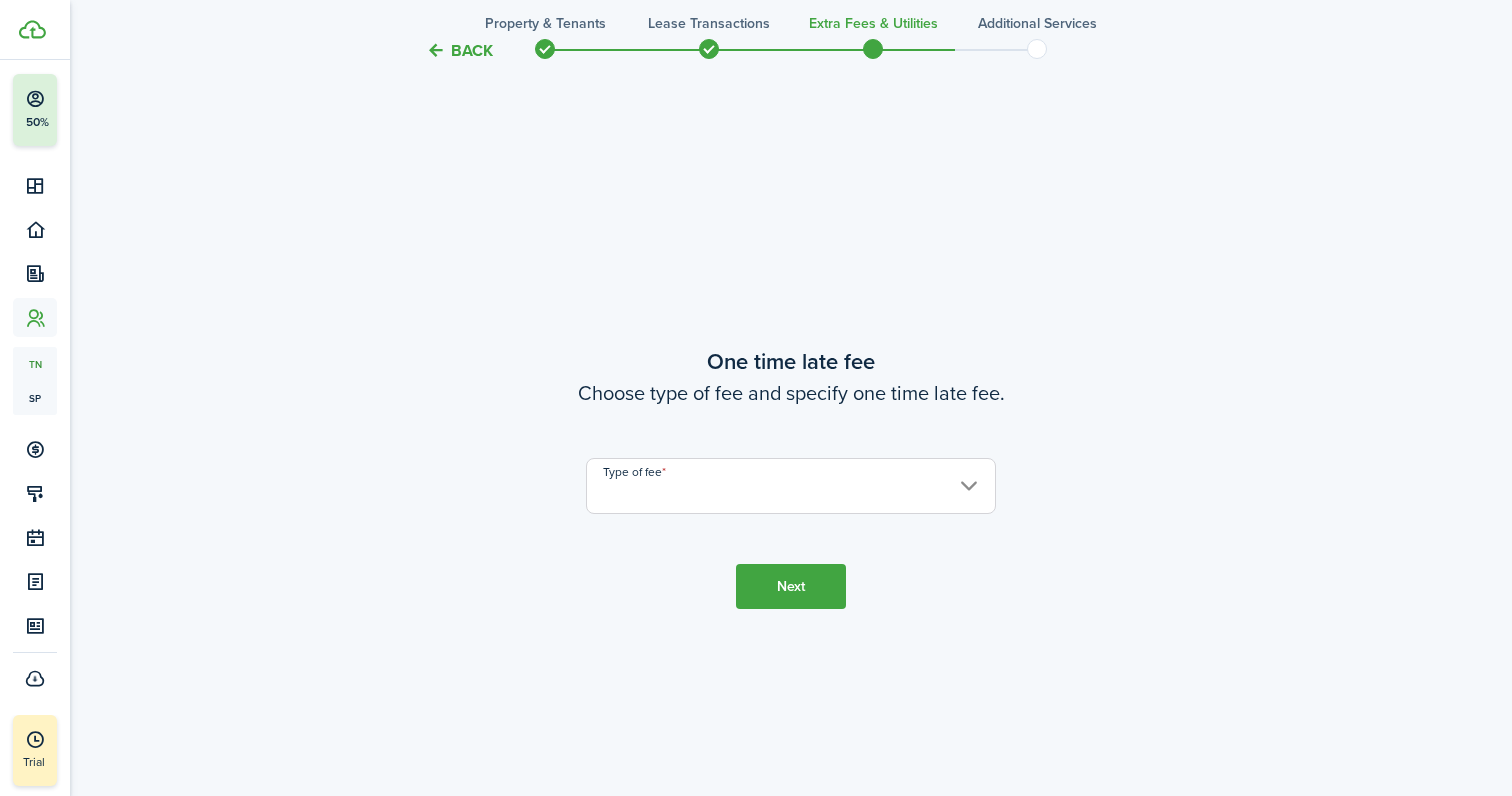 click on "Type of fee" at bounding box center (791, 486) 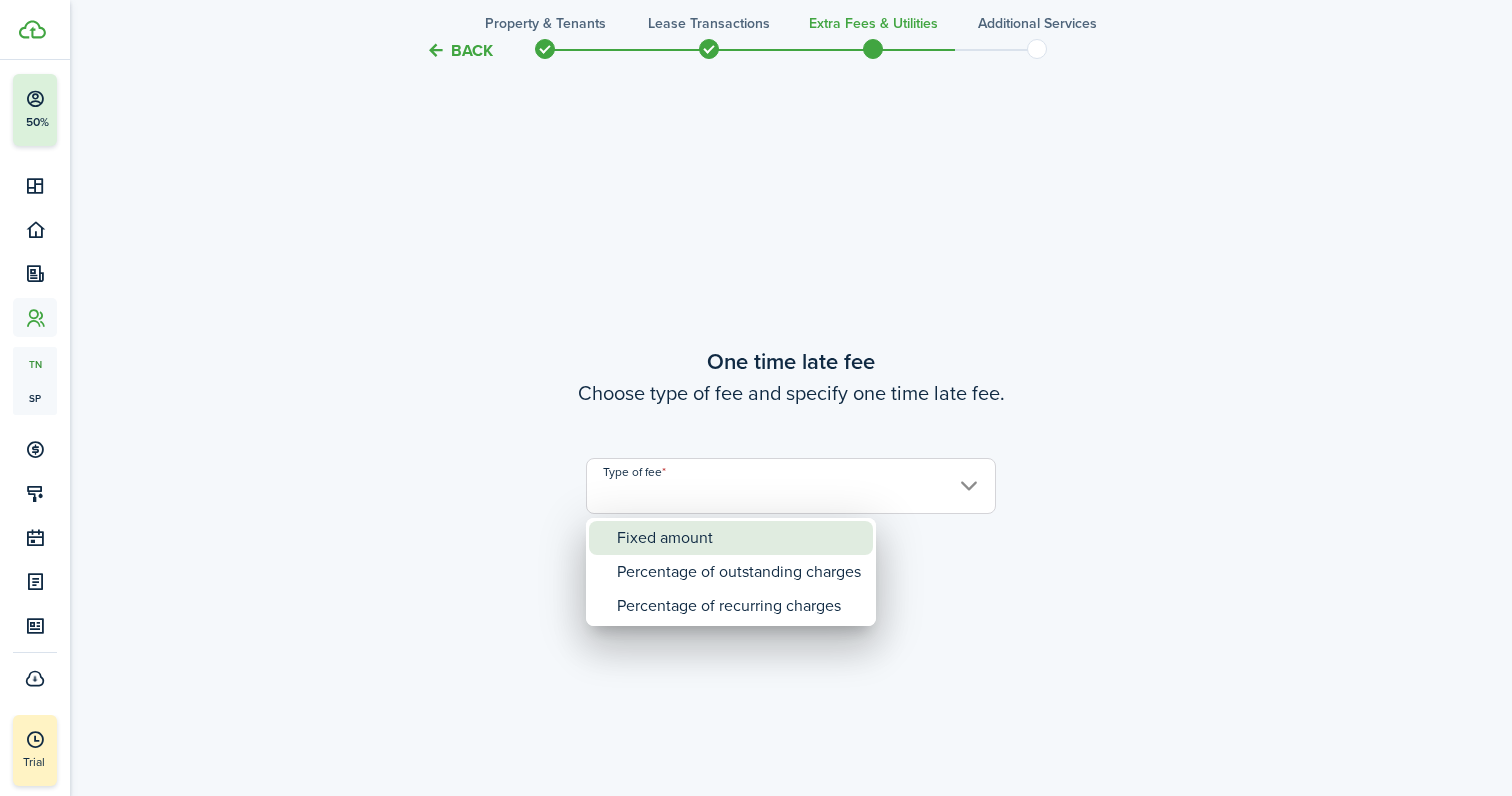 click on "Fixed amount" at bounding box center (739, 538) 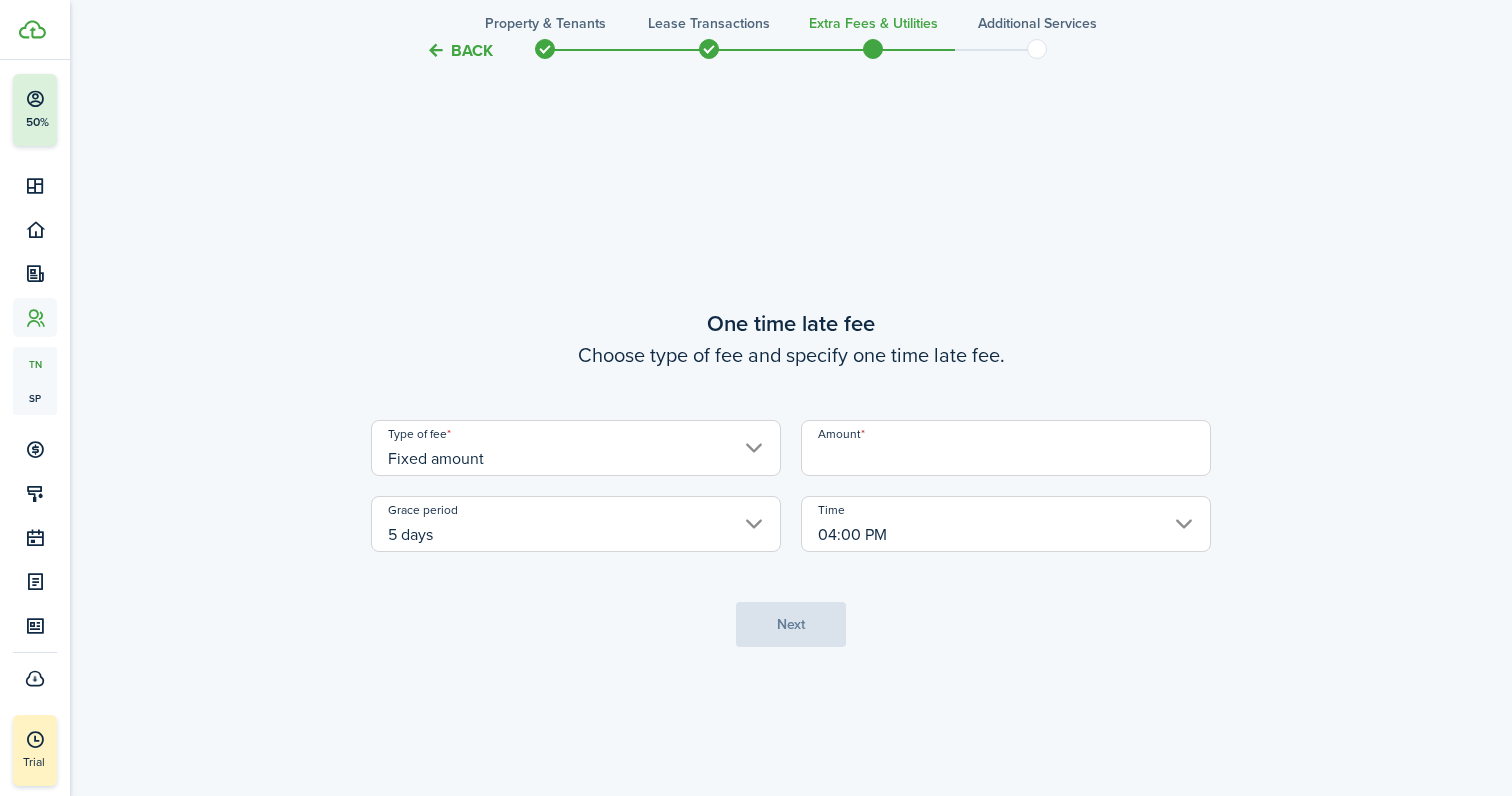 click on "Amount" at bounding box center (1006, 448) 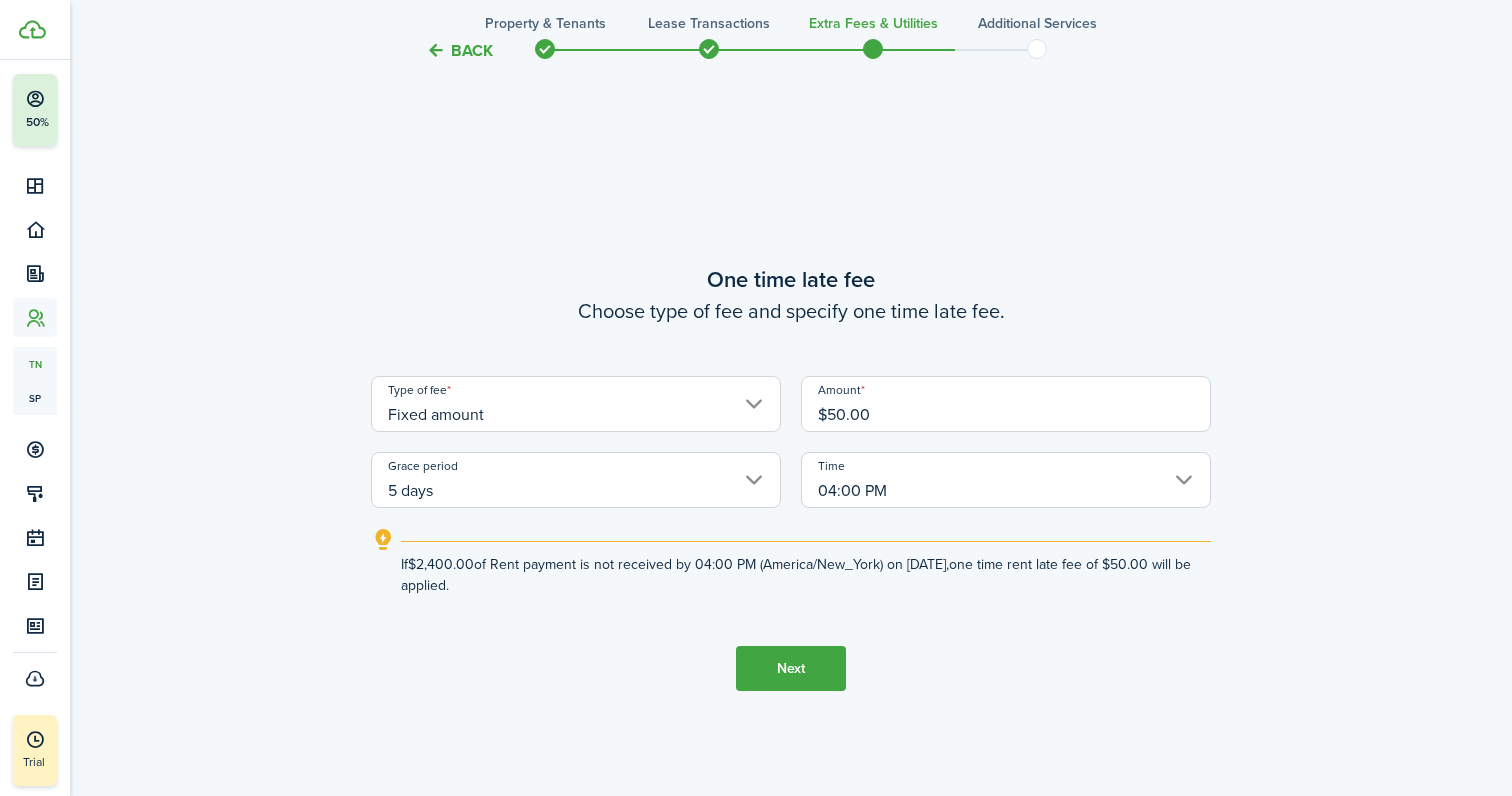 type on "$50.00" 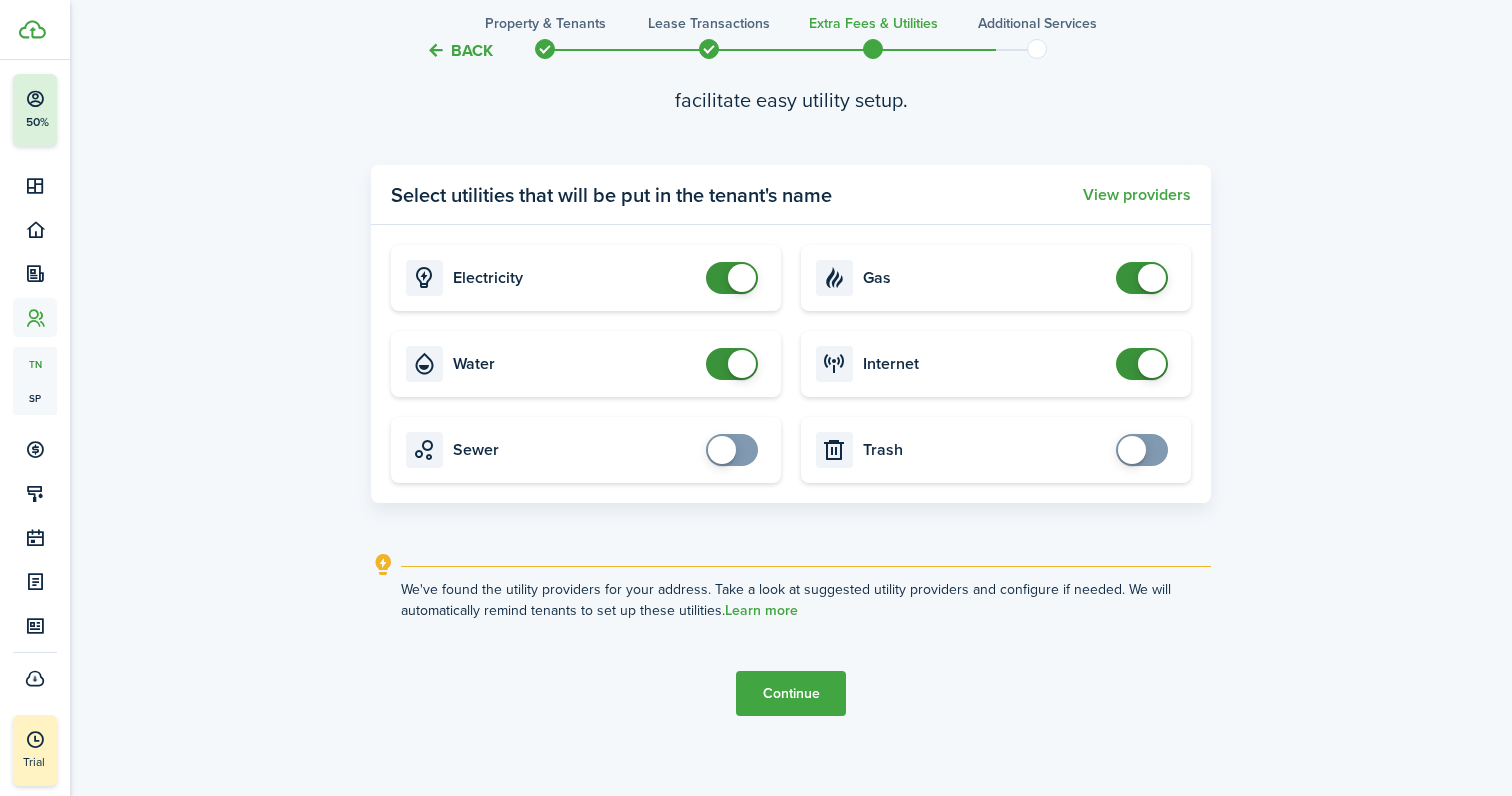 scroll, scrollTop: 2389, scrollLeft: 0, axis: vertical 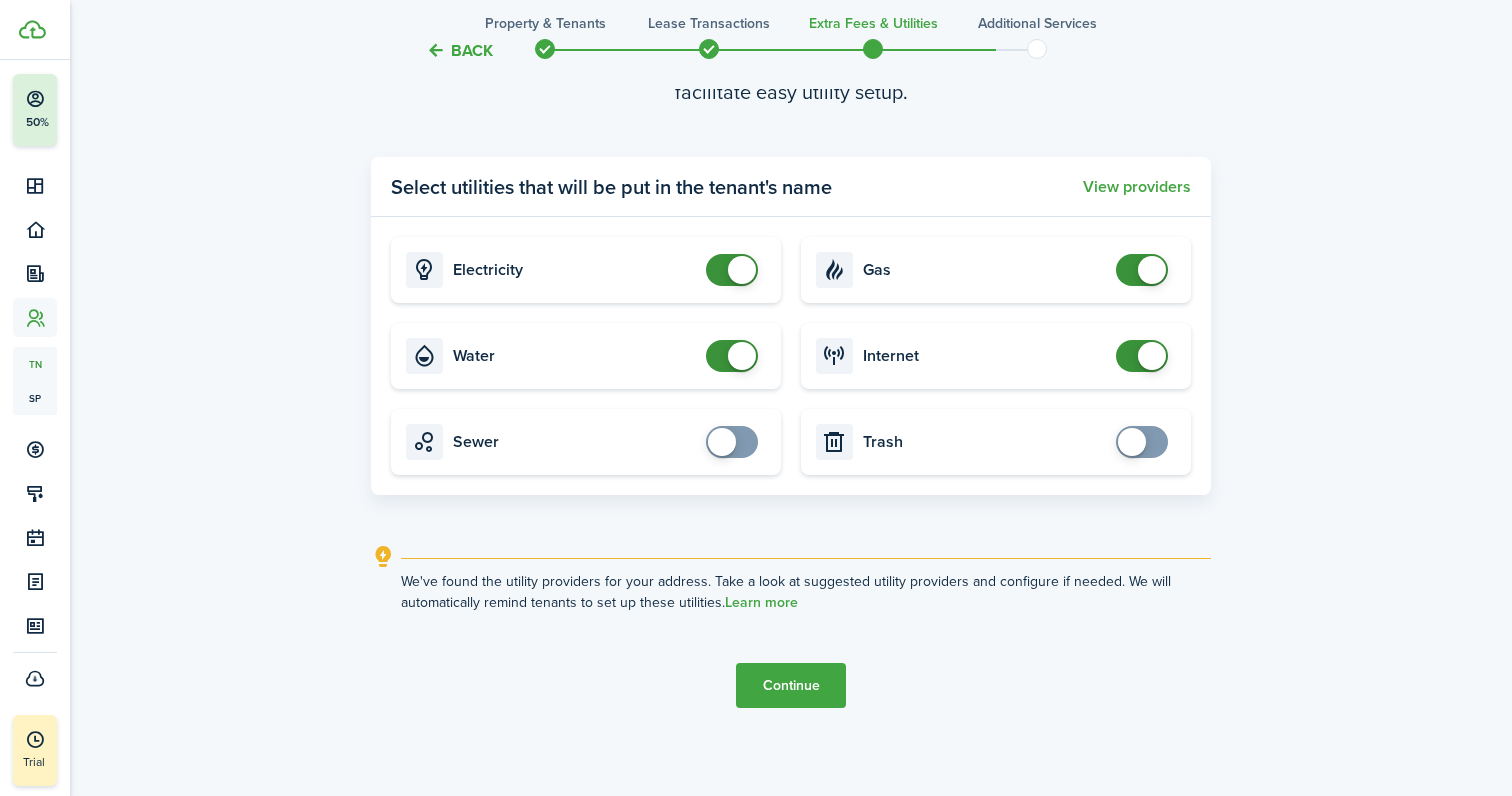 click on "Continue" at bounding box center [791, 685] 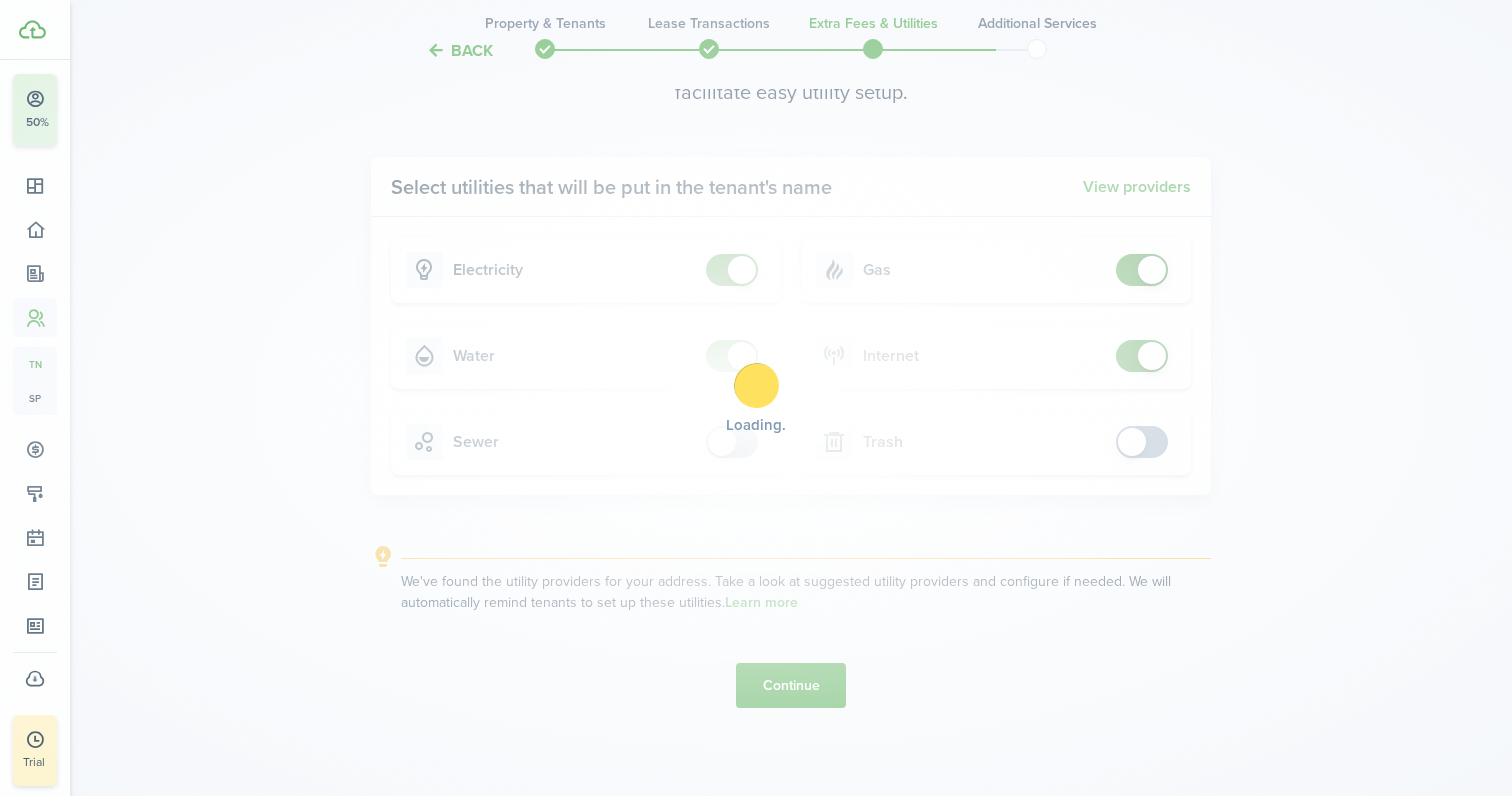 scroll, scrollTop: 0, scrollLeft: 0, axis: both 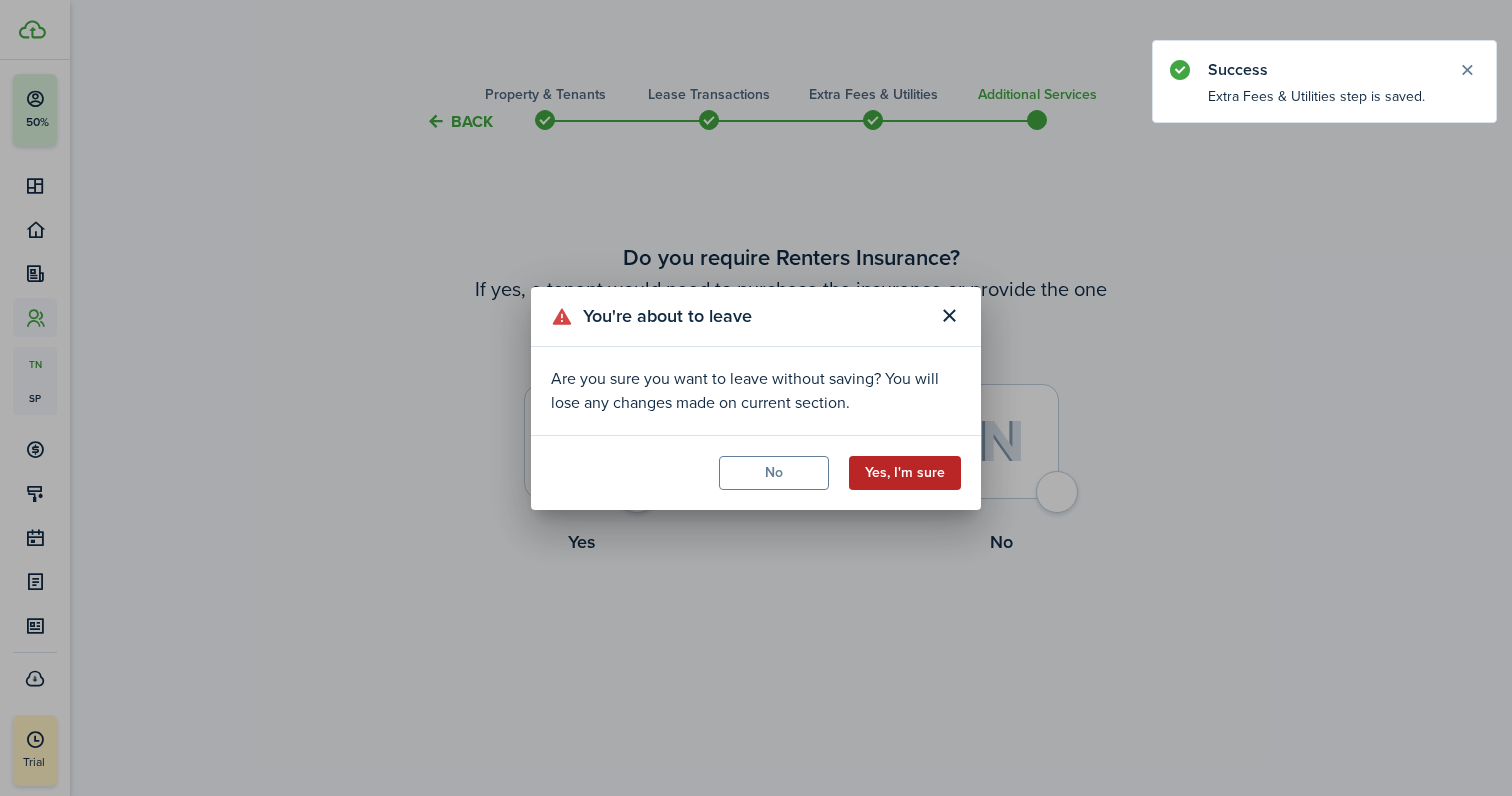 click on "Yes, I'm sure" at bounding box center (905, 473) 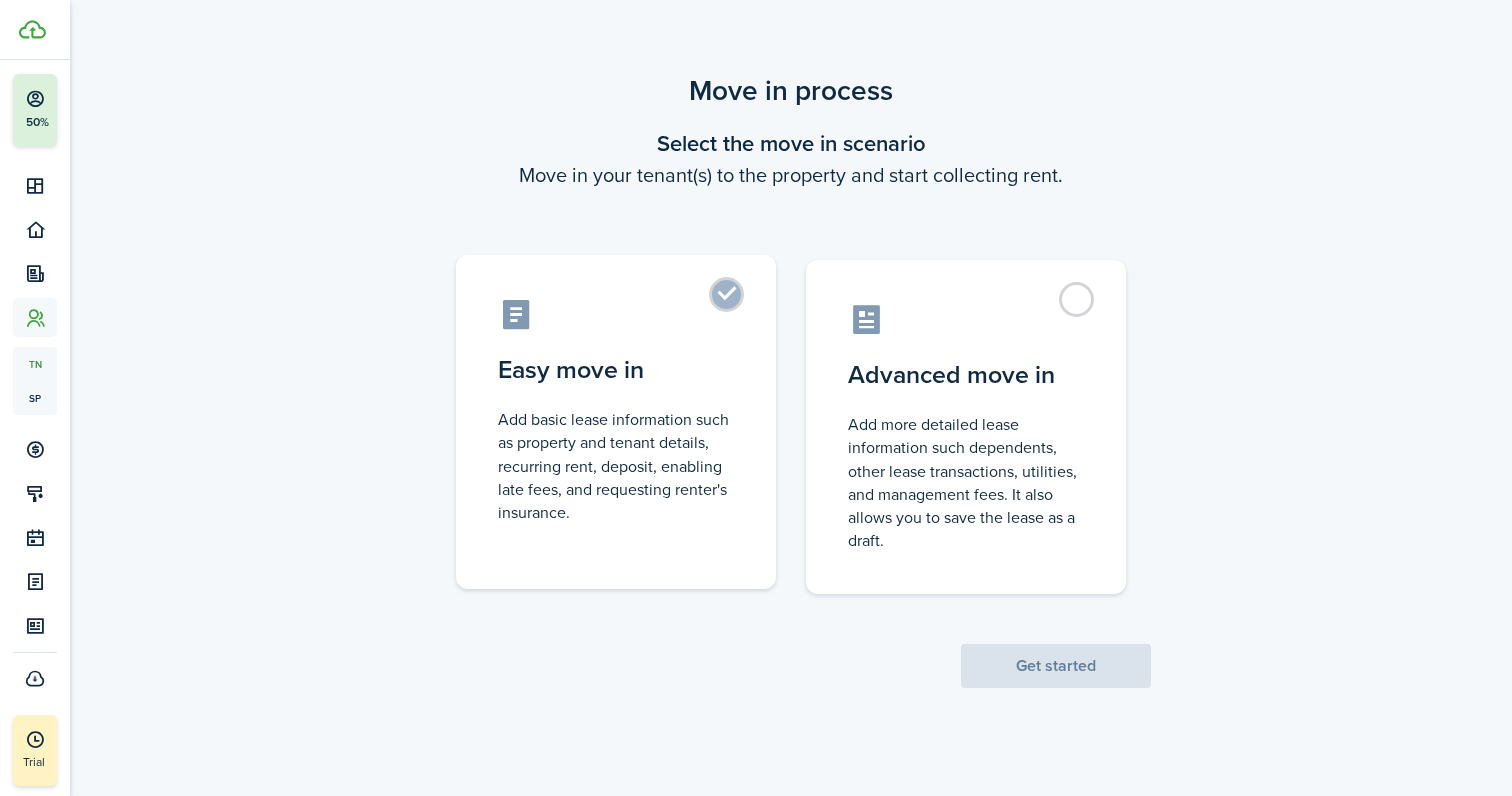 click on "Easy move in" at bounding box center (616, 370) 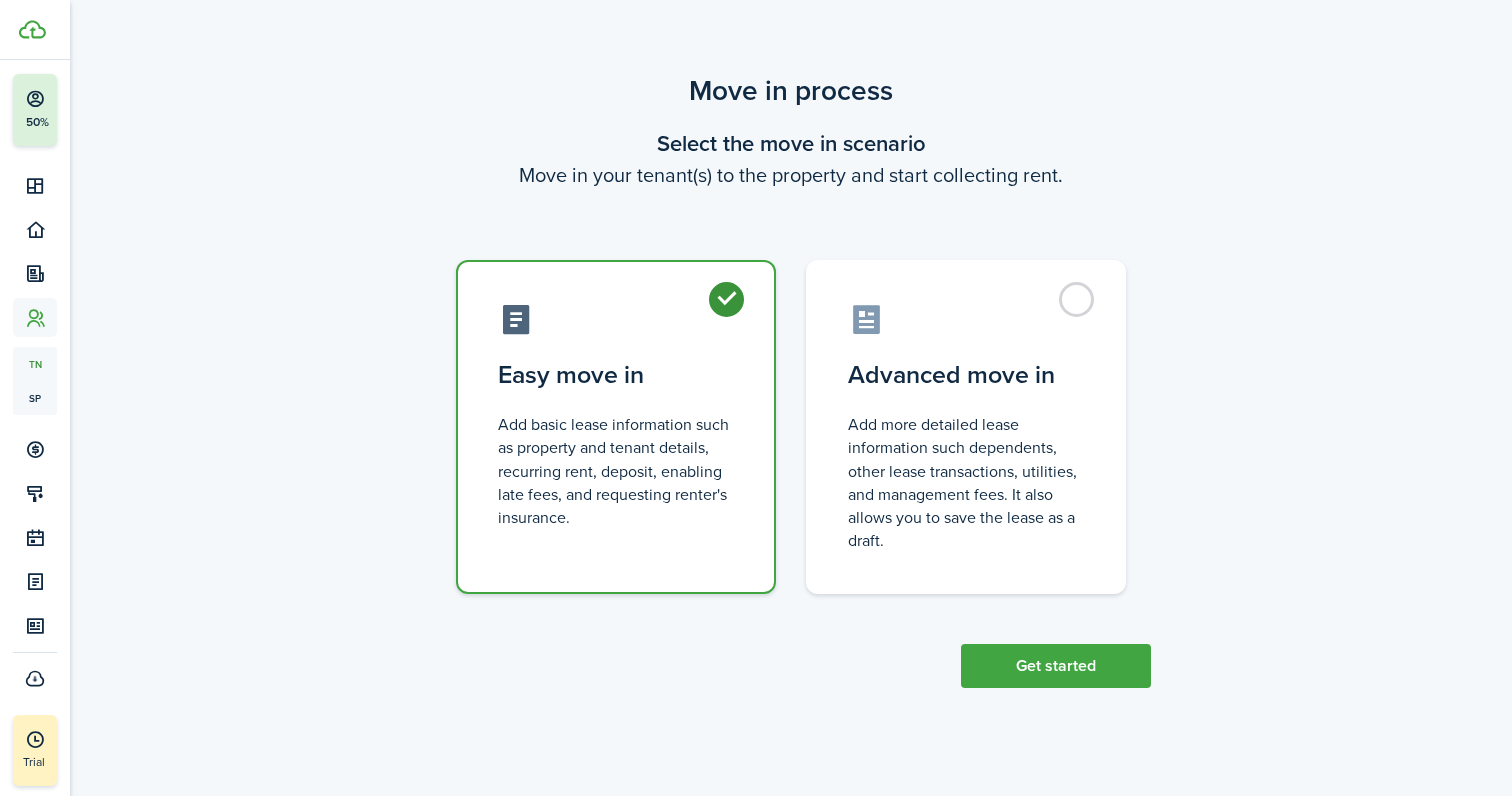click on "Get started" at bounding box center (1056, 641) 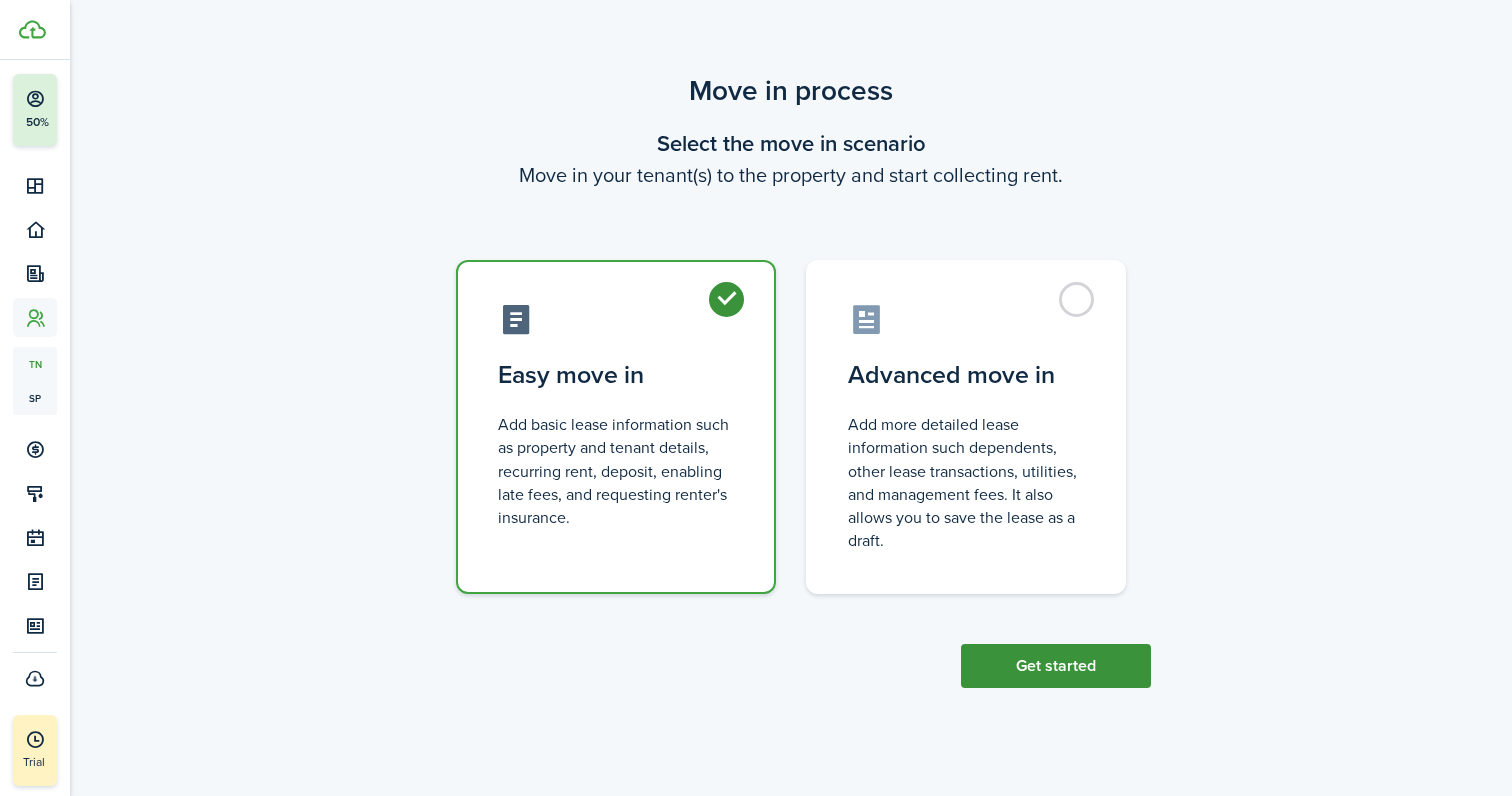 click on "Get started" at bounding box center (1056, 666) 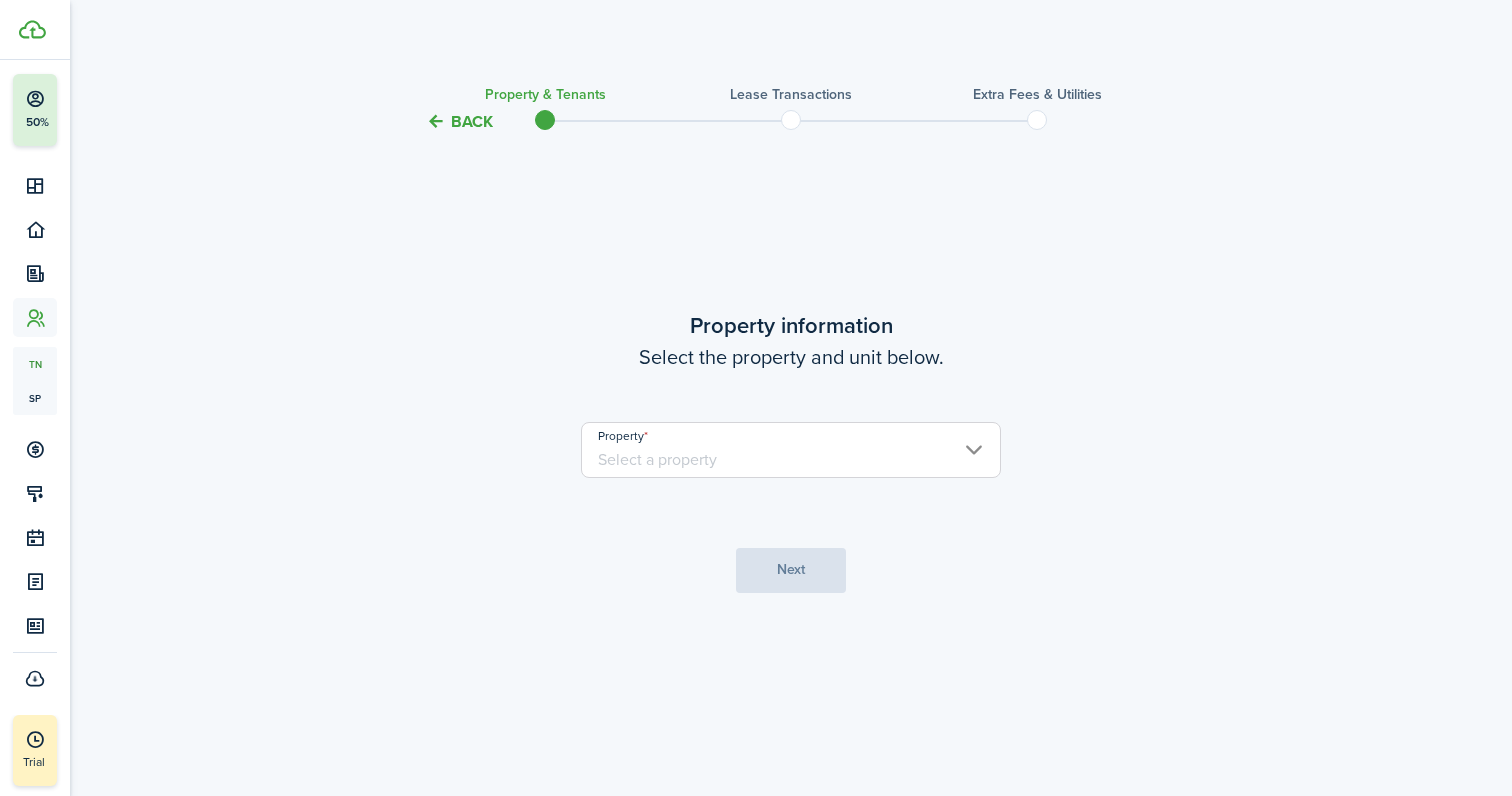 click on "Property" at bounding box center [791, 450] 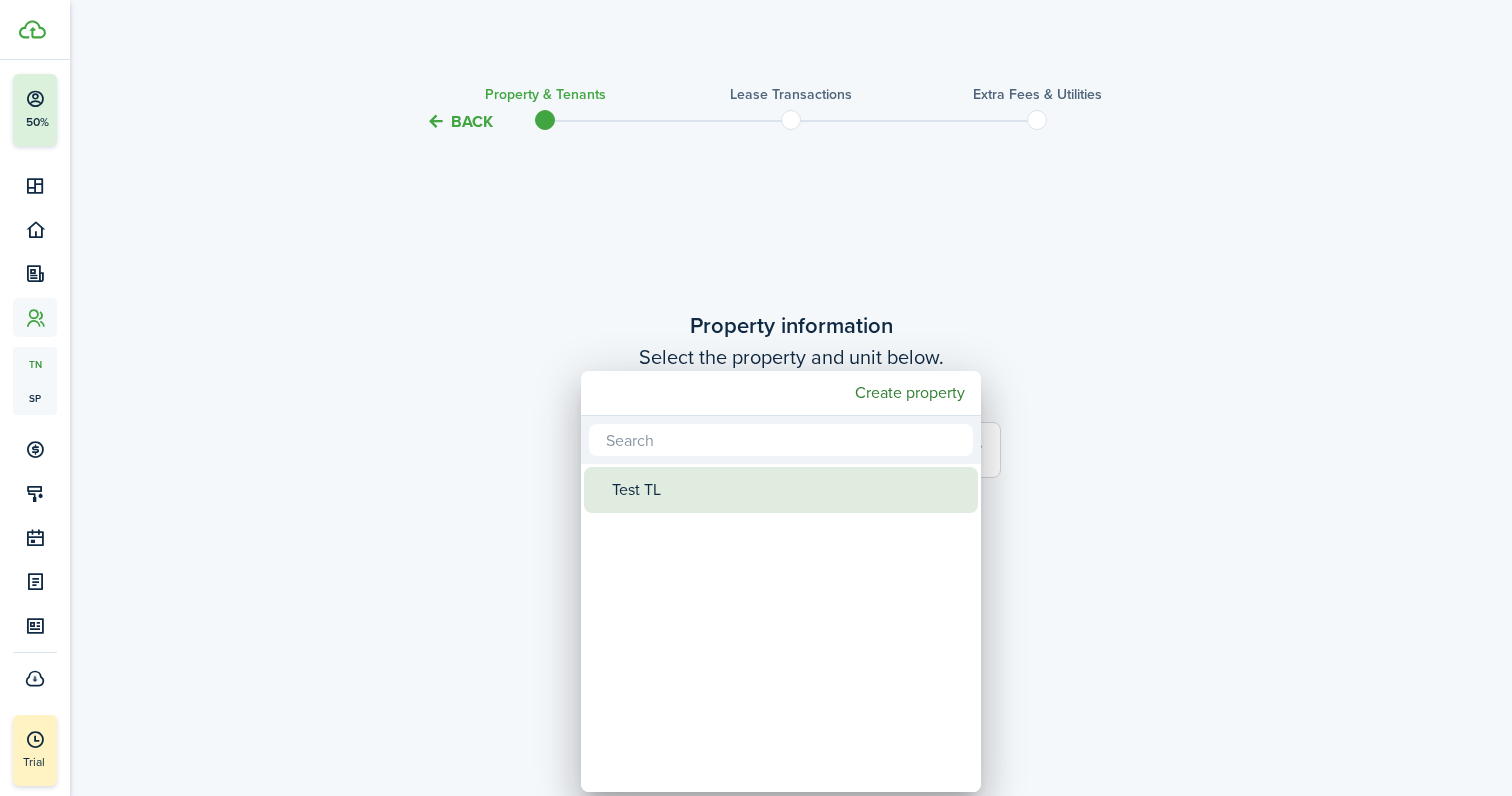 click on "Test TL" at bounding box center [789, 490] 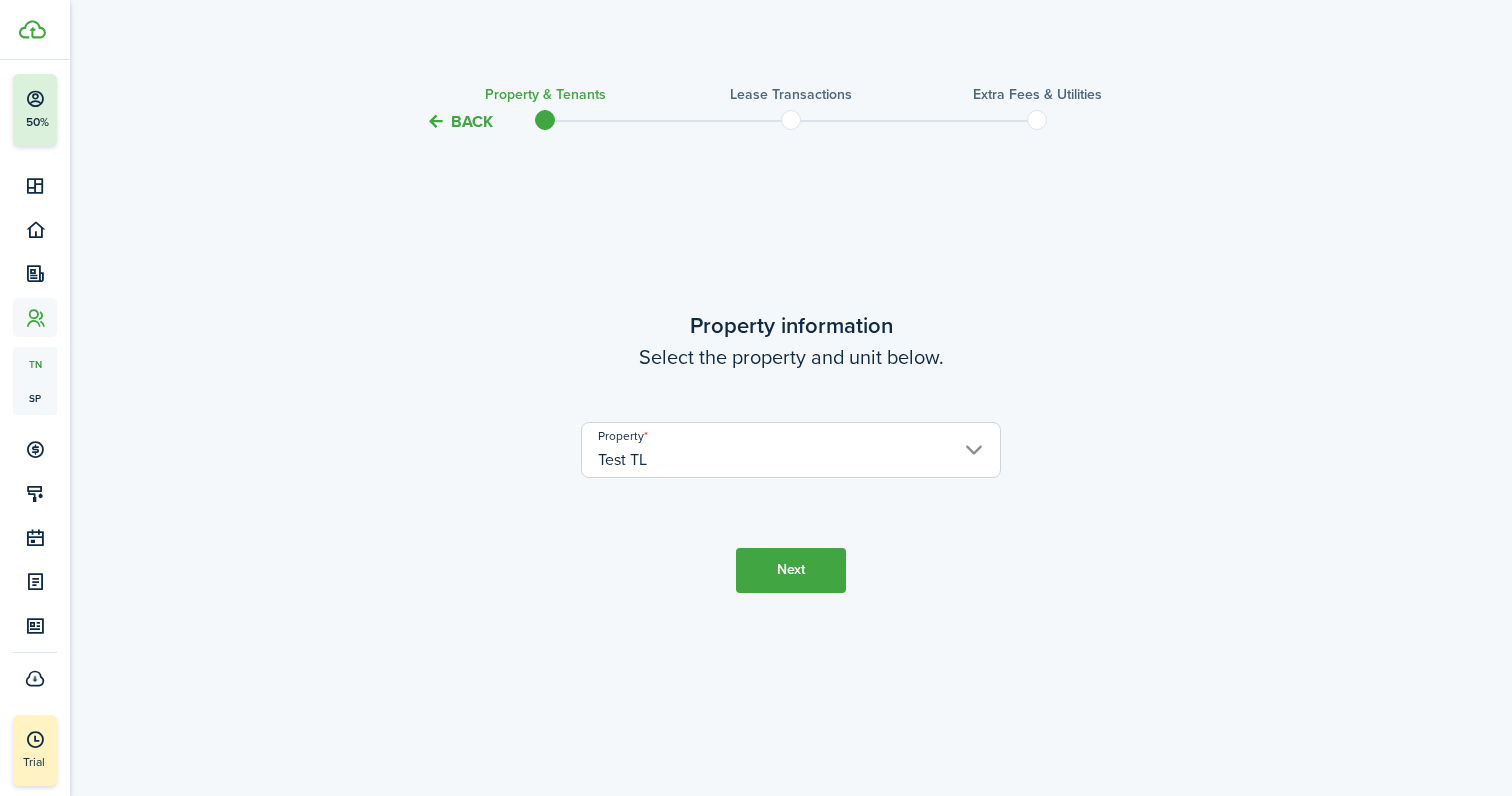 click on "Next" at bounding box center [791, 570] 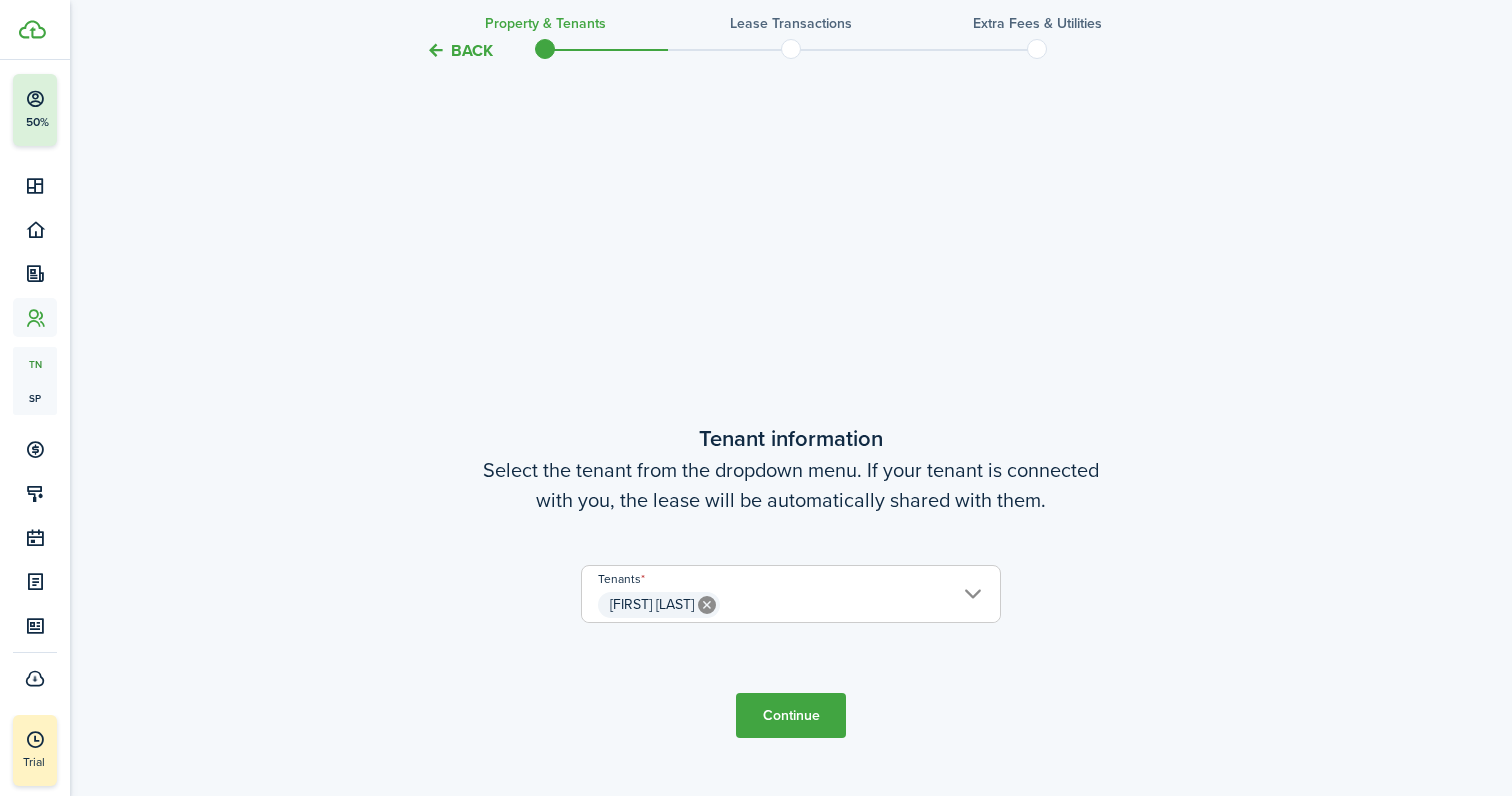 scroll, scrollTop: 662, scrollLeft: 0, axis: vertical 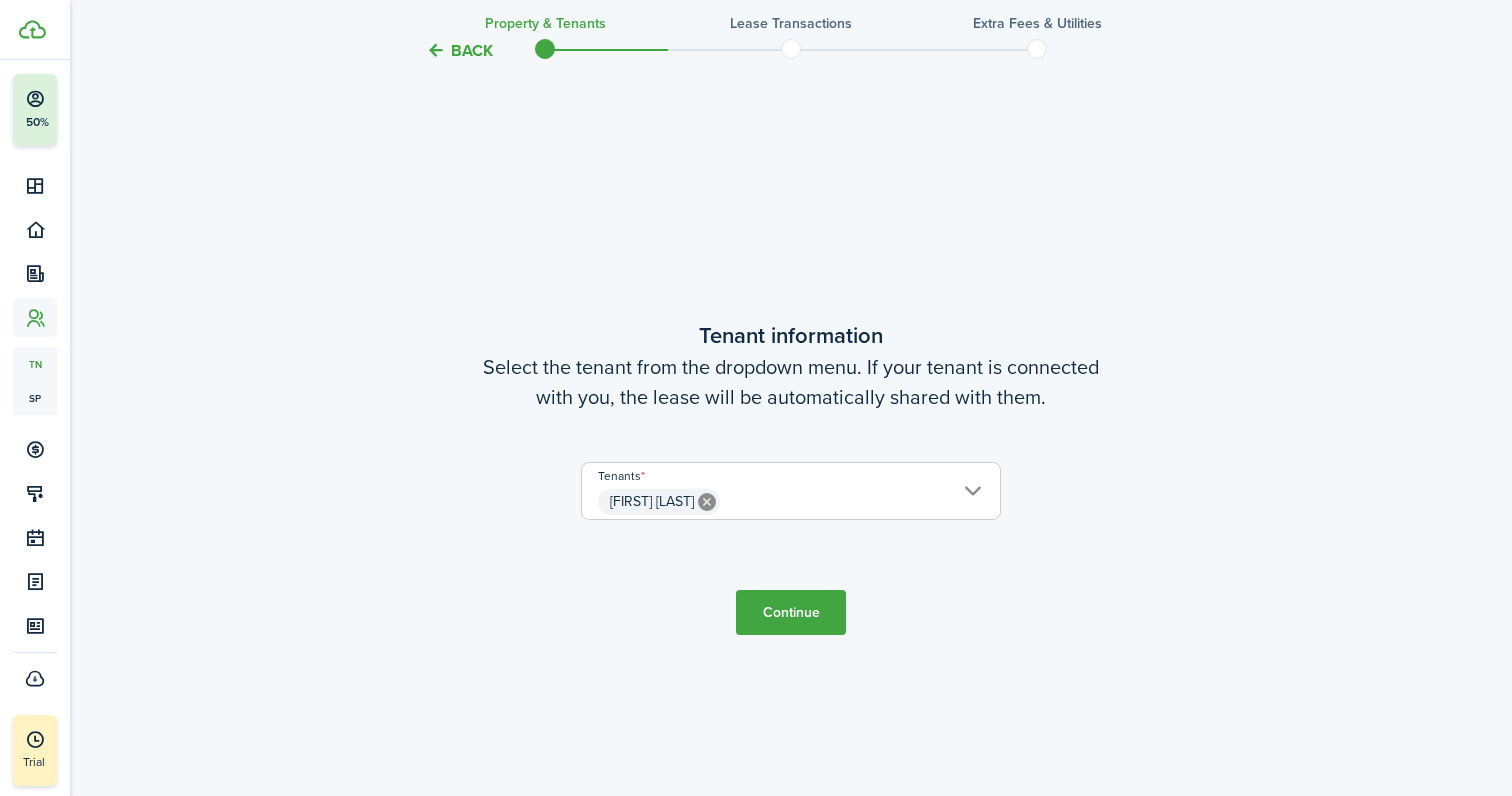 click on "Continue" at bounding box center (791, 612) 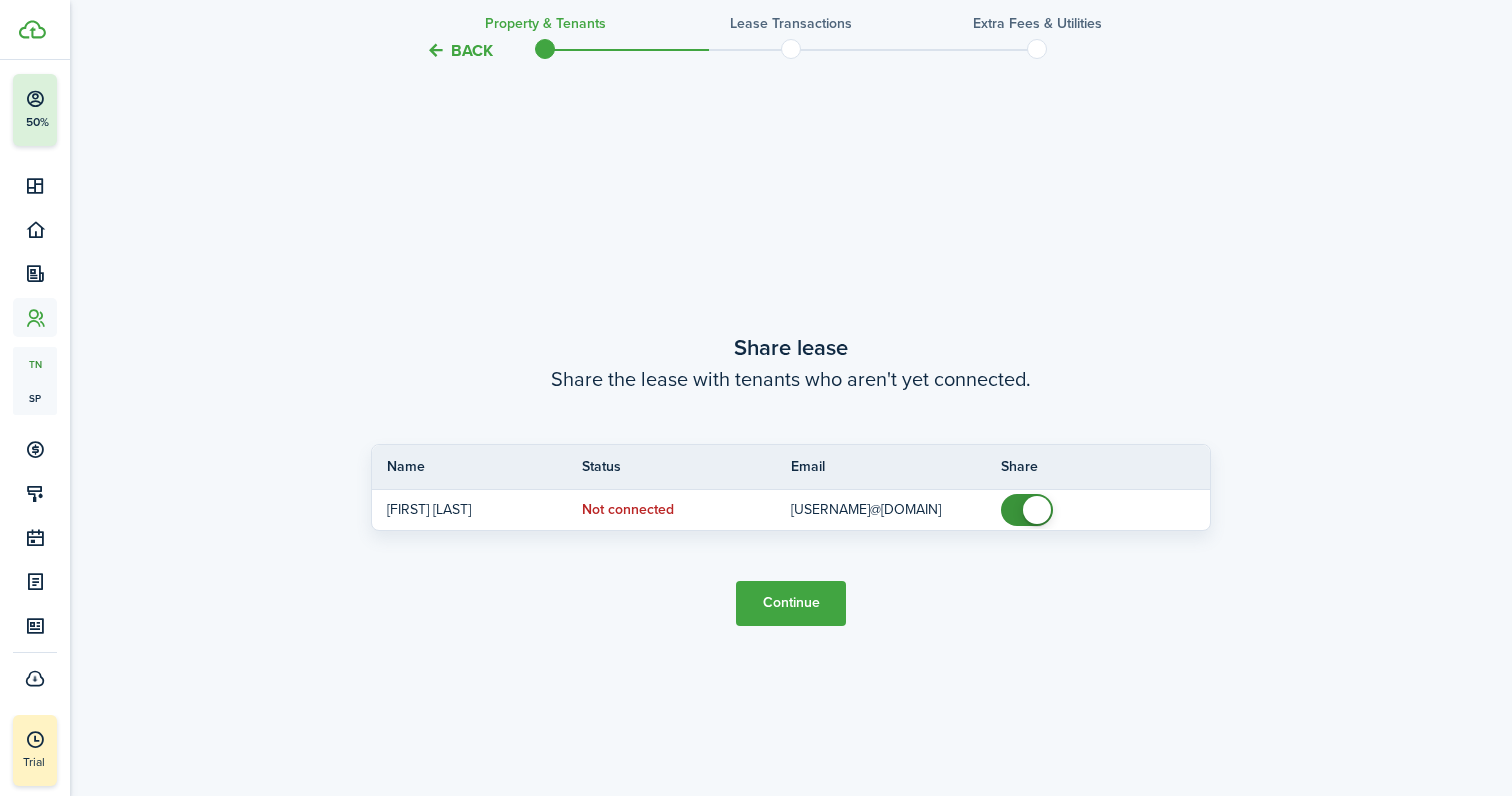 scroll, scrollTop: 1458, scrollLeft: 0, axis: vertical 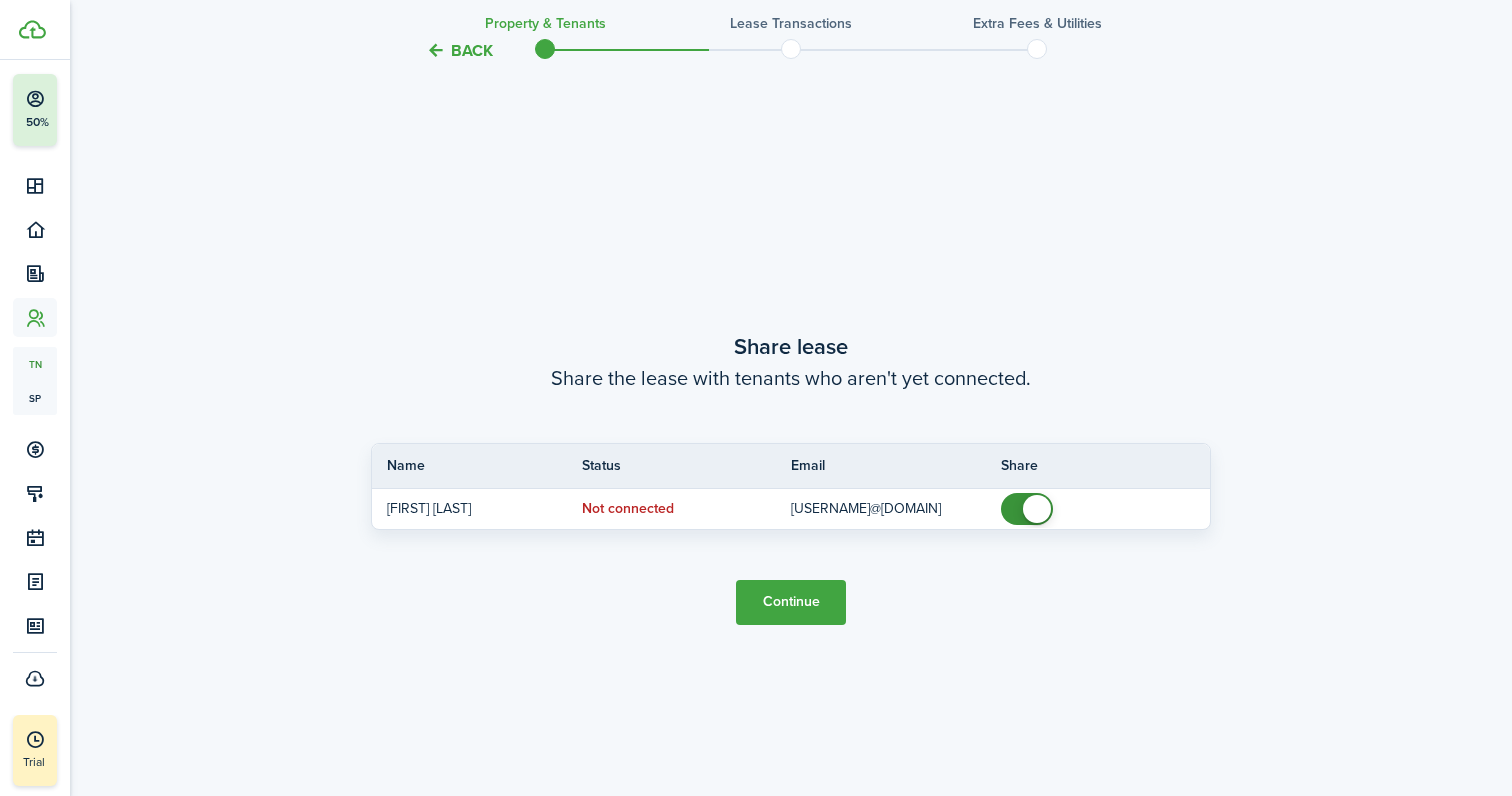 click on "Continue" at bounding box center [791, 602] 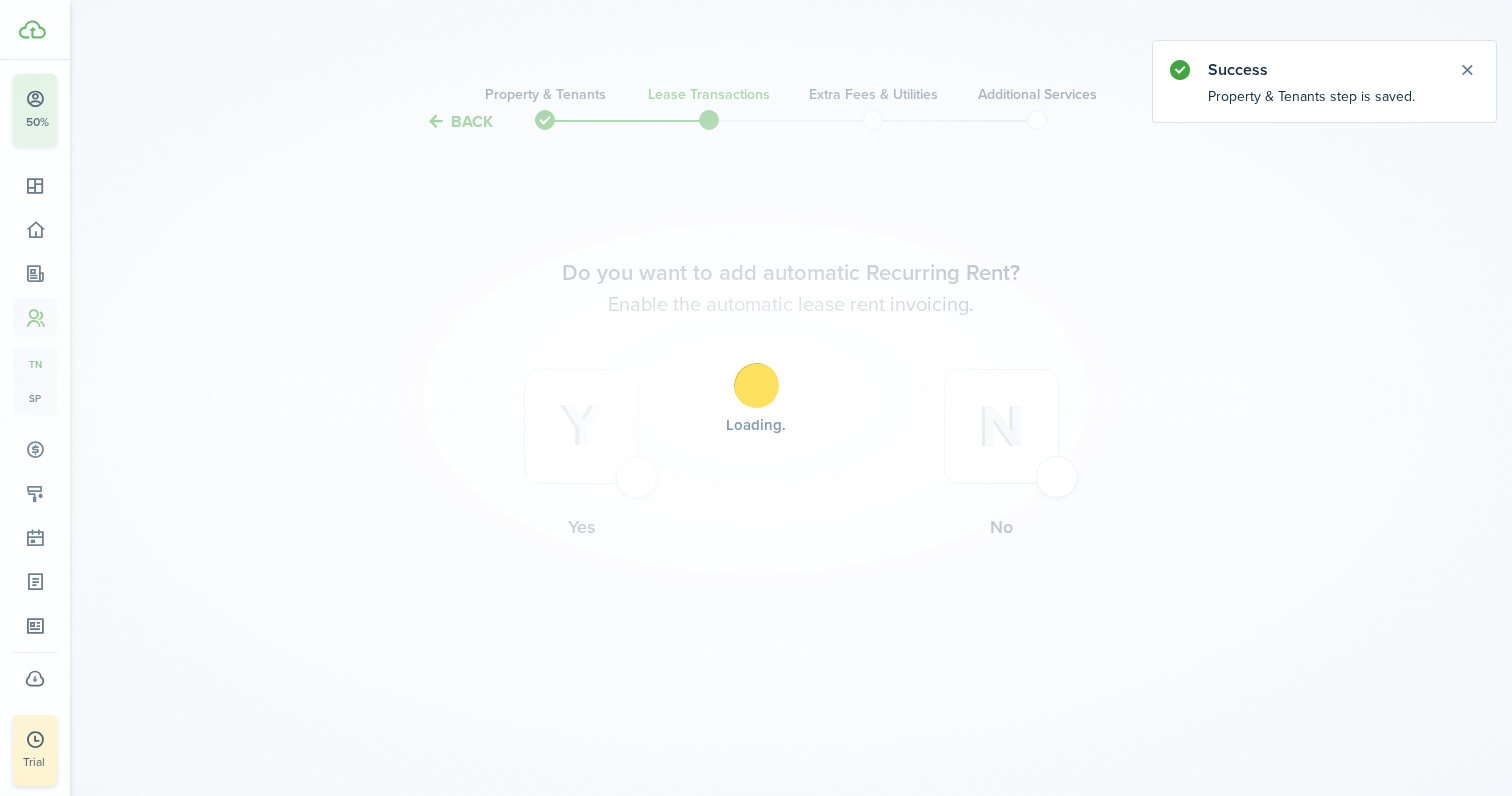 scroll, scrollTop: 0, scrollLeft: 0, axis: both 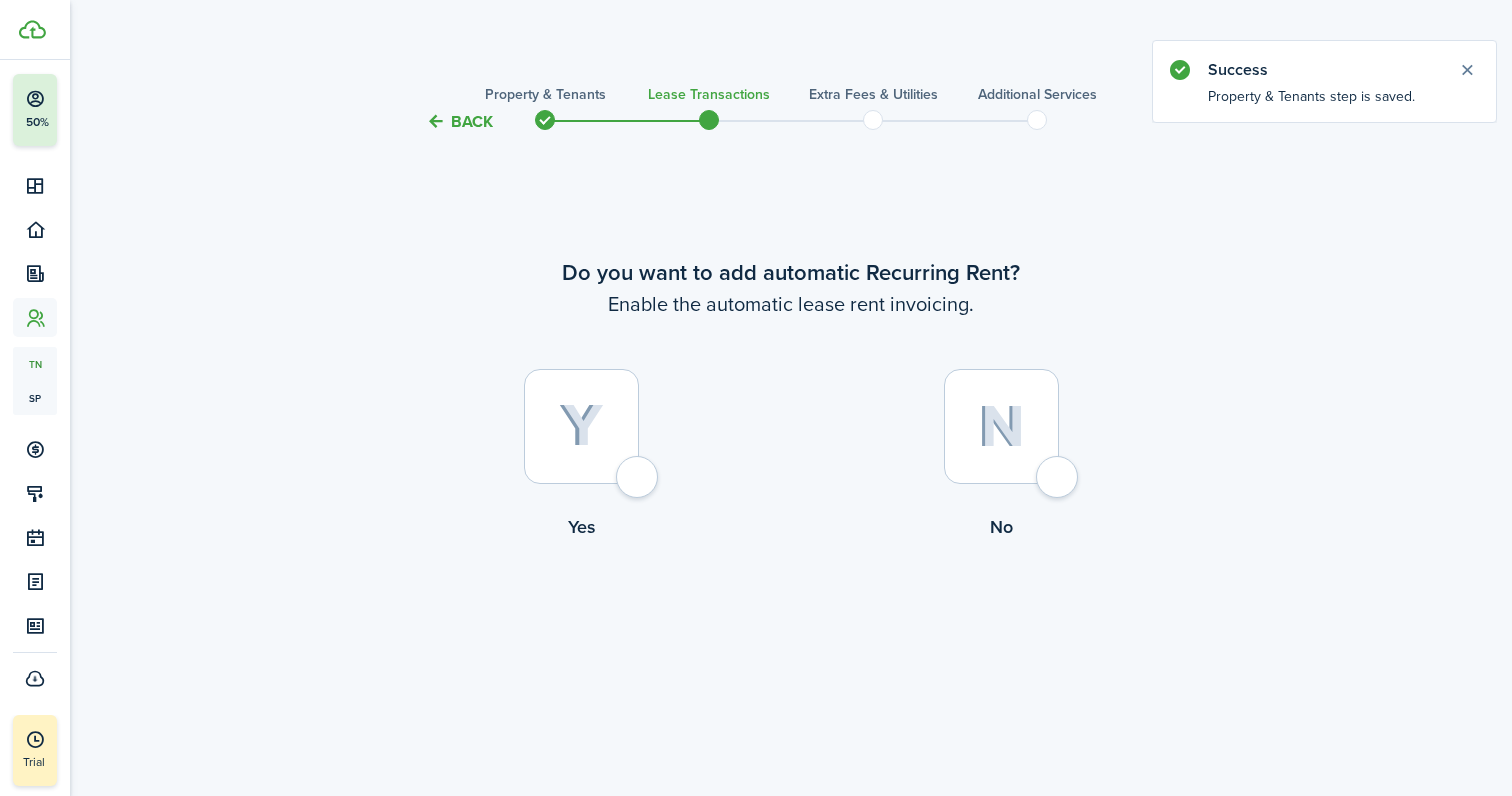 click at bounding box center (581, 426) 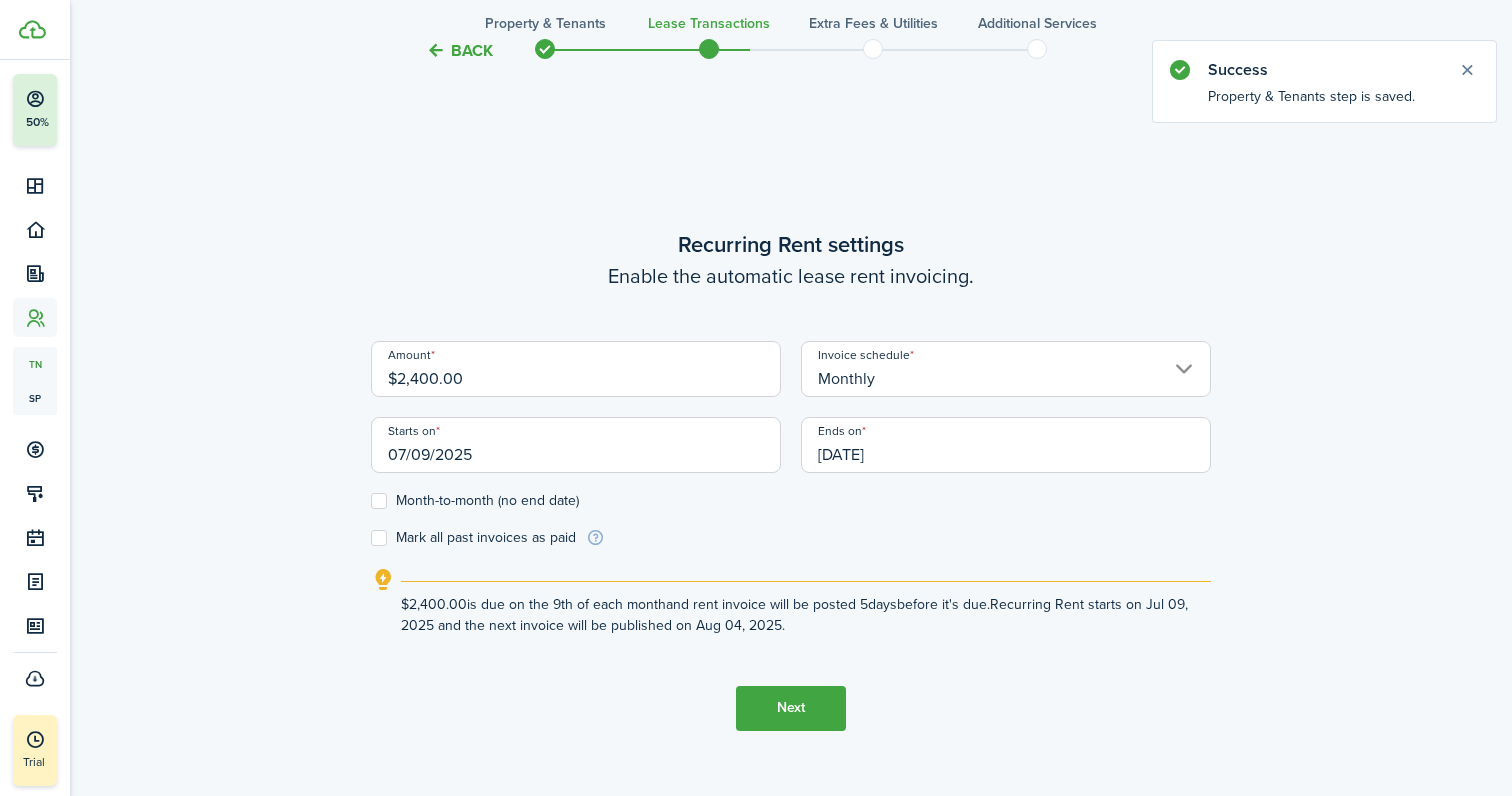 scroll, scrollTop: 662, scrollLeft: 0, axis: vertical 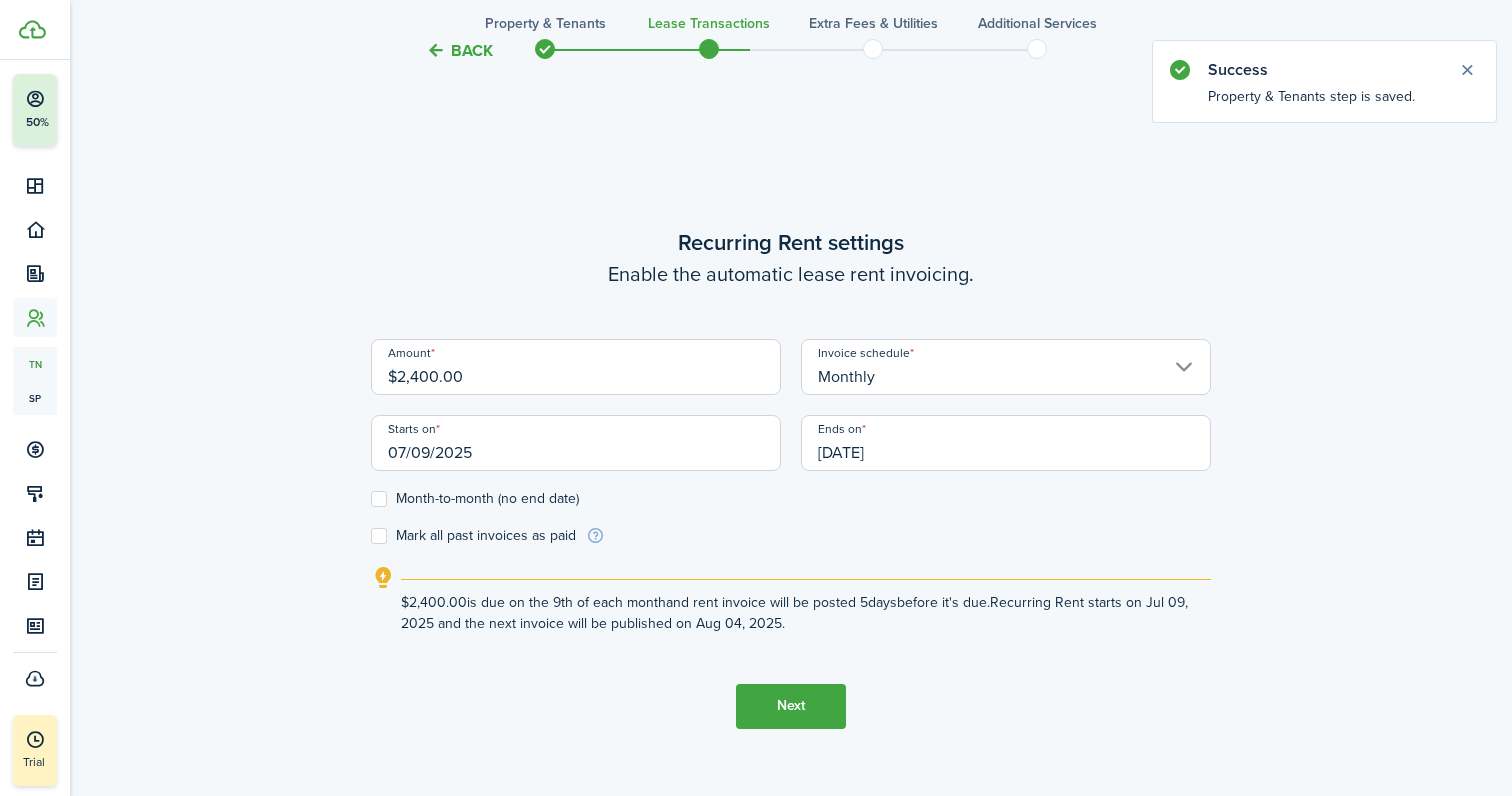 click on "07/09/2025" at bounding box center (576, 443) 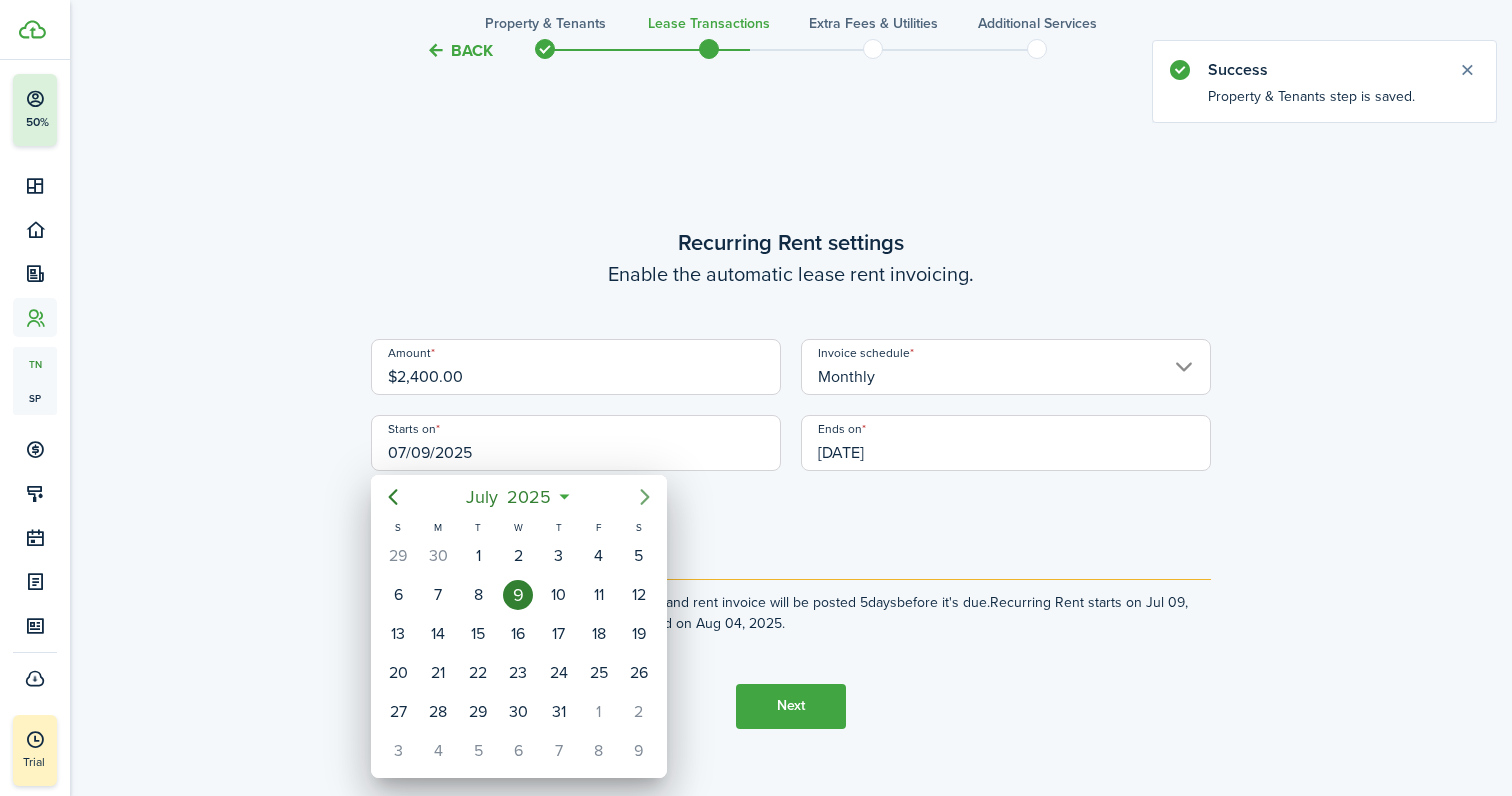 click at bounding box center [645, 497] 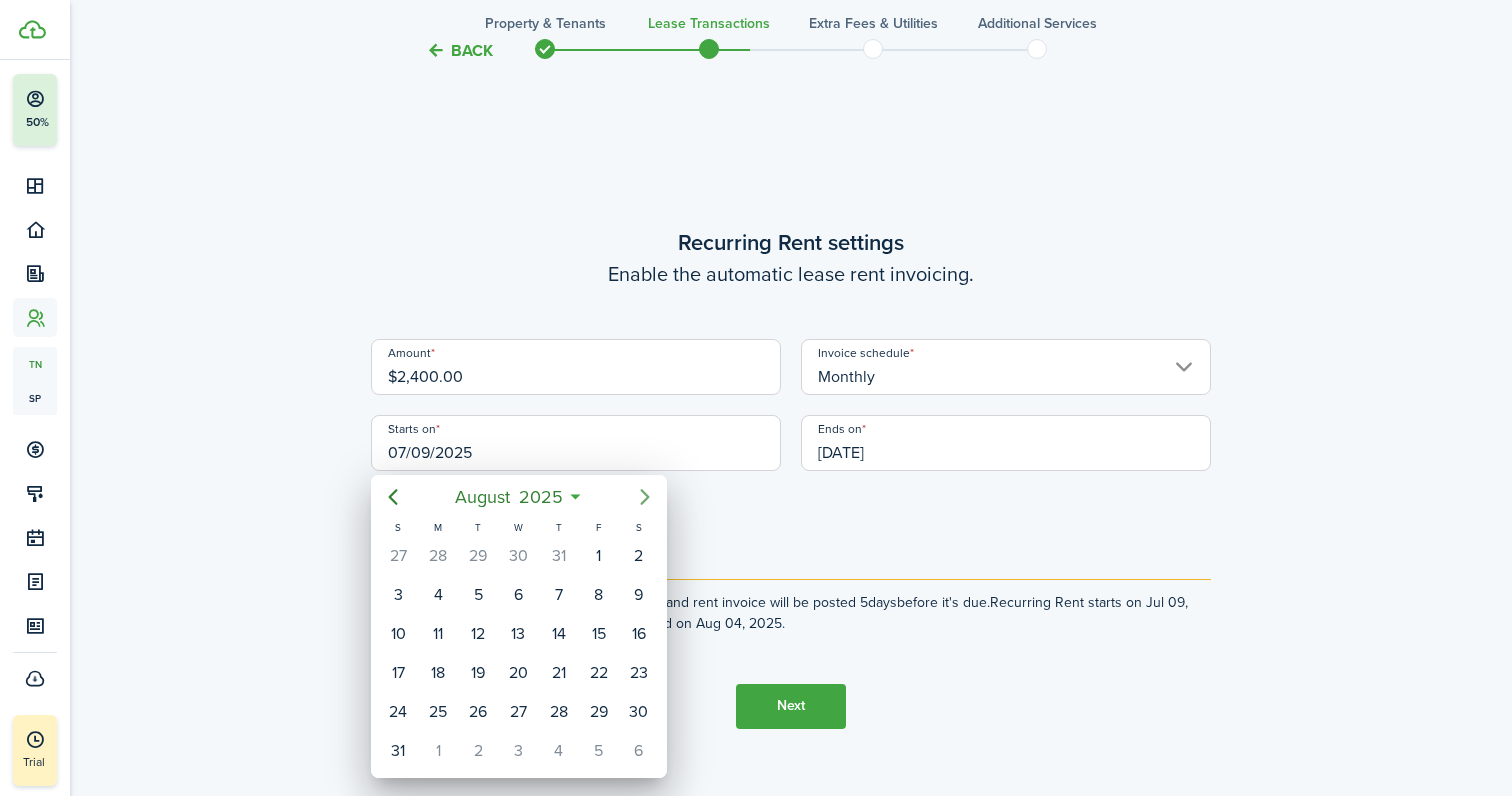 click at bounding box center [645, 497] 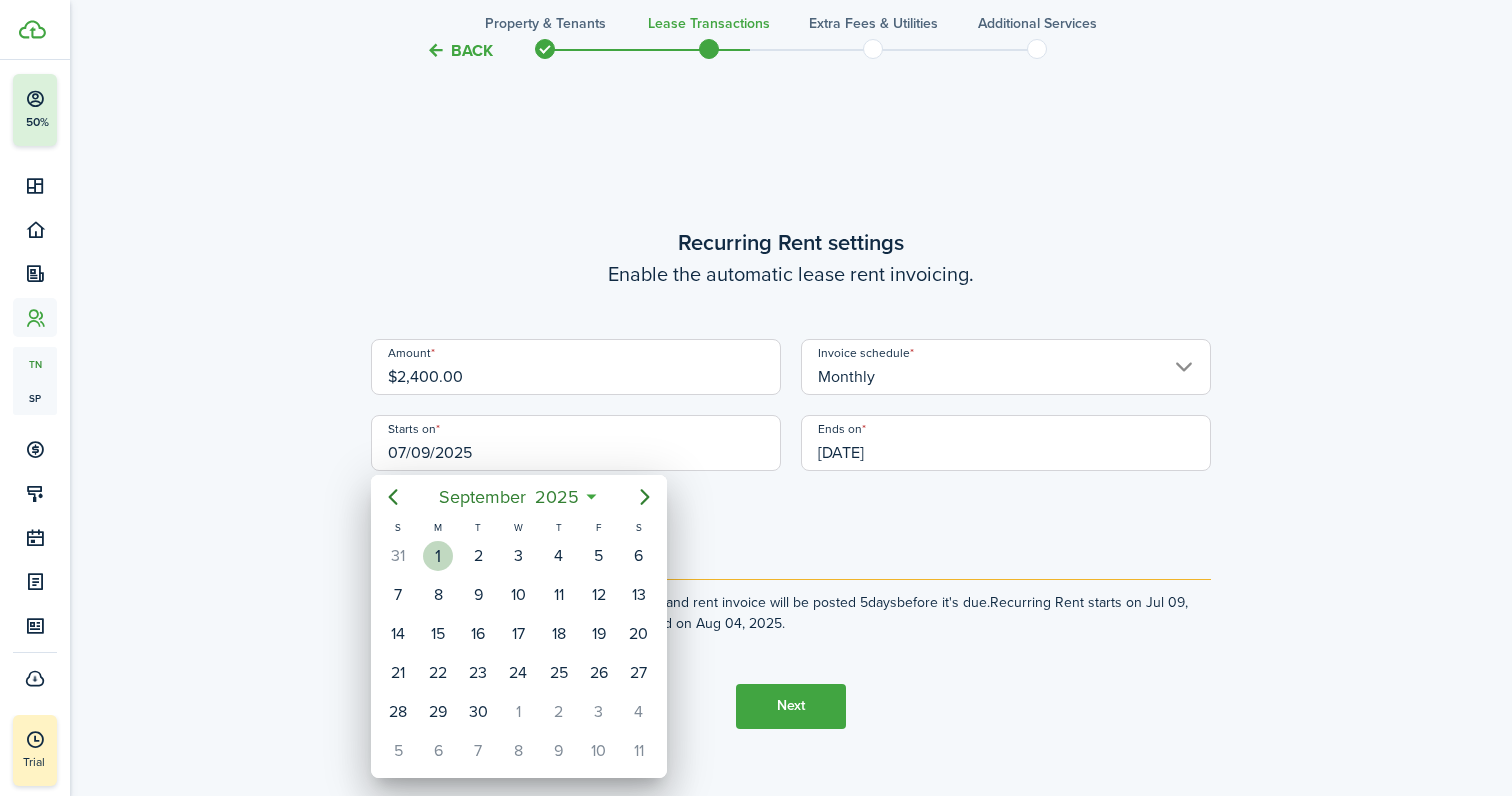click on "1" at bounding box center [438, 556] 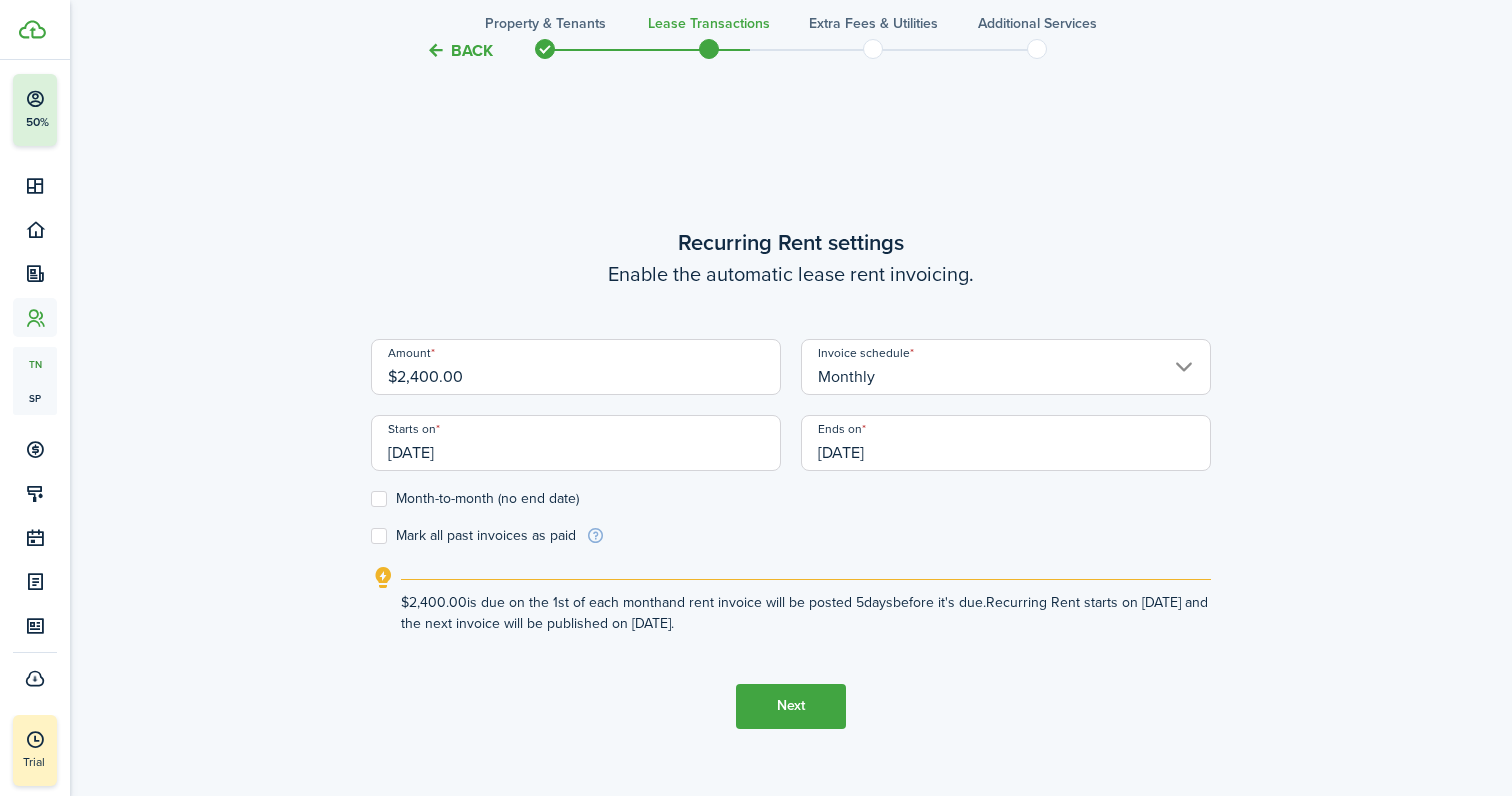 click on "[DATE]" at bounding box center [1006, 443] 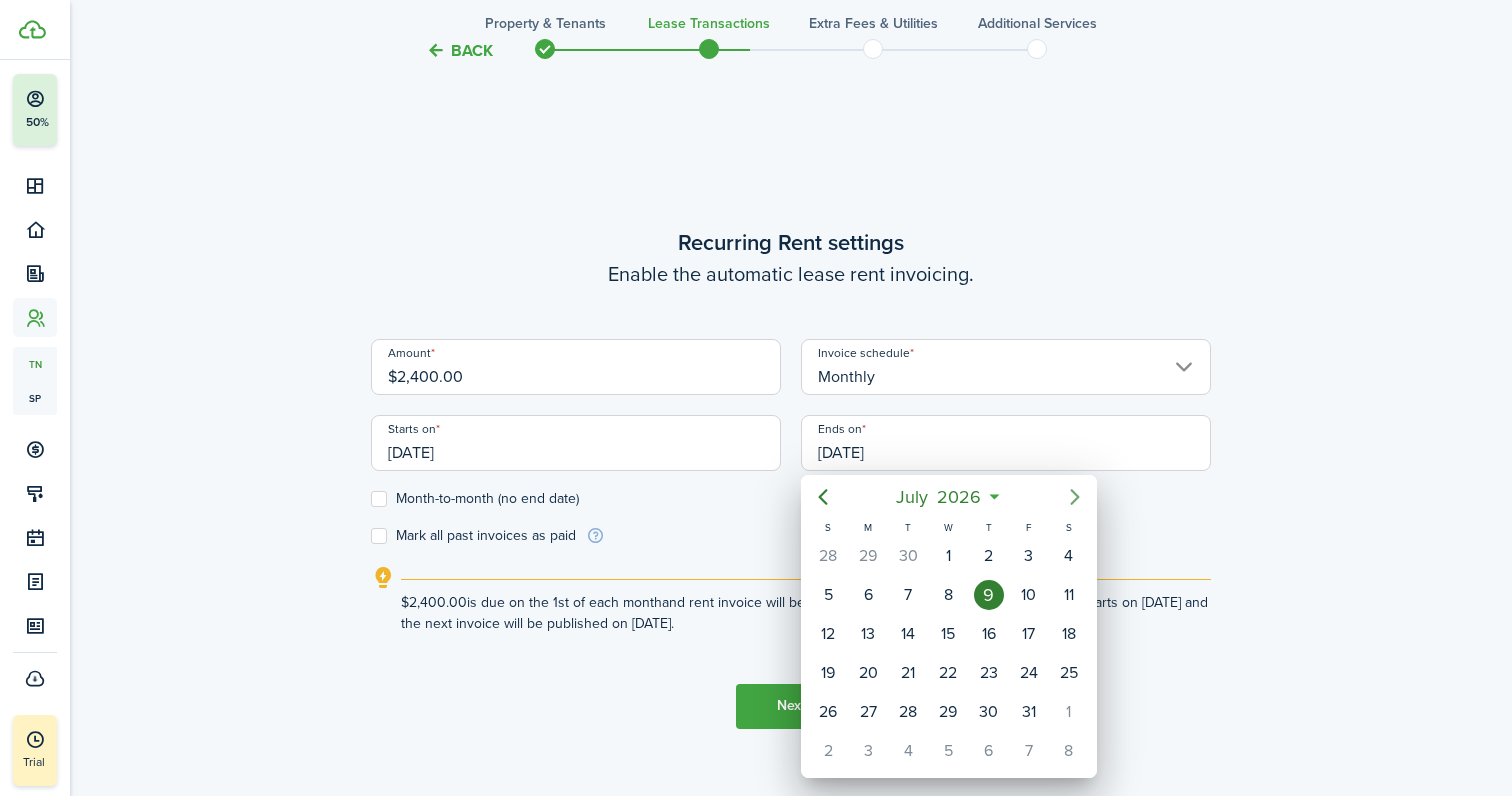 click at bounding box center (1075, 497) 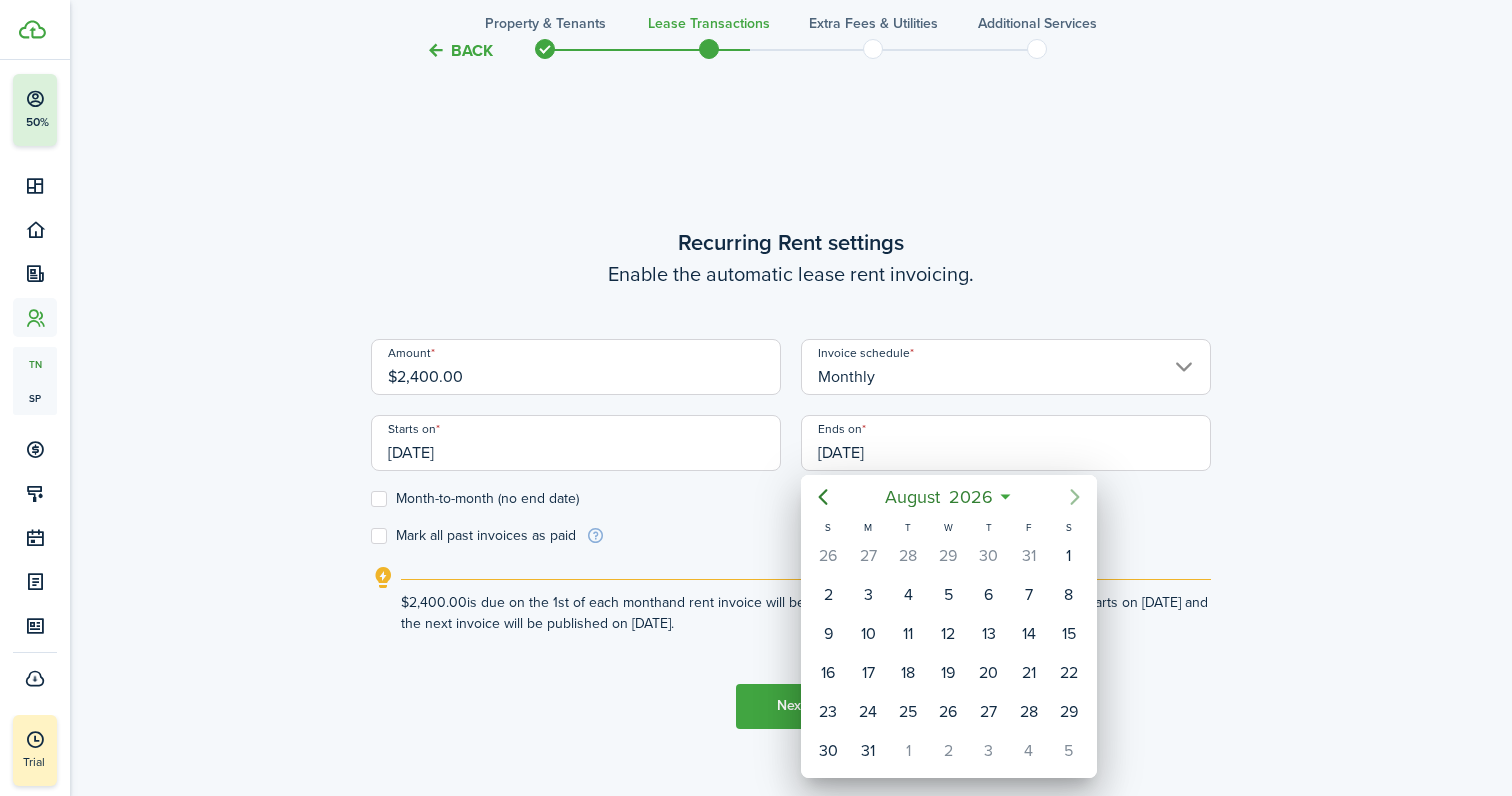 click at bounding box center (1075, 497) 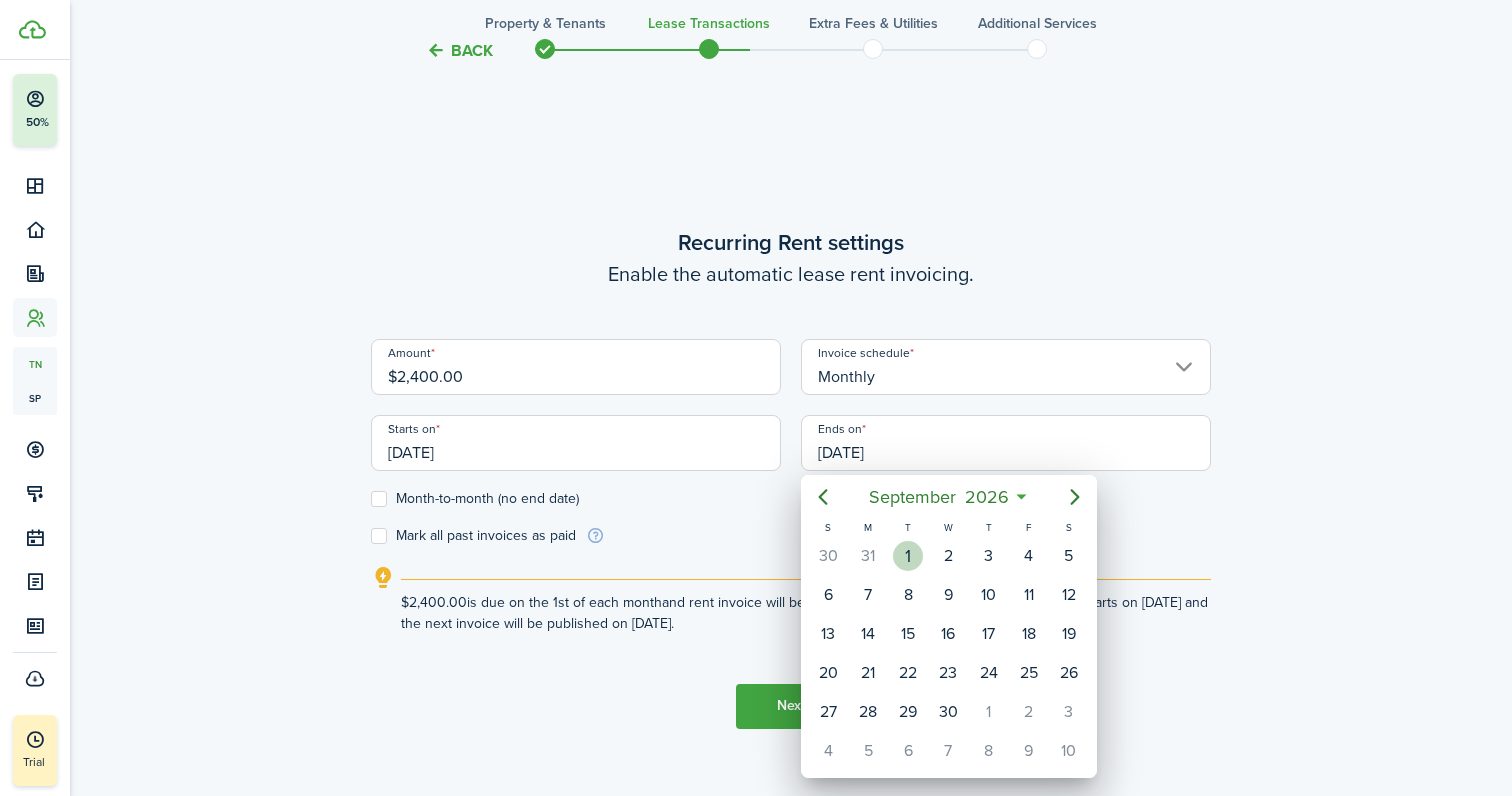 click on "1" at bounding box center (908, 556) 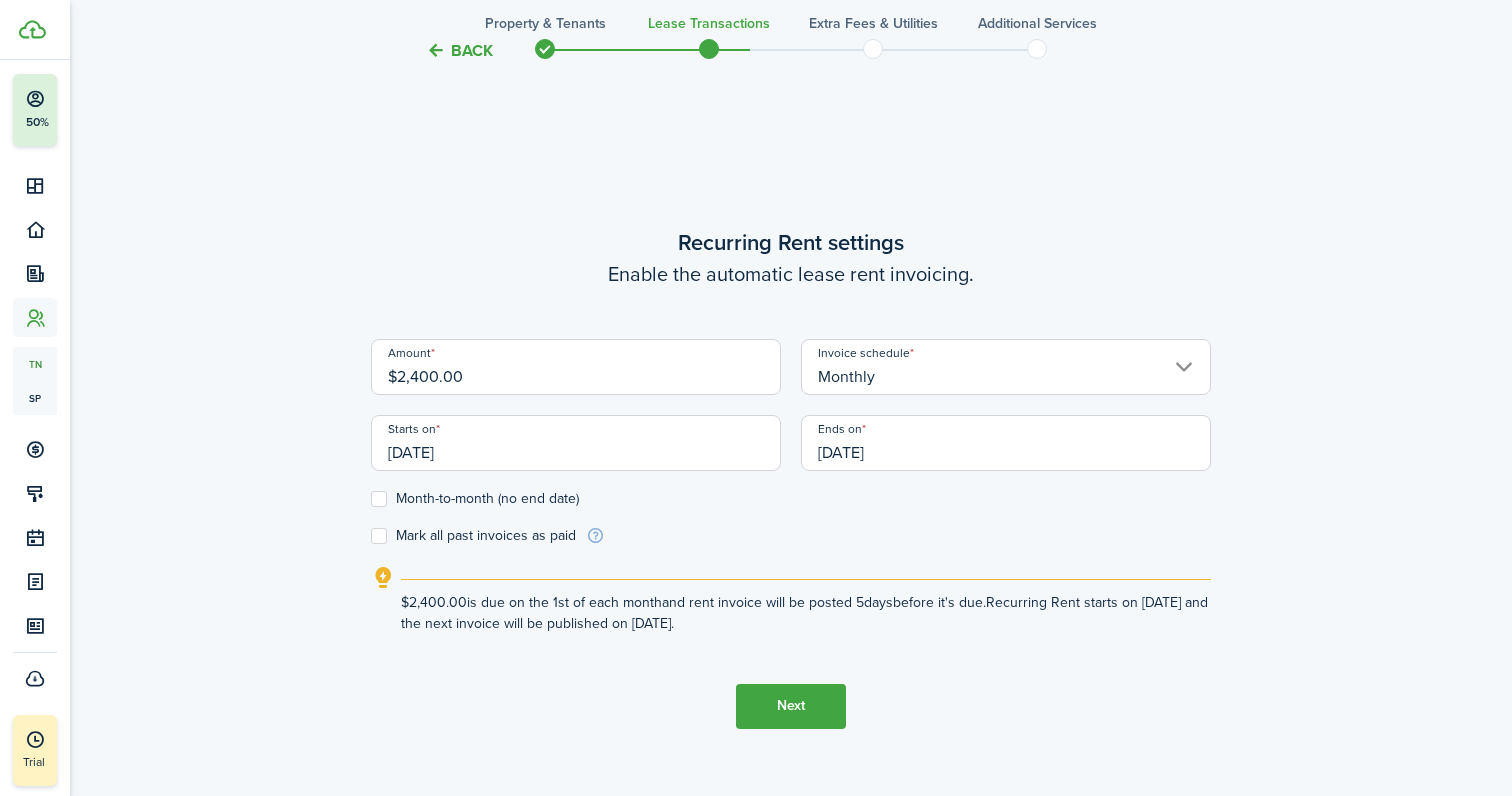 click on "Next" at bounding box center (791, 706) 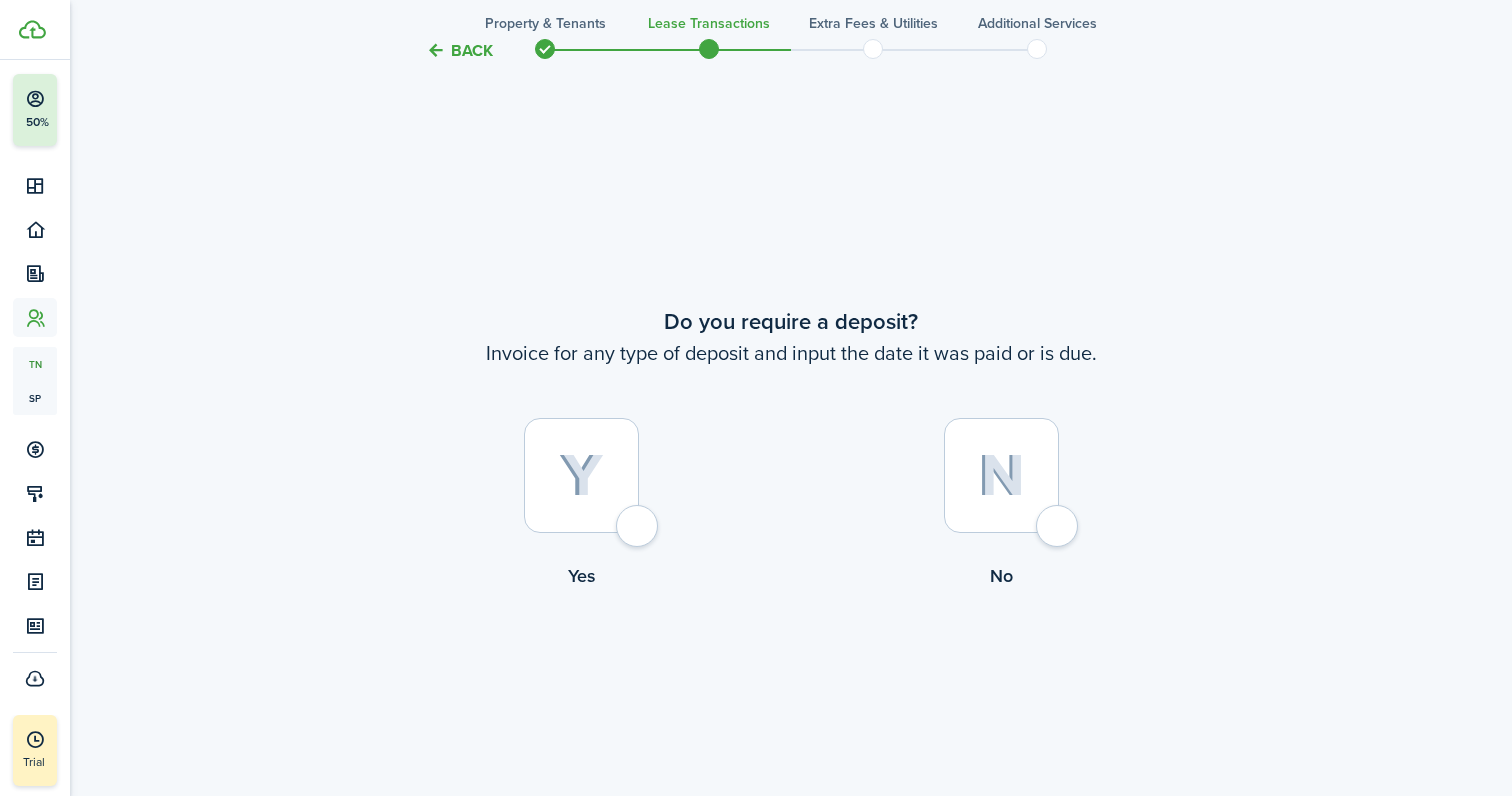 scroll, scrollTop: 1458, scrollLeft: 0, axis: vertical 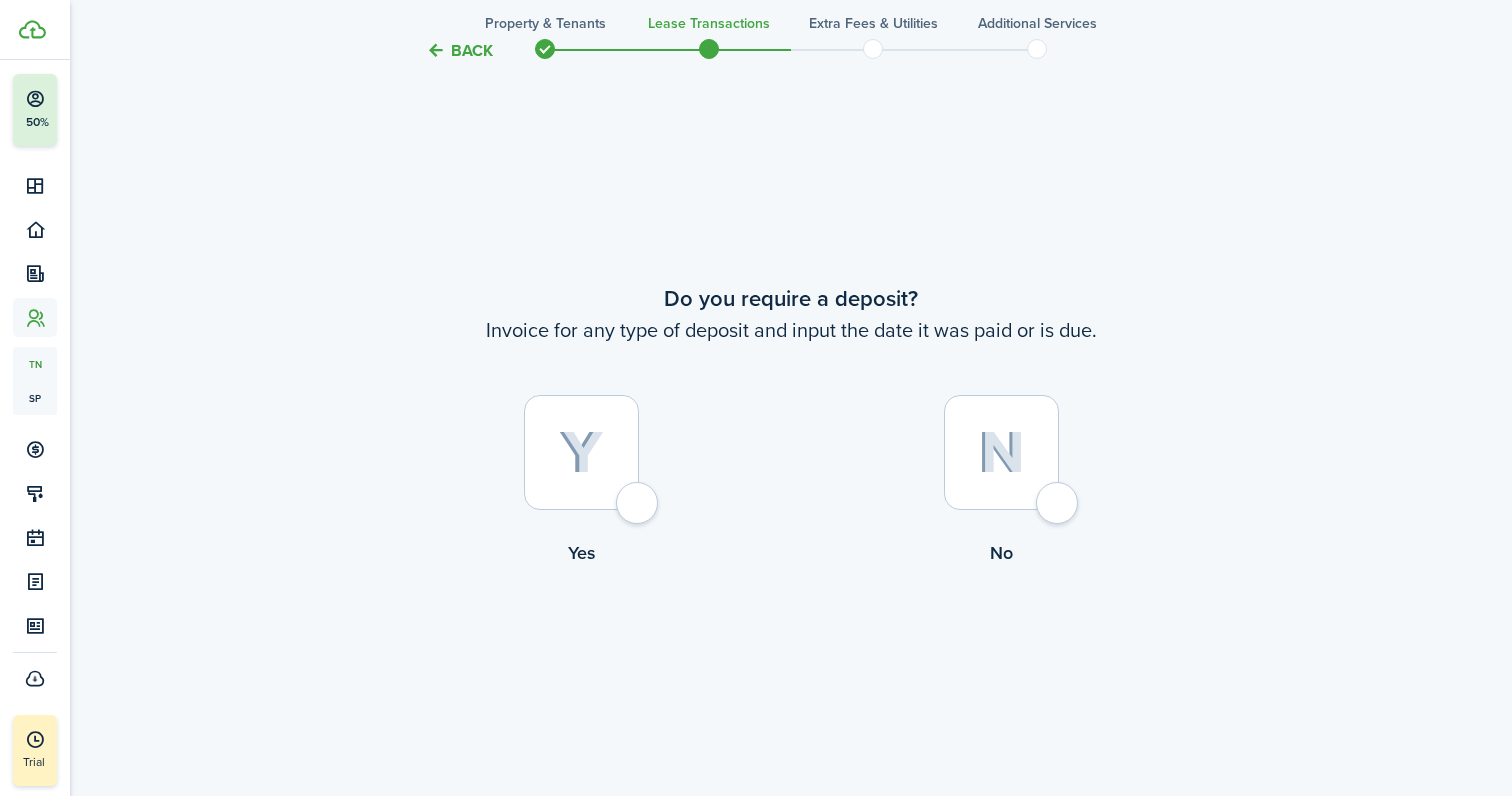 click at bounding box center [581, 452] 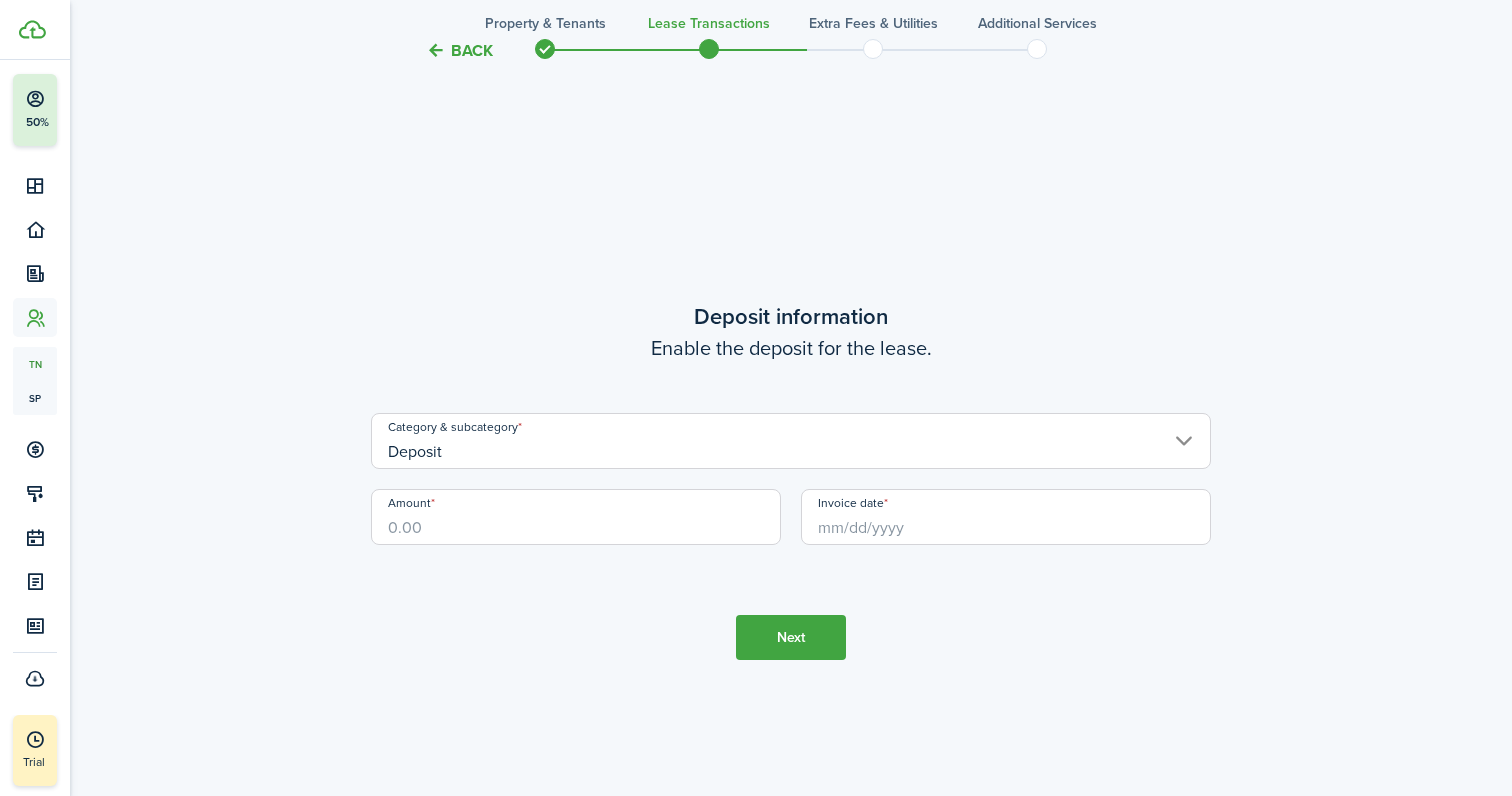 scroll, scrollTop: 2254, scrollLeft: 0, axis: vertical 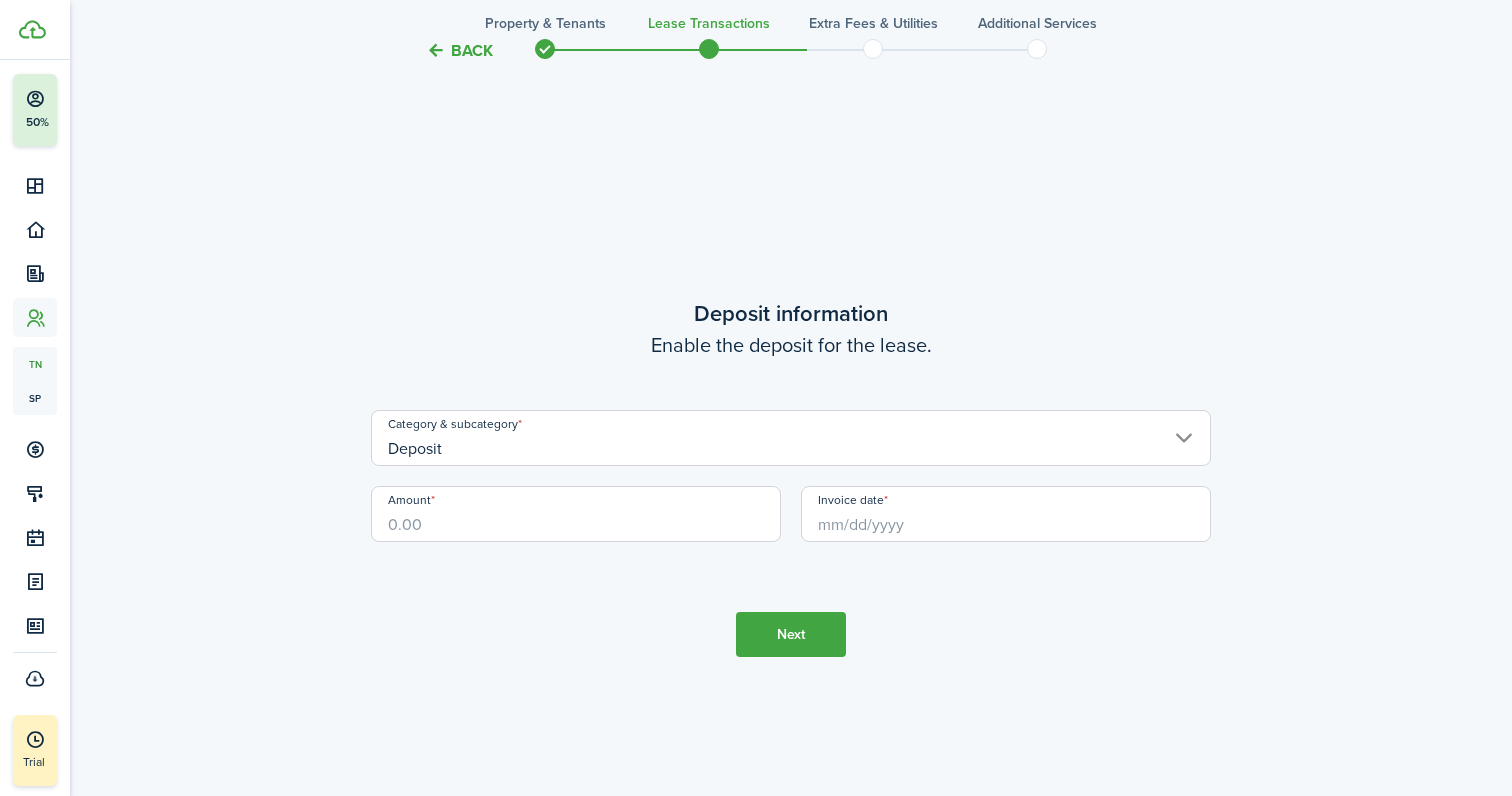 click on "Amount" at bounding box center (576, 514) 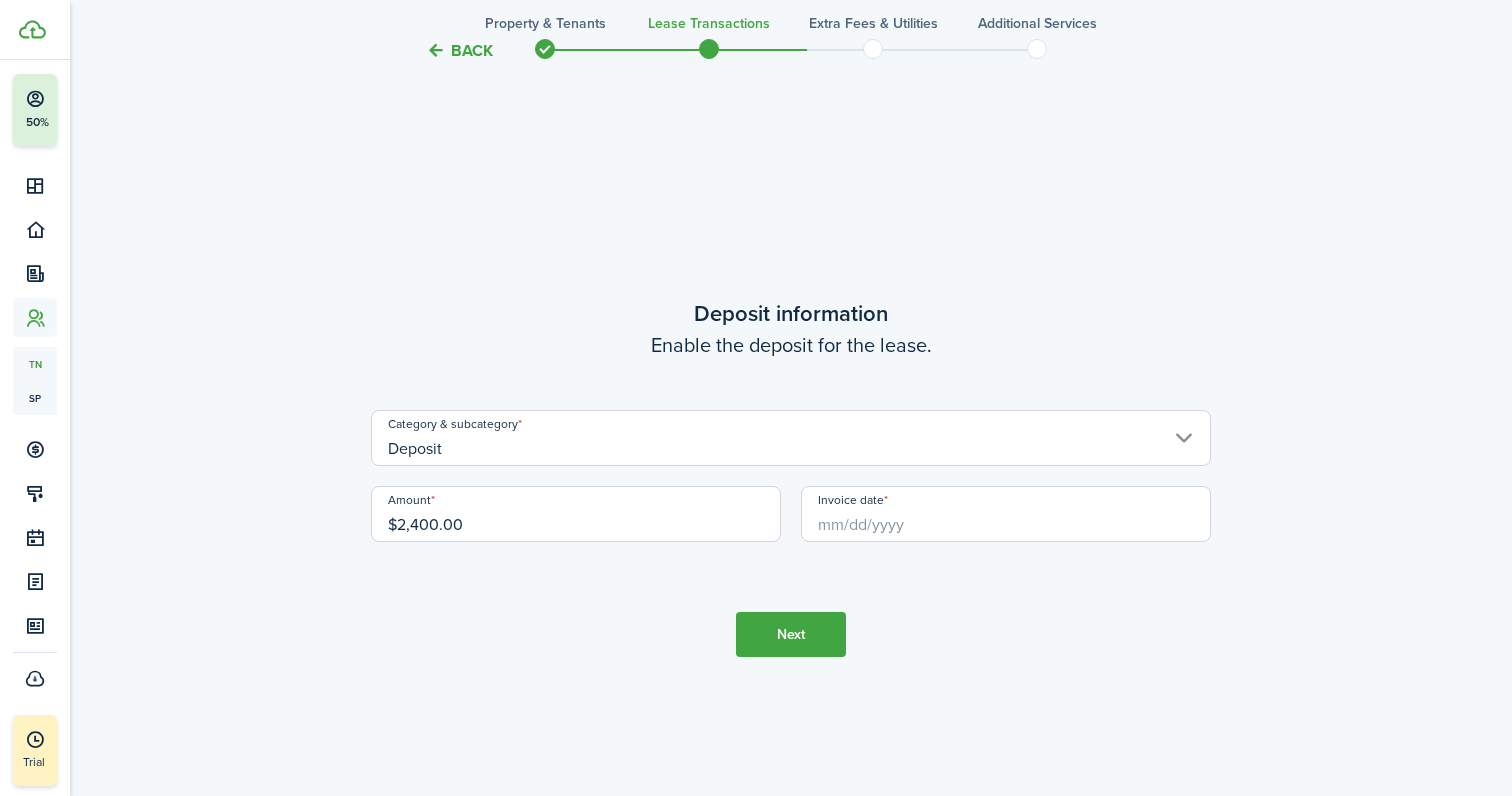 click on "Invoice date" at bounding box center (1006, 514) 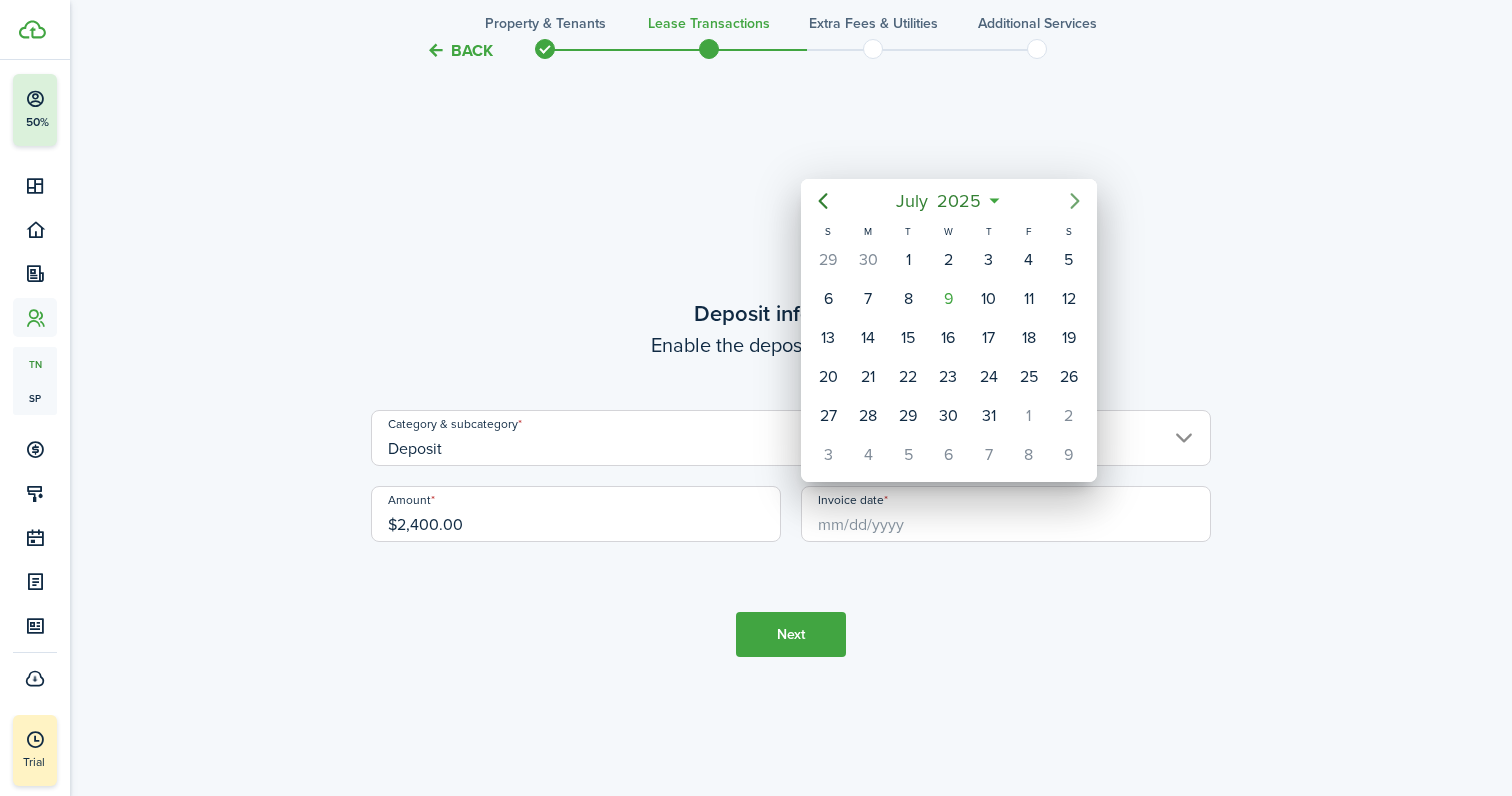 click at bounding box center [1075, 201] 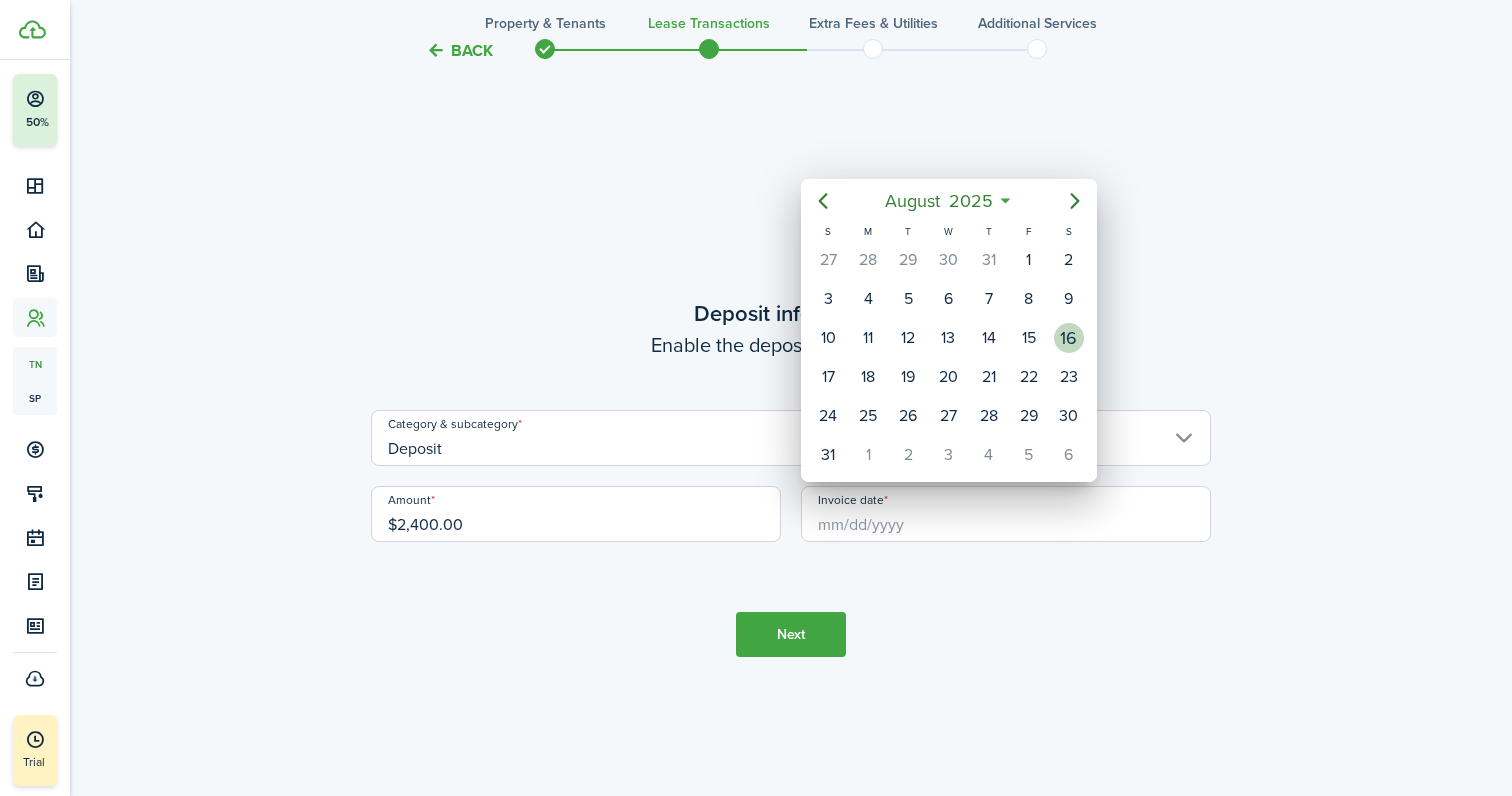 click on "16" at bounding box center (1069, 338) 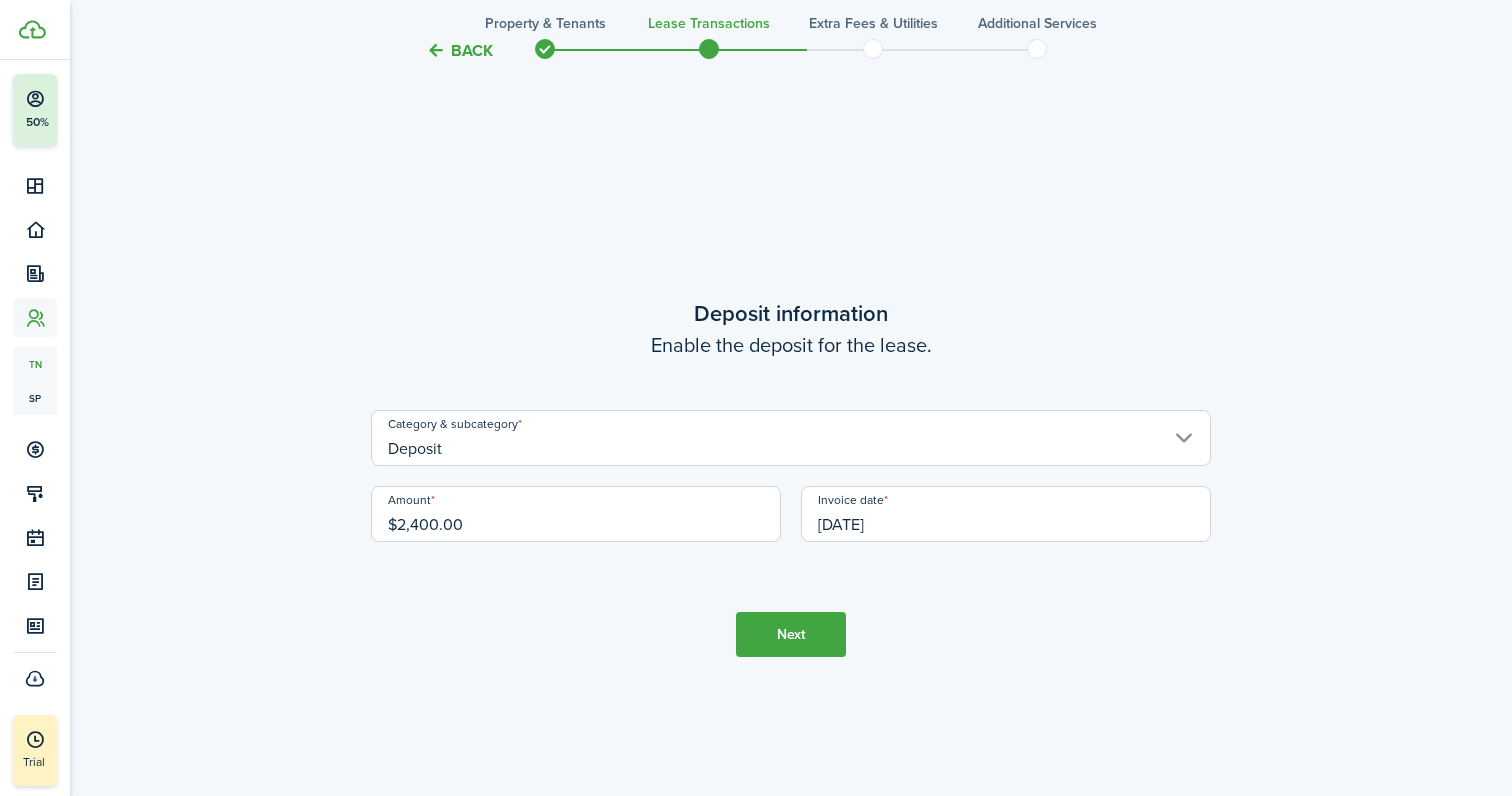 click on "Next" at bounding box center (791, 634) 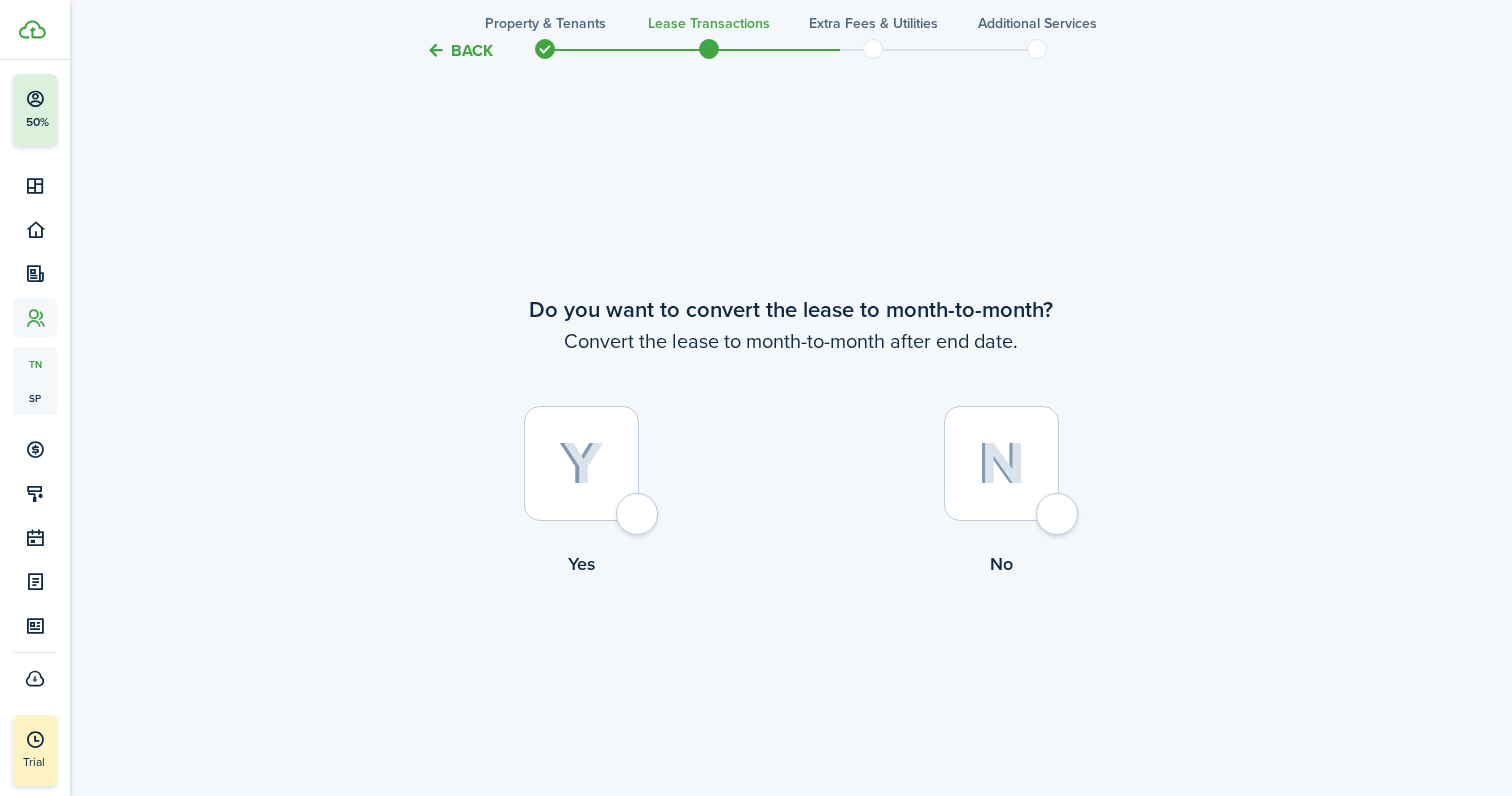 scroll, scrollTop: 3050, scrollLeft: 0, axis: vertical 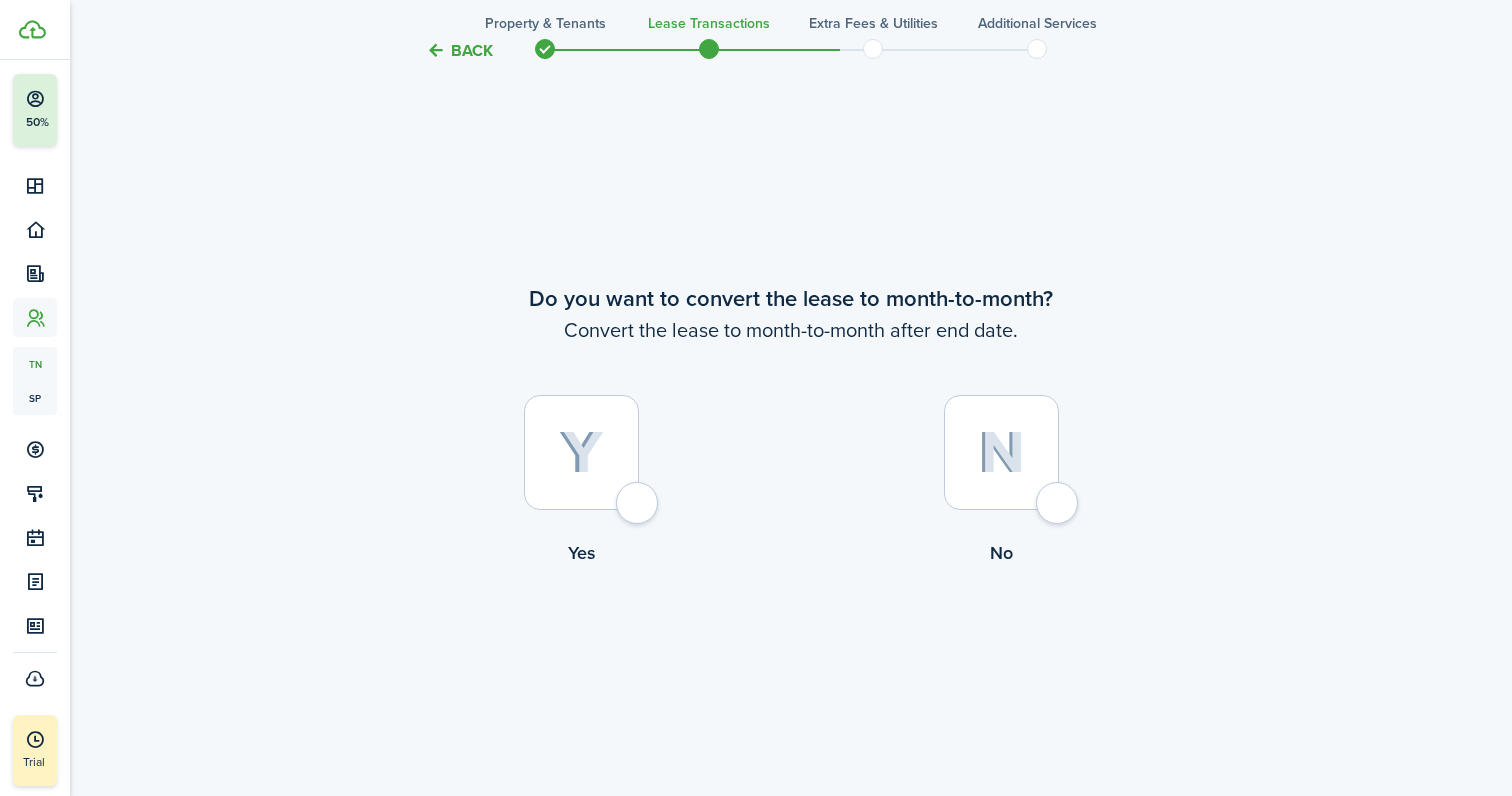 click at bounding box center (1001, 452) 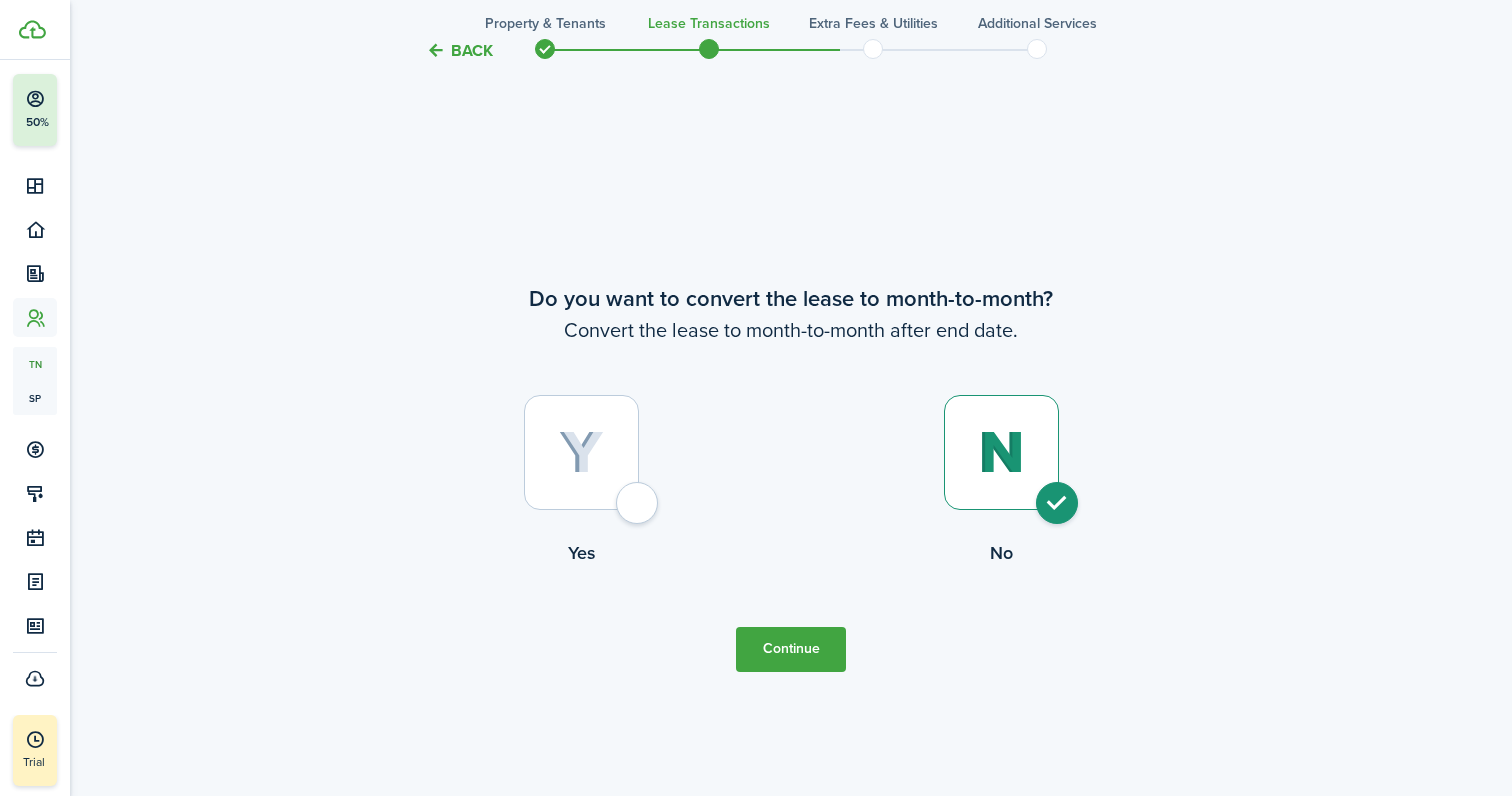 click on "Continue" at bounding box center (791, 649) 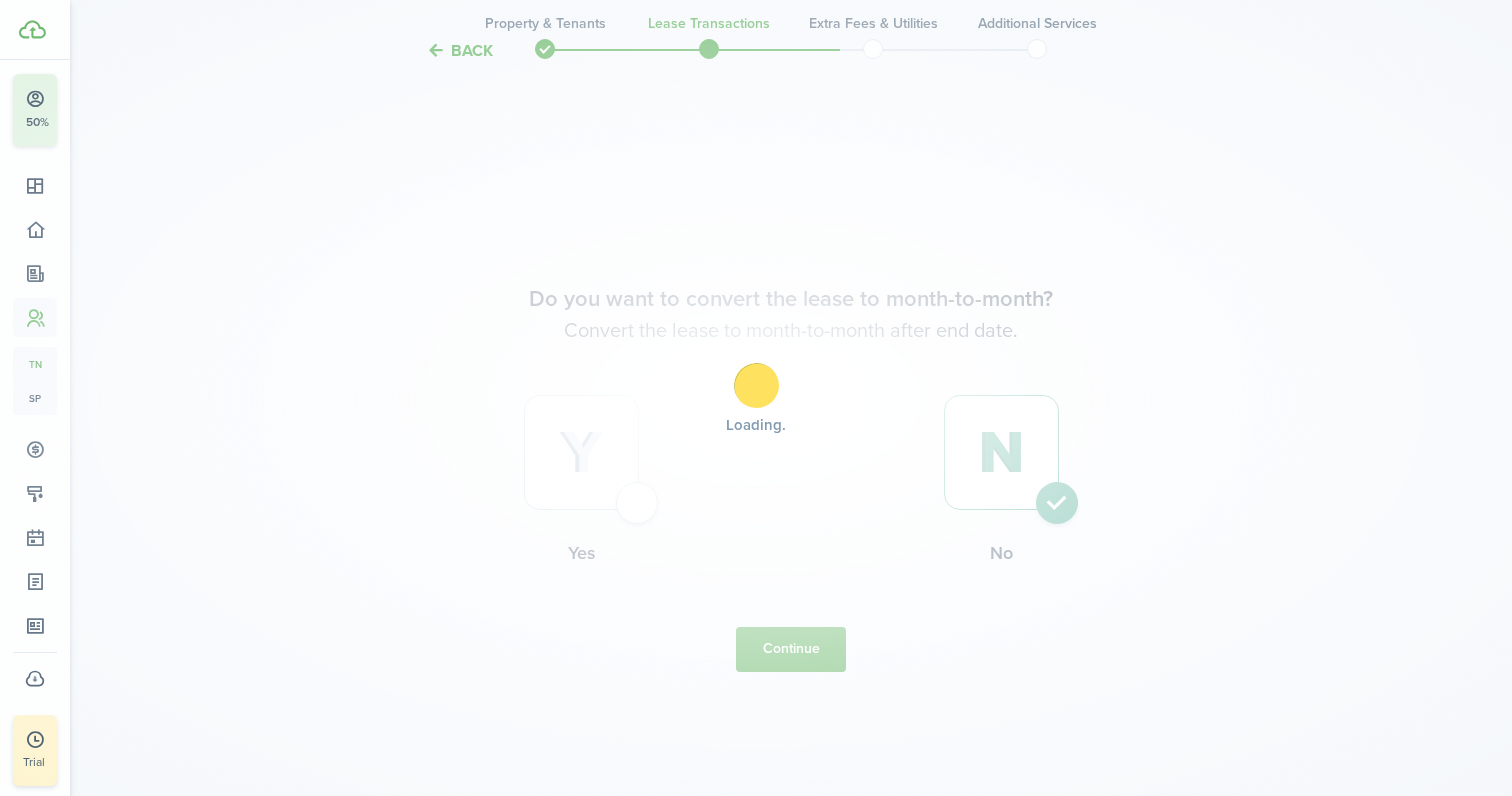 scroll, scrollTop: 0, scrollLeft: 0, axis: both 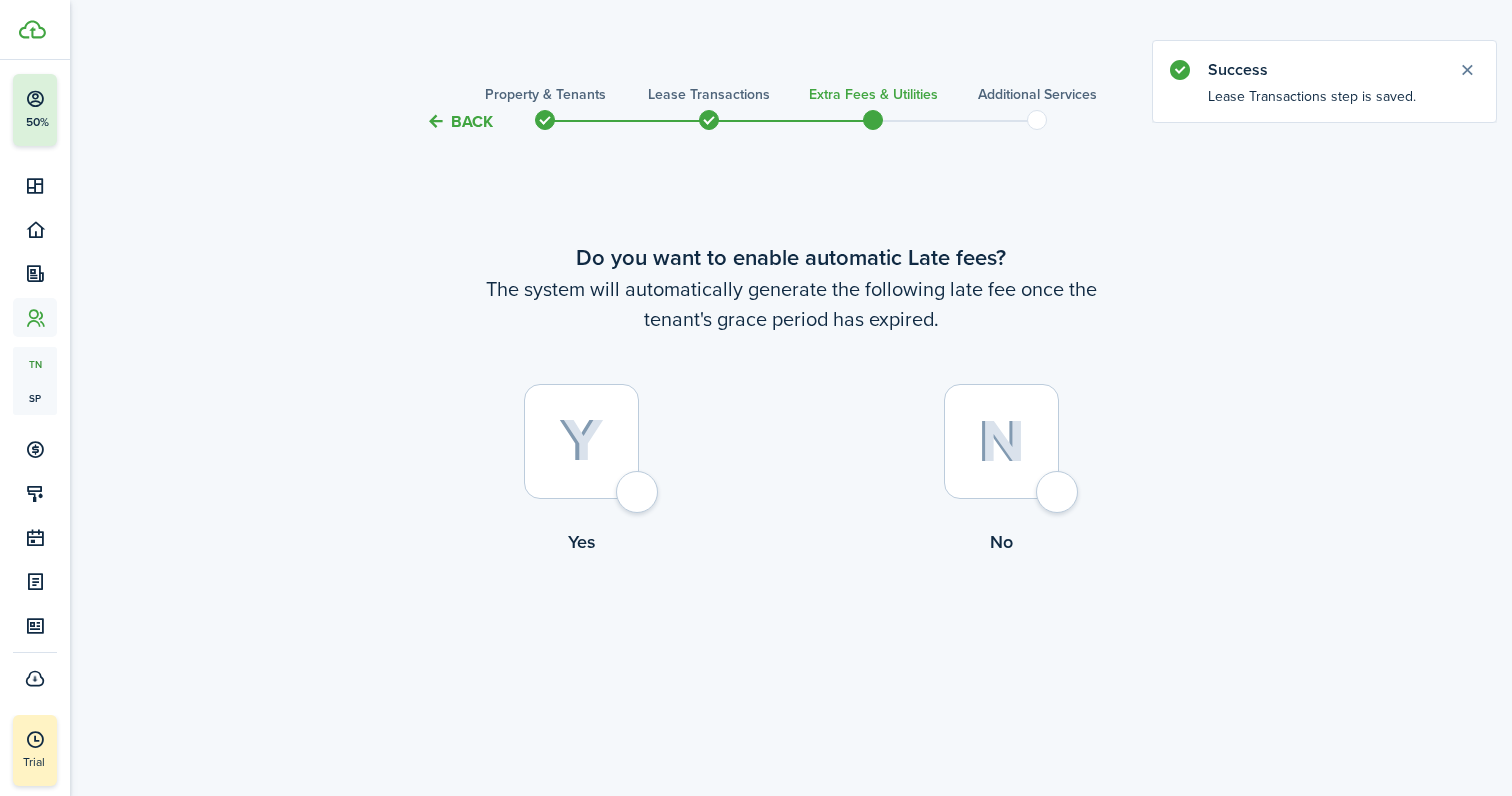 click at bounding box center [581, 441] 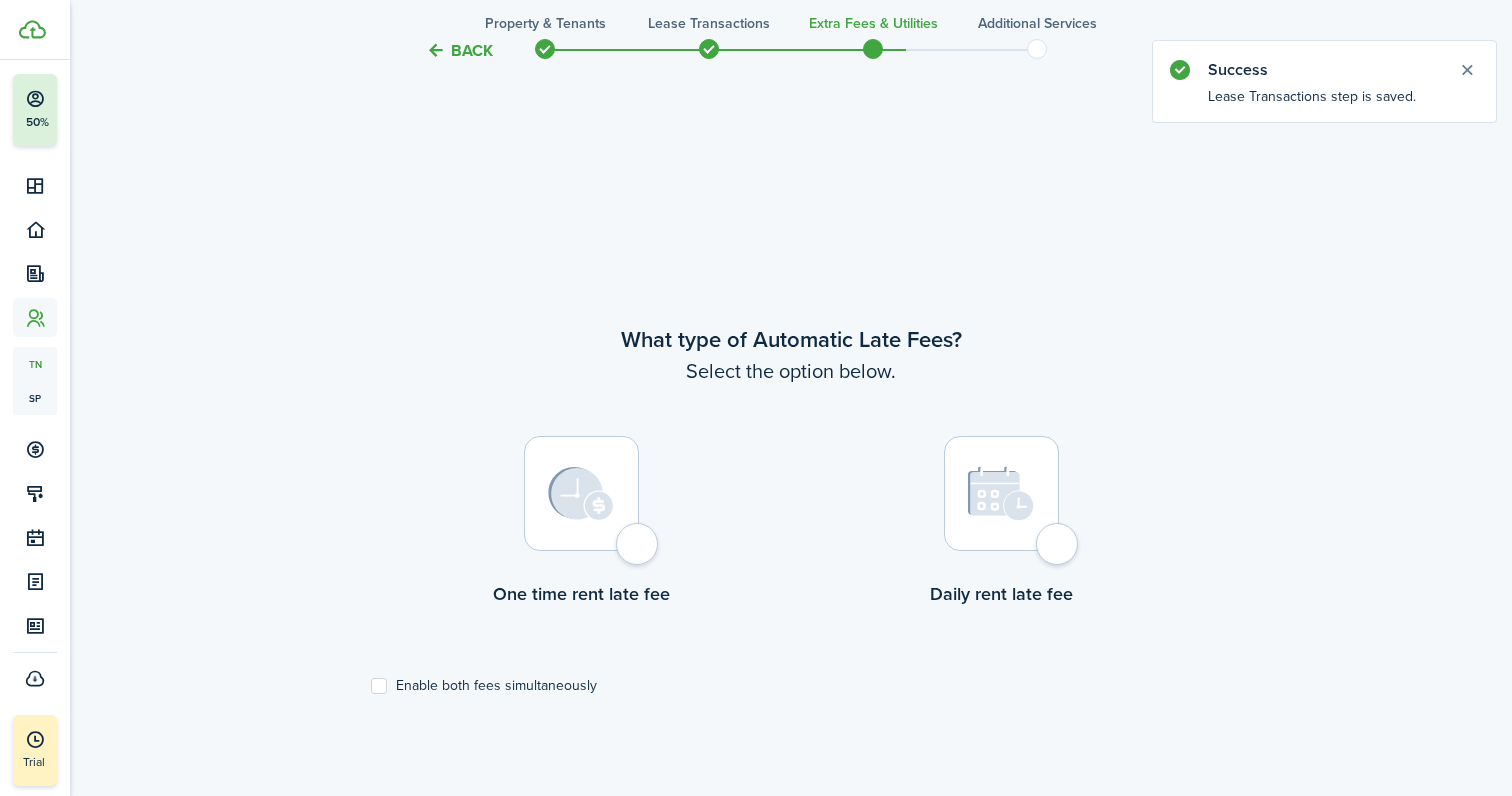 scroll, scrollTop: 662, scrollLeft: 0, axis: vertical 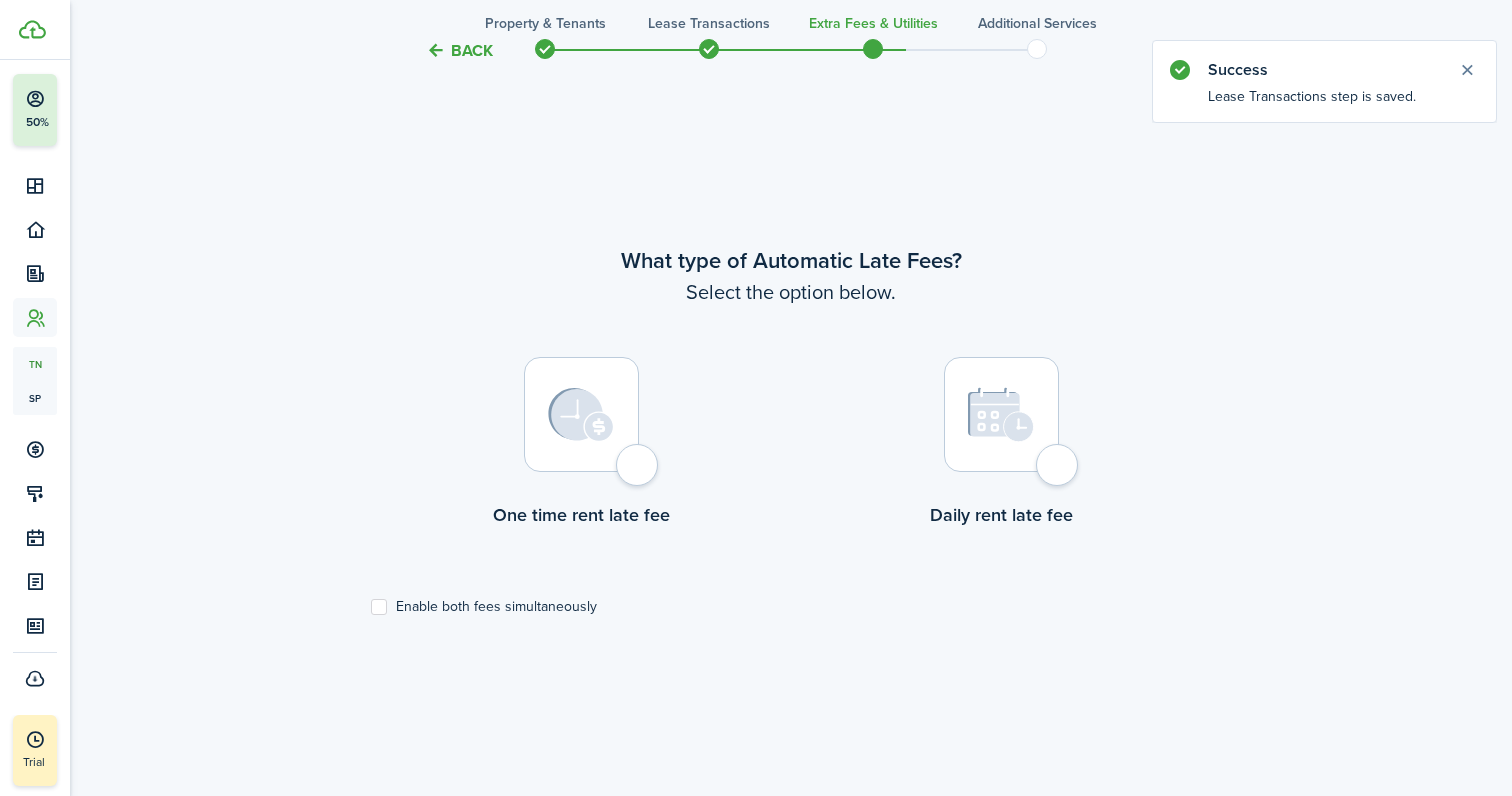 click at bounding box center (581, 414) 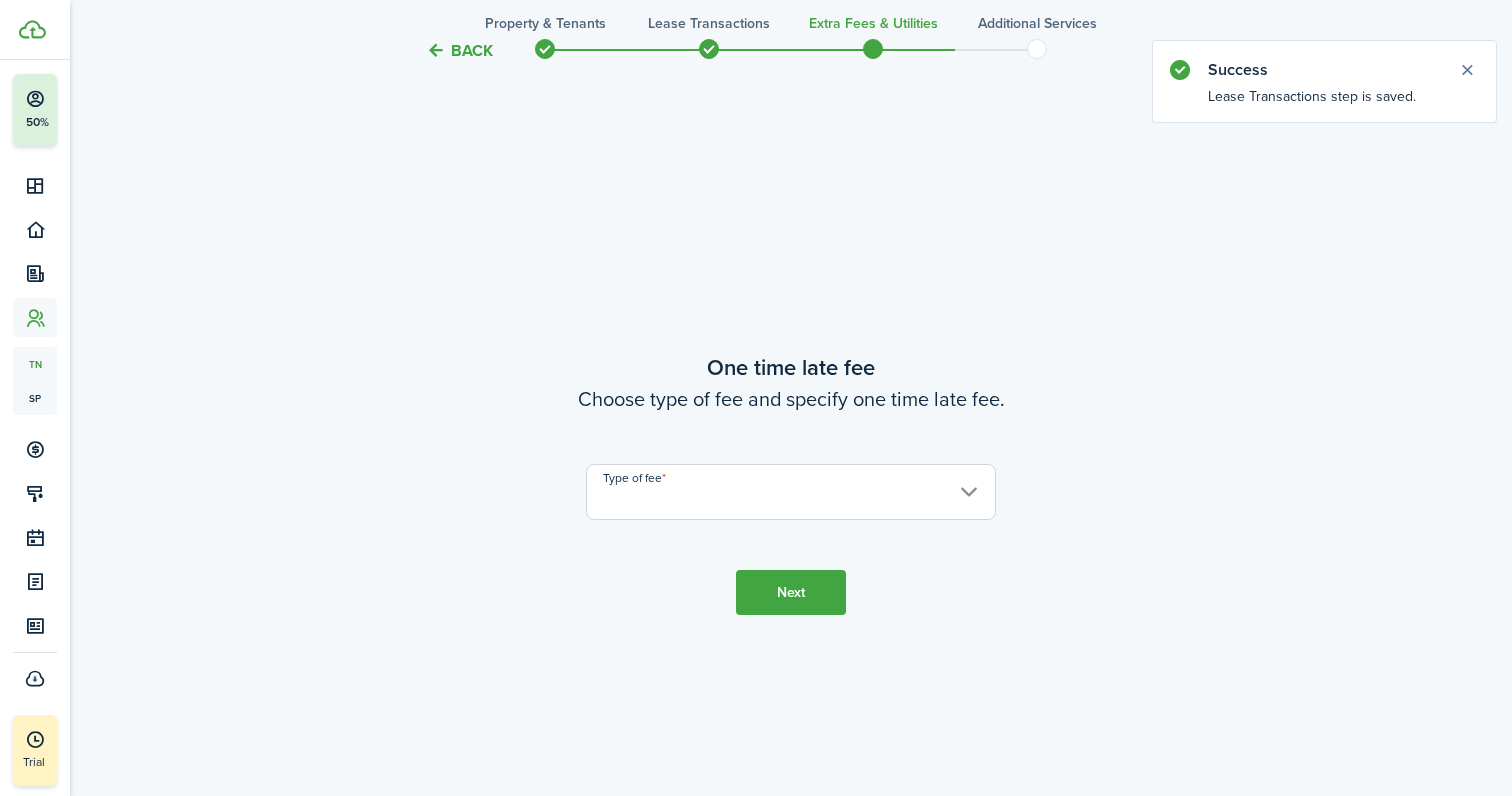 scroll, scrollTop: 1458, scrollLeft: 0, axis: vertical 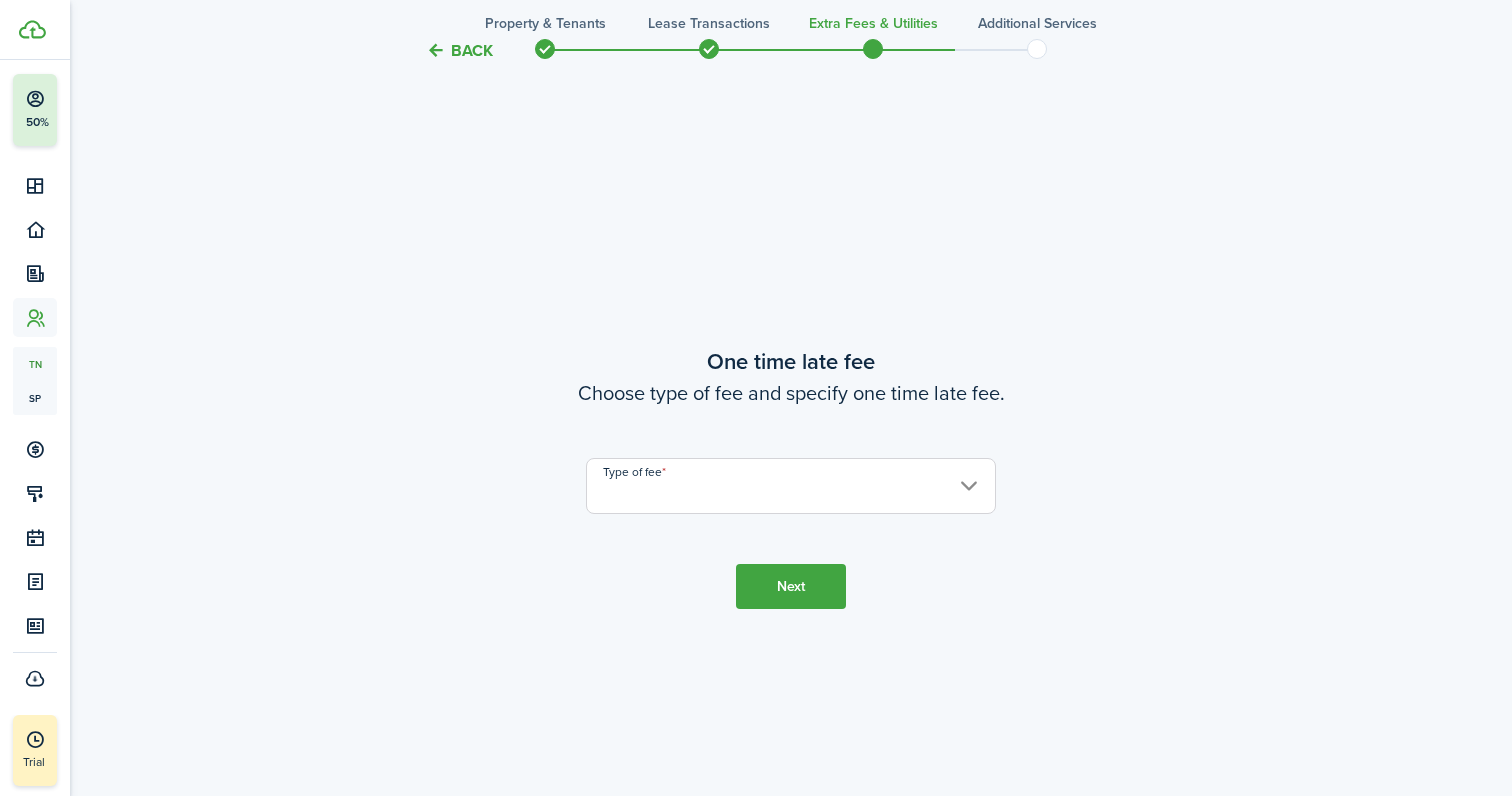 click on "Type of fee" at bounding box center [791, 486] 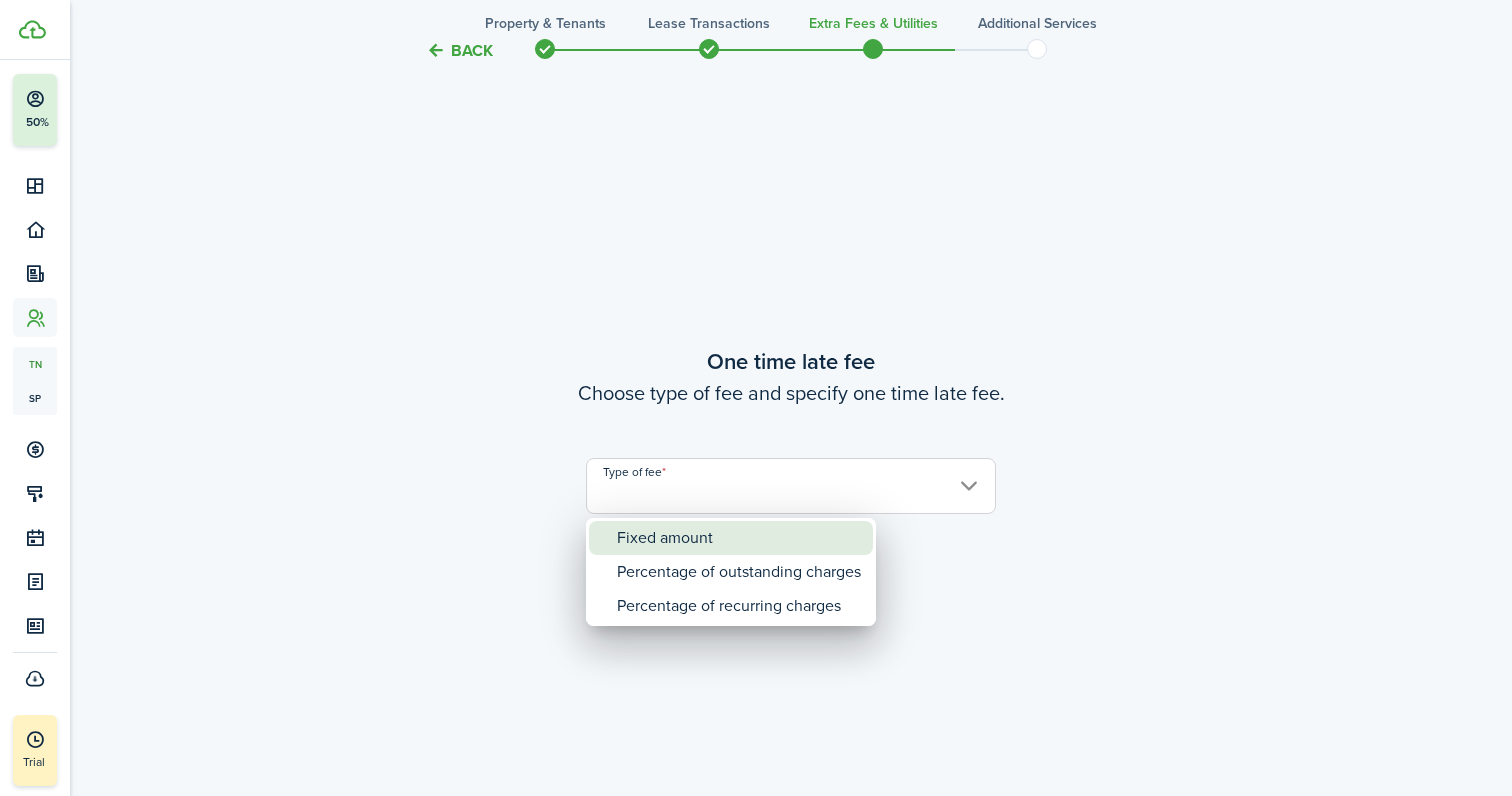 click on "Fixed amount" at bounding box center (739, 538) 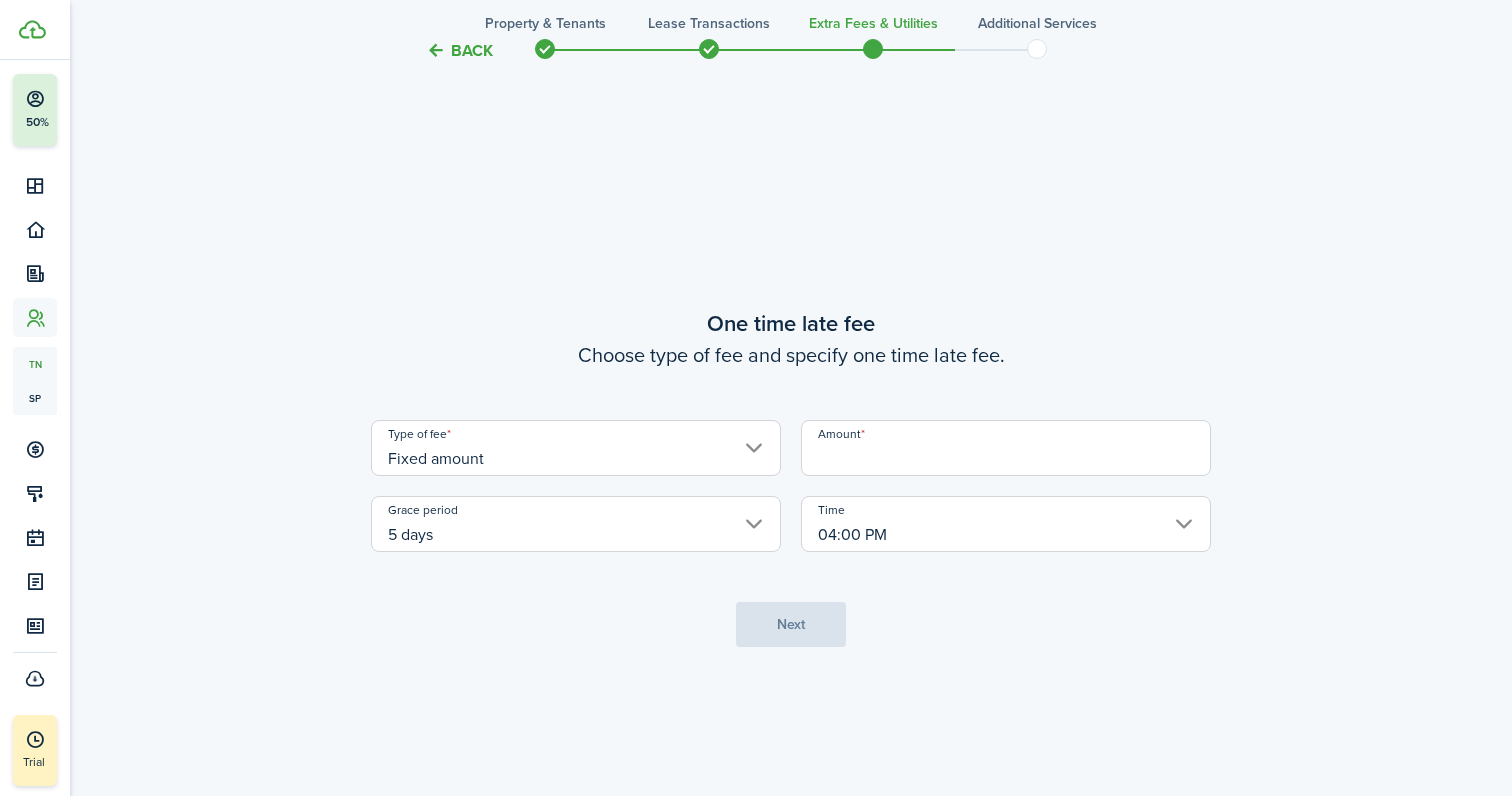 click on "Amount" at bounding box center [1006, 448] 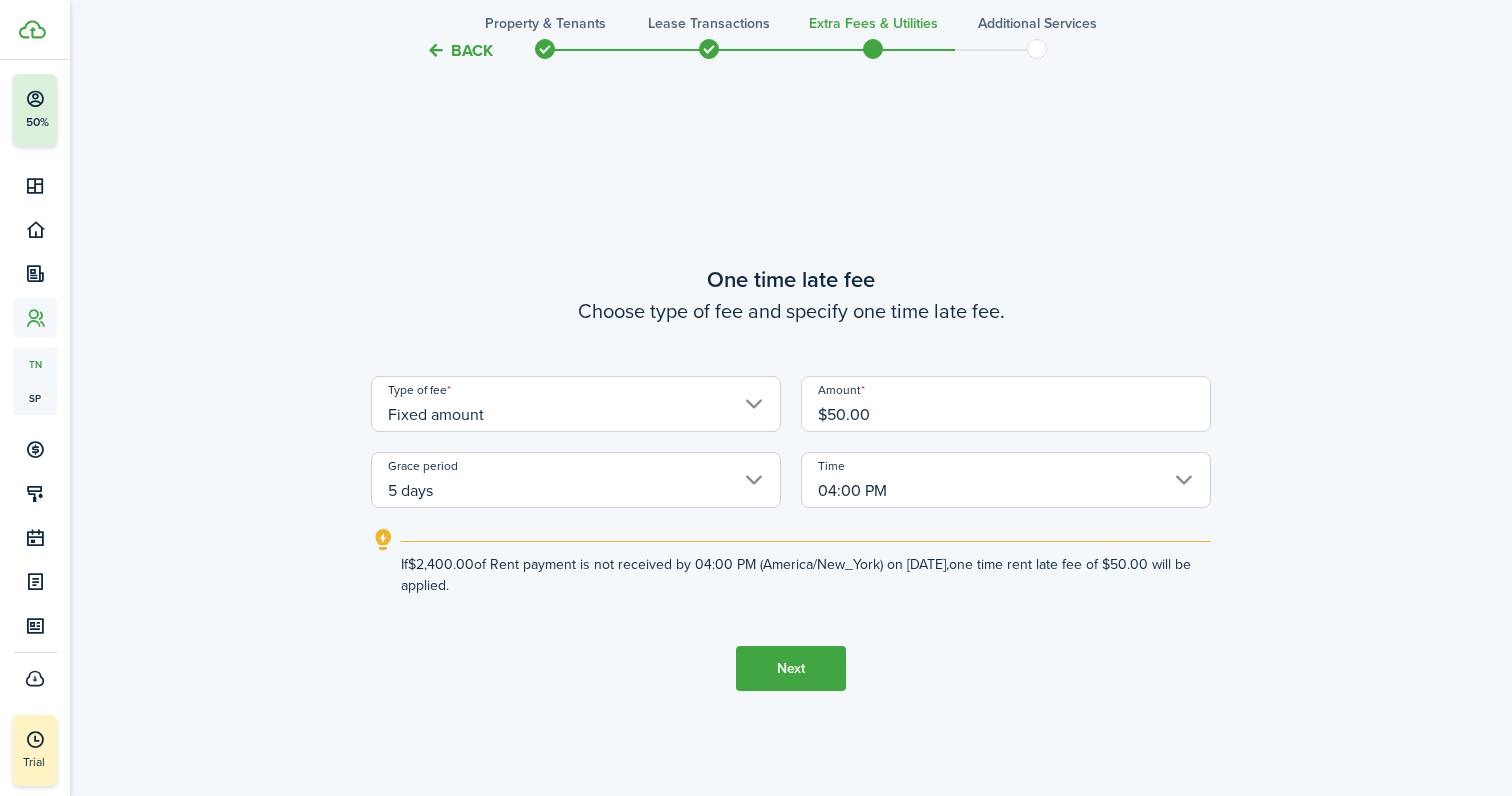 type on "$50.00" 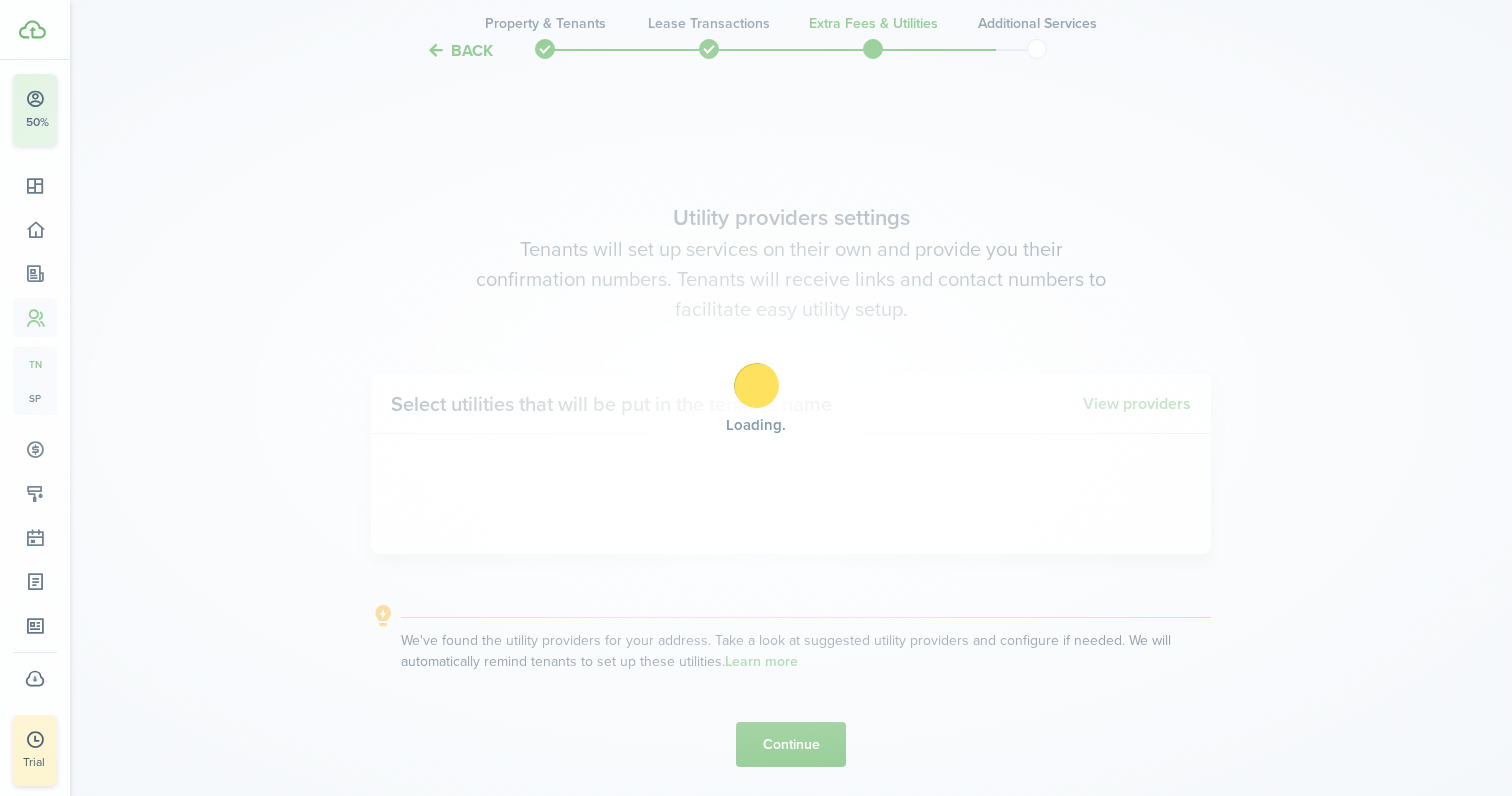 scroll, scrollTop: 2254, scrollLeft: 0, axis: vertical 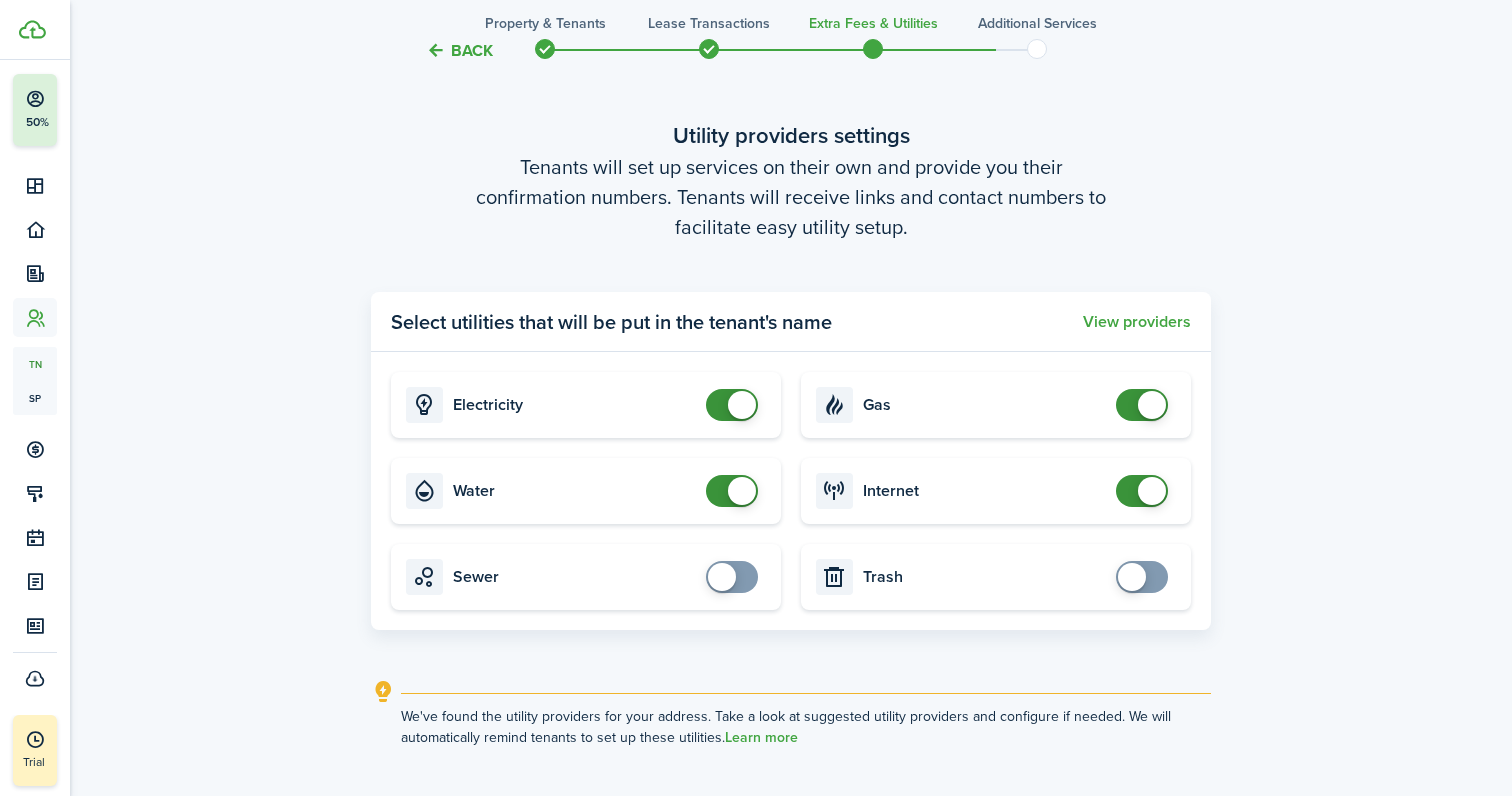 checkbox on "false" 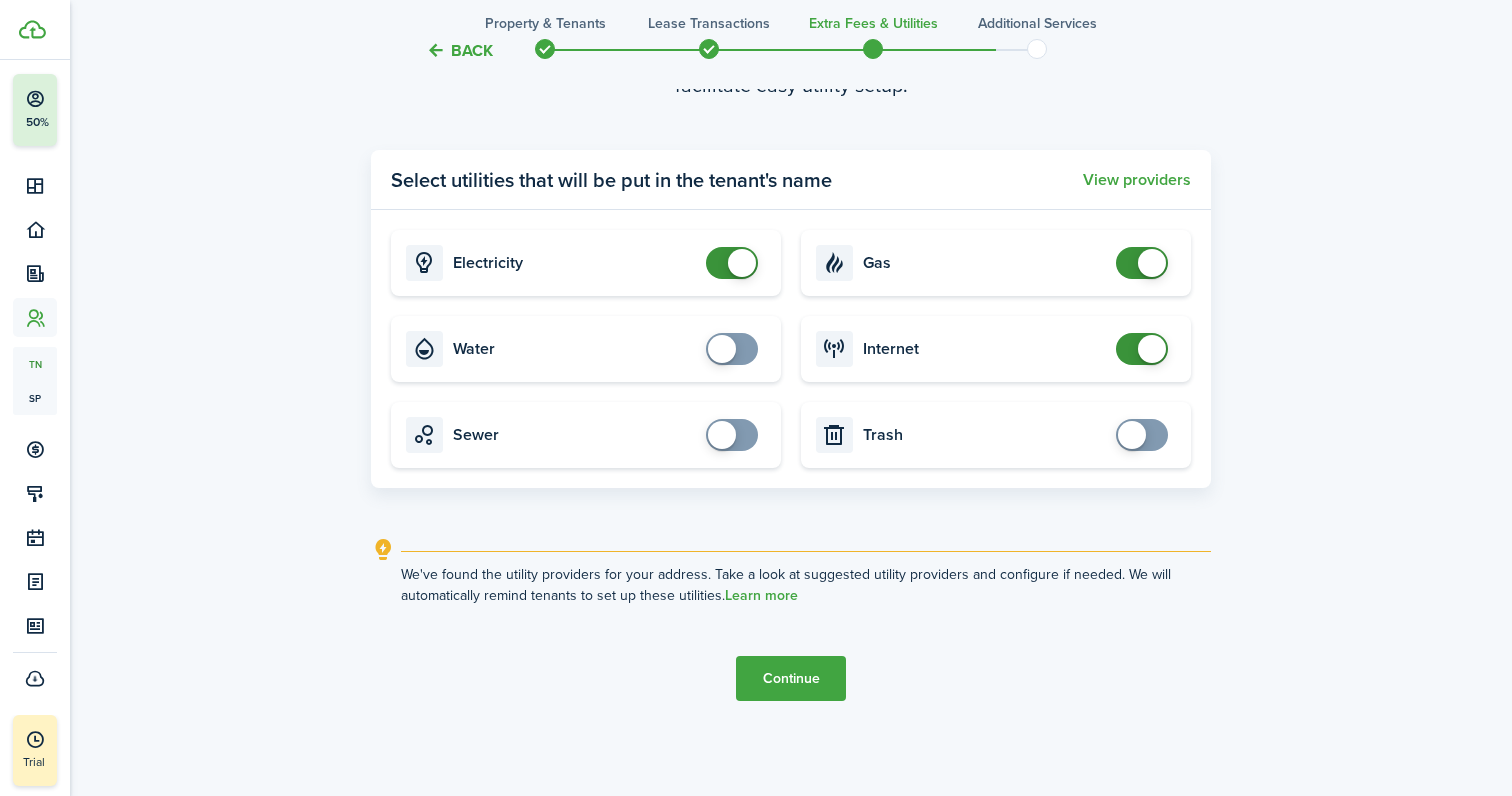 scroll, scrollTop: 2396, scrollLeft: 0, axis: vertical 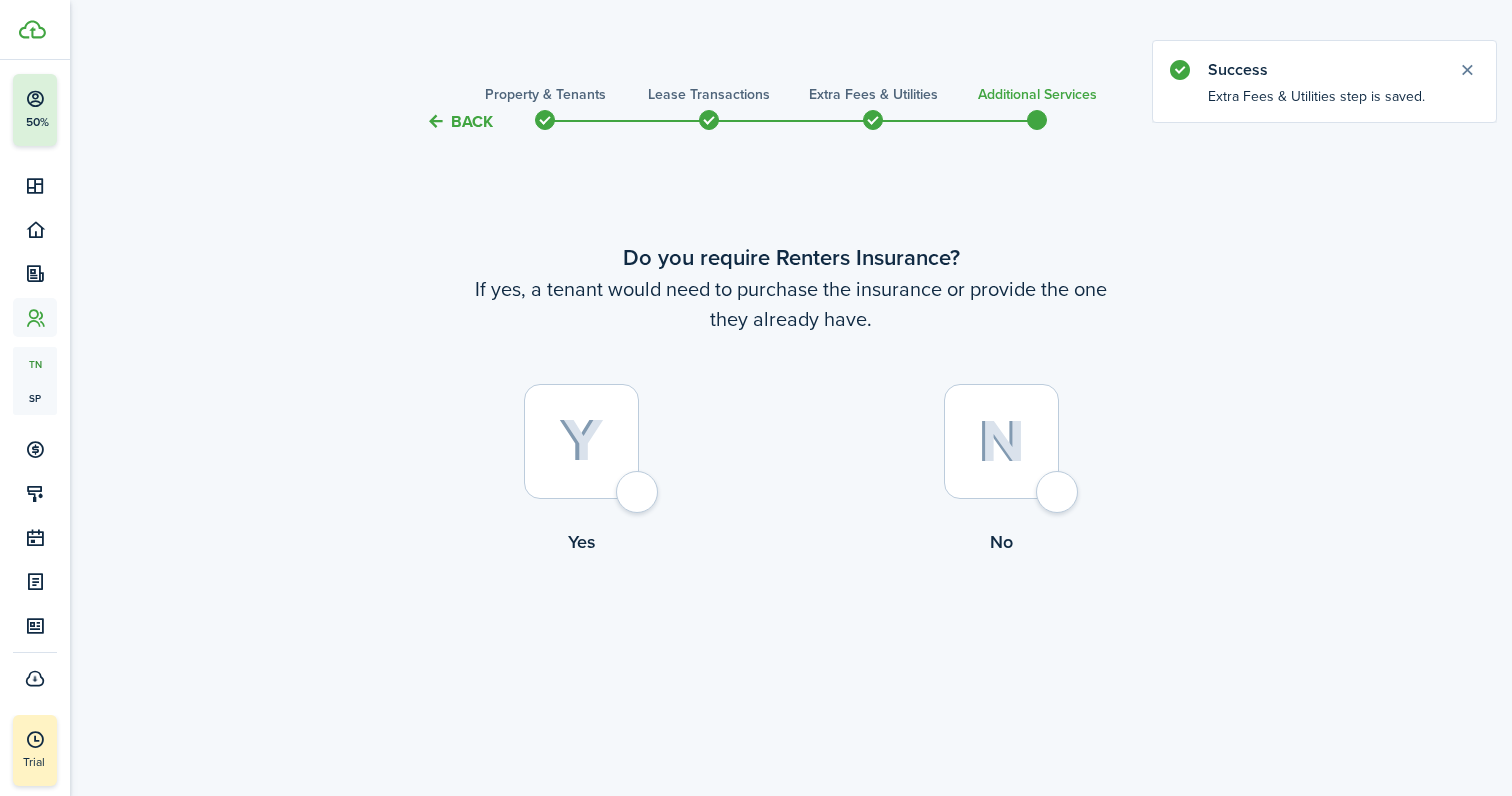 click at bounding box center (581, 441) 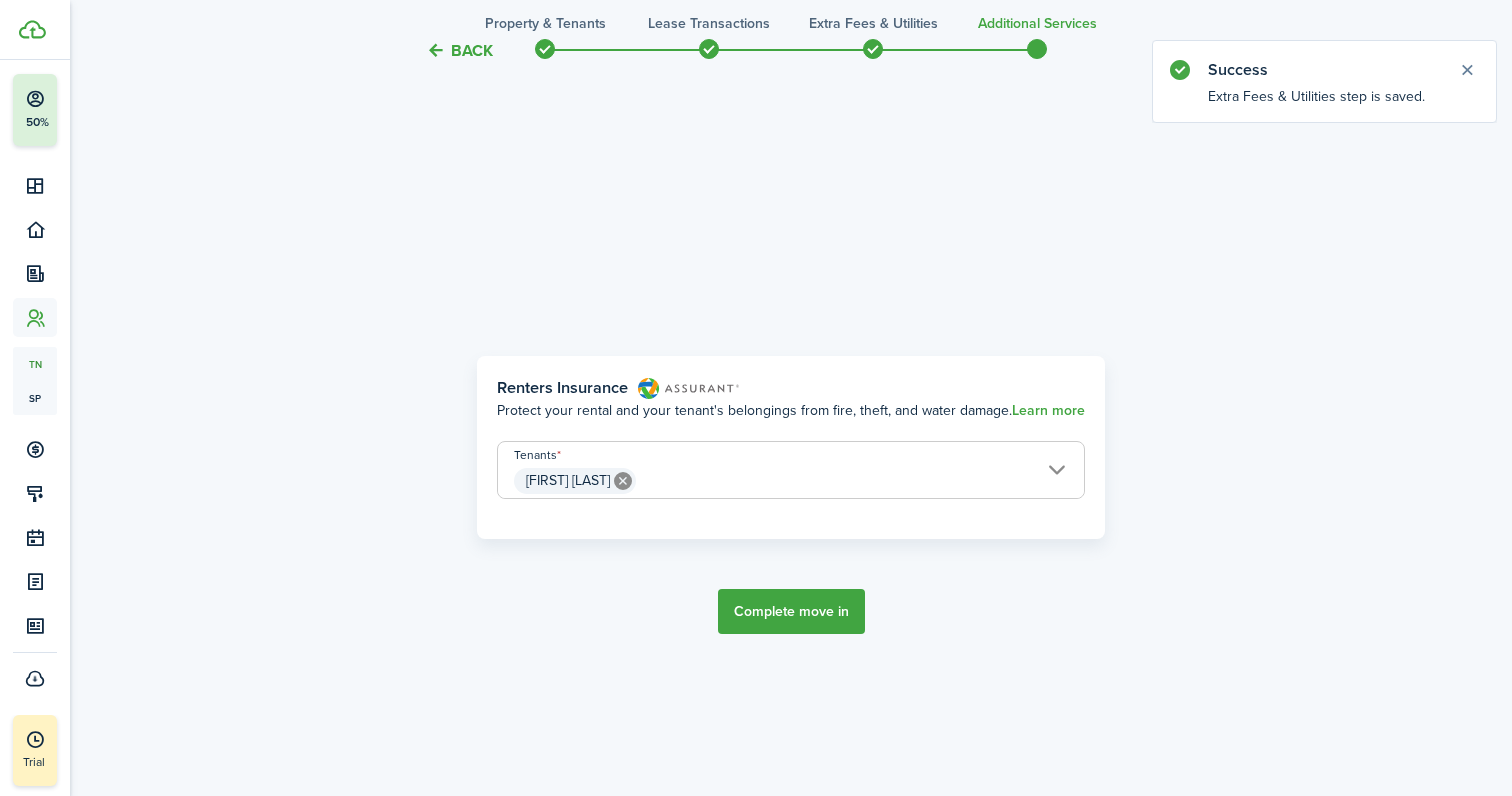 scroll, scrollTop: 662, scrollLeft: 0, axis: vertical 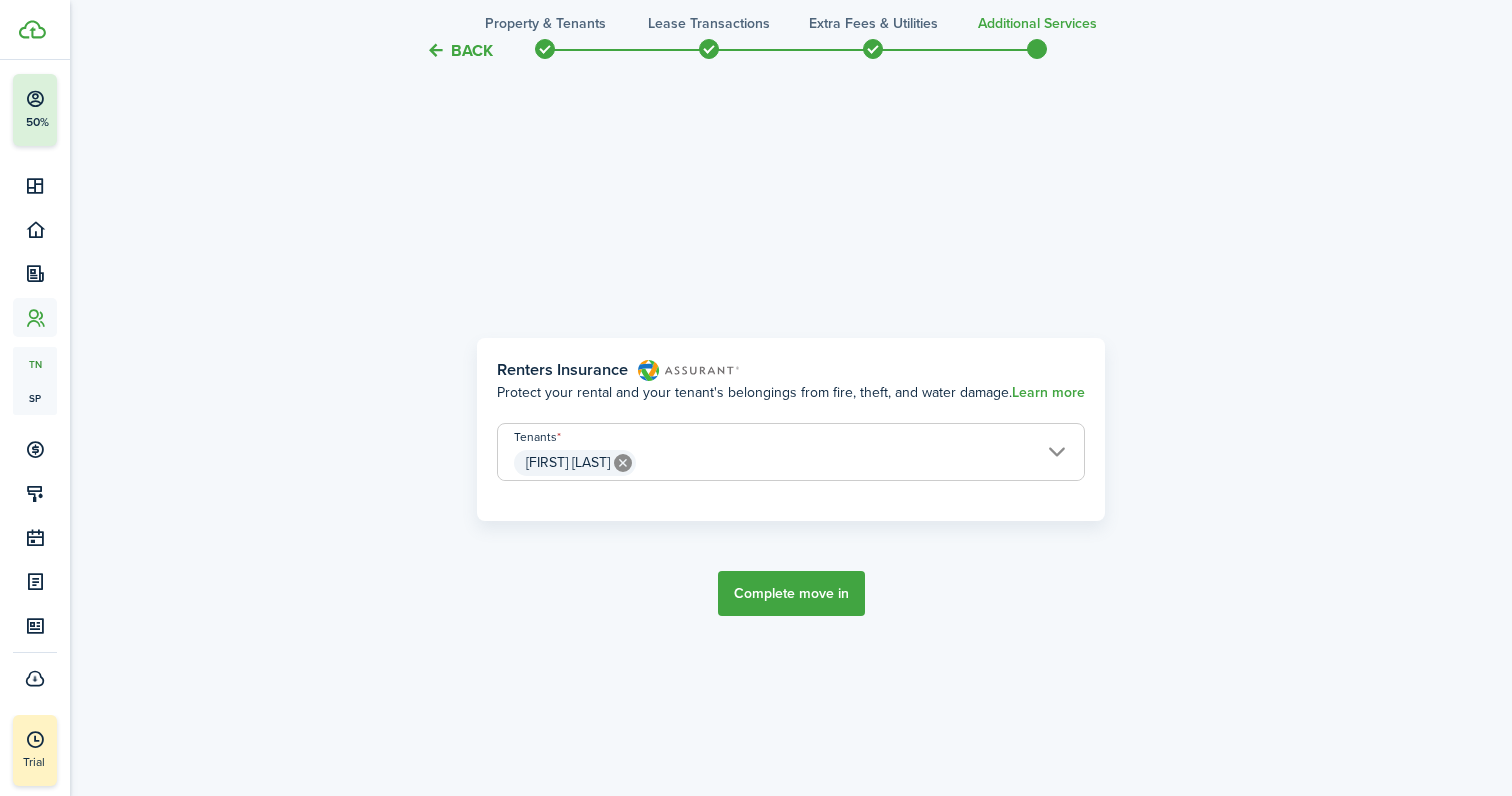 click on "Complete move in" at bounding box center (791, 593) 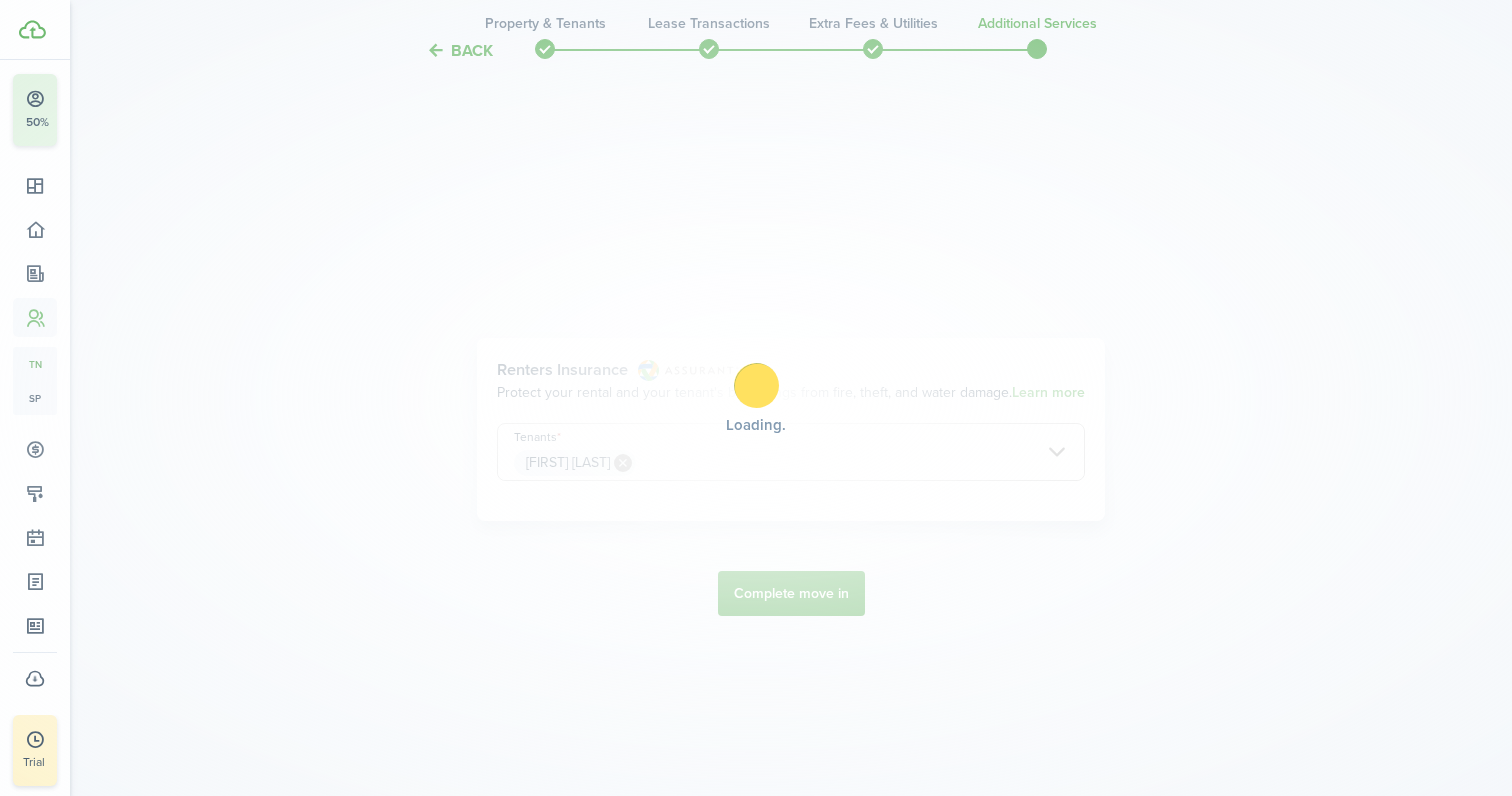 scroll, scrollTop: 0, scrollLeft: 0, axis: both 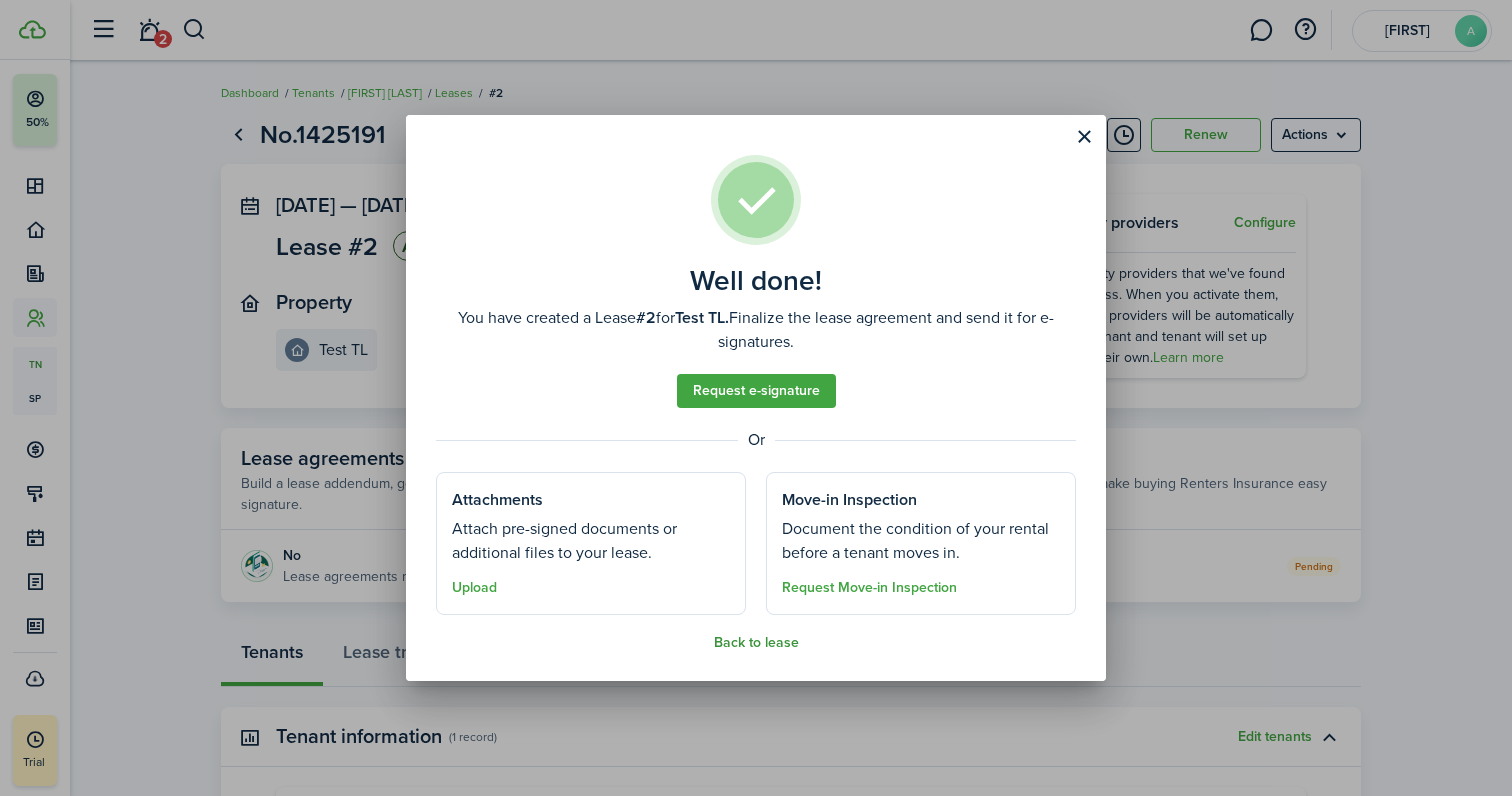 click on "Back to lease" at bounding box center [756, 643] 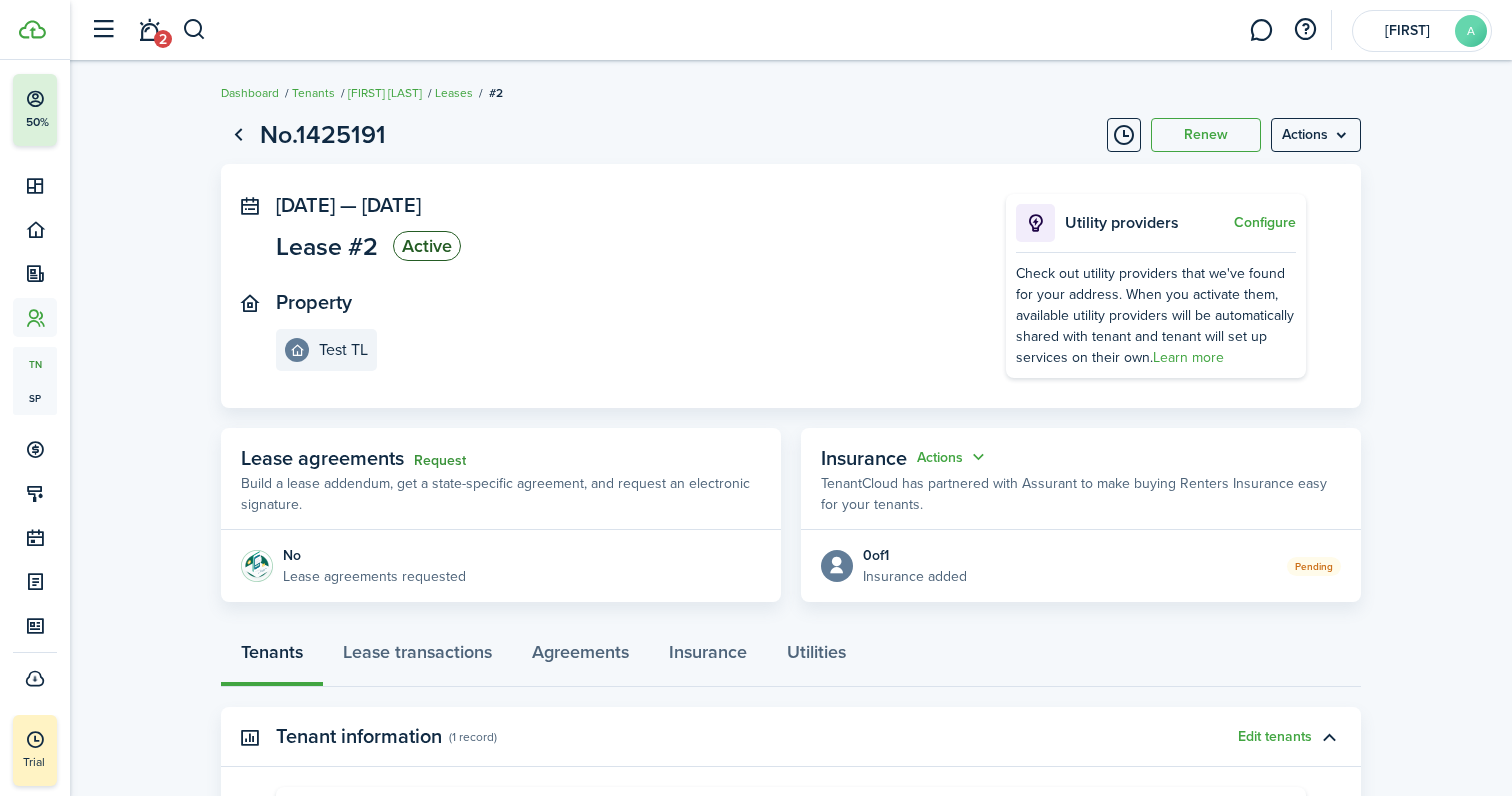click on "Request" at bounding box center (440, 461) 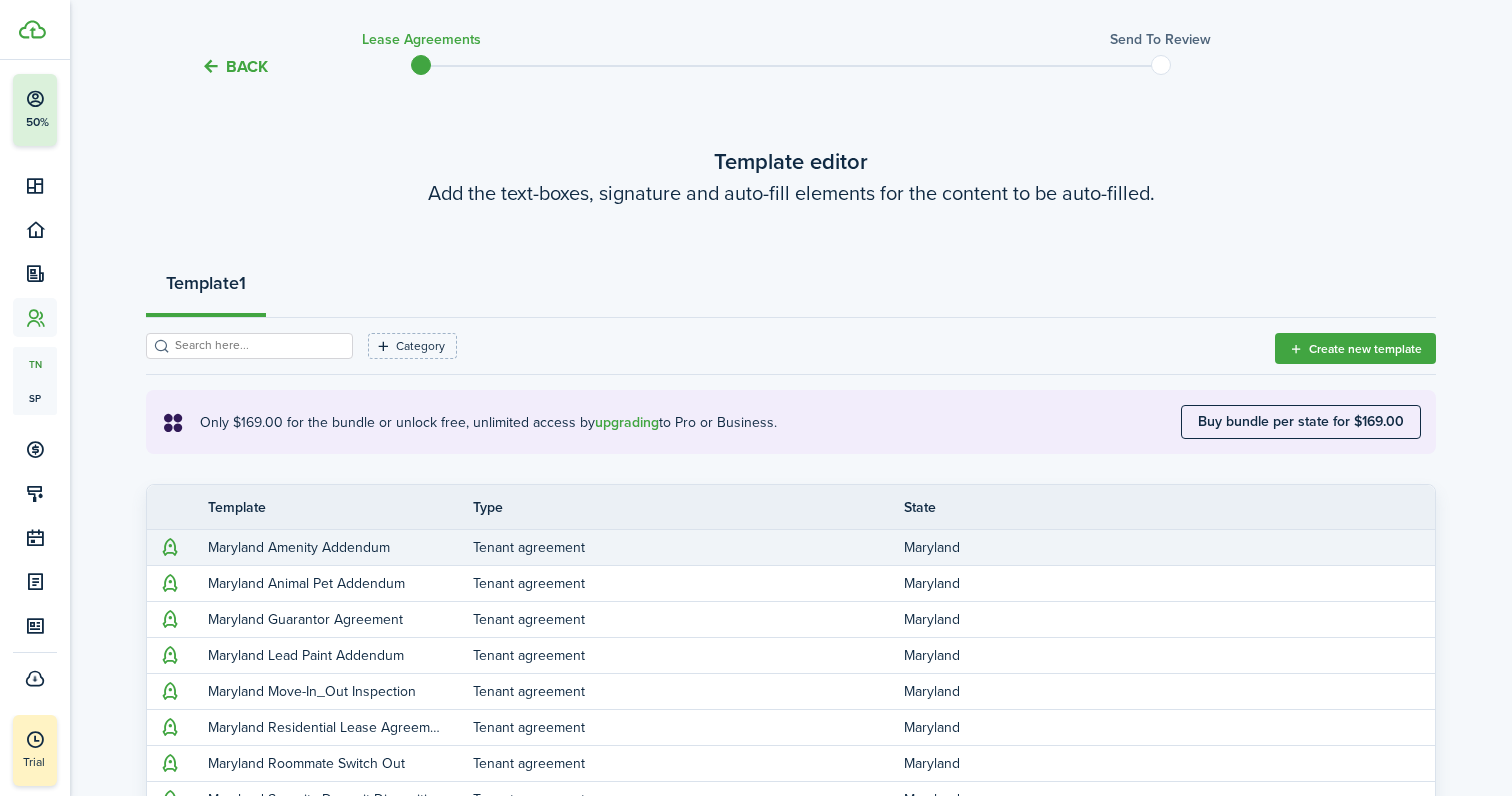 scroll, scrollTop: 55, scrollLeft: 0, axis: vertical 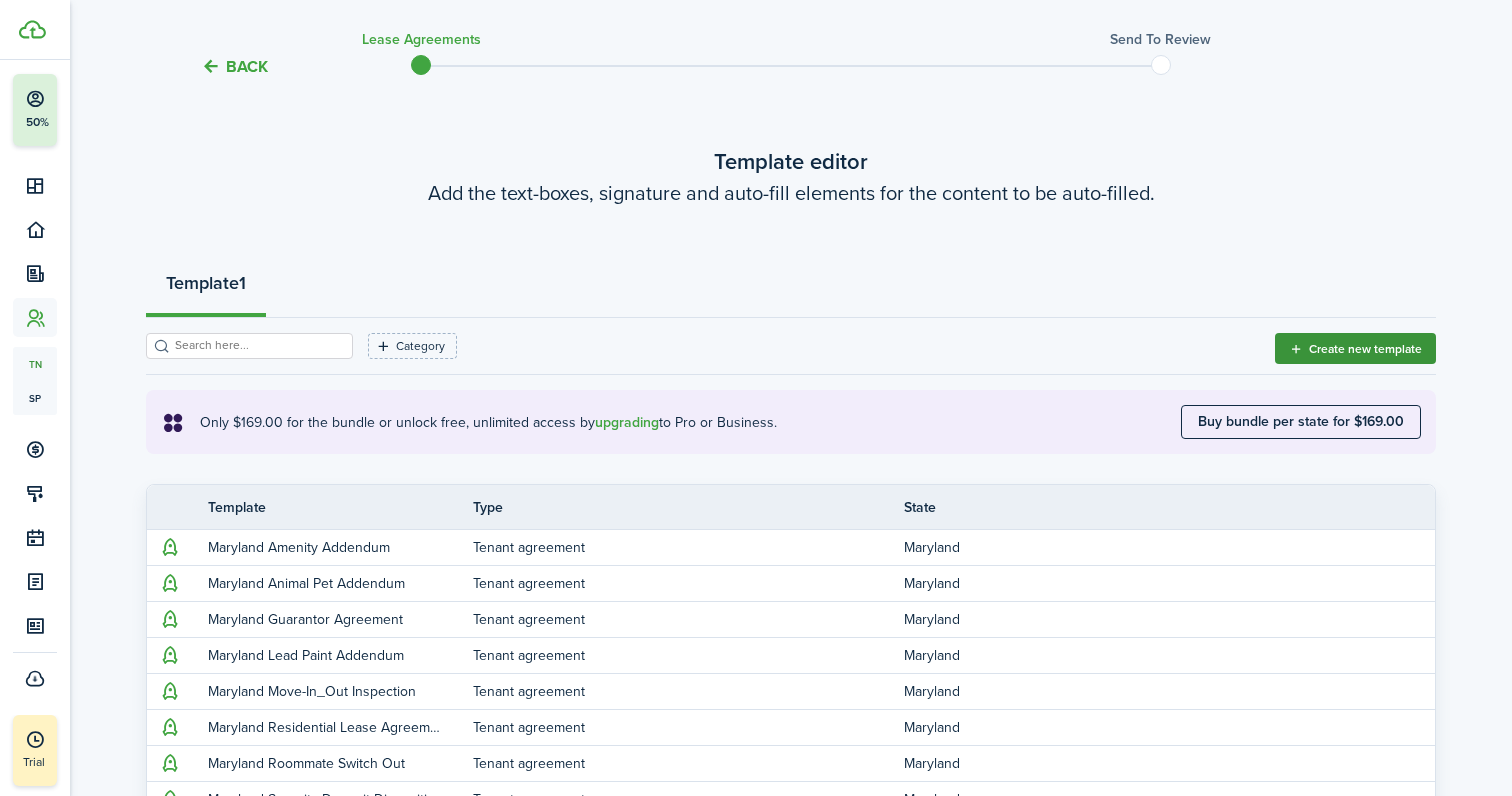 click on "Create new template" at bounding box center [1355, 348] 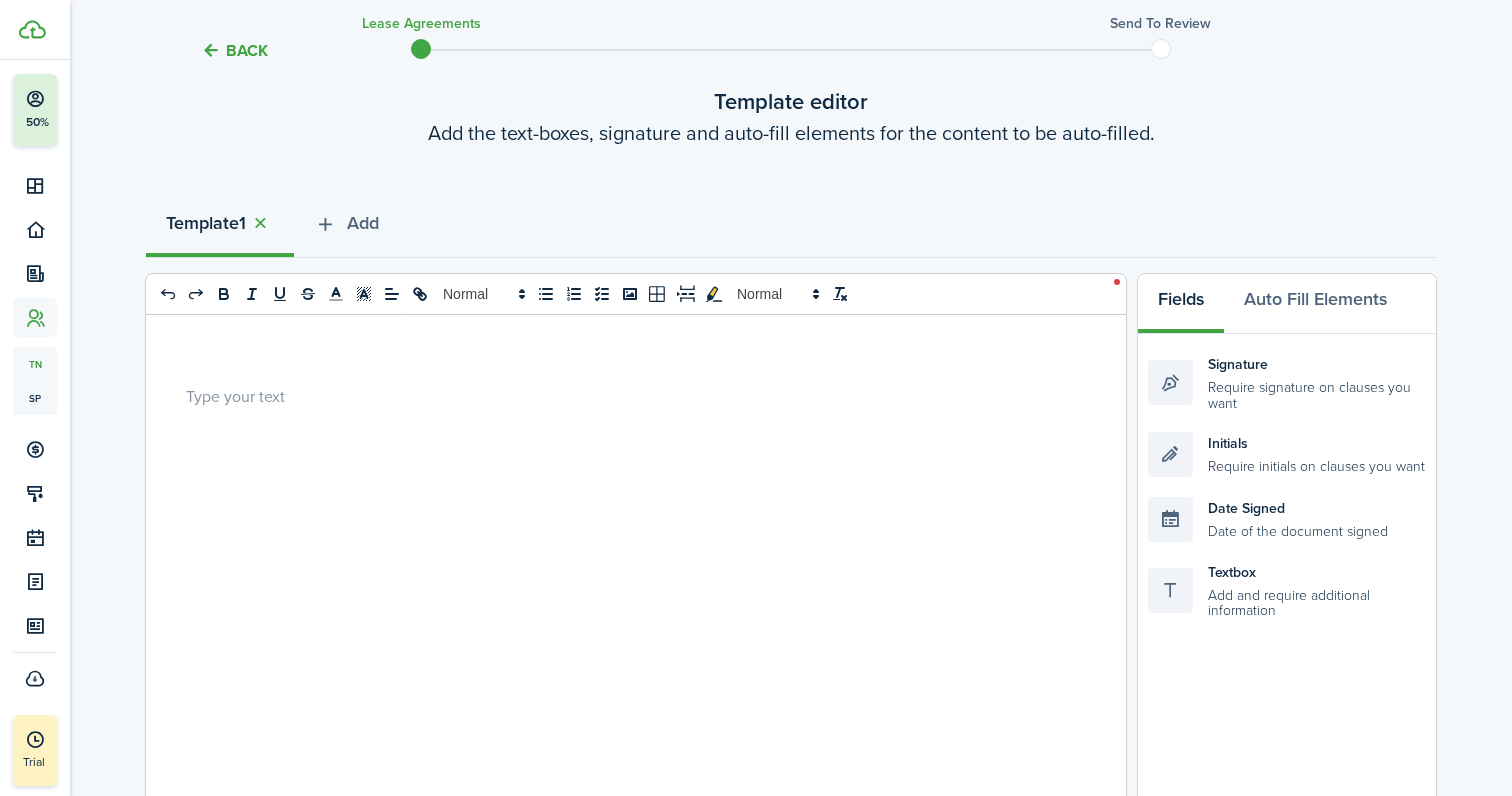 scroll, scrollTop: 94, scrollLeft: 0, axis: vertical 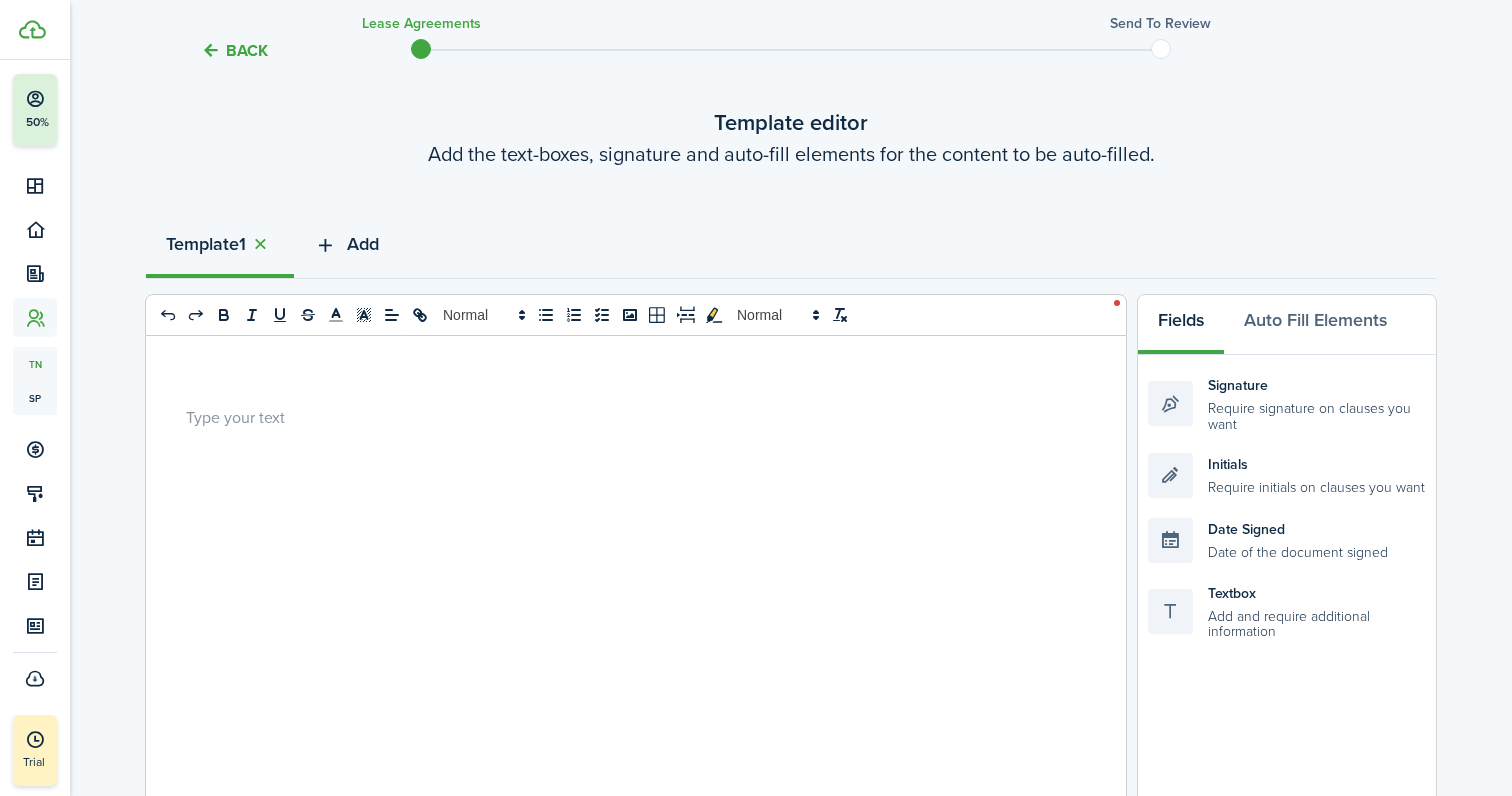 click on "Add" at bounding box center (346, 249) 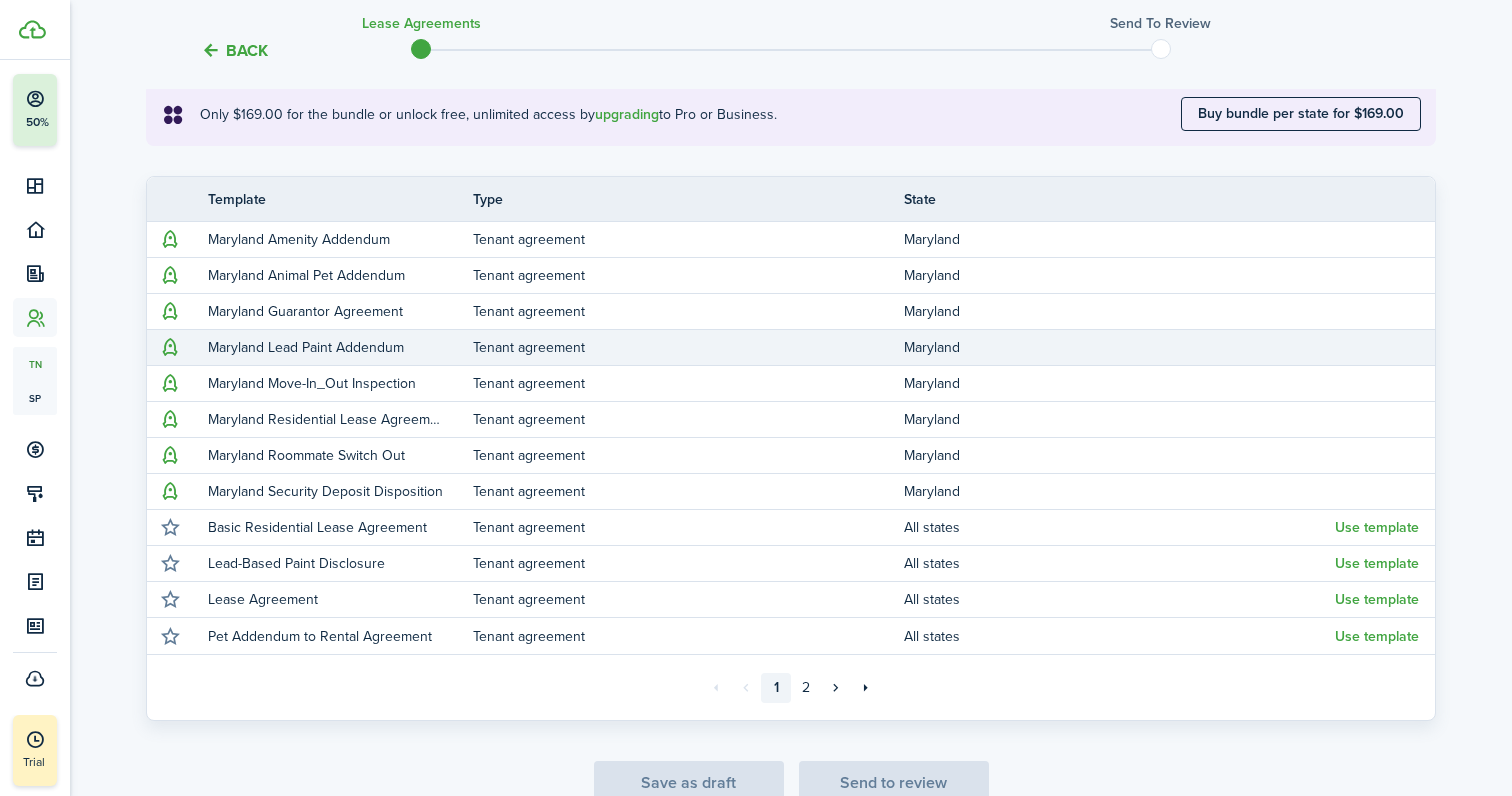 scroll, scrollTop: 365, scrollLeft: 0, axis: vertical 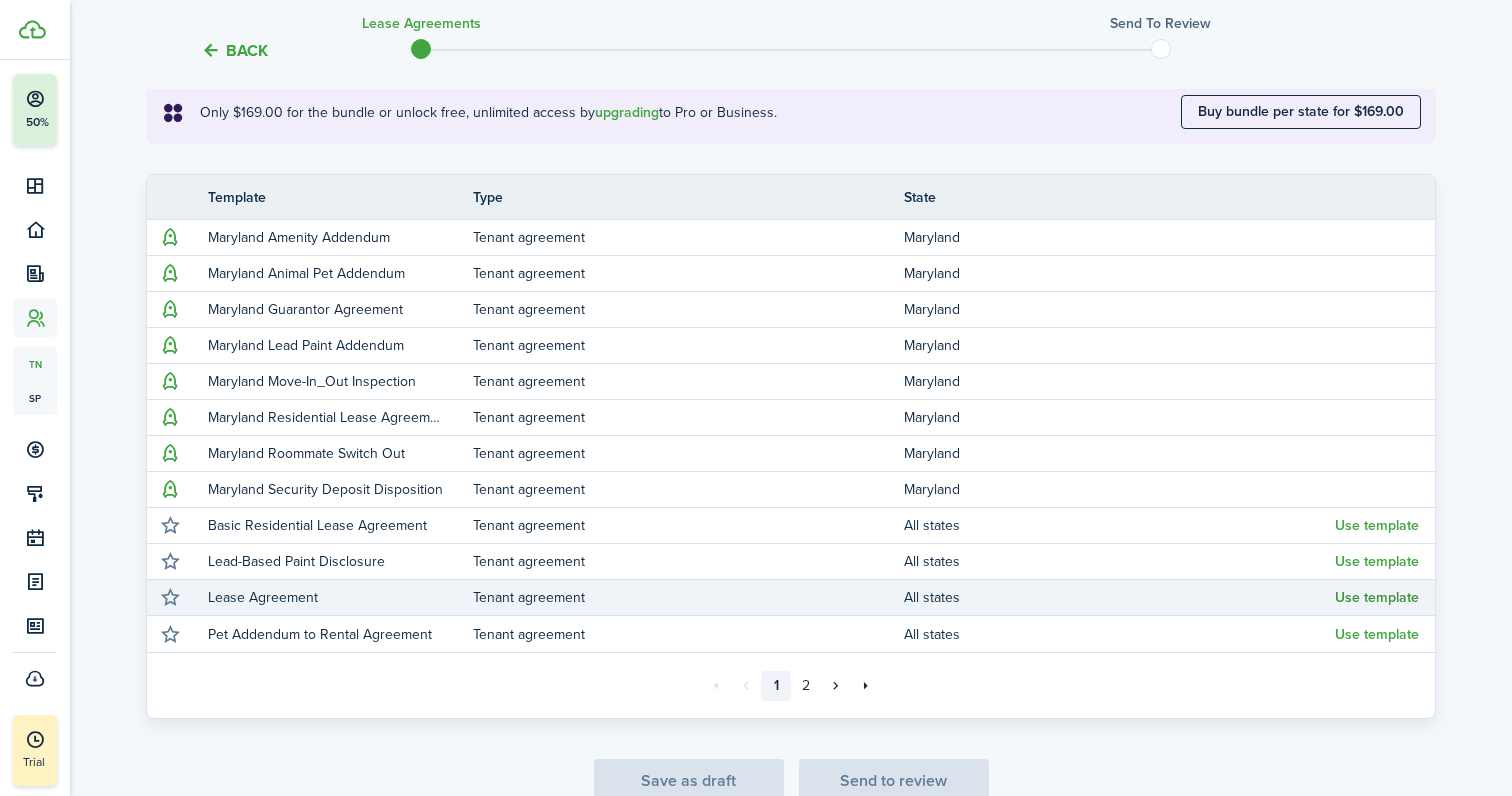 click on "Use template" at bounding box center (1377, 598) 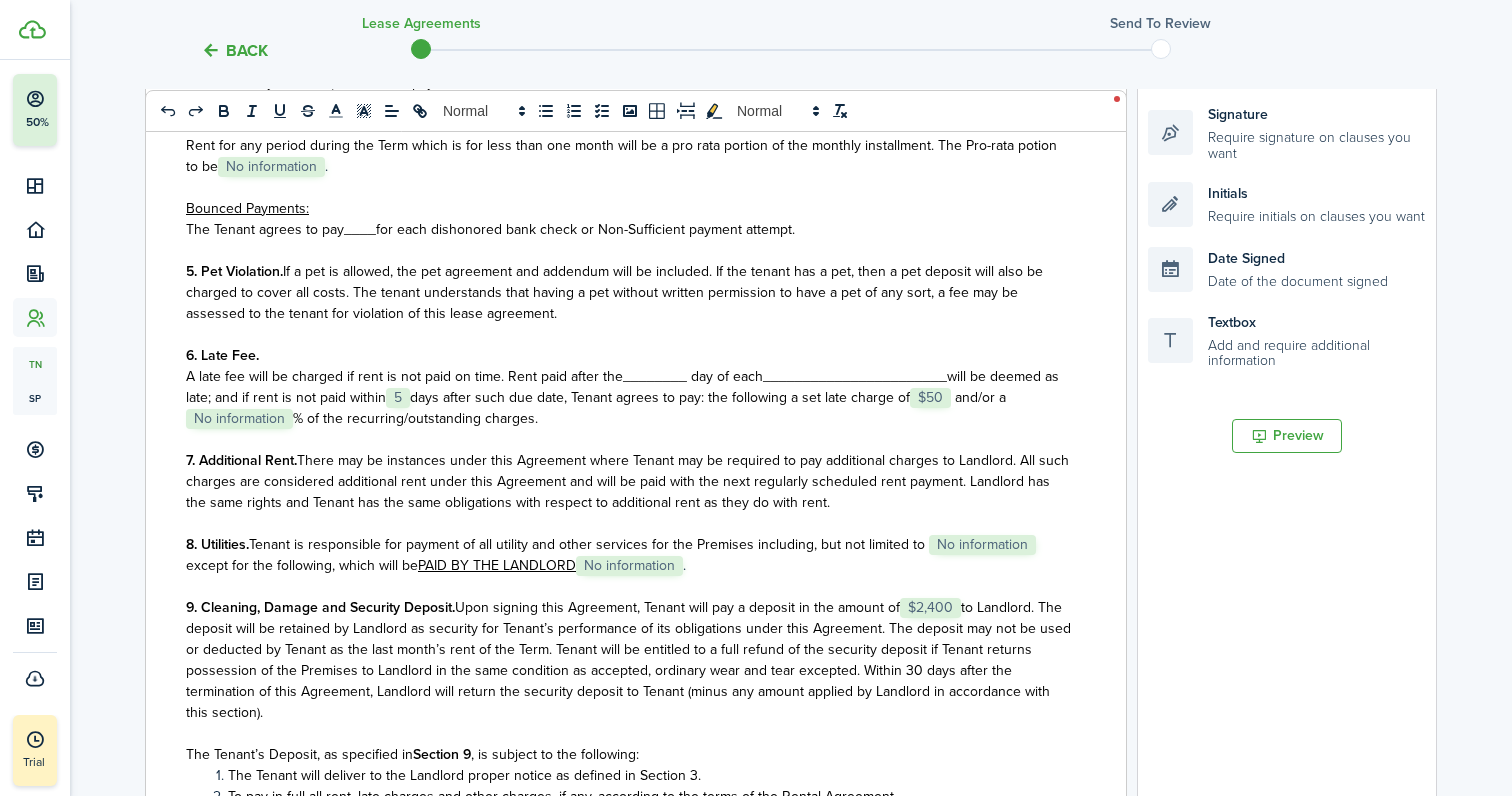 scroll, scrollTop: 1270, scrollLeft: 0, axis: vertical 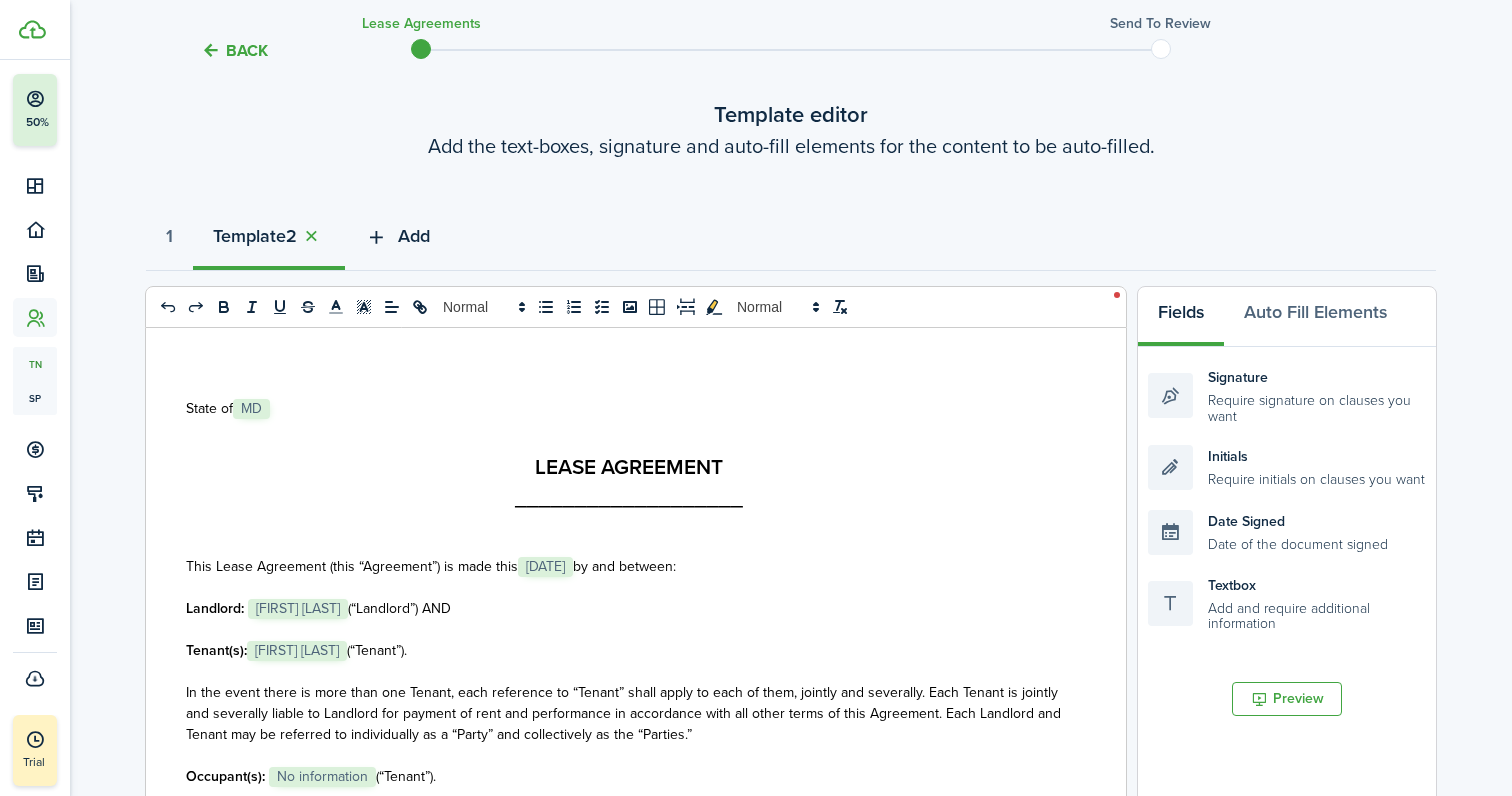 click on "Add" at bounding box center (414, 236) 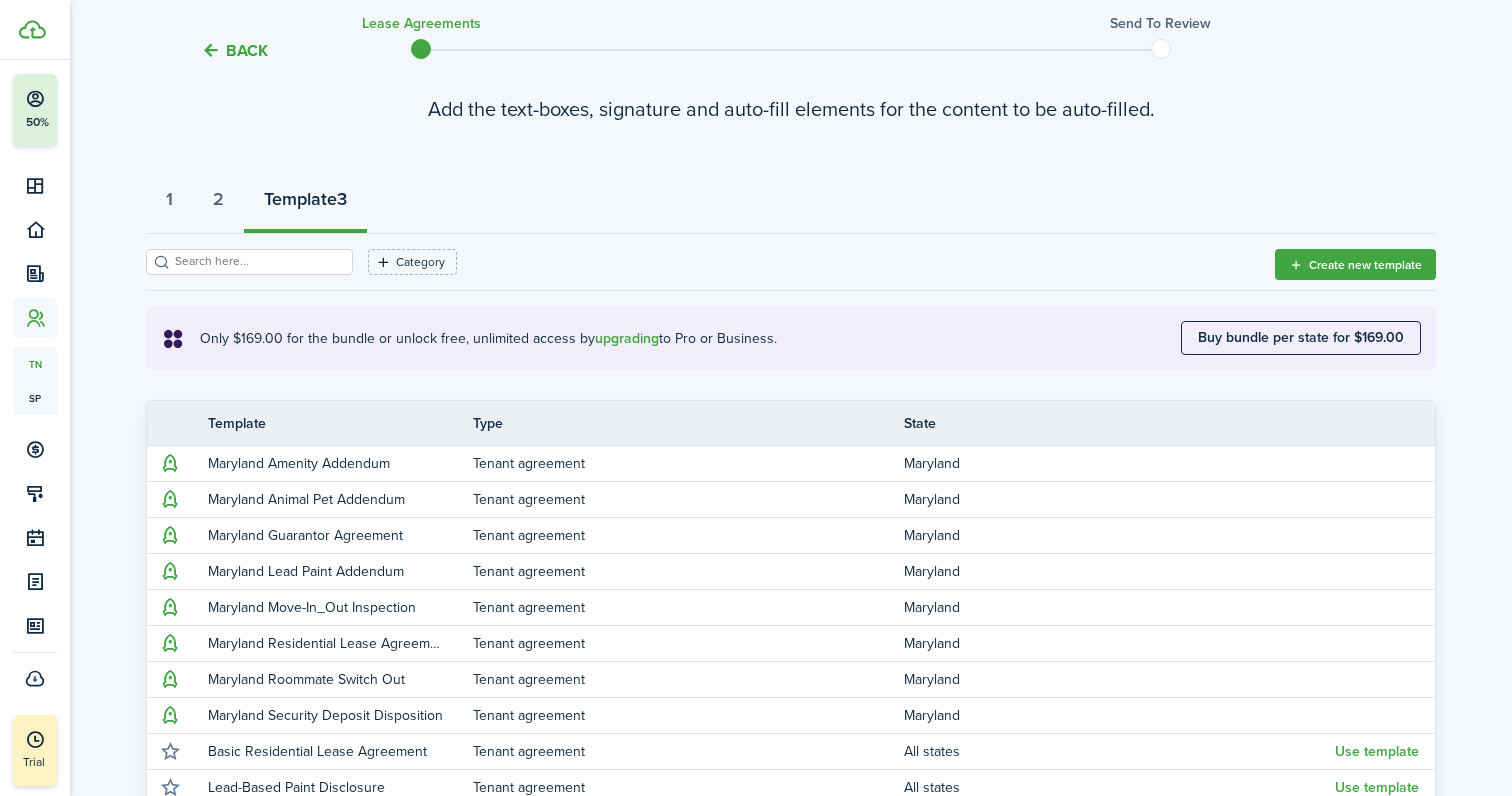 scroll, scrollTop: 100, scrollLeft: 0, axis: vertical 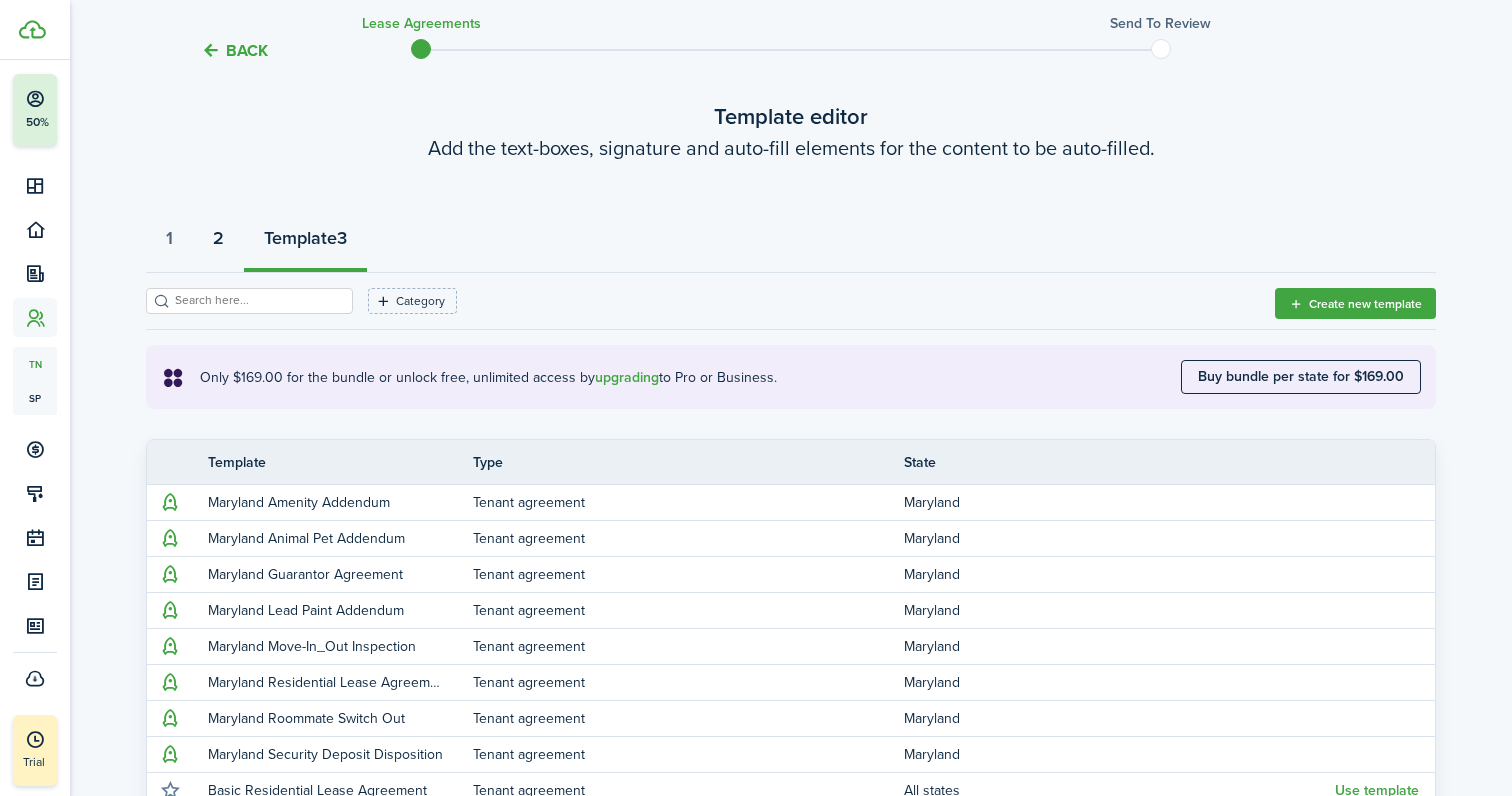 click on "2" at bounding box center (218, 243) 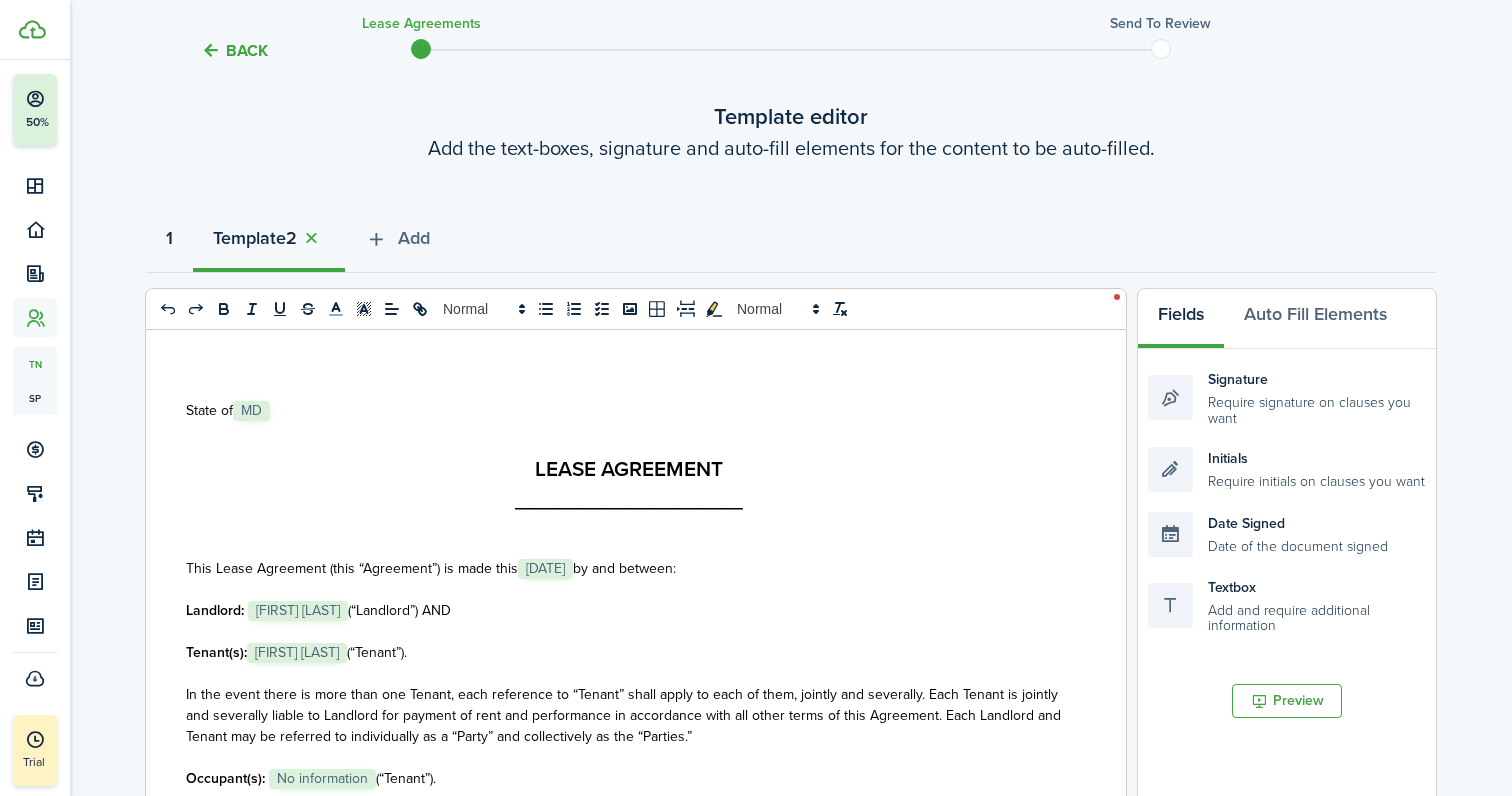 click on "1" at bounding box center [169, 238] 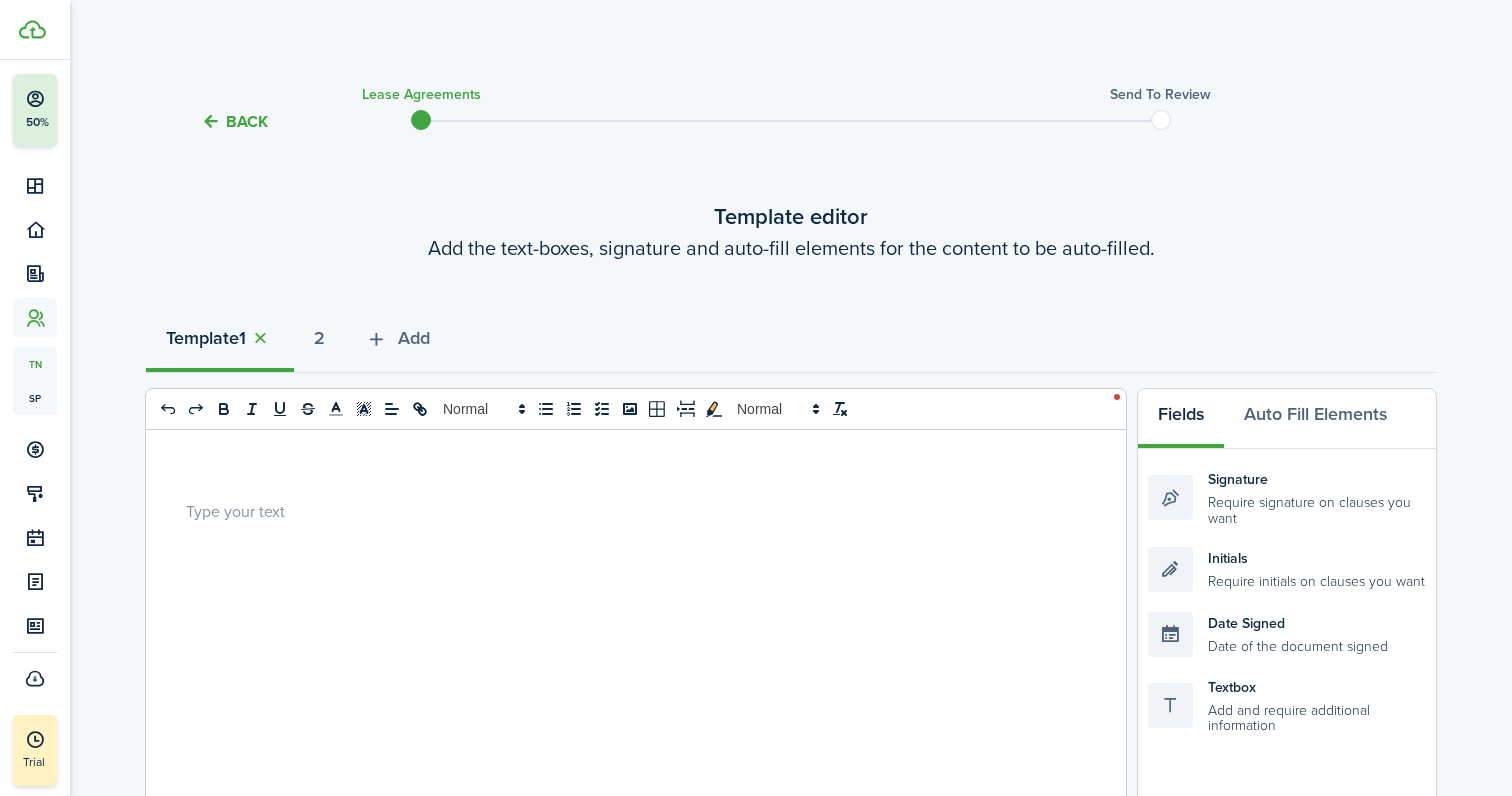 scroll, scrollTop: 0, scrollLeft: 0, axis: both 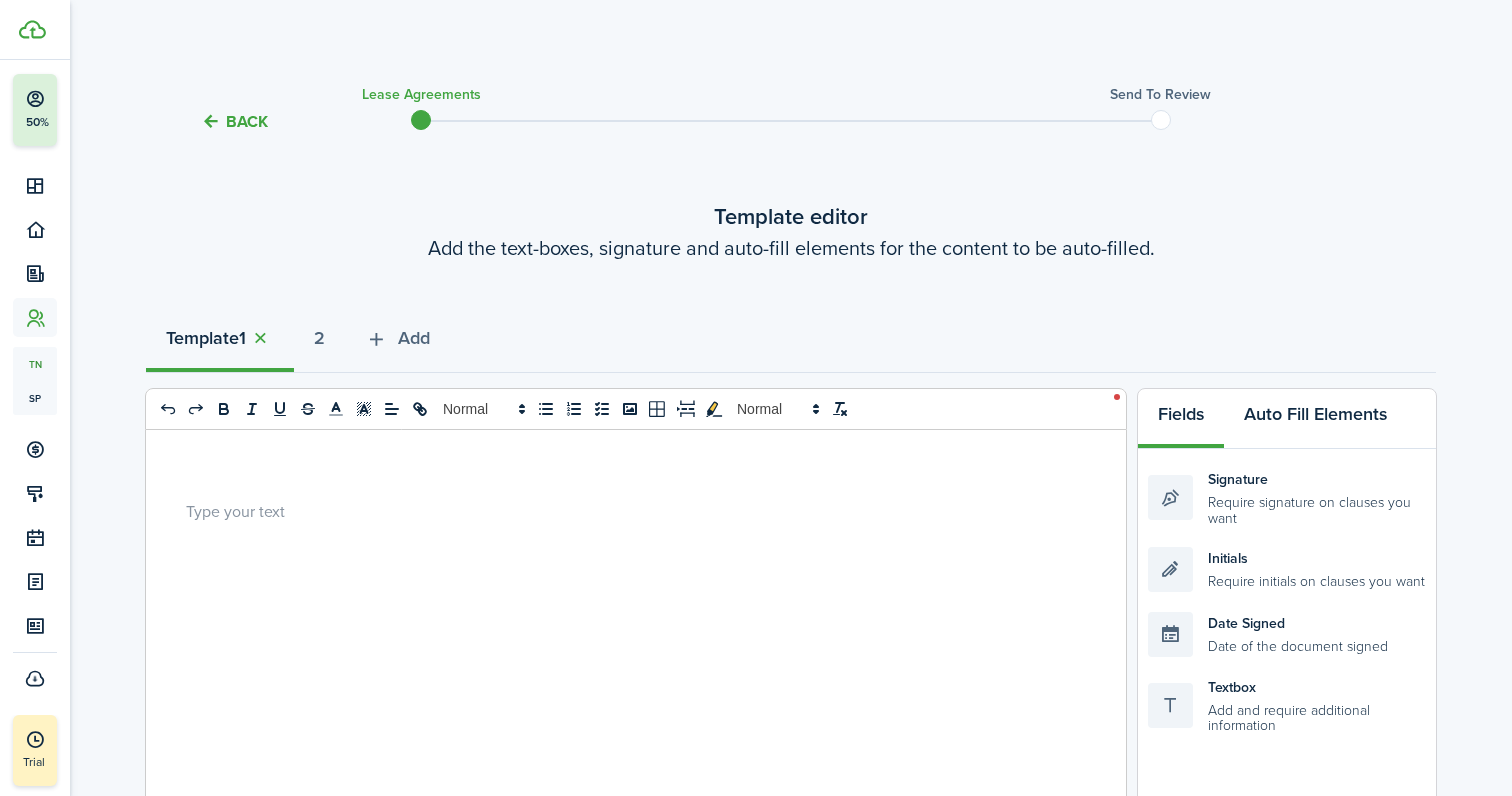 click on "Auto Fill Elements" at bounding box center [1315, 419] 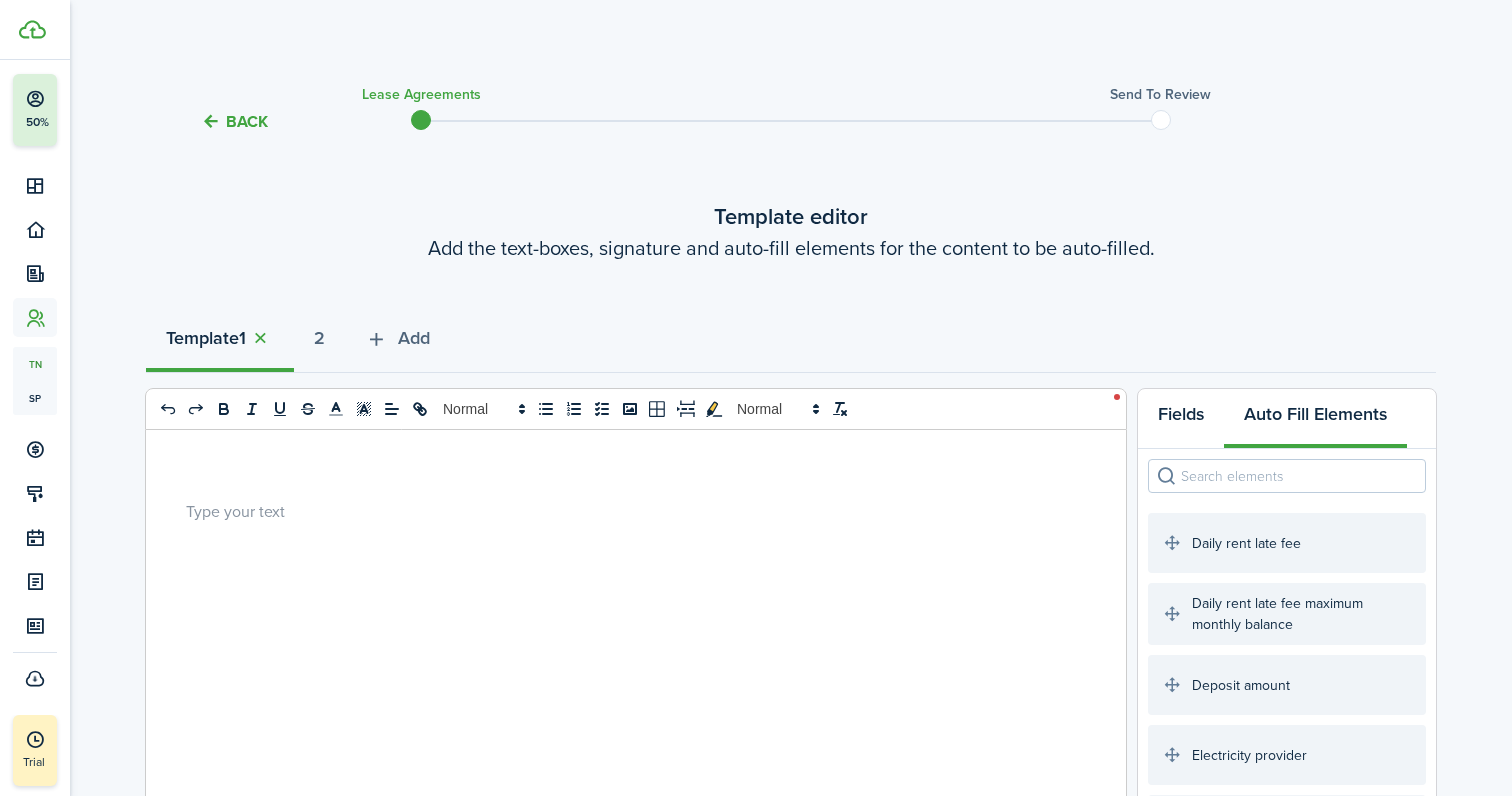 scroll, scrollTop: 0, scrollLeft: 0, axis: both 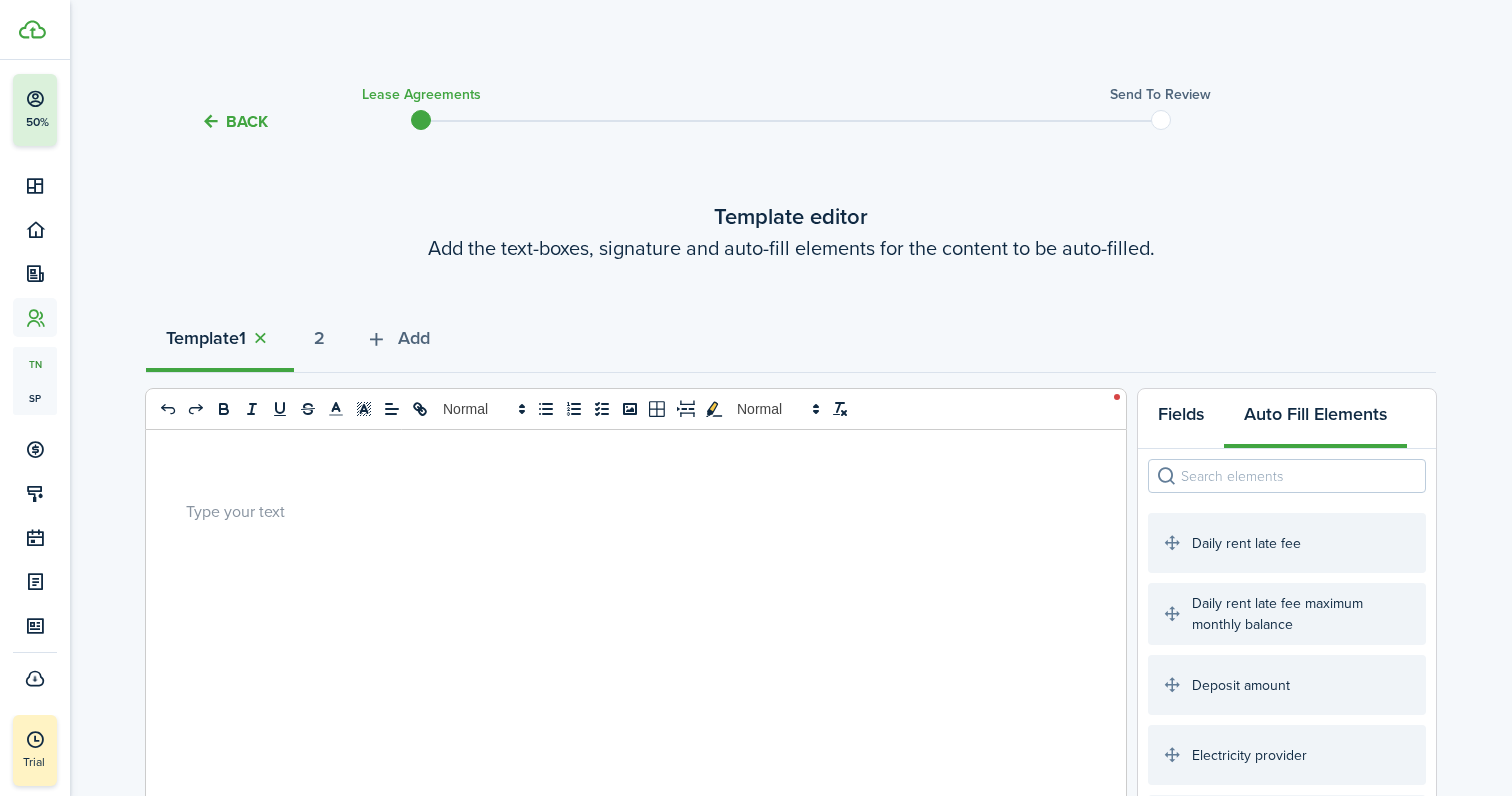 click on "Fields" at bounding box center [1181, 419] 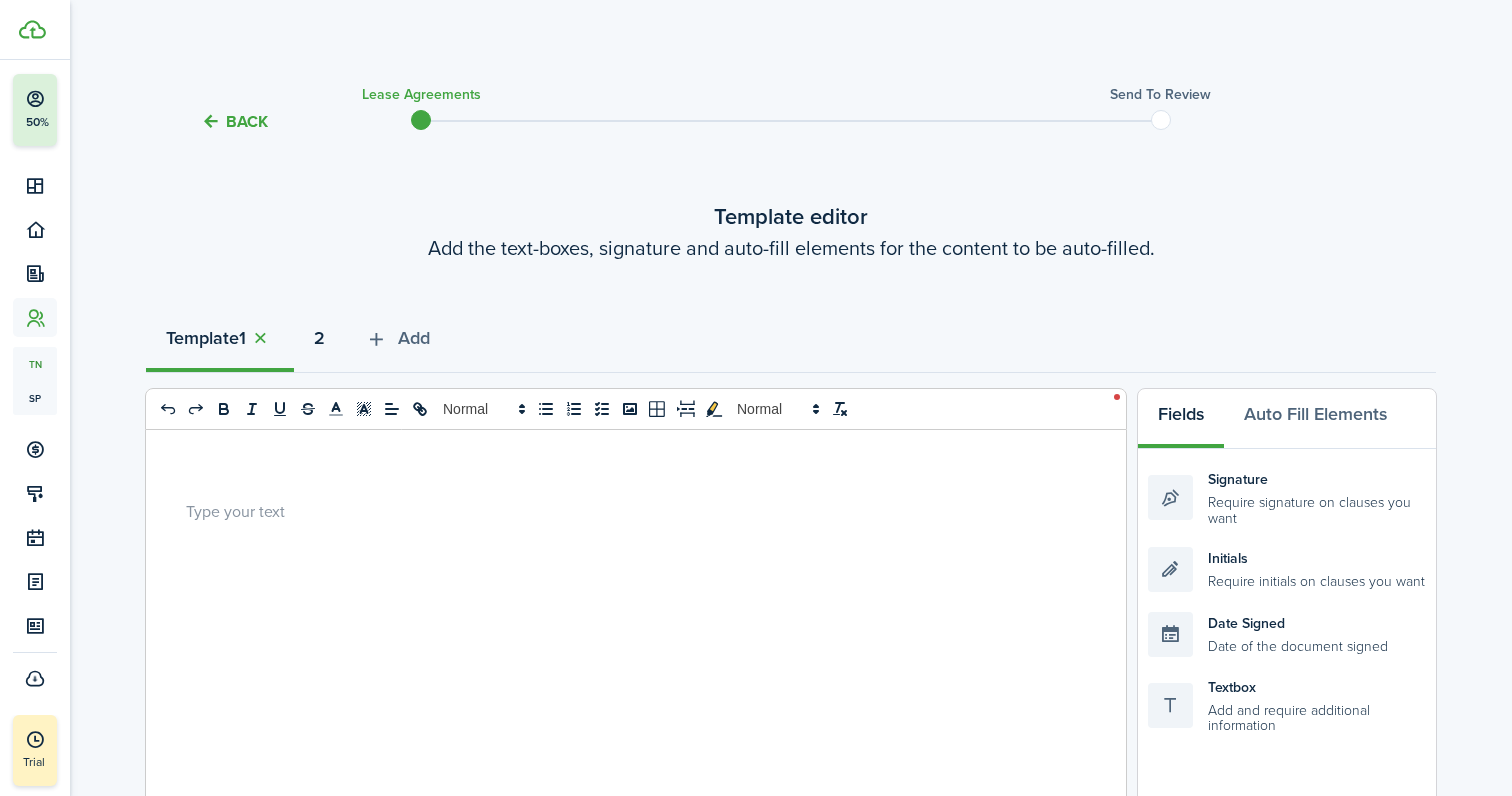 click on "2" at bounding box center (319, 343) 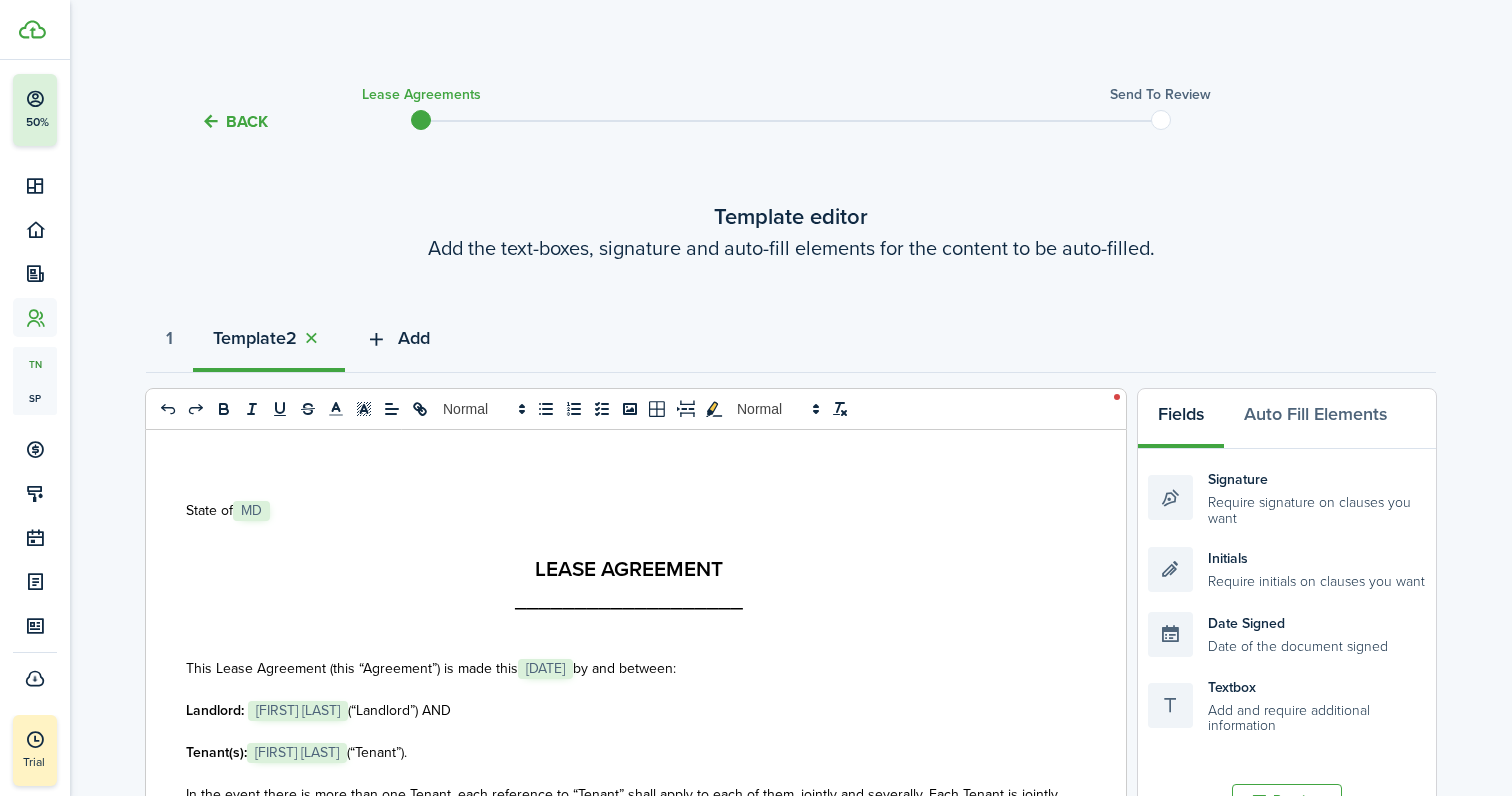 click on "Add" at bounding box center [414, 338] 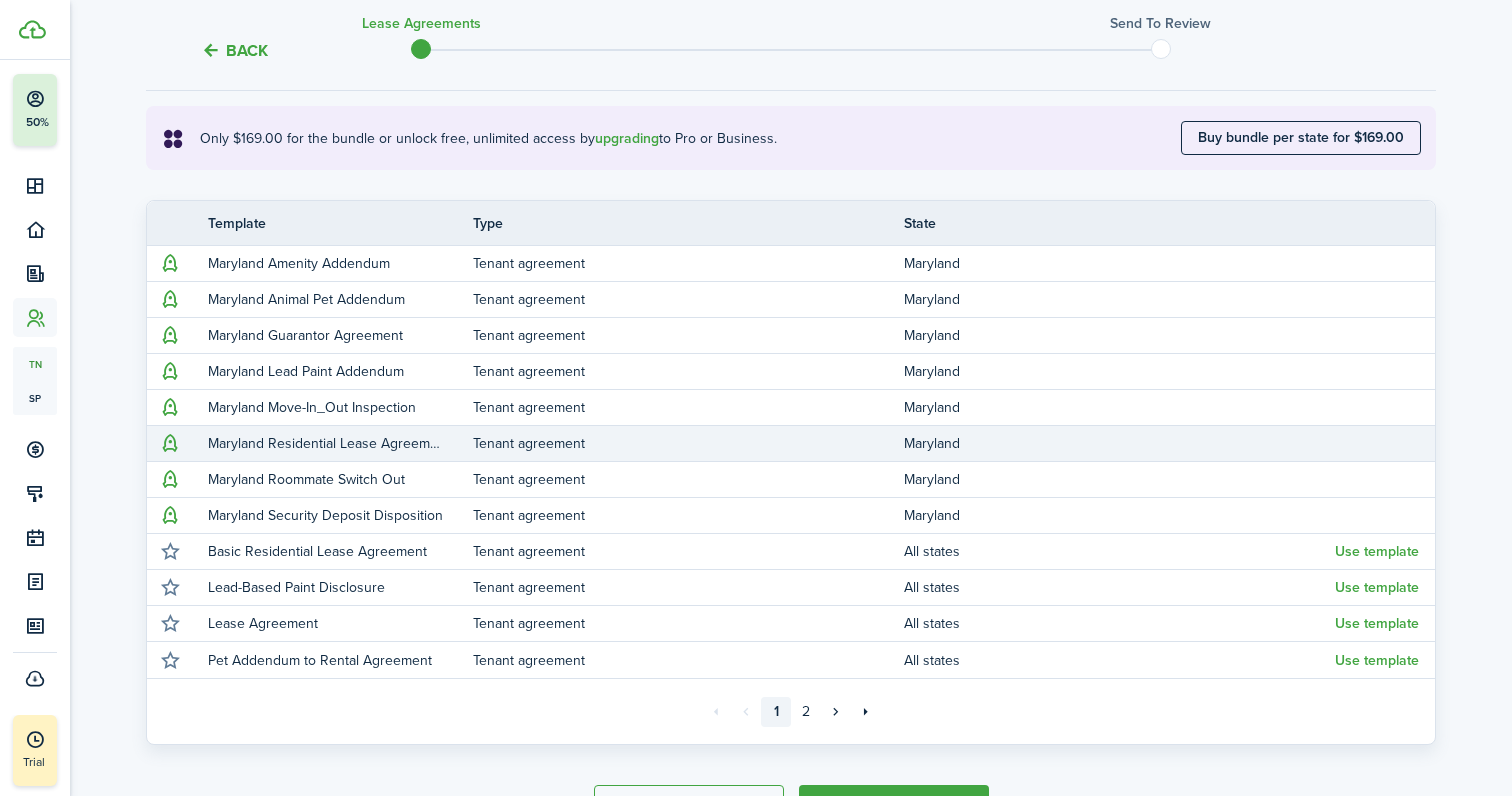 scroll, scrollTop: 346, scrollLeft: 0, axis: vertical 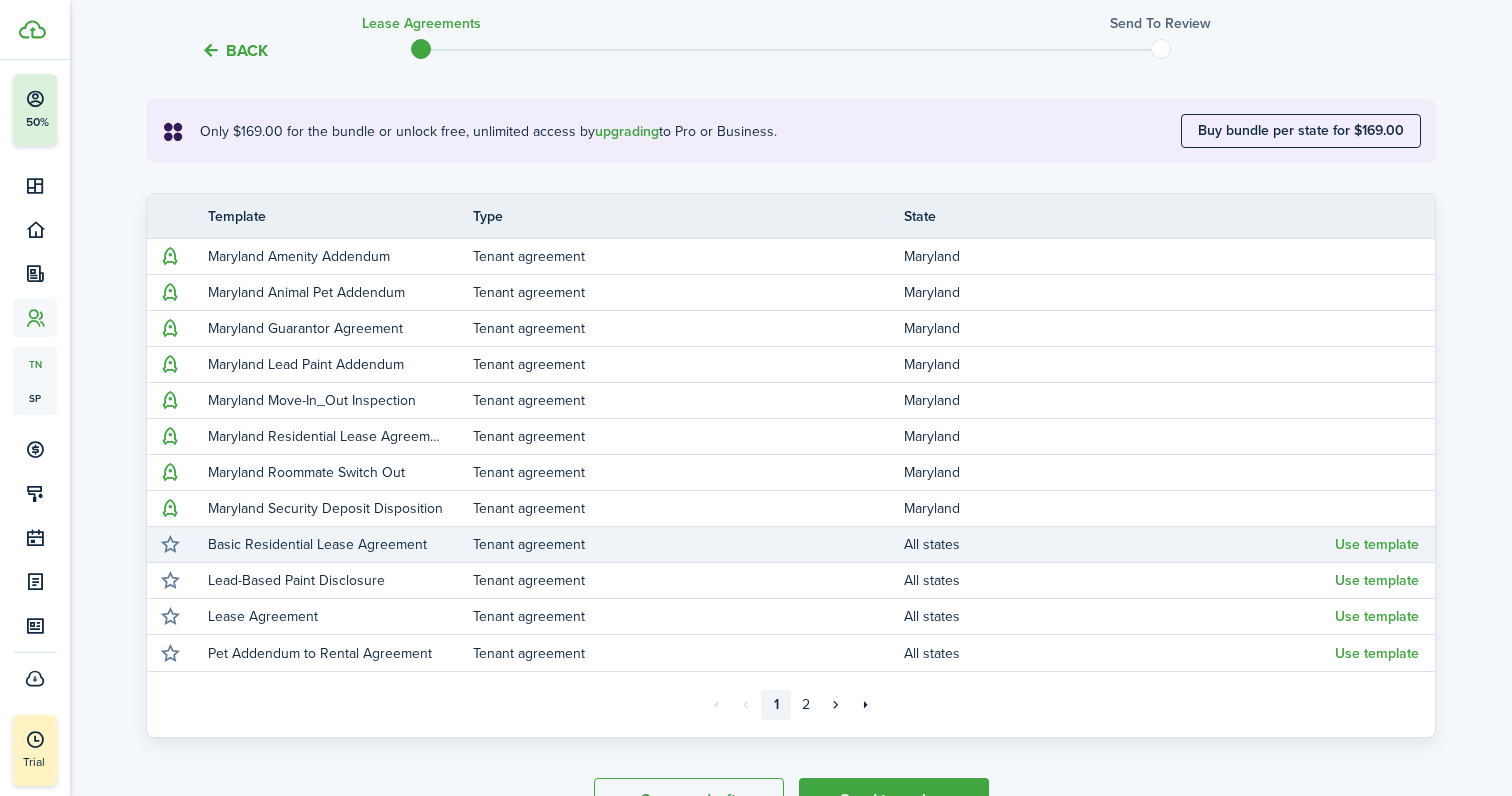 click on "Basic Residential Lease Agreement" at bounding box center [325, 544] 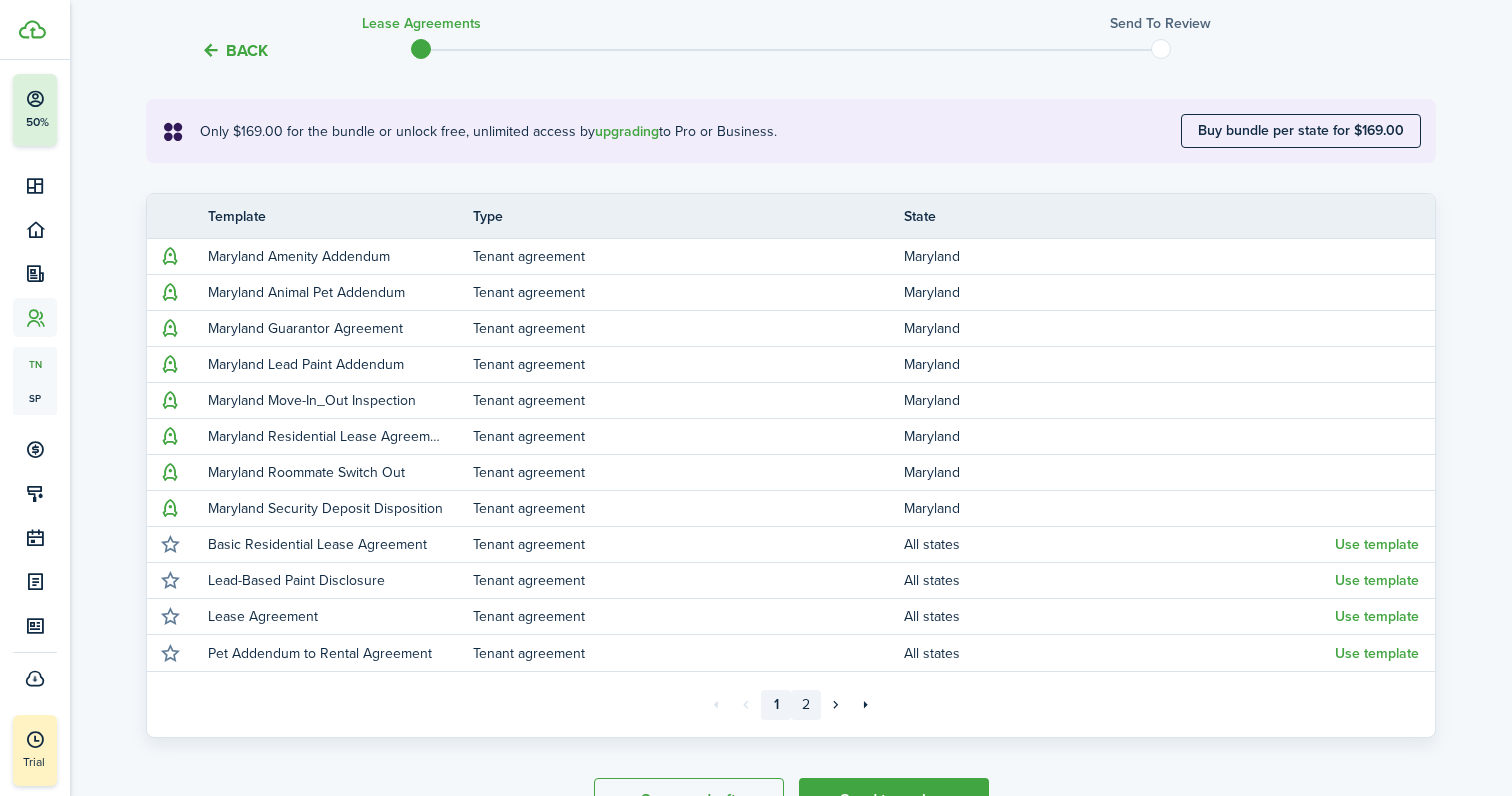 click on "2" at bounding box center [776, 705] 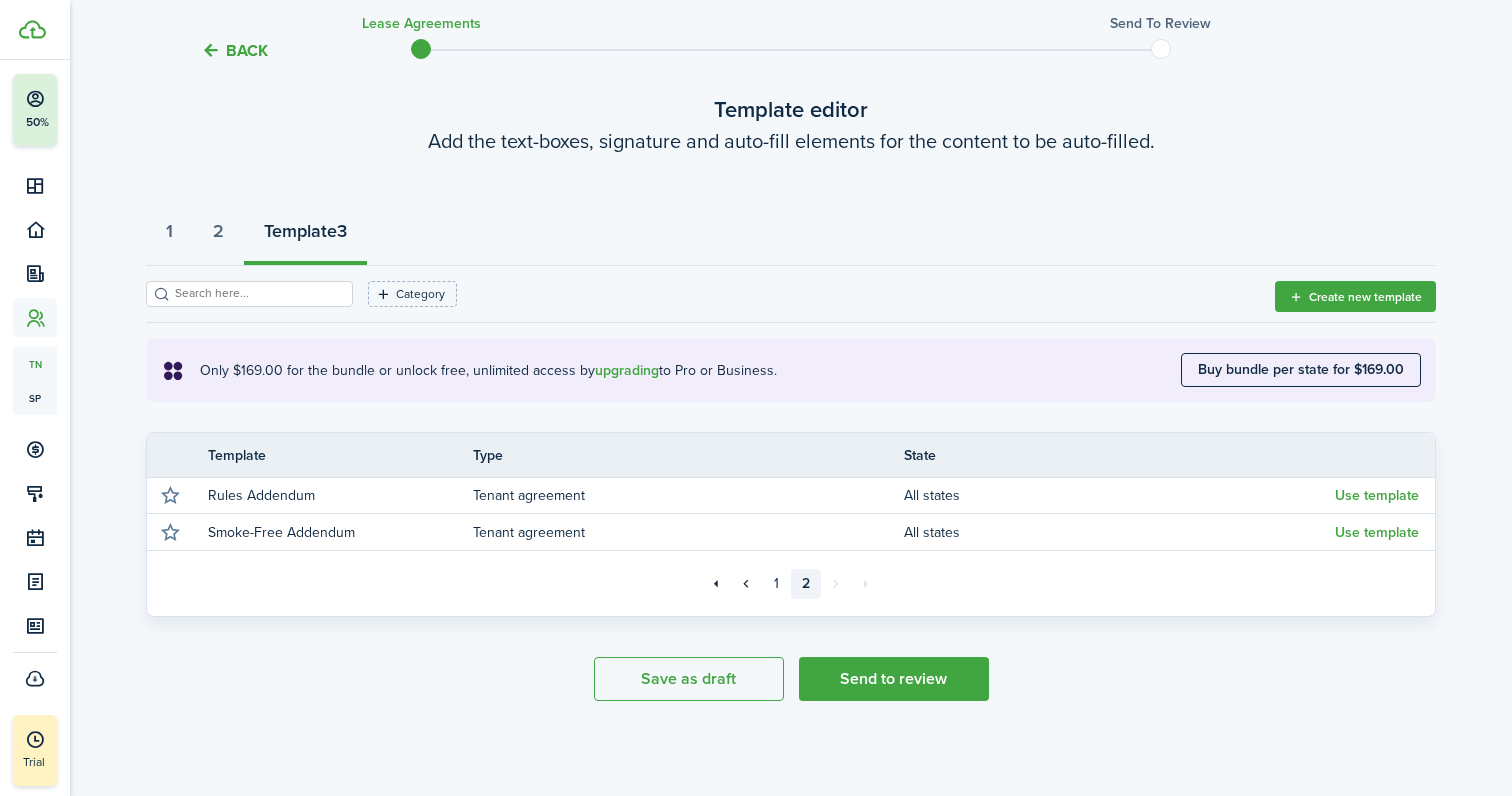 scroll, scrollTop: 107, scrollLeft: 0, axis: vertical 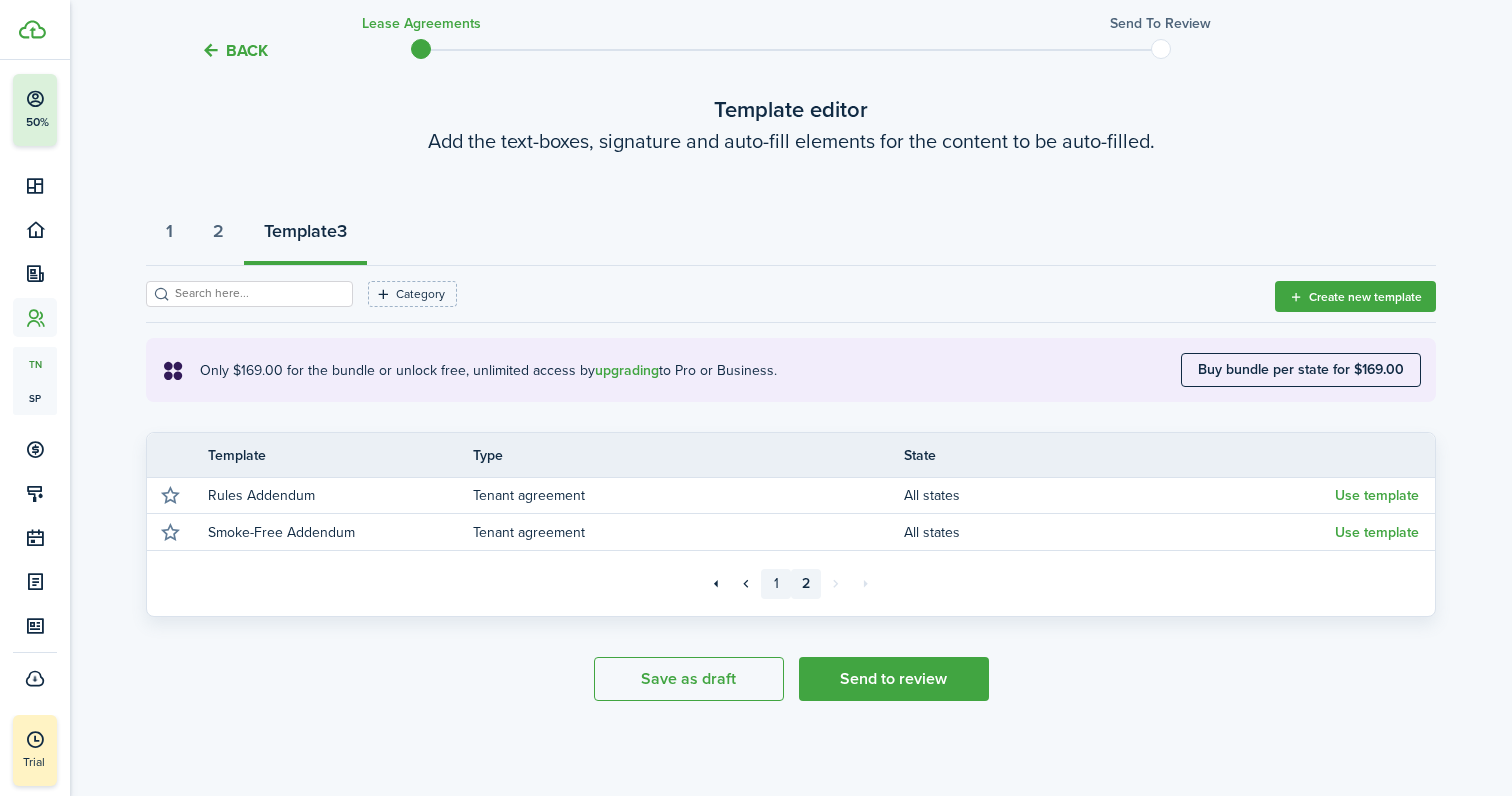 click on "1" at bounding box center [776, 584] 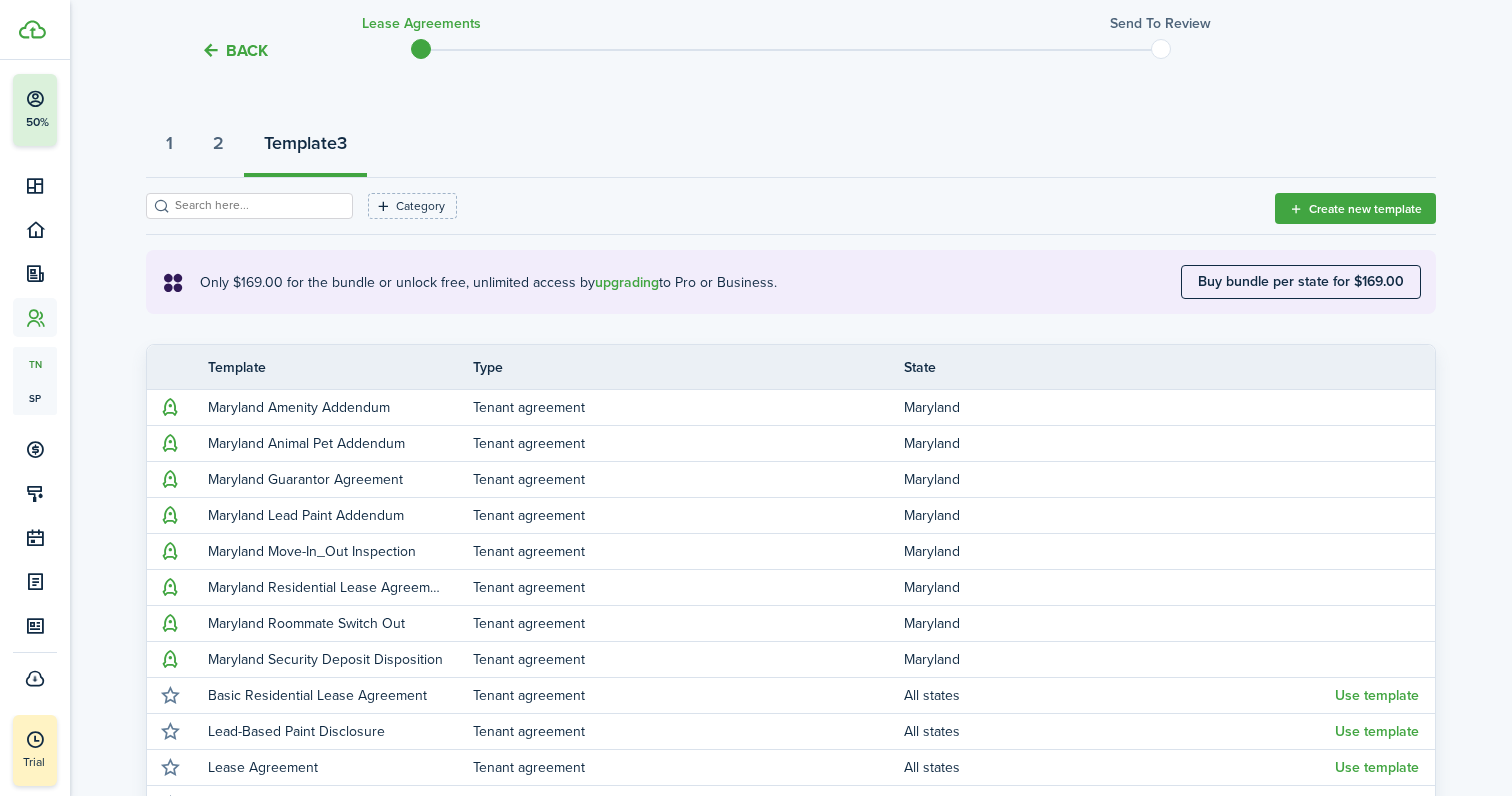 scroll, scrollTop: 195, scrollLeft: 0, axis: vertical 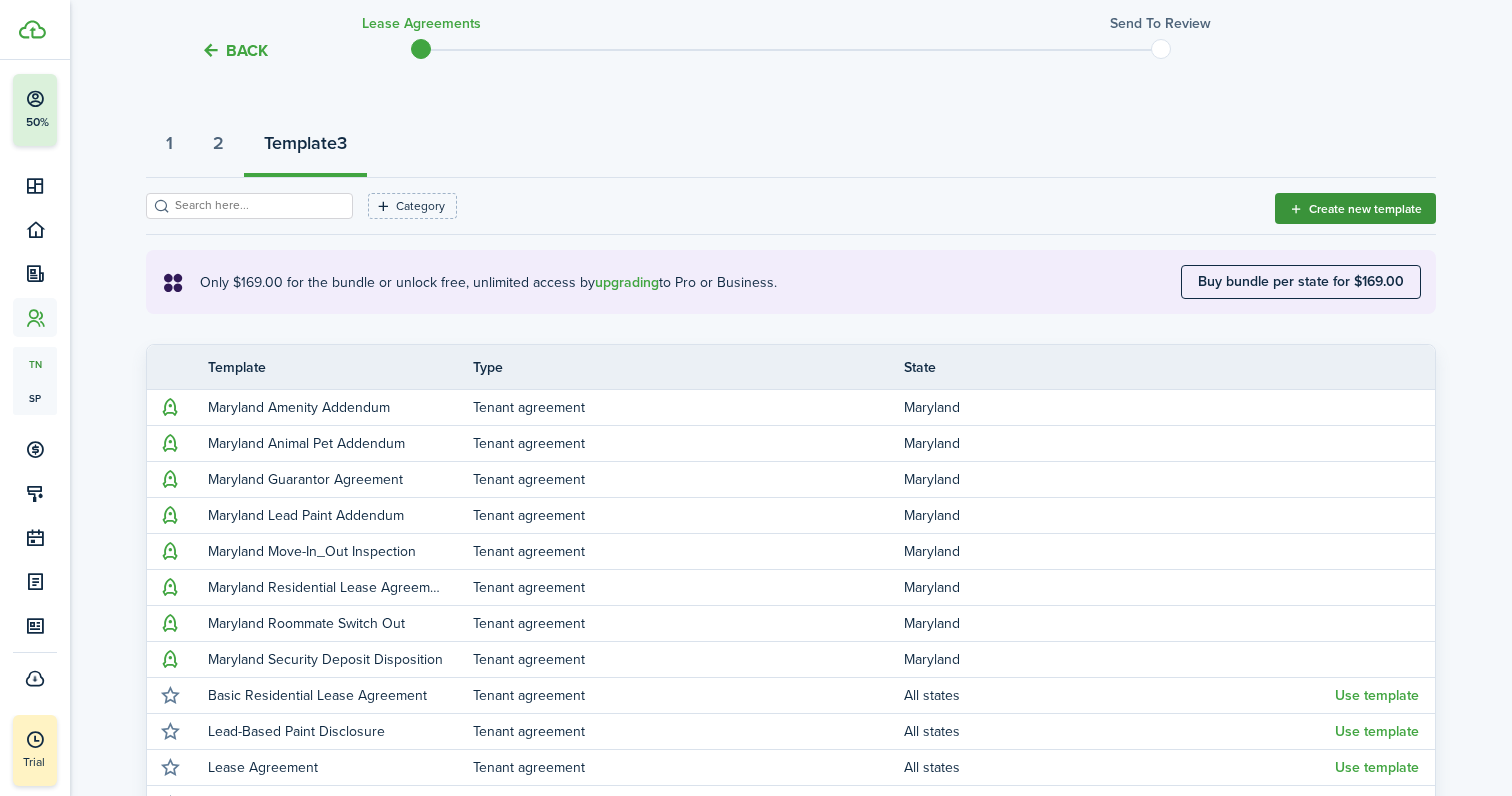 click on "Create new template" at bounding box center [1355, 208] 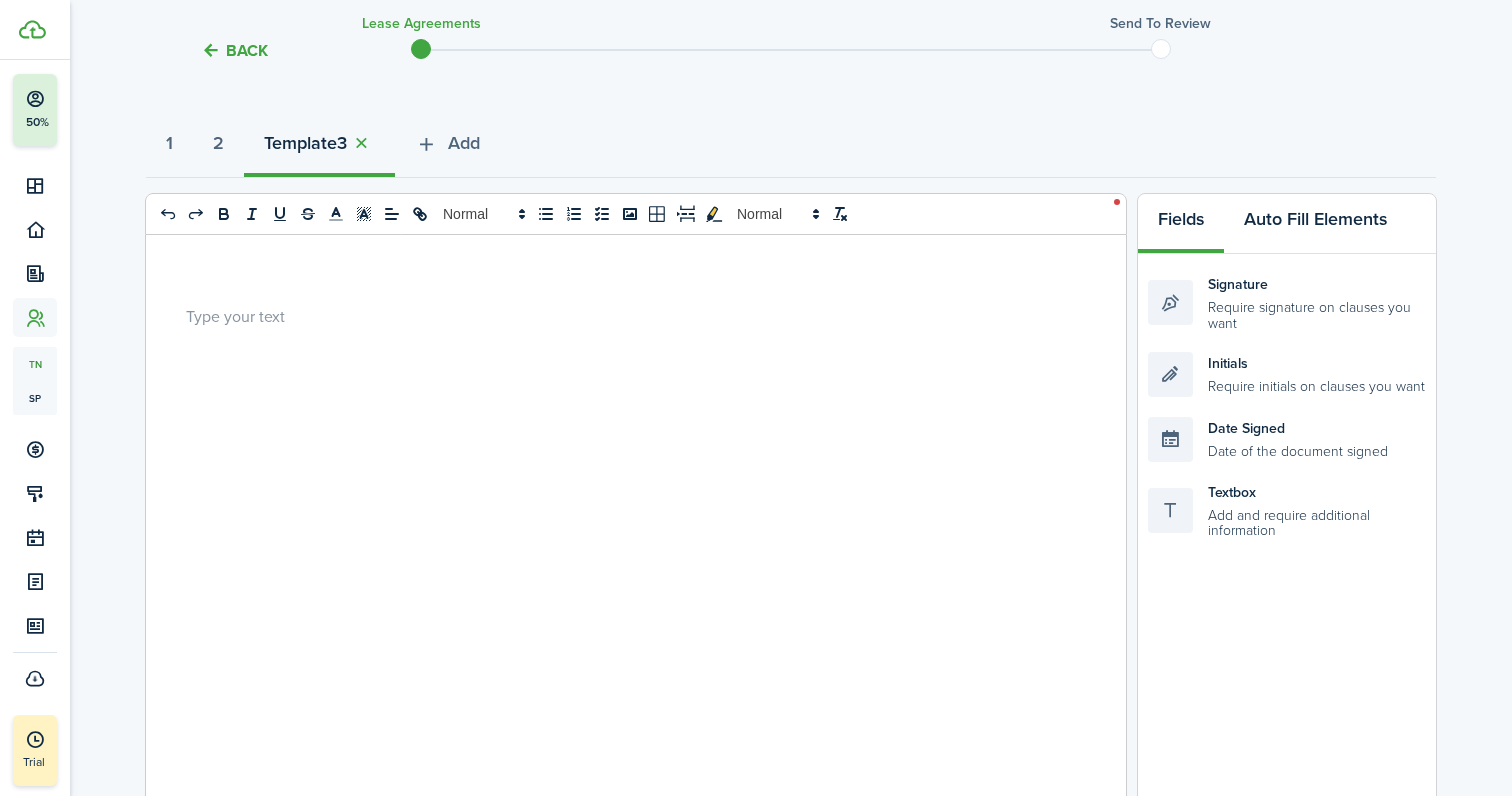 click on "Auto Fill Elements" at bounding box center (1315, 224) 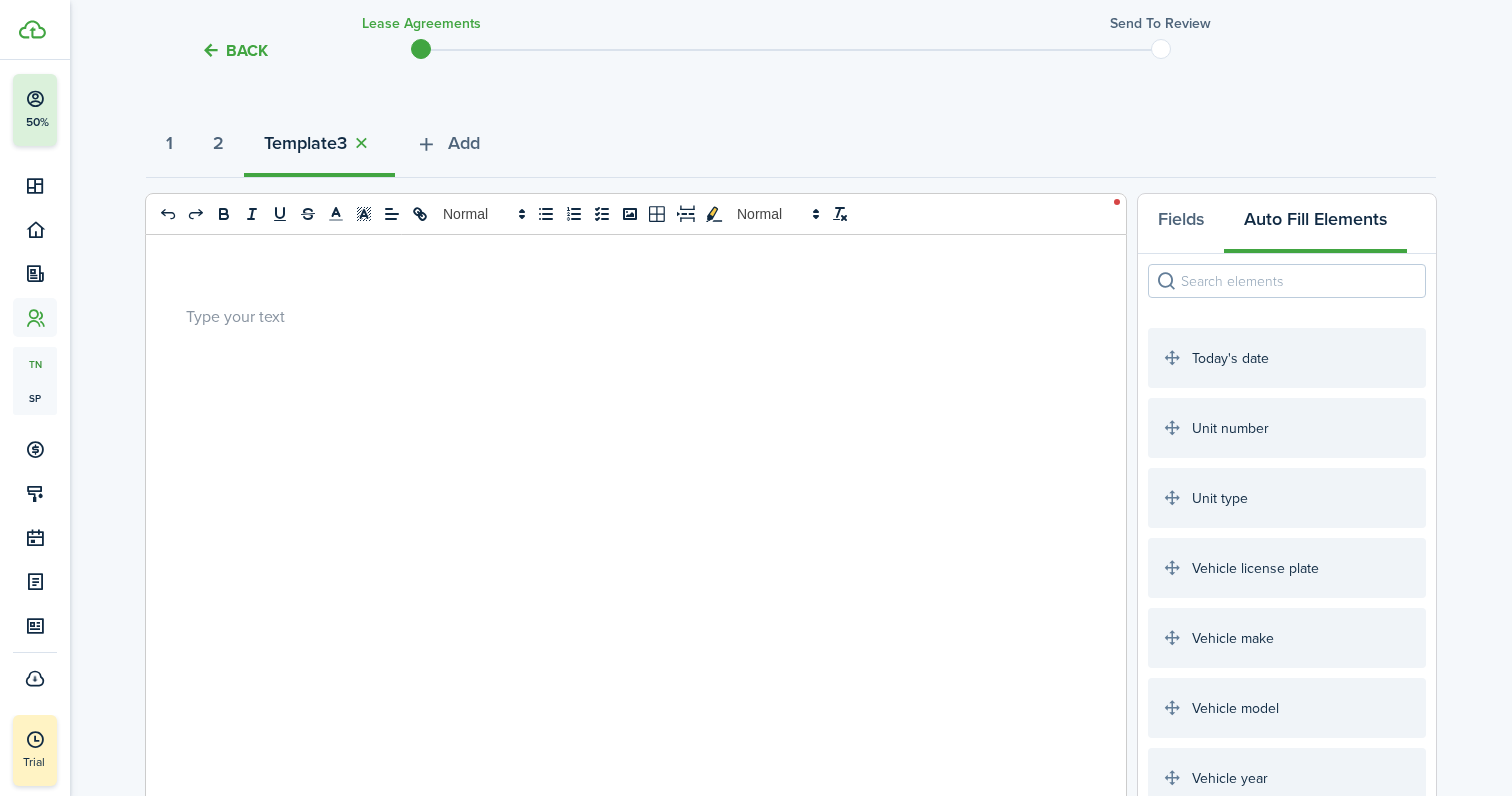 scroll, scrollTop: 3563, scrollLeft: 0, axis: vertical 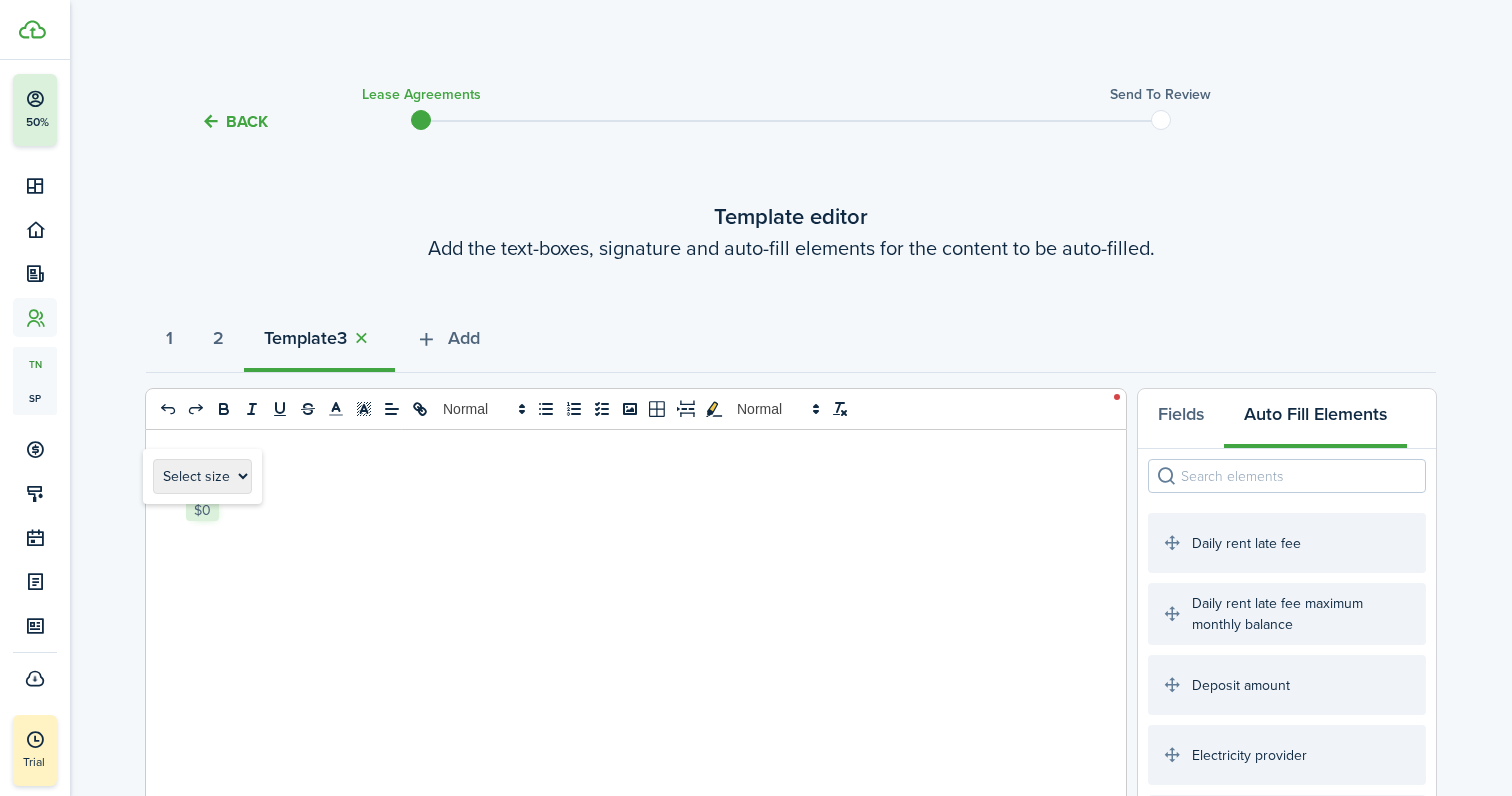 click on "﻿ $0 ﻿" at bounding box center [628, 822] 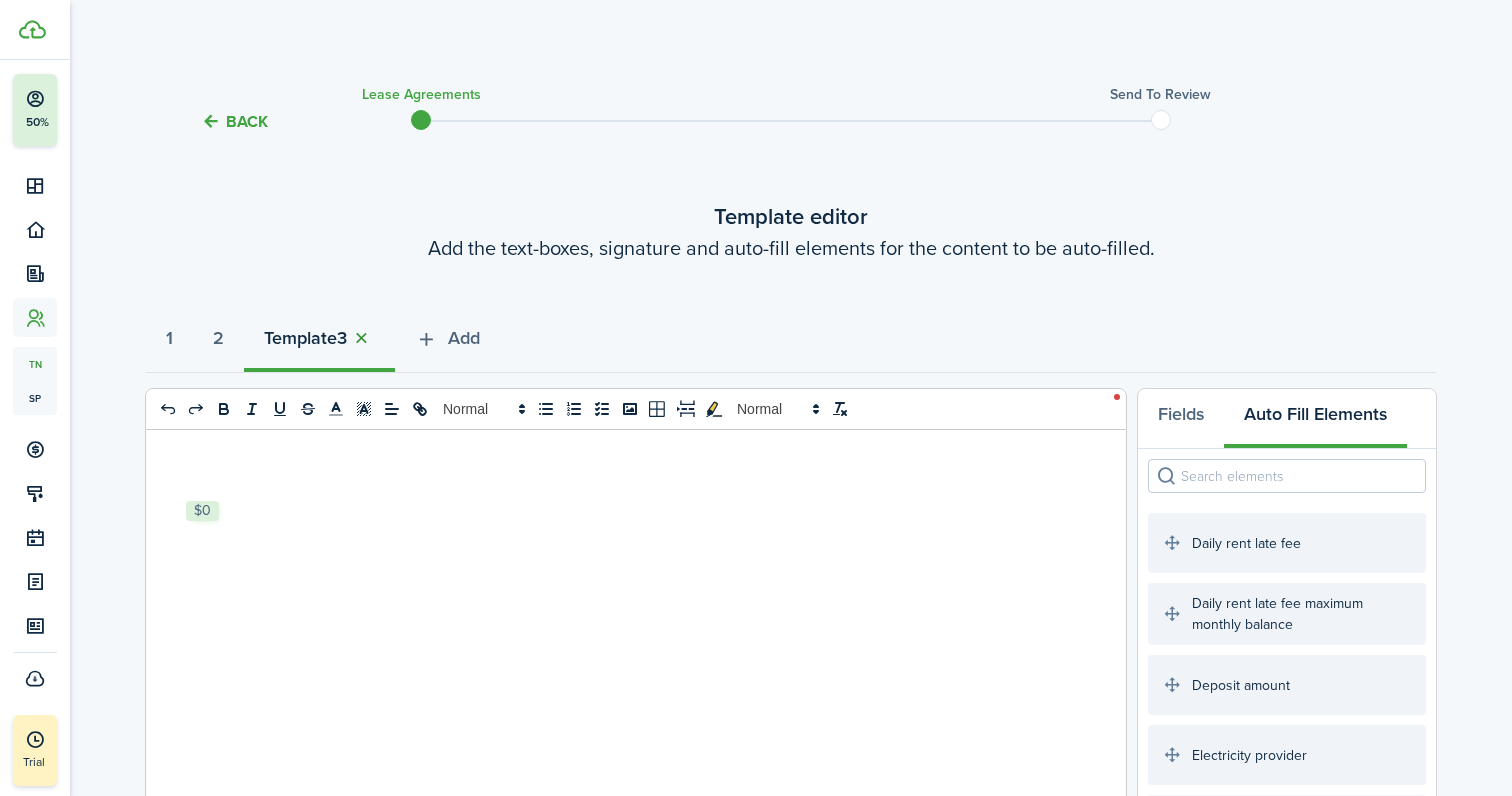 click at bounding box center [361, 338] 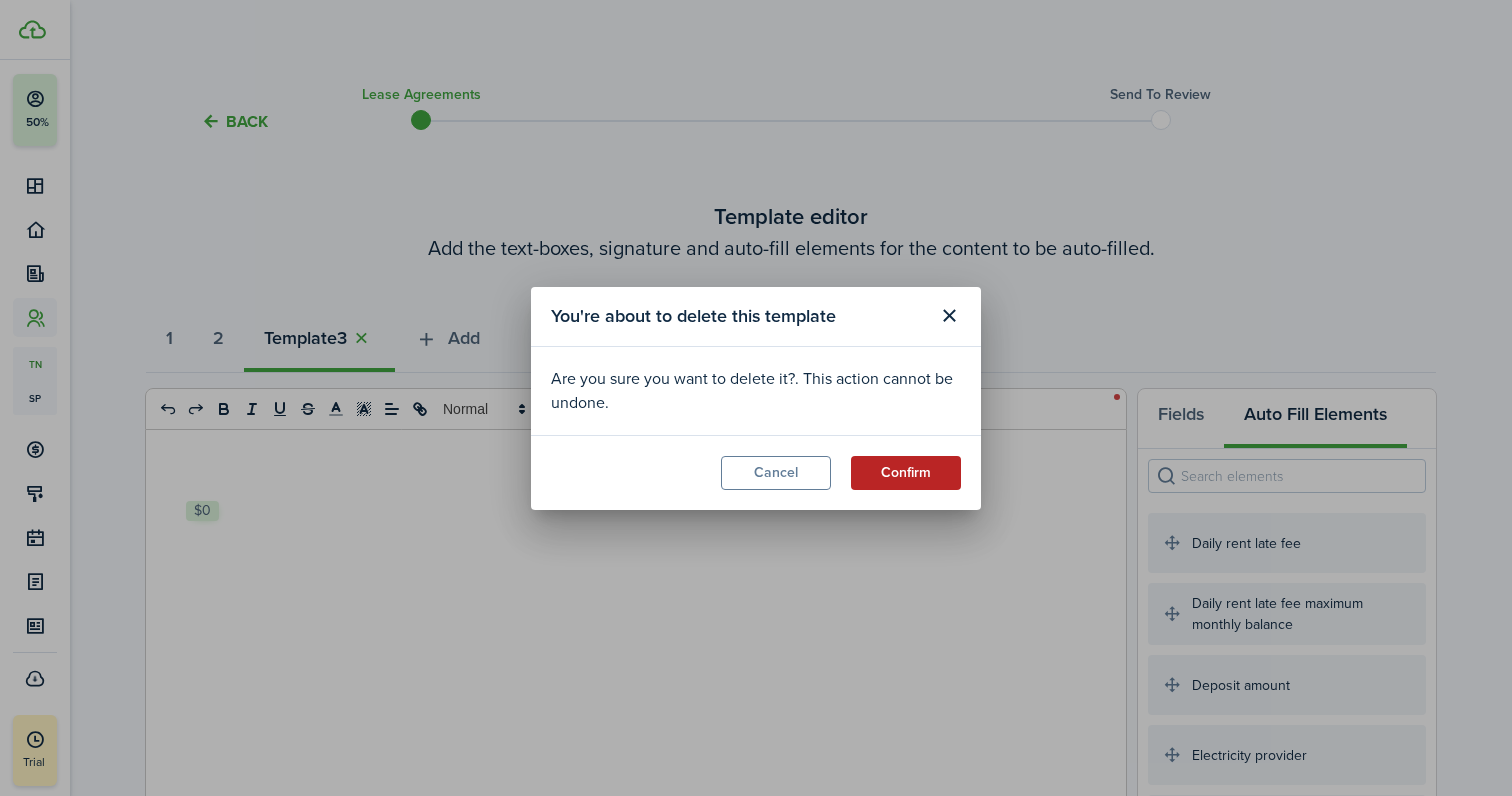 click on "Confirm" at bounding box center (906, 473) 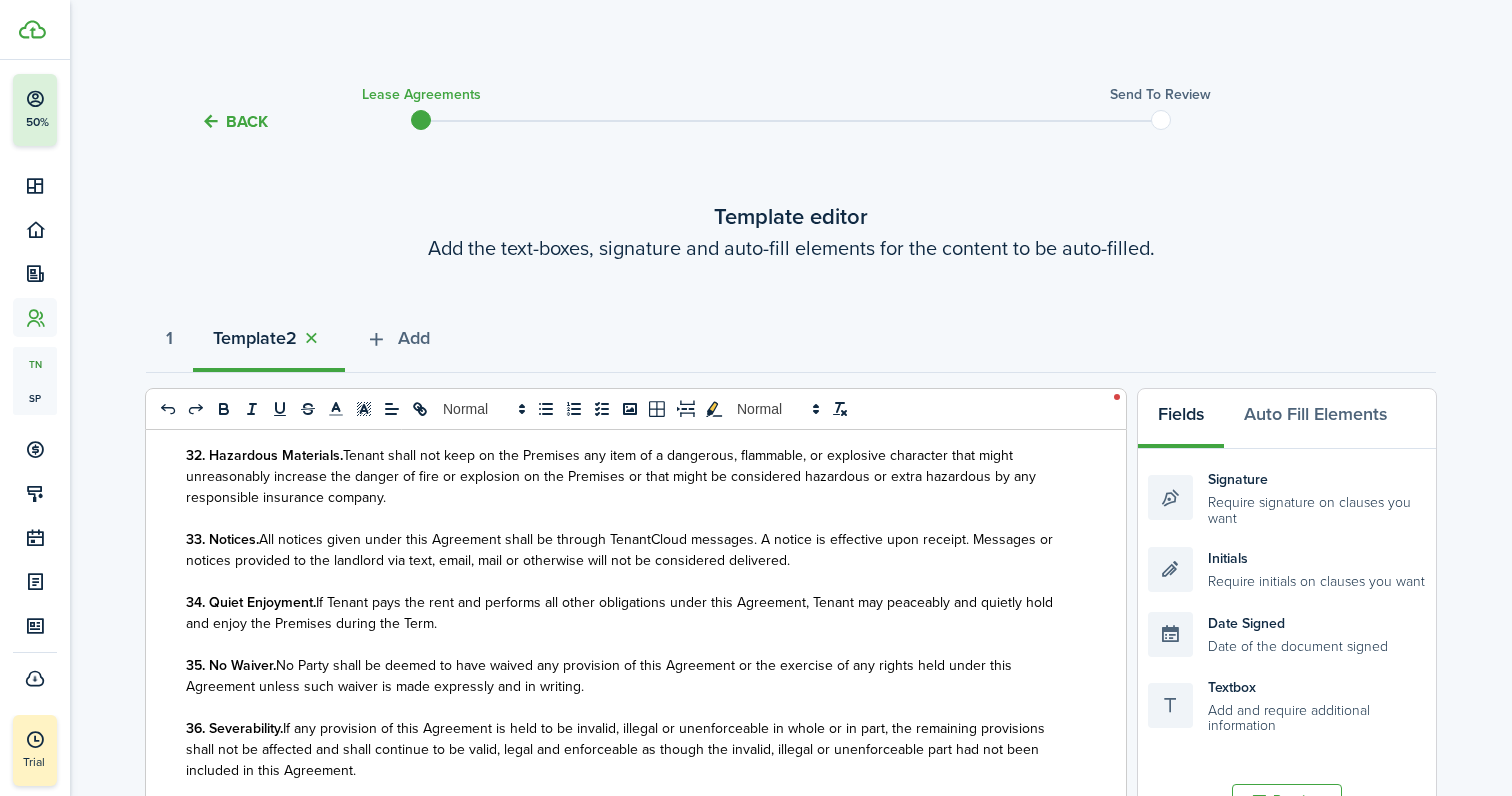 scroll, scrollTop: 4683, scrollLeft: 0, axis: vertical 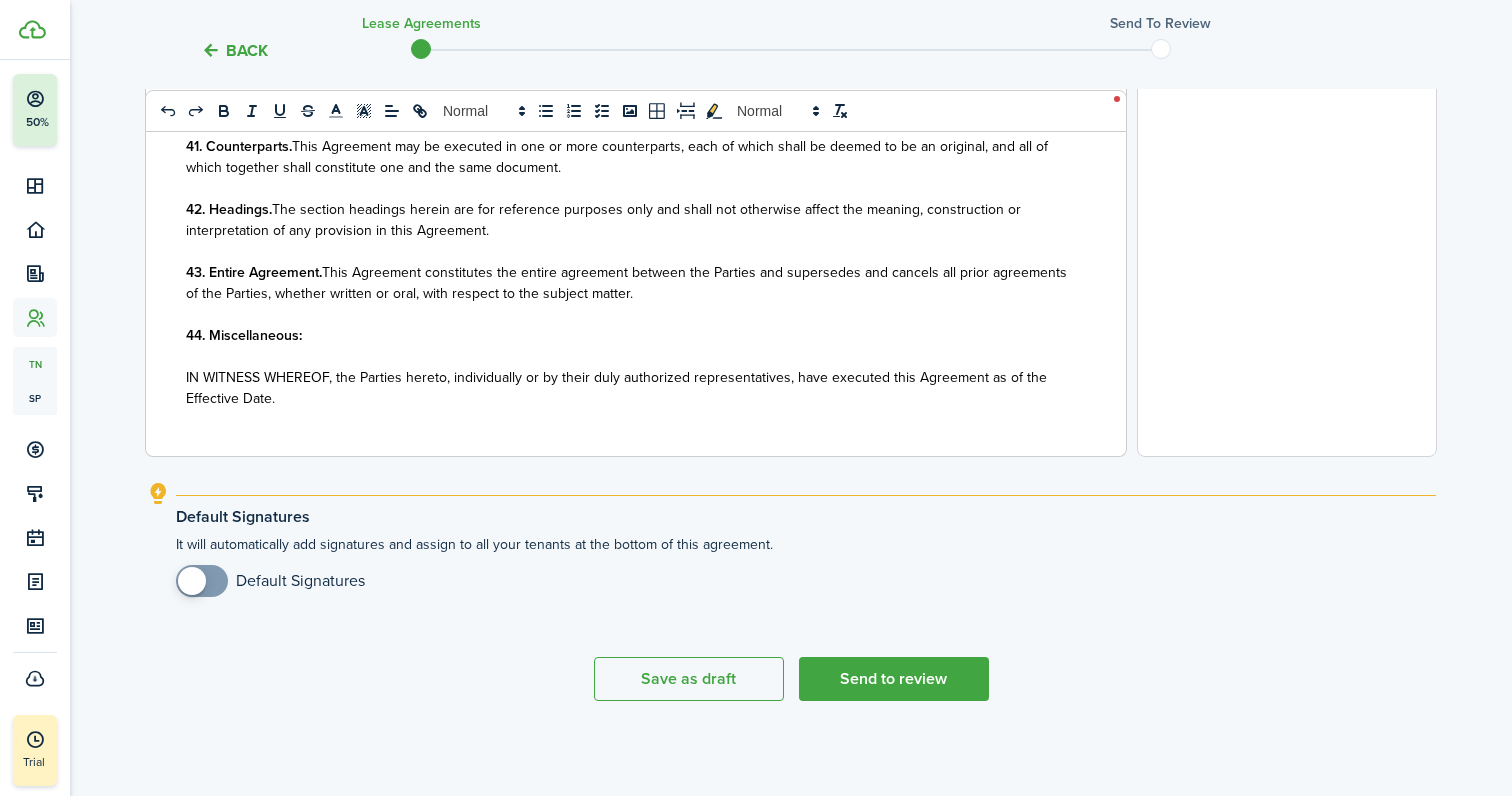 click on "State of MD LEASE AGREEMENT This Lease Agreement (this “Agreement”) is made this [DATE] by and between: Landlord: [FIRST] [LAST] (“Landlord”) AND Tenant(s): [FIRST] [LAST] (“Tenant”). In the event there is more than one Tenant, each reference to “Tenant” shall apply to each of them, jointly and severally. Each Tenant is jointly and severally liable to Landlord for payment of rent and performance in accordance with all other terms of this Agreement. Each Landlord and Tenant may be referred to individually as a “Party” and collectively as the “Parties.” Occupant(s): No information (“Tenant”). 1. Premises. The premises leased is a/an Single-Family with: a) 2 bedroom(s); b) 1 bathroom(s); c) Driveway parking space(s) located at [NUMBER] [STREET], [CITY], [STATE], [COUNTRY] Furnishings and Equipment: The Premises is NOT furnished" at bounding box center [628, 63] 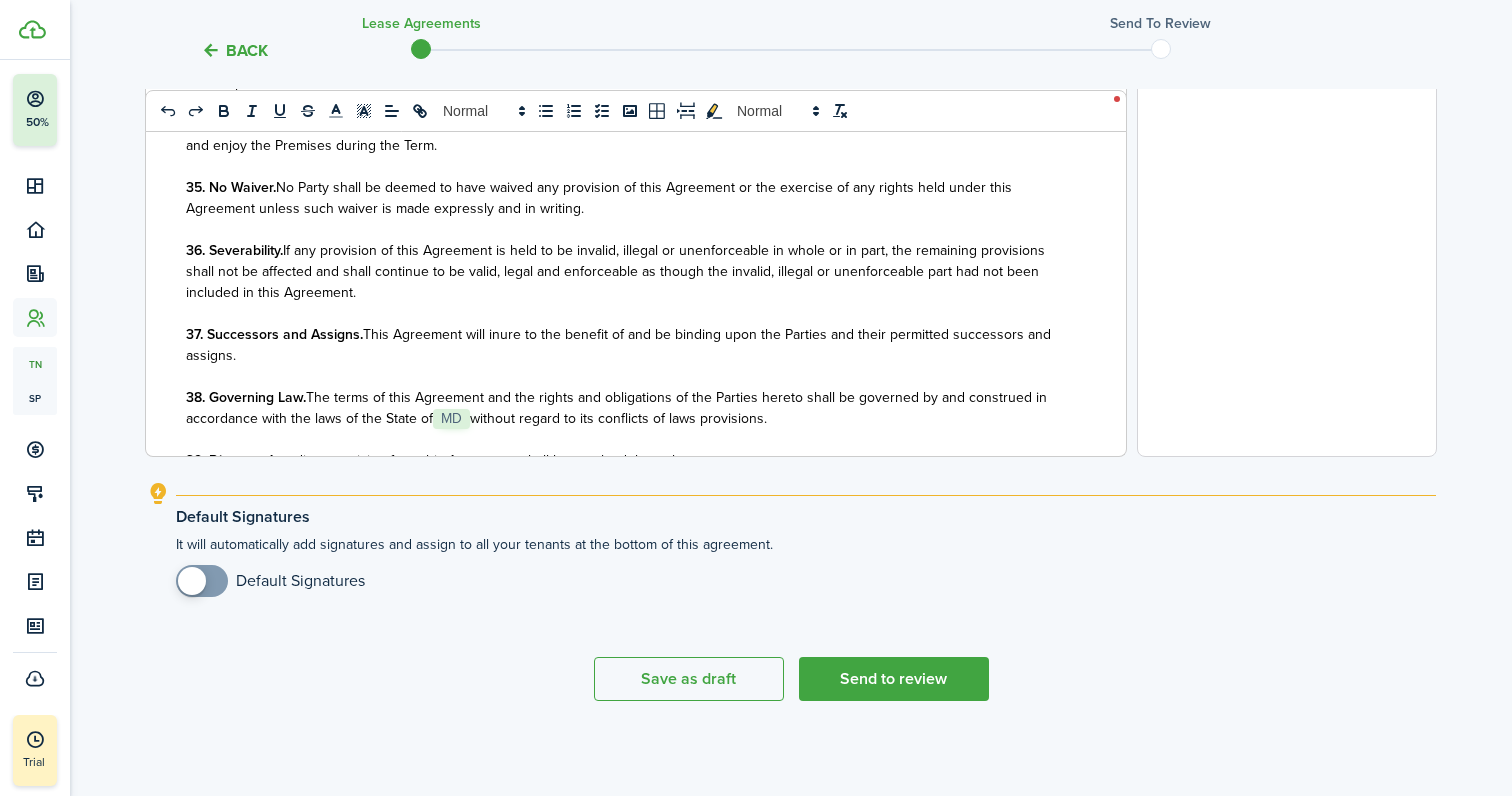 scroll, scrollTop: 4283, scrollLeft: 0, axis: vertical 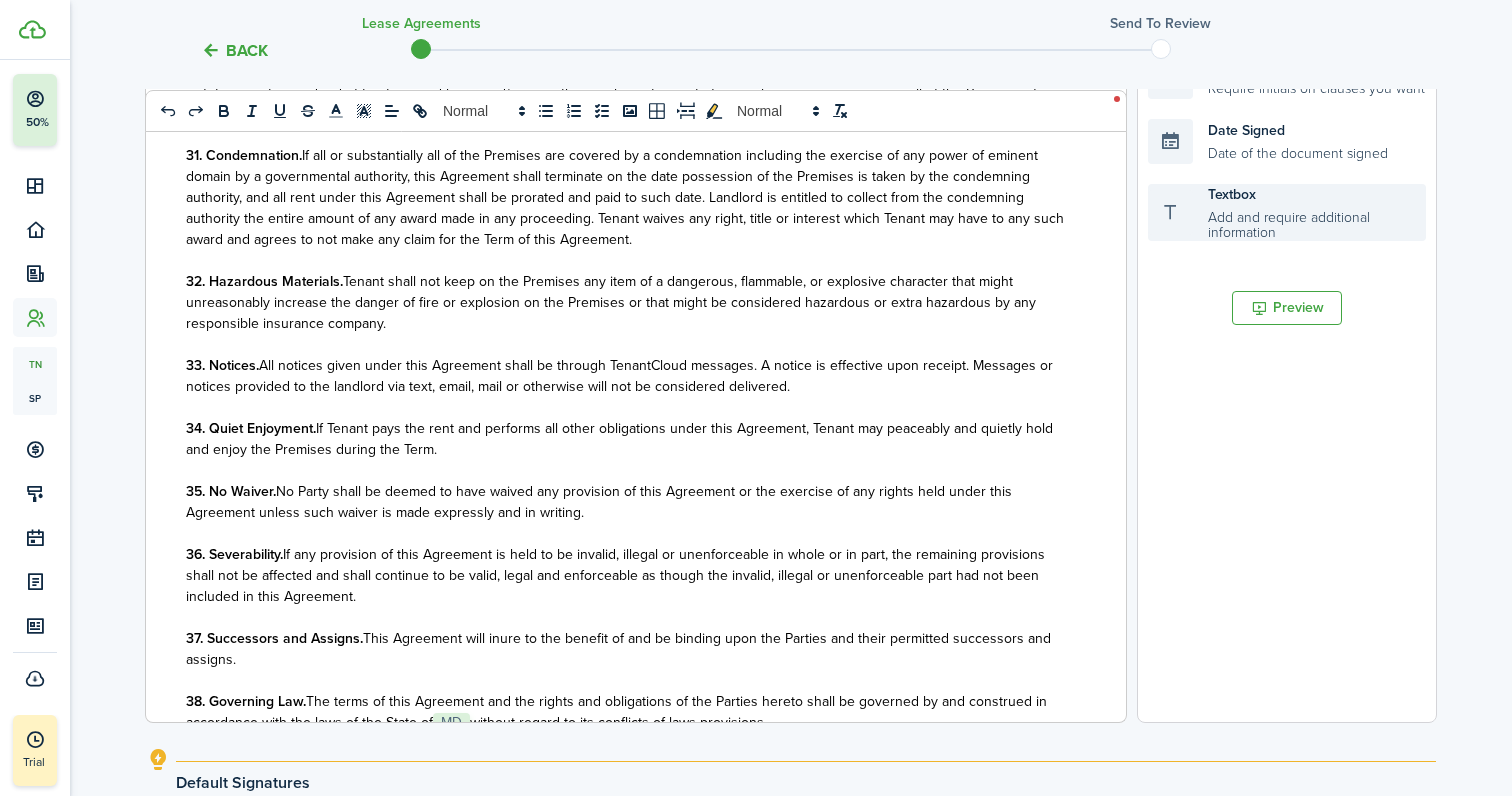 click on "Textbox Add and require additional information" at bounding box center (1287, 213) 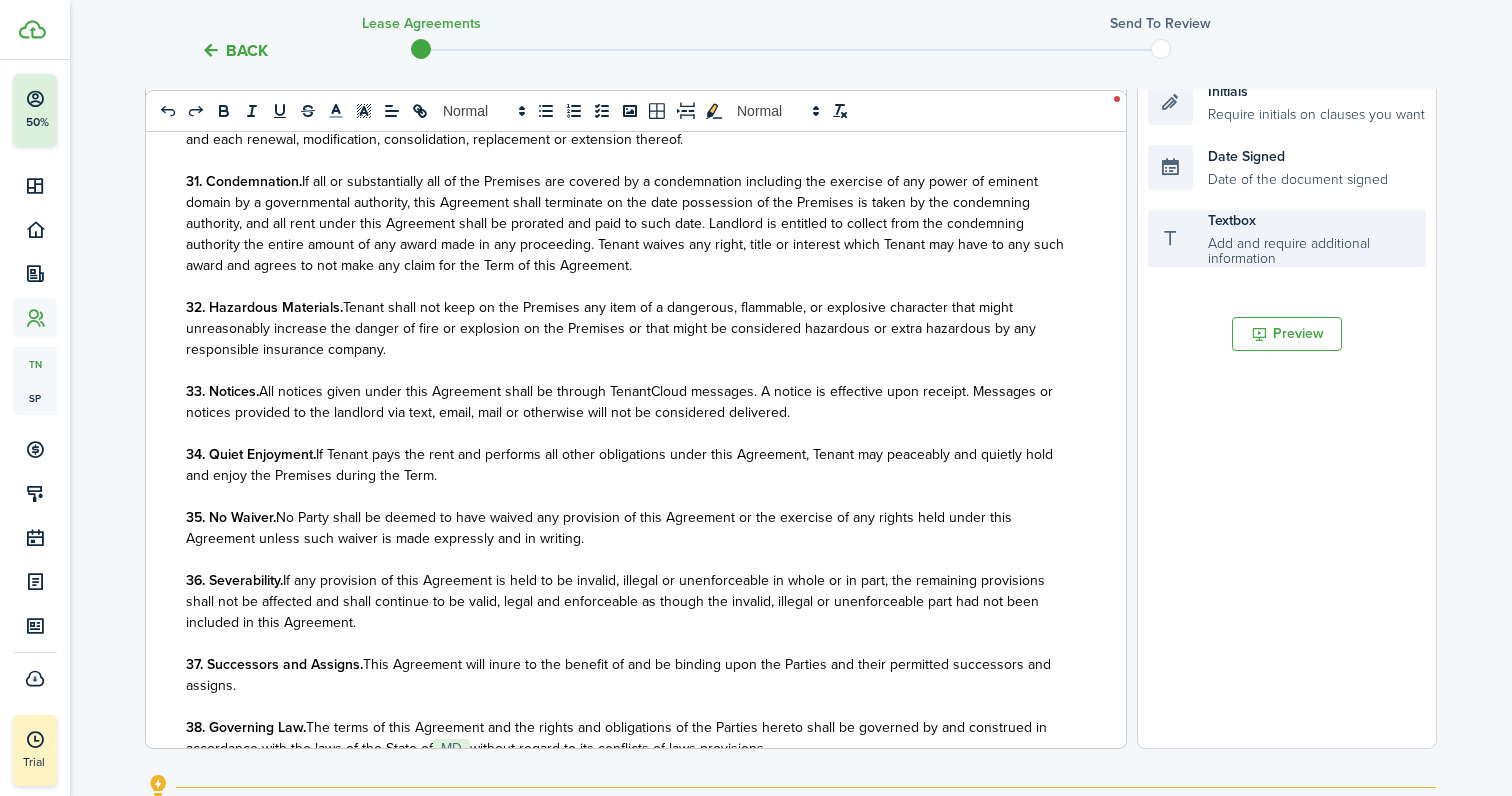 scroll, scrollTop: 464, scrollLeft: 0, axis: vertical 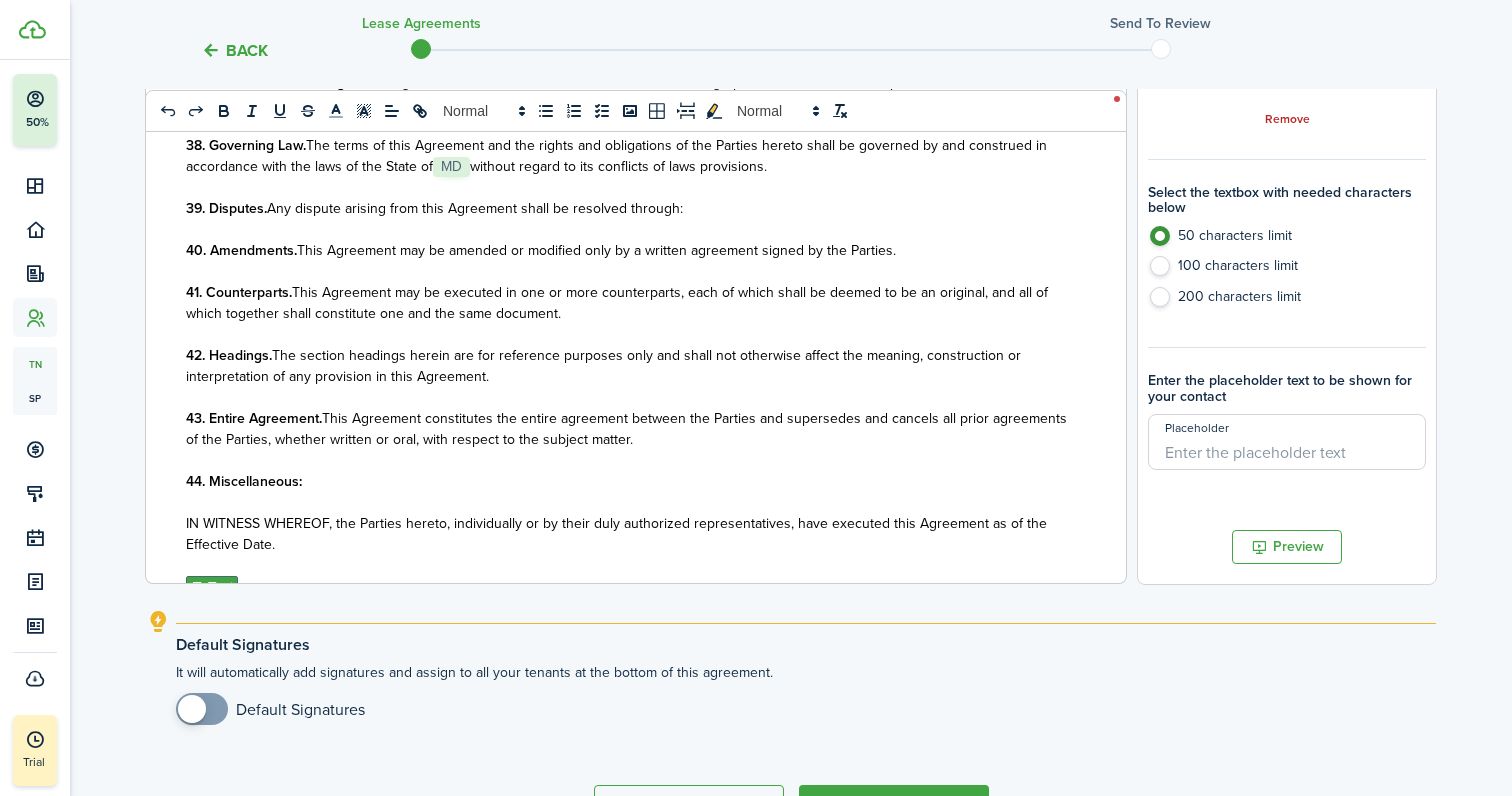 click on "Assigned to [FIRST] [LAST] Font size 14px Remove" at bounding box center (1287, 42) 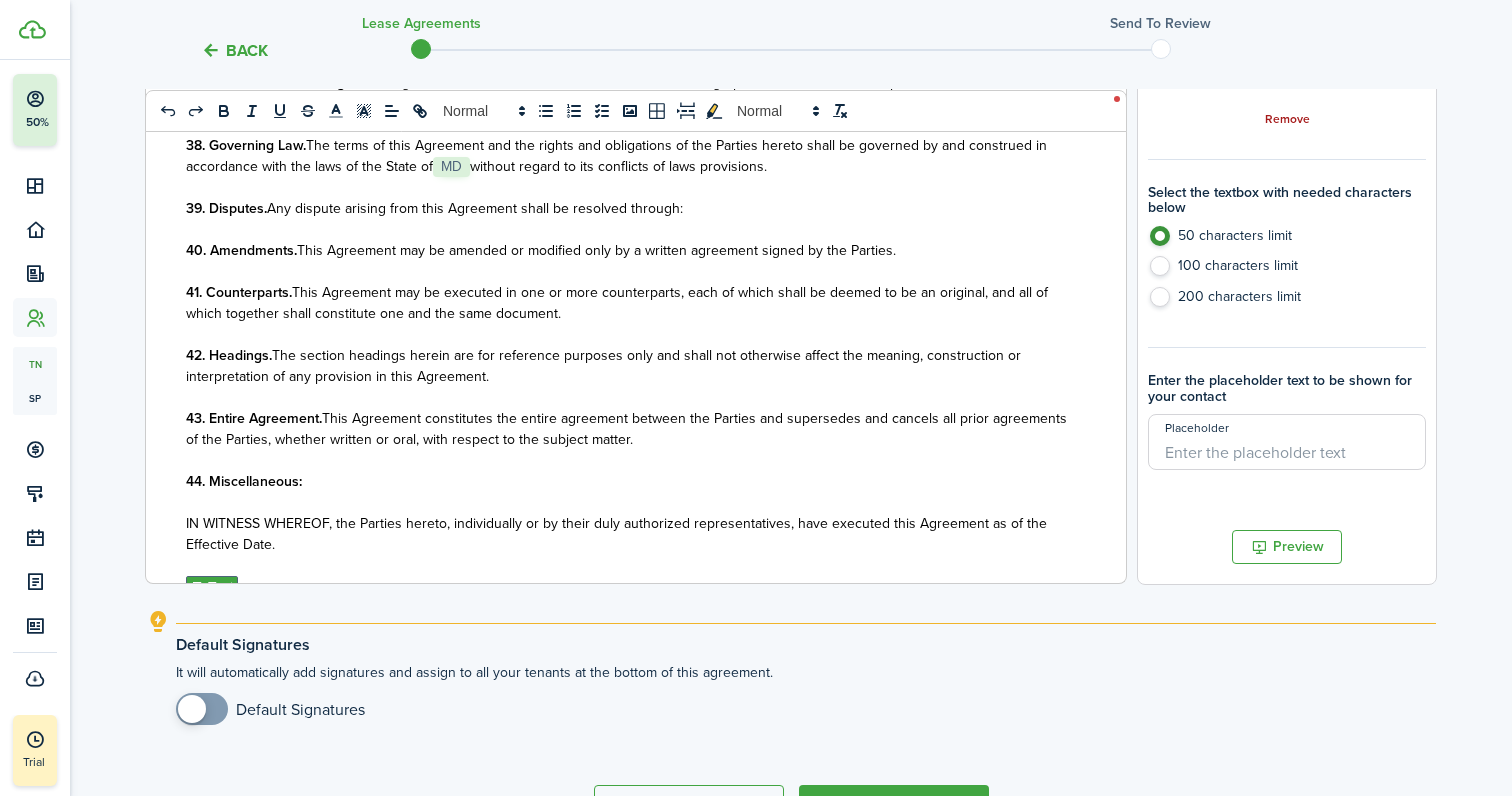 click on "Remove" at bounding box center (1287, 120) 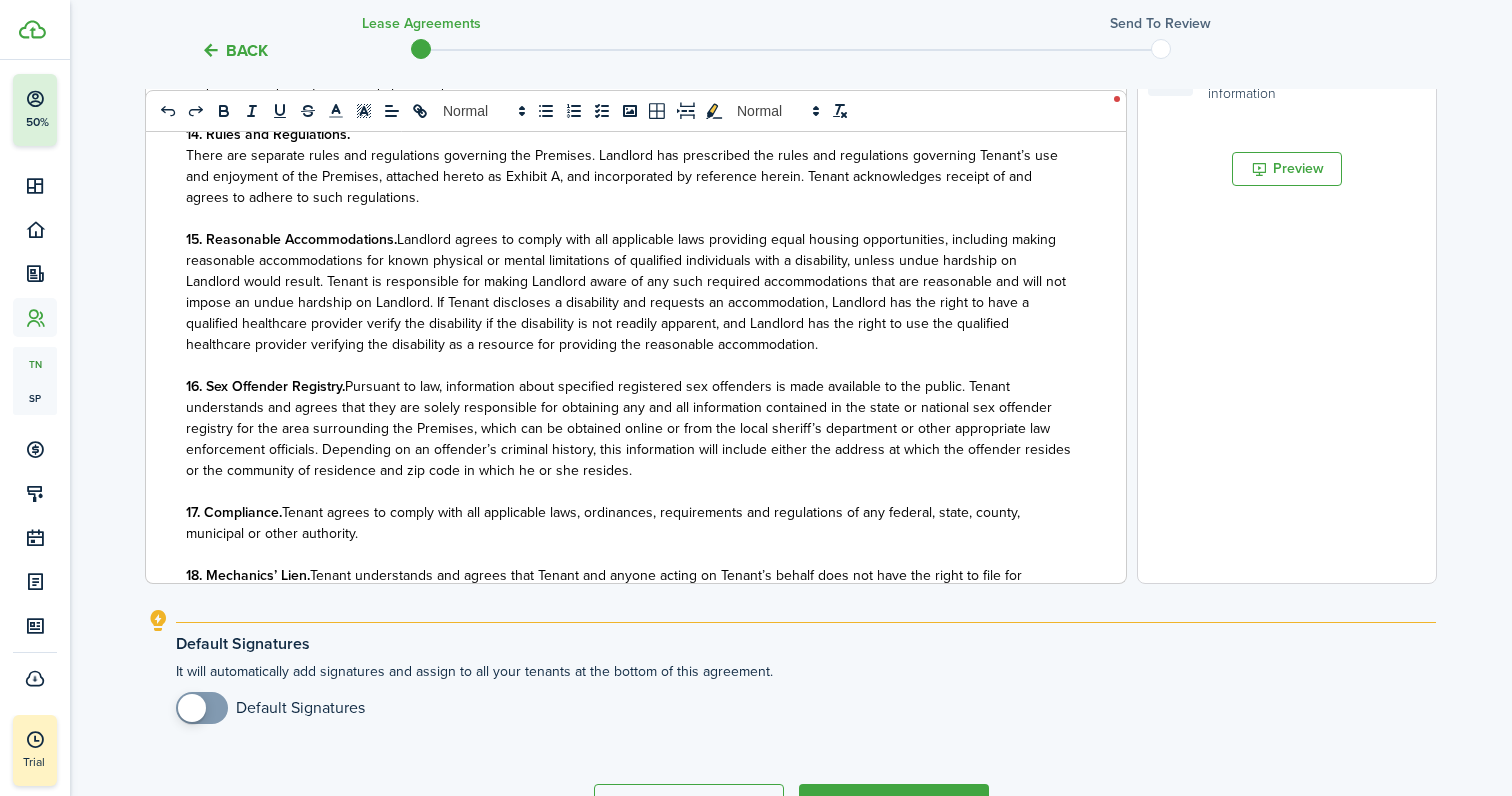 scroll, scrollTop: 2369, scrollLeft: 0, axis: vertical 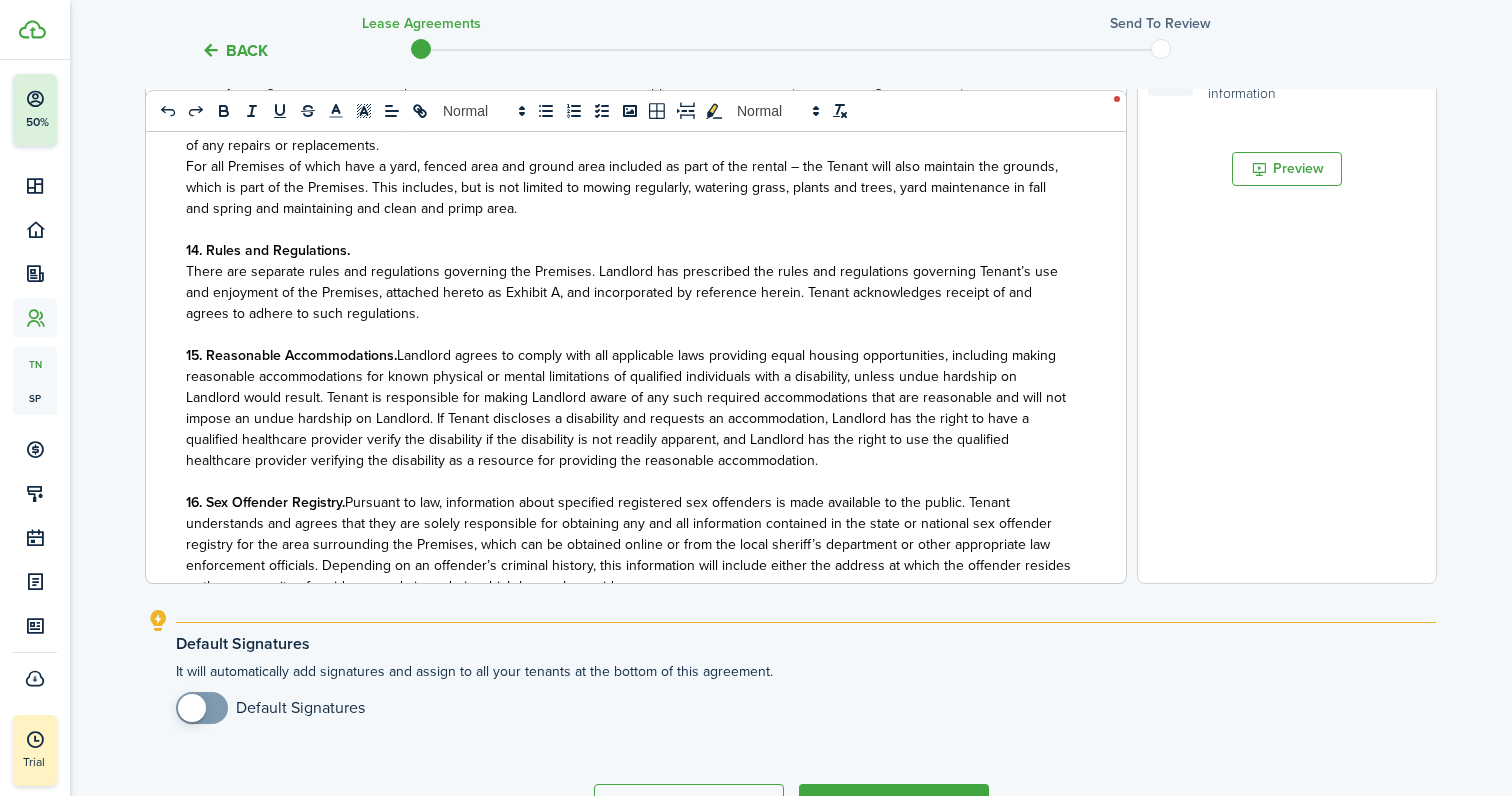 click on "Back  Lease Agreements   Send to review" at bounding box center (791, 44) 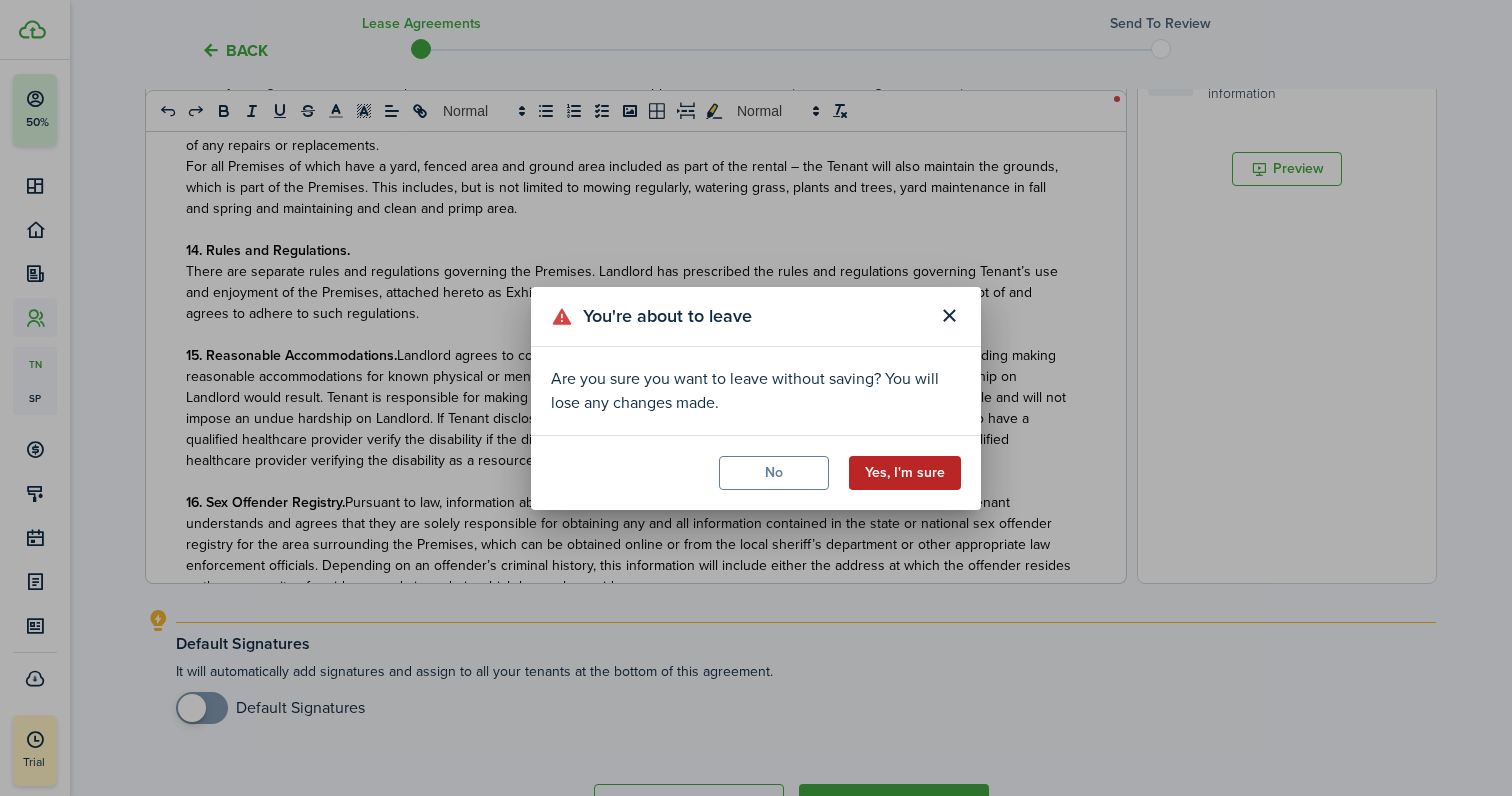 click on "Yes, I'm sure" at bounding box center [905, 473] 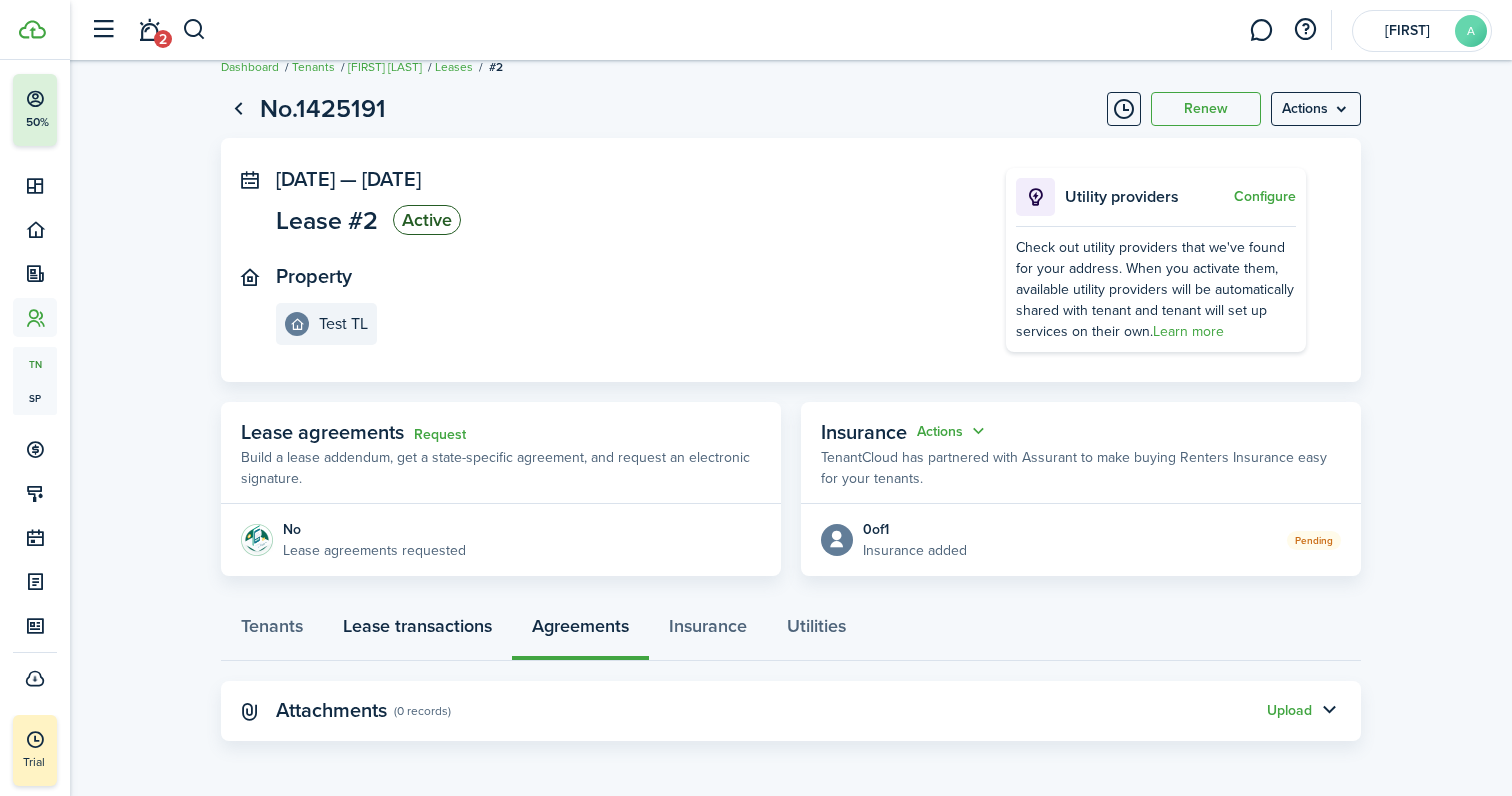 scroll, scrollTop: 25, scrollLeft: 0, axis: vertical 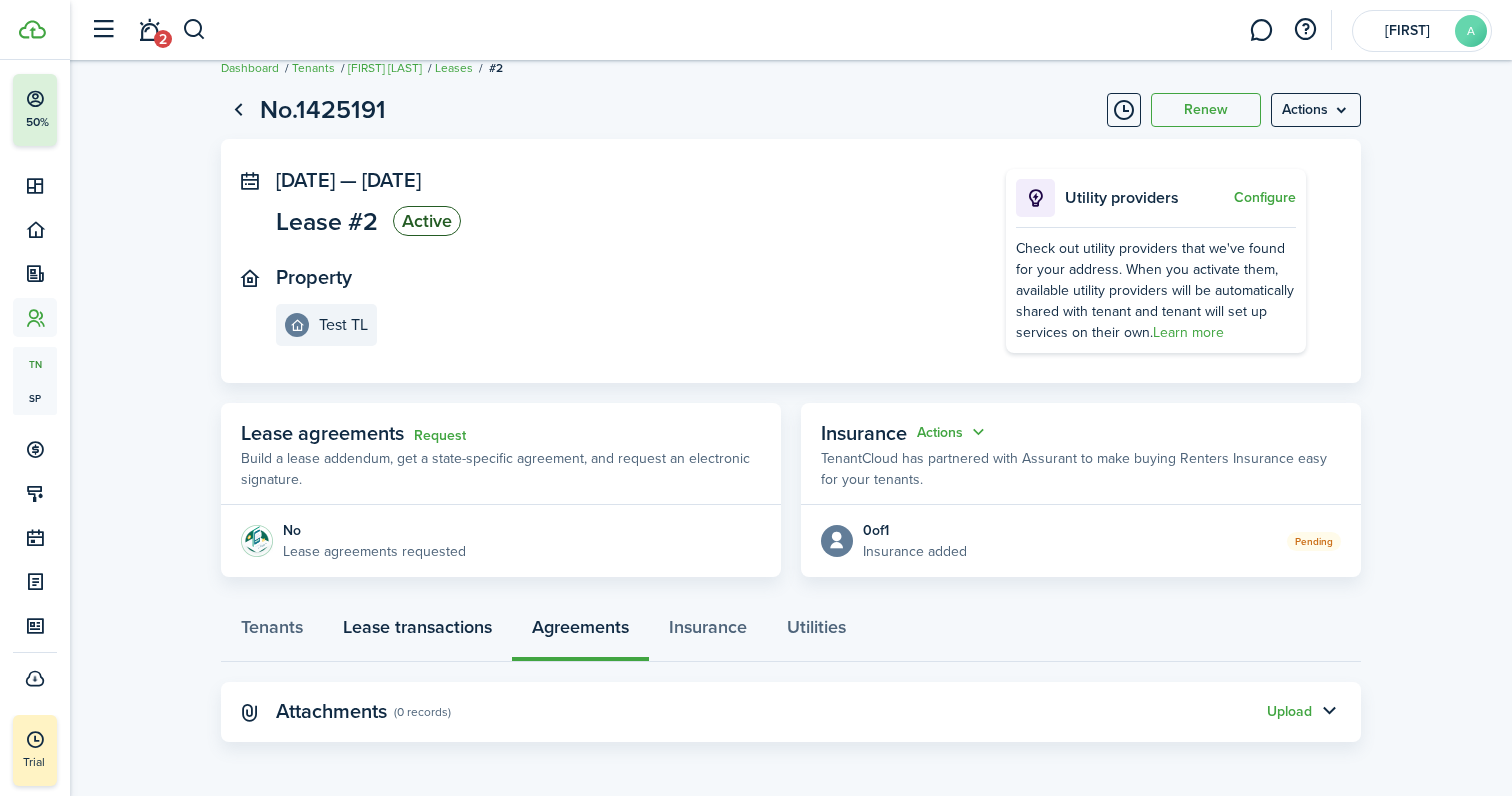click on "Lease transactions" at bounding box center [417, 632] 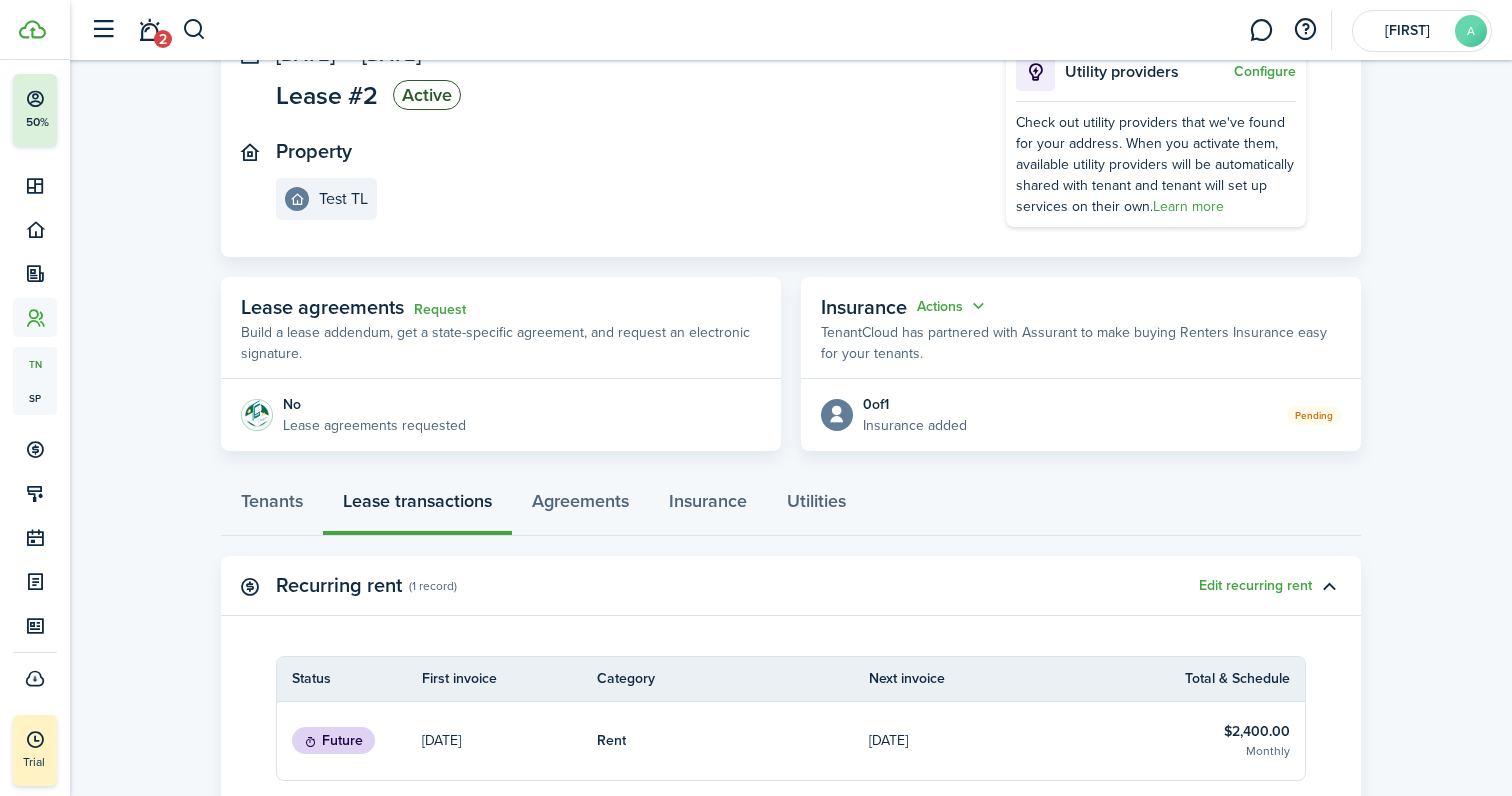scroll, scrollTop: 86, scrollLeft: 0, axis: vertical 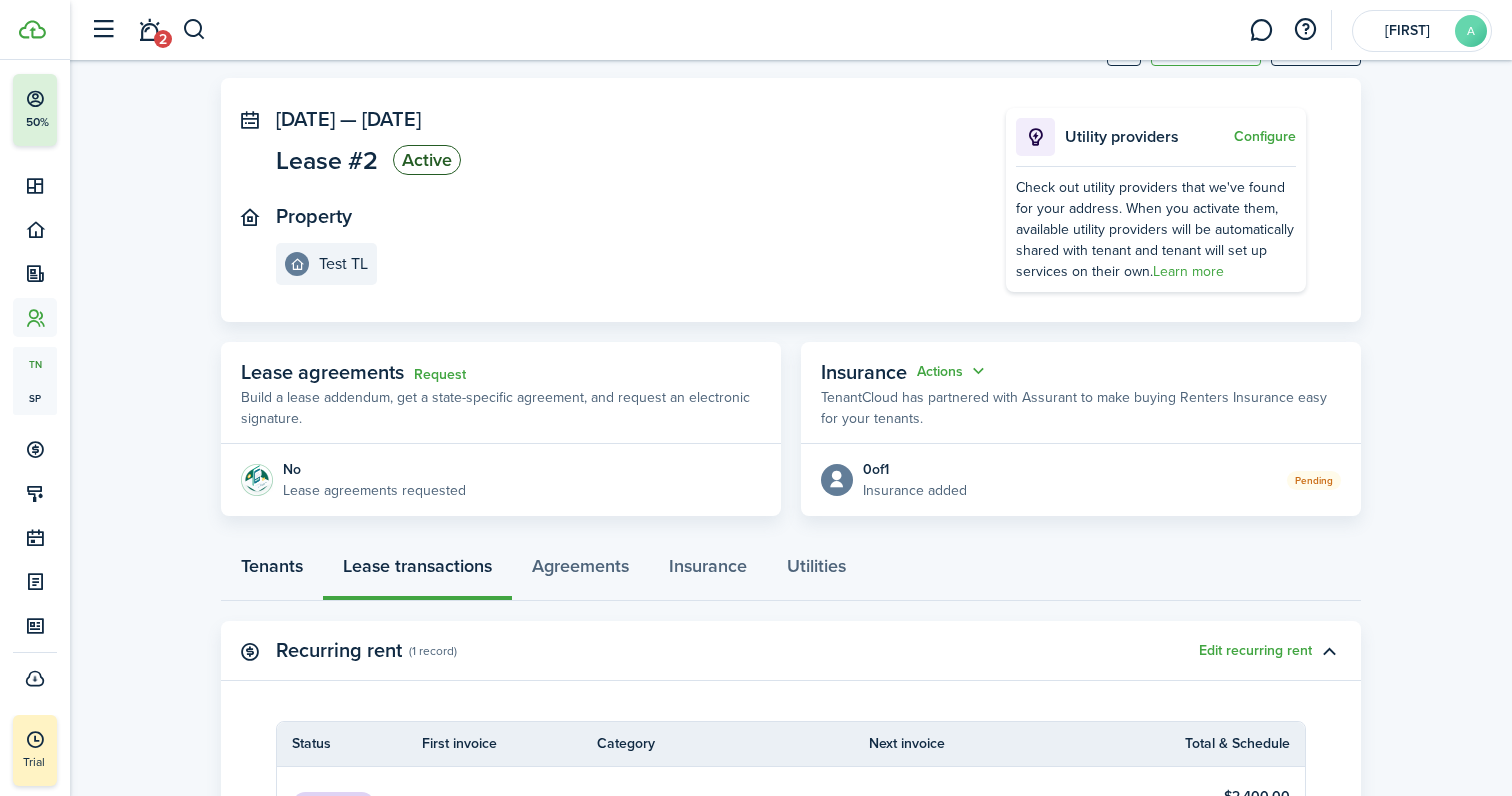 click on "Tenants" at bounding box center (272, 571) 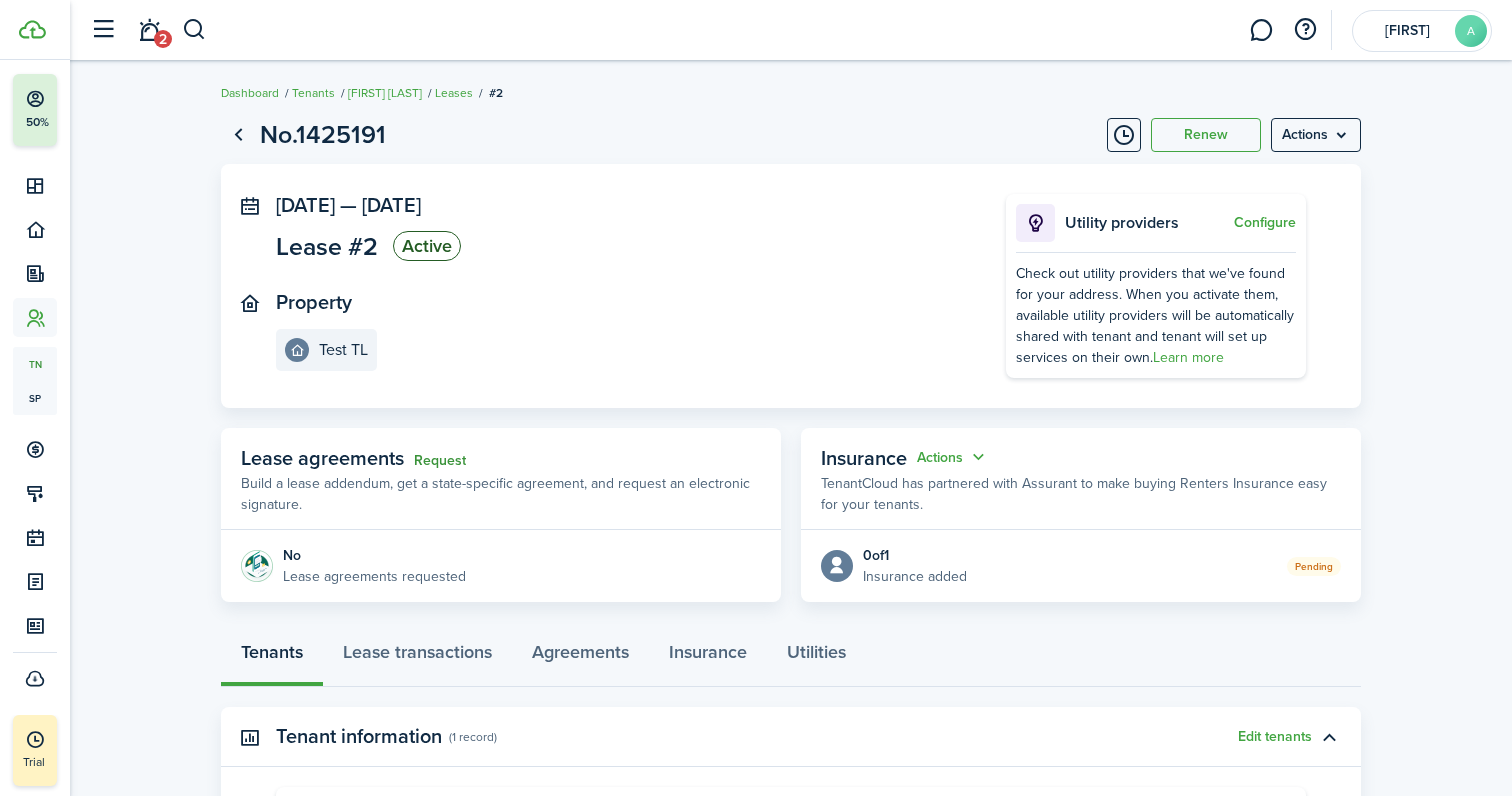 click on "Request" at bounding box center (440, 461) 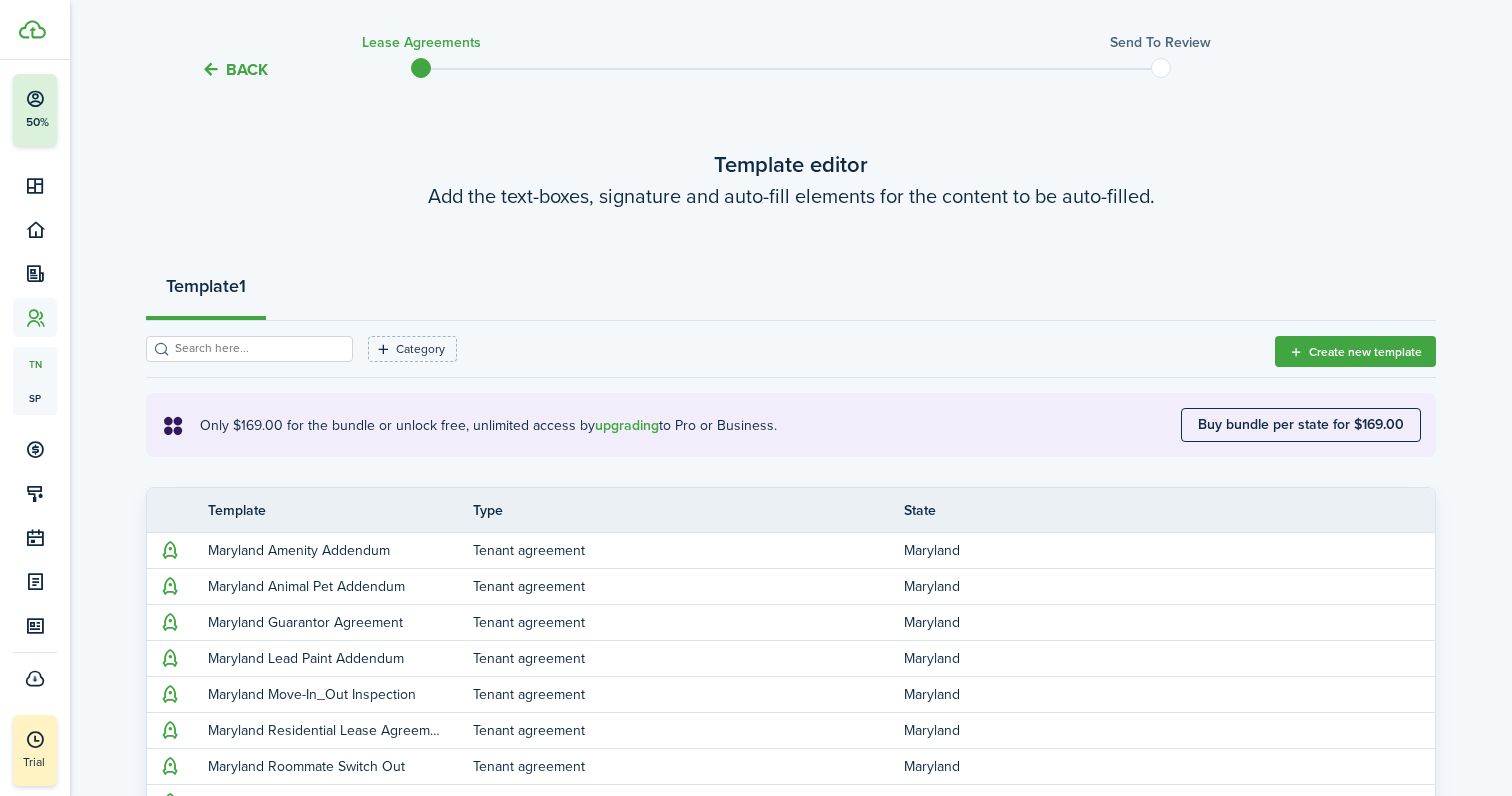 scroll, scrollTop: 92, scrollLeft: 0, axis: vertical 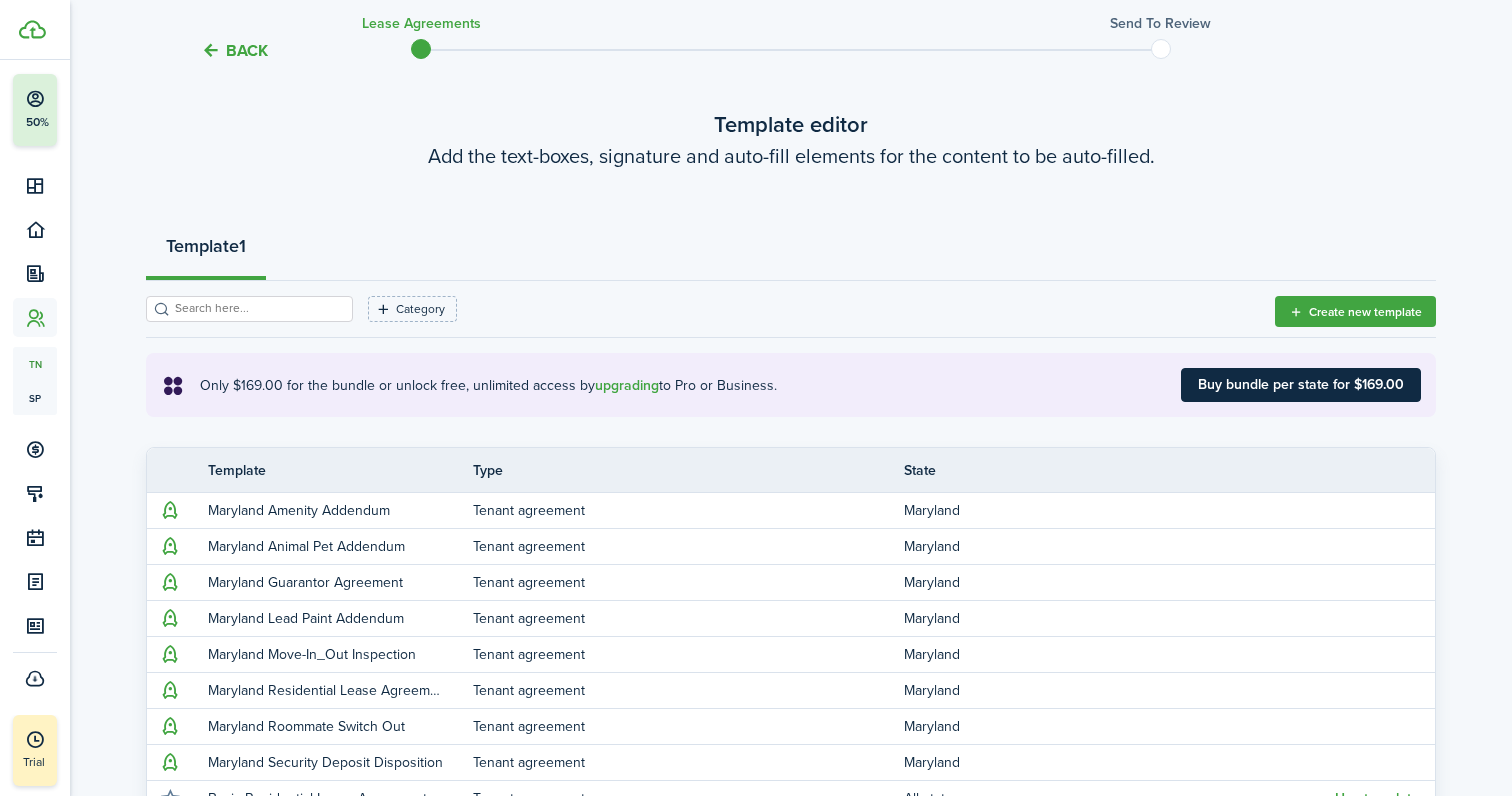 click on "Buy bundle per state for $169.00" at bounding box center [1301, 385] 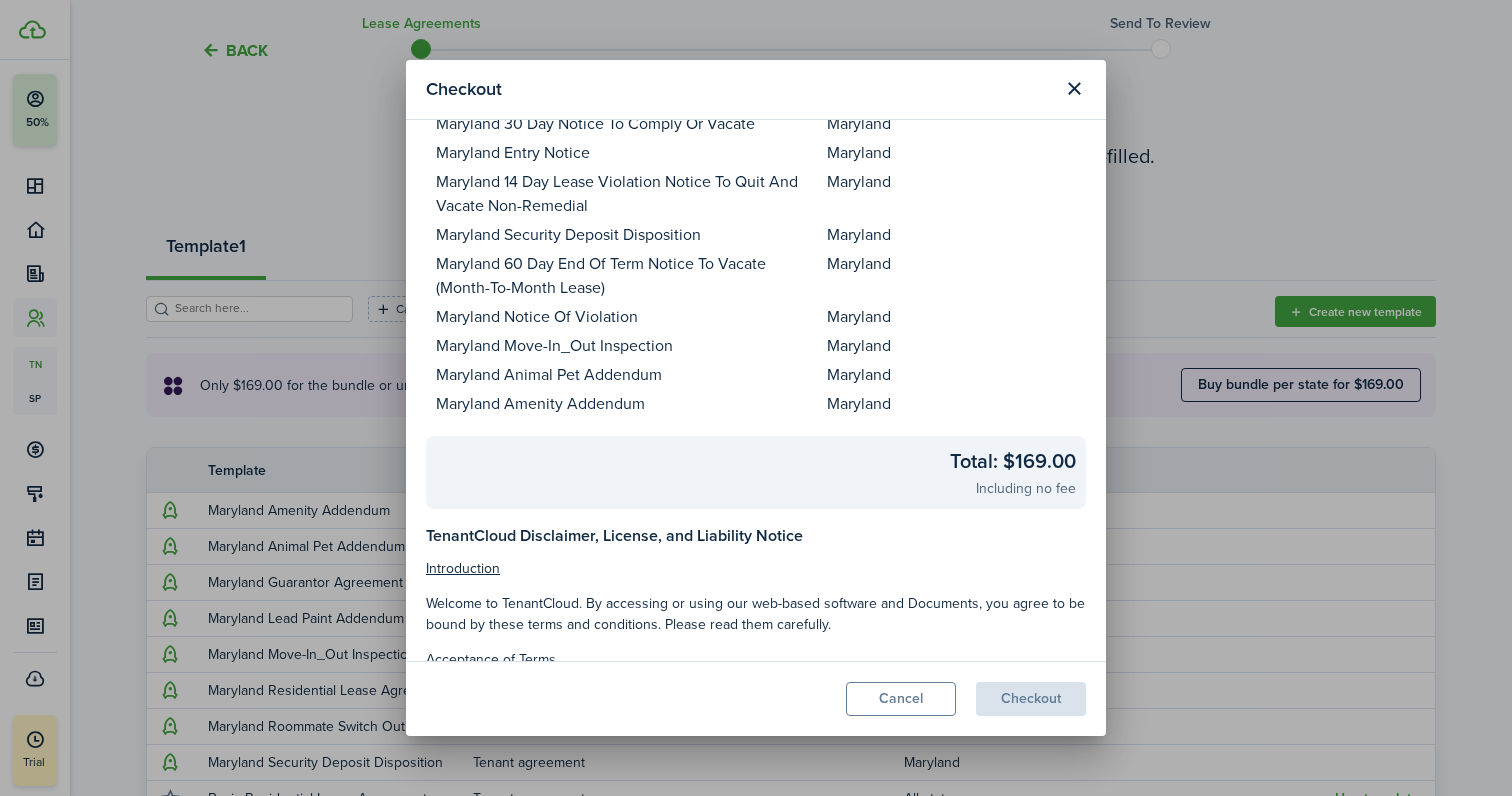 scroll, scrollTop: 312, scrollLeft: 0, axis: vertical 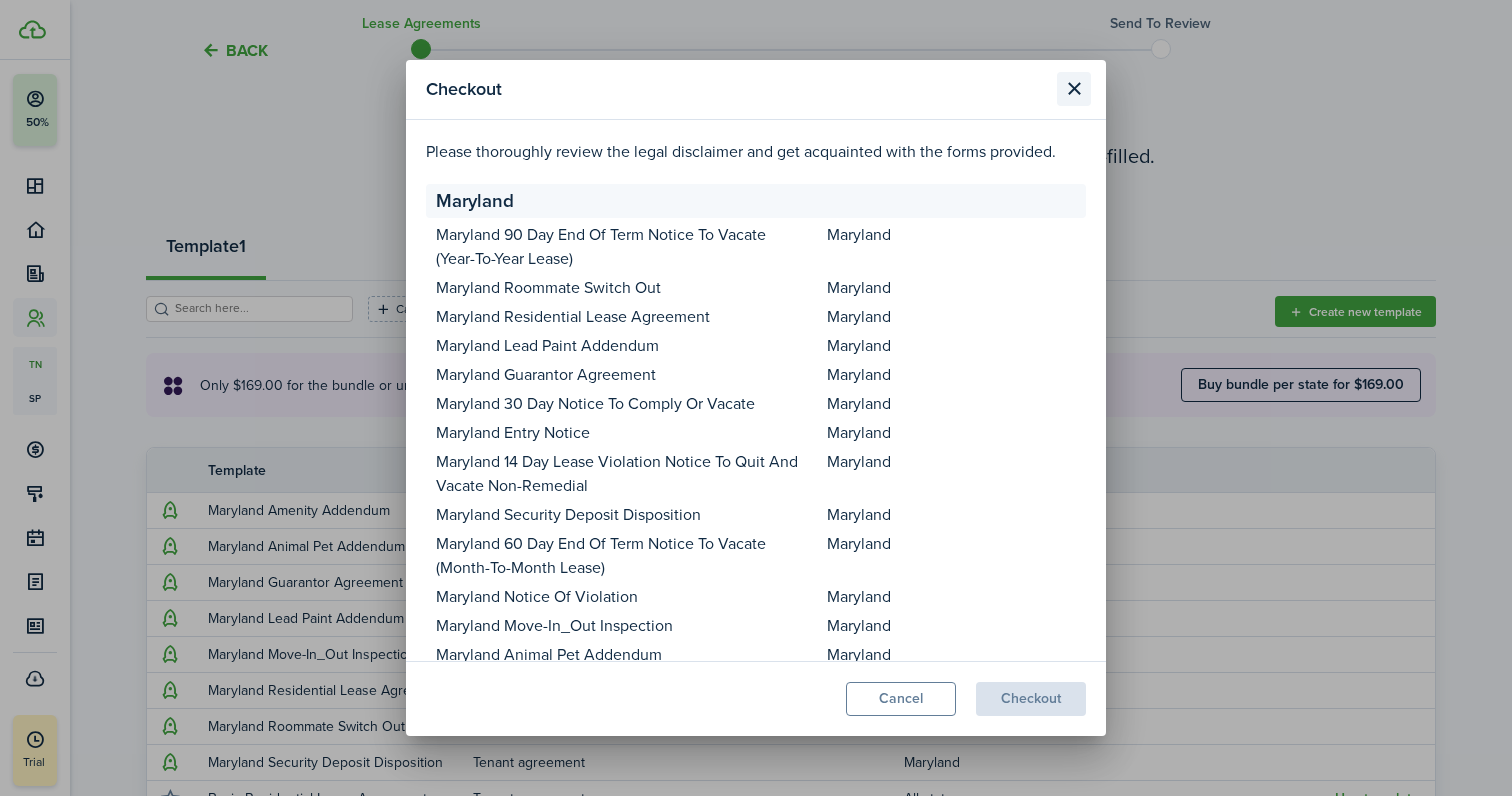 click at bounding box center (1074, 89) 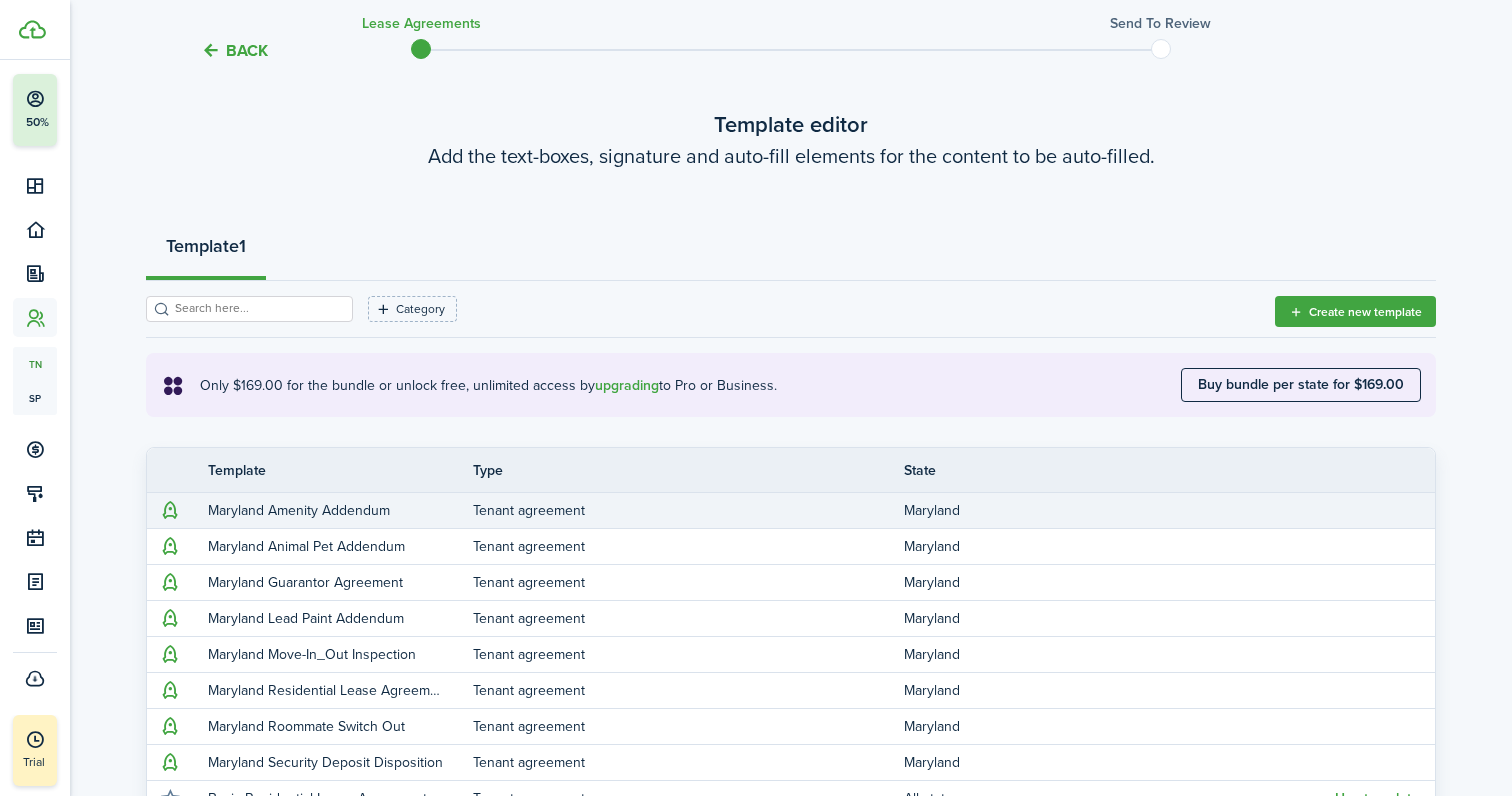click on "Maryland Amenity Addendum" at bounding box center (325, 510) 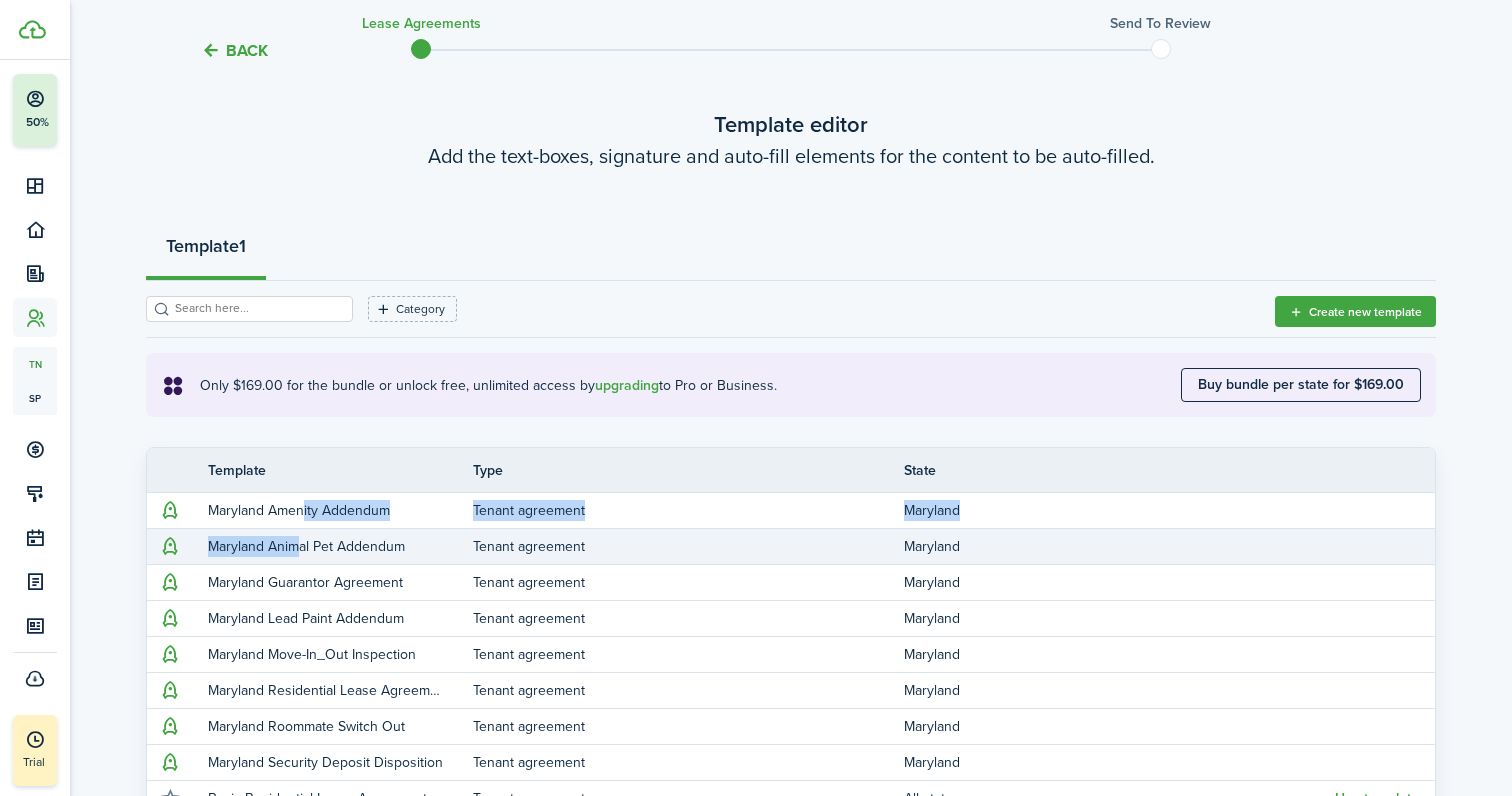 click on "Maryland Animal Pet Addendum" at bounding box center (325, 546) 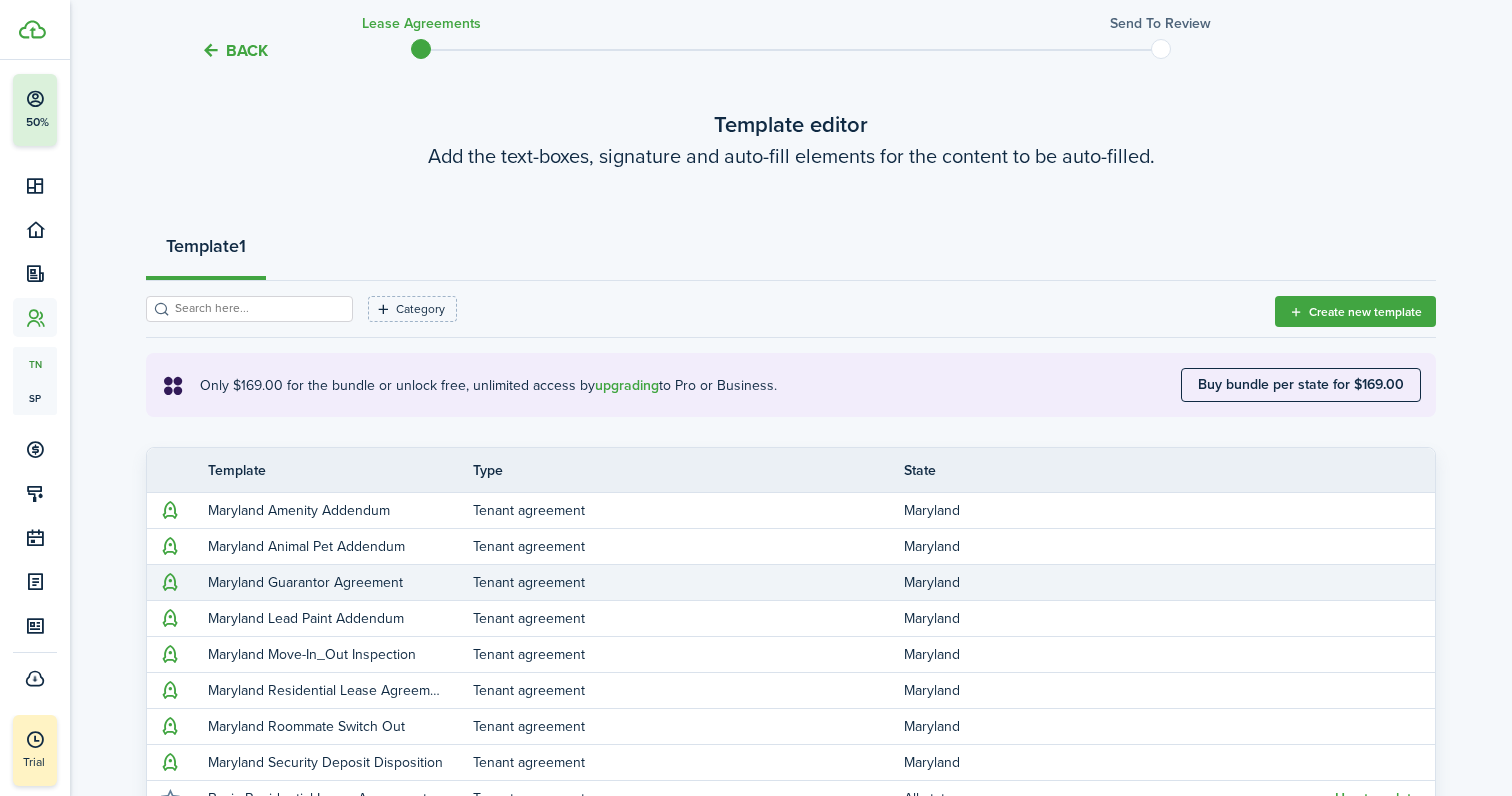 click on "Tenant agreement" at bounding box center (688, 582) 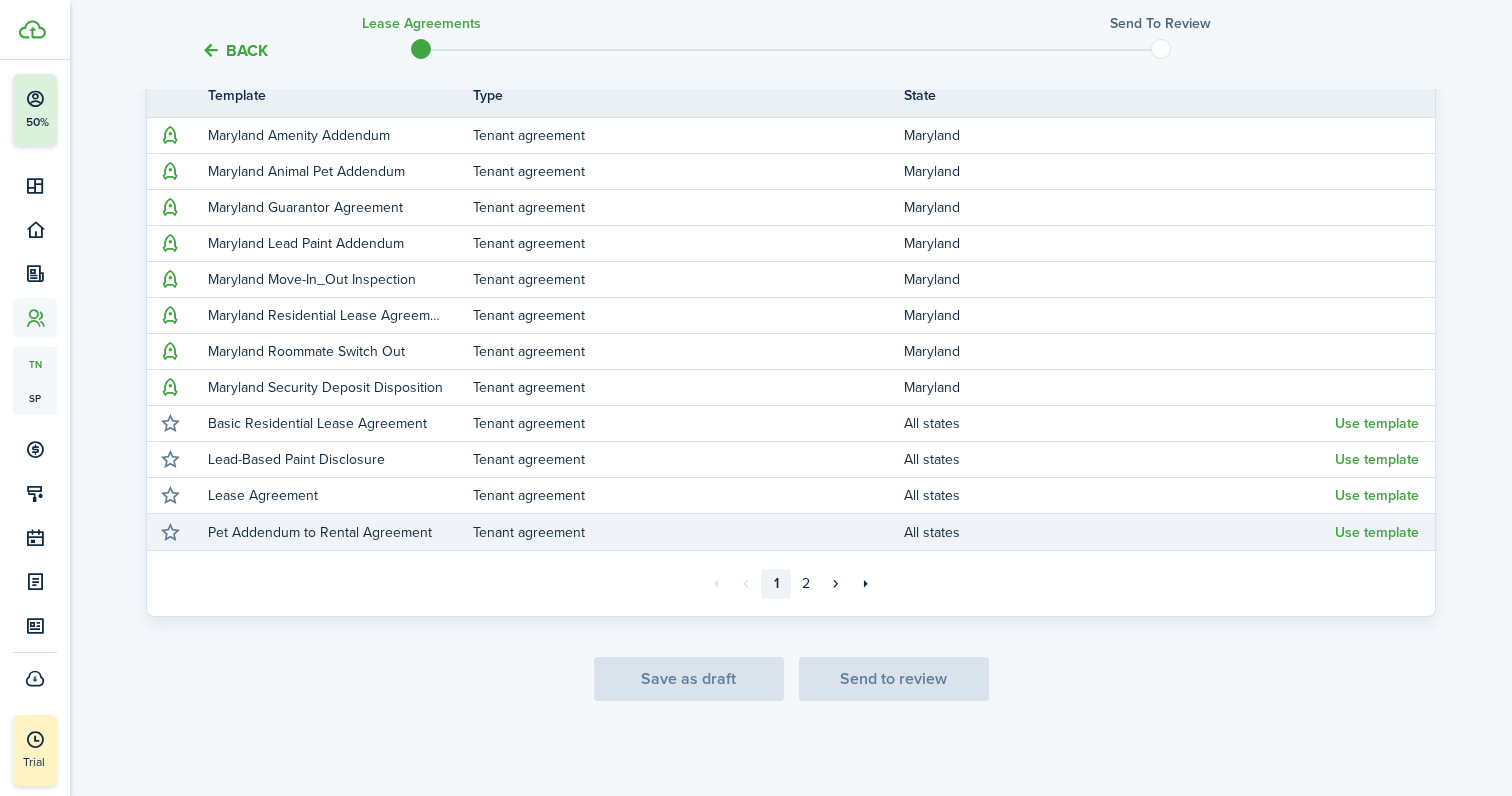 scroll, scrollTop: 467, scrollLeft: 0, axis: vertical 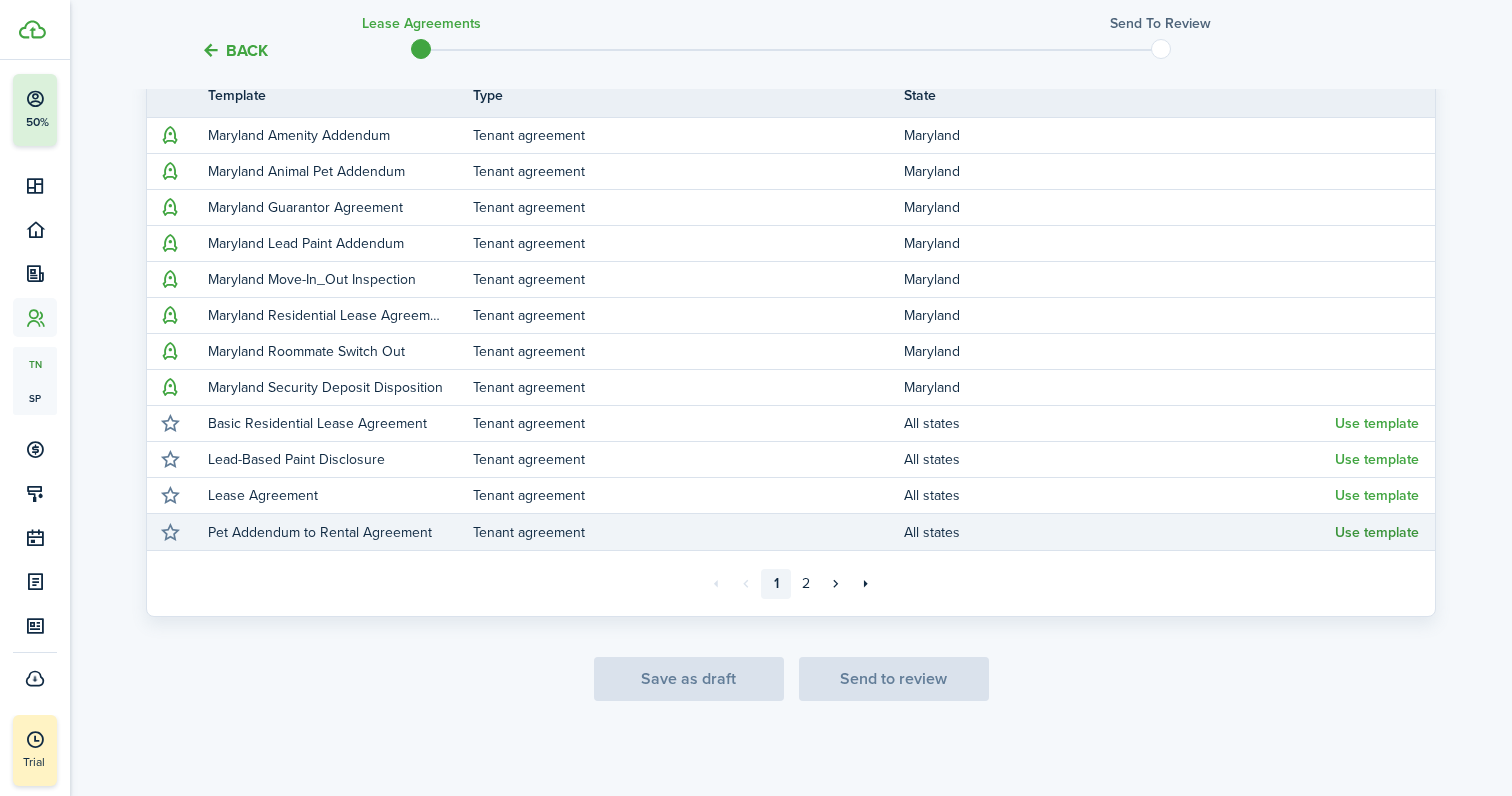click on "Use template" at bounding box center (1377, 533) 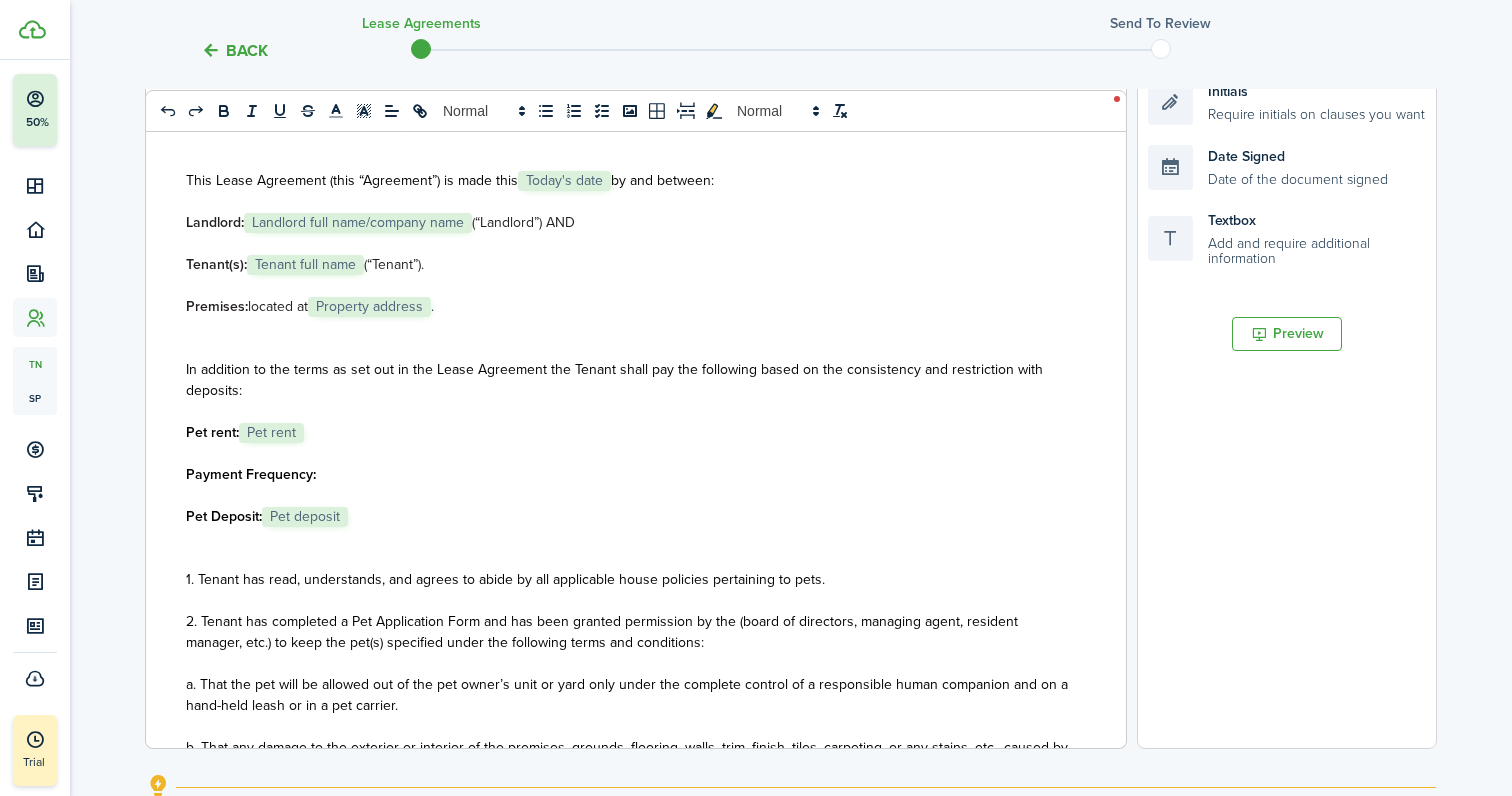 scroll, scrollTop: 0, scrollLeft: 0, axis: both 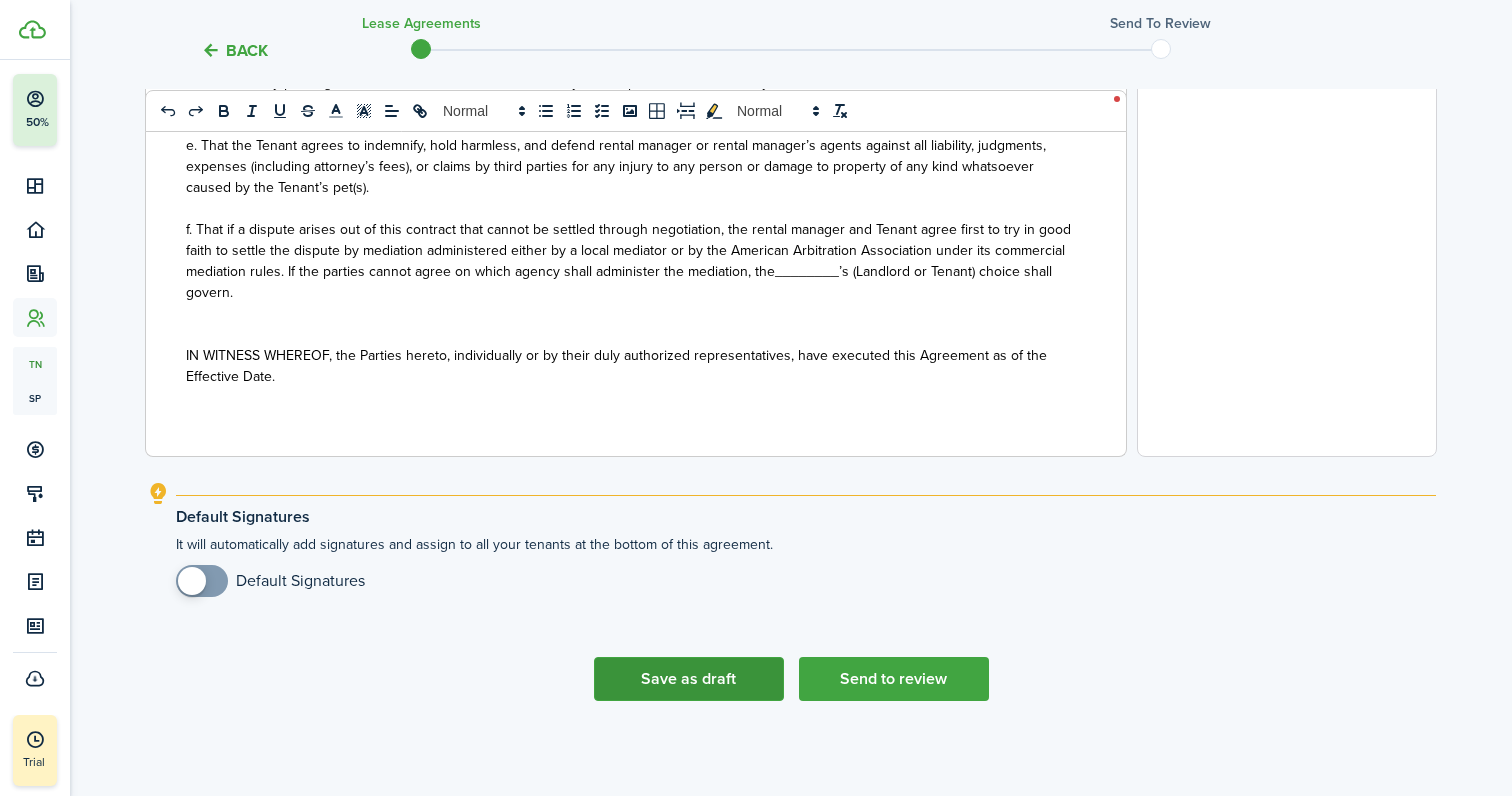 click on "Save as draft" at bounding box center [689, 679] 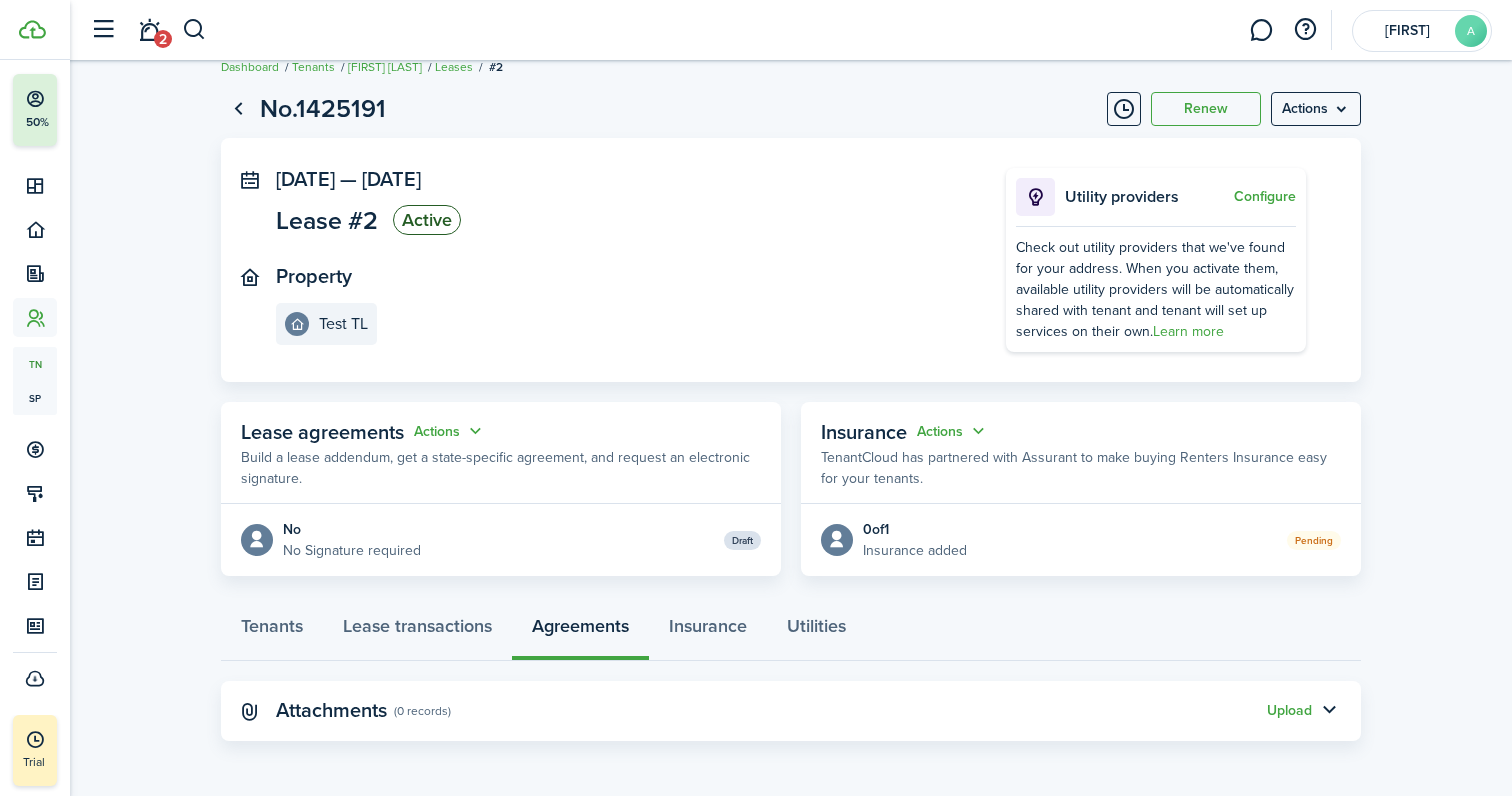 scroll, scrollTop: 25, scrollLeft: 0, axis: vertical 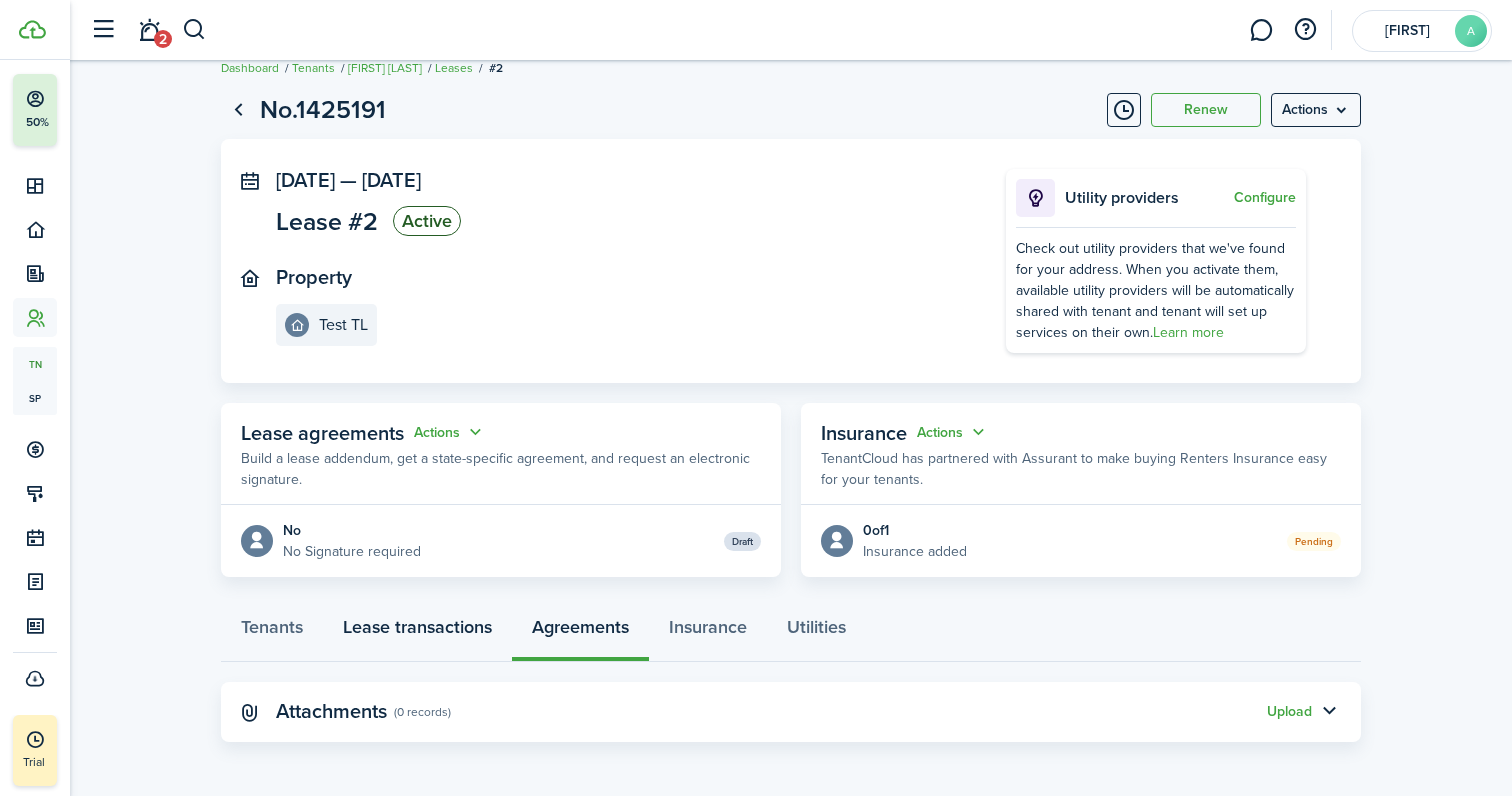 click on "Lease transactions" at bounding box center [417, 632] 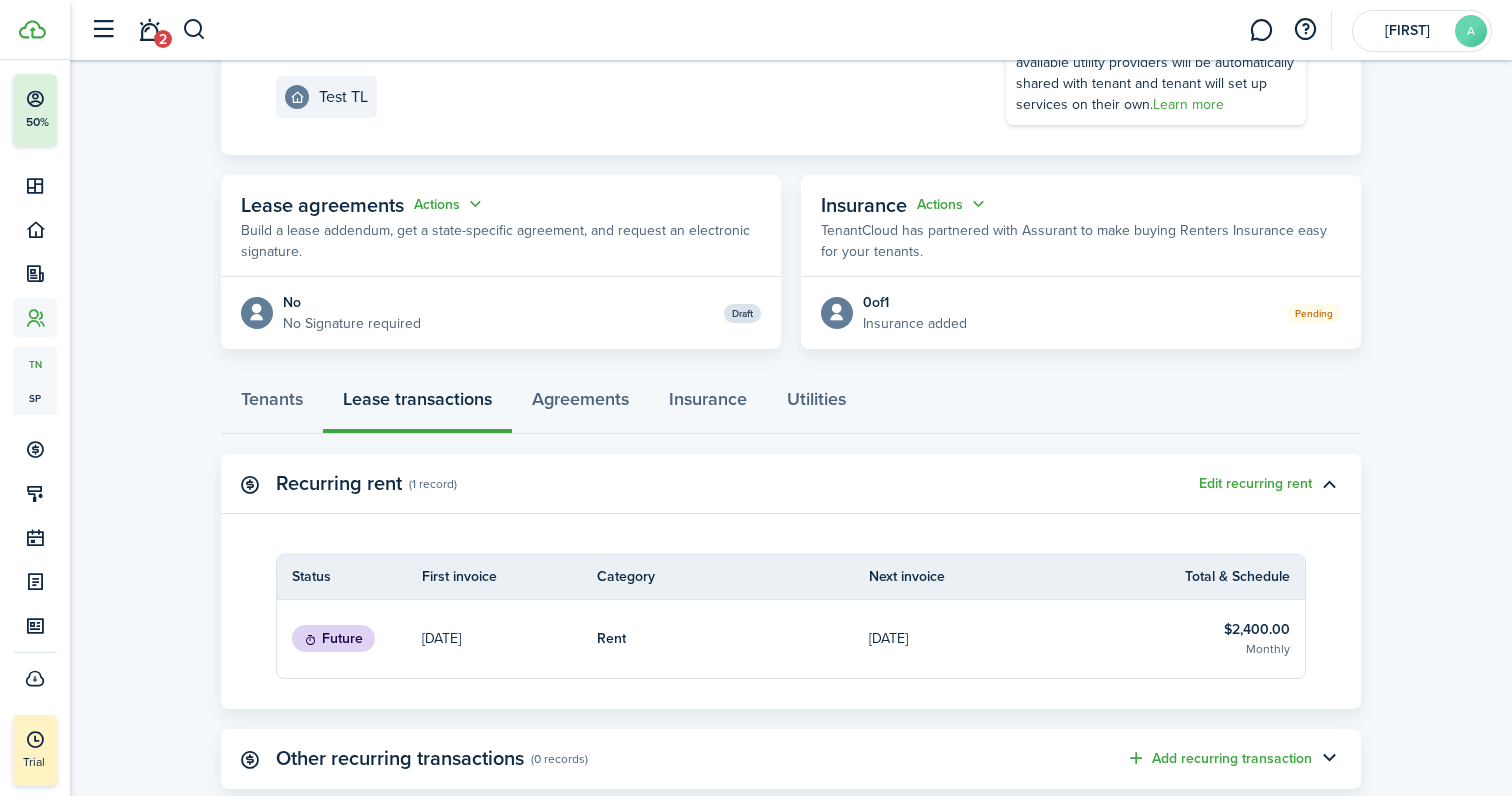 scroll, scrollTop: 235, scrollLeft: 0, axis: vertical 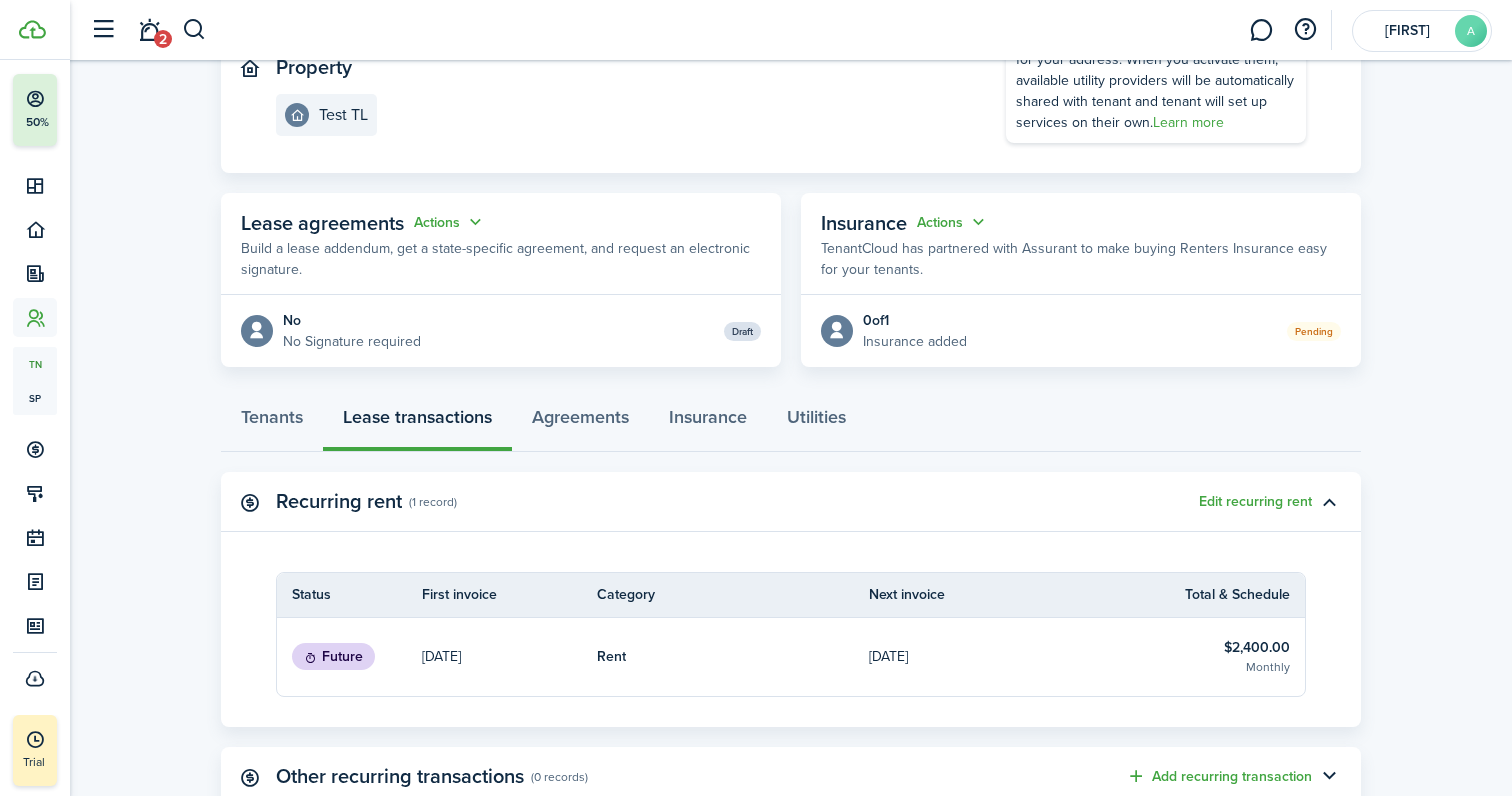 click on "No.1425191 Renew Actions [DATE] — [DATE] Lease #2 Active Property Test TL Utility providers Configure Check out utility providers that we've found for your address. When you activate them, available utility providers will be automatically shared with tenant and tenant will set up services on their own. Learn more Lease agreements Actions Build a lease addendum, get a state-specific agreement, and request an electronic signature. No No Signature required Draft Insurance Actions TenantCloud has partnered with Assurant to make buying Renters Insurance easy for your tenants. 0 of 1 Insurance added Pending Tenants Lease transactions Agreements Insurance Utilities Recurring rent (1 record) Edit recurring rent Status First invoice Category Next invoice Total & Schedule Future [DATE] Rent [DATE] $2,400.00 Monthly Other recurring transactions (0 records) Add recurring transaction Extra fees (1 record) Edit late fees Late fee One time" at bounding box center [791, 443] 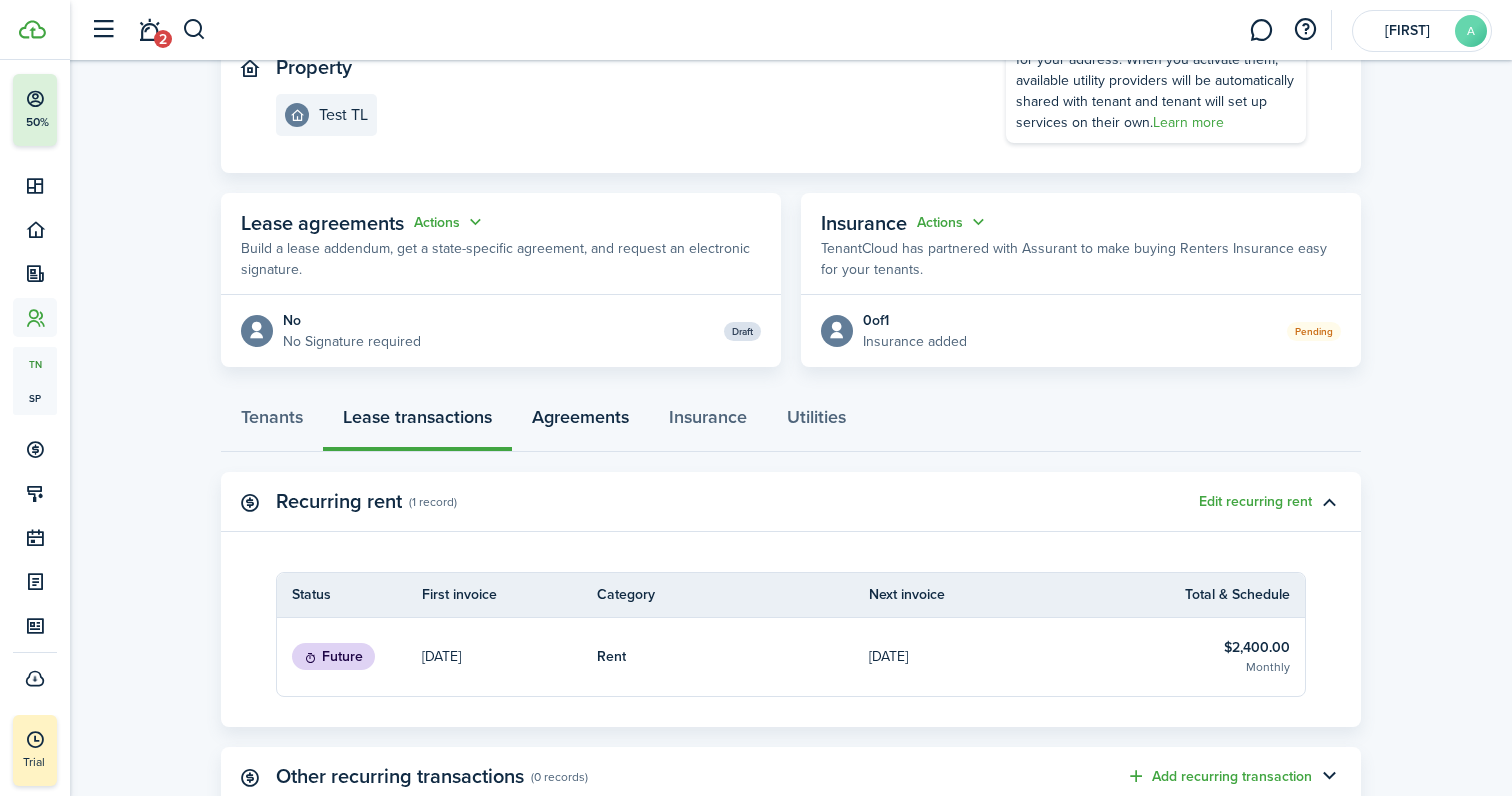 click on "Agreements" at bounding box center [580, 422] 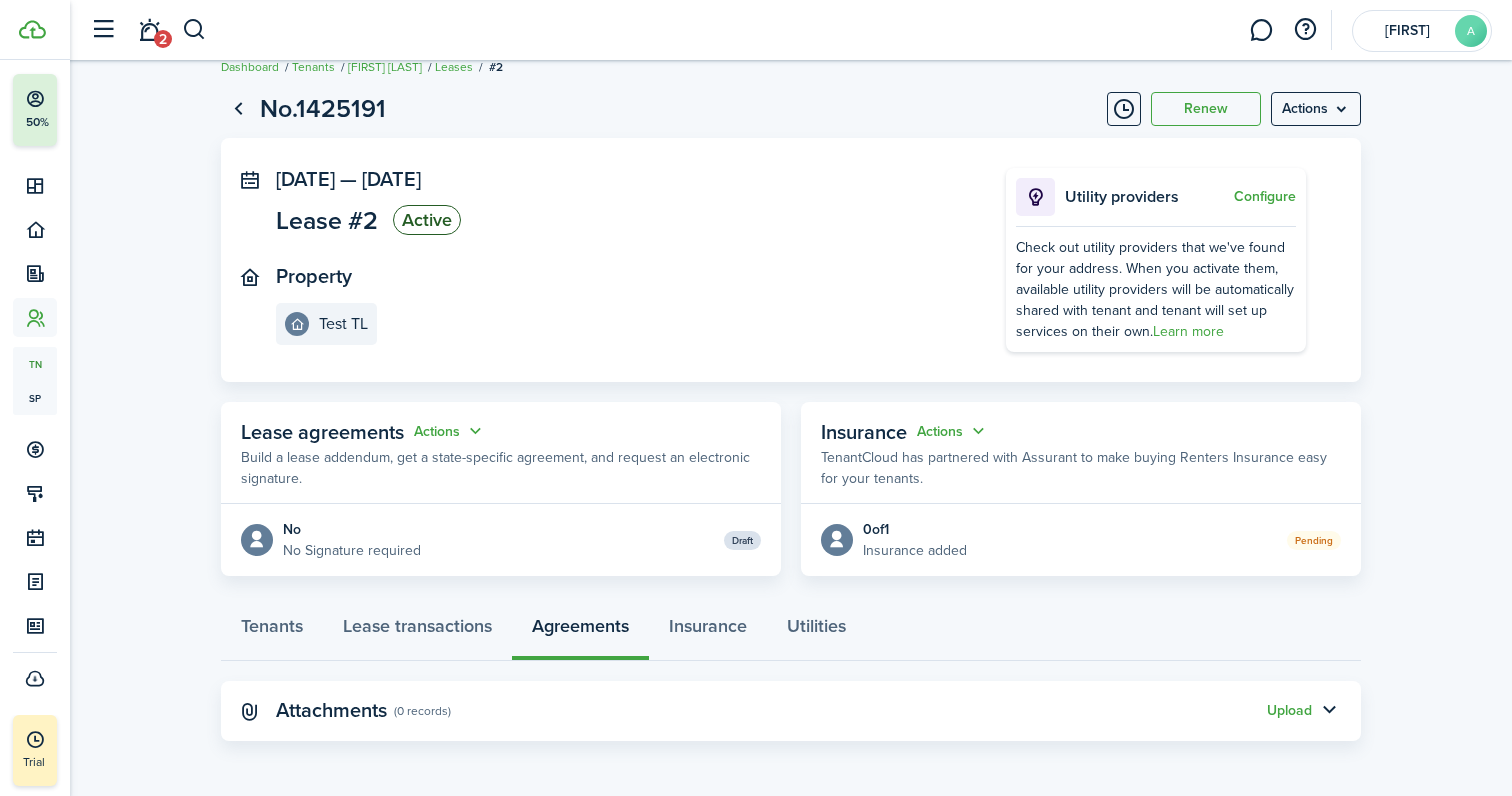 scroll, scrollTop: 25, scrollLeft: 0, axis: vertical 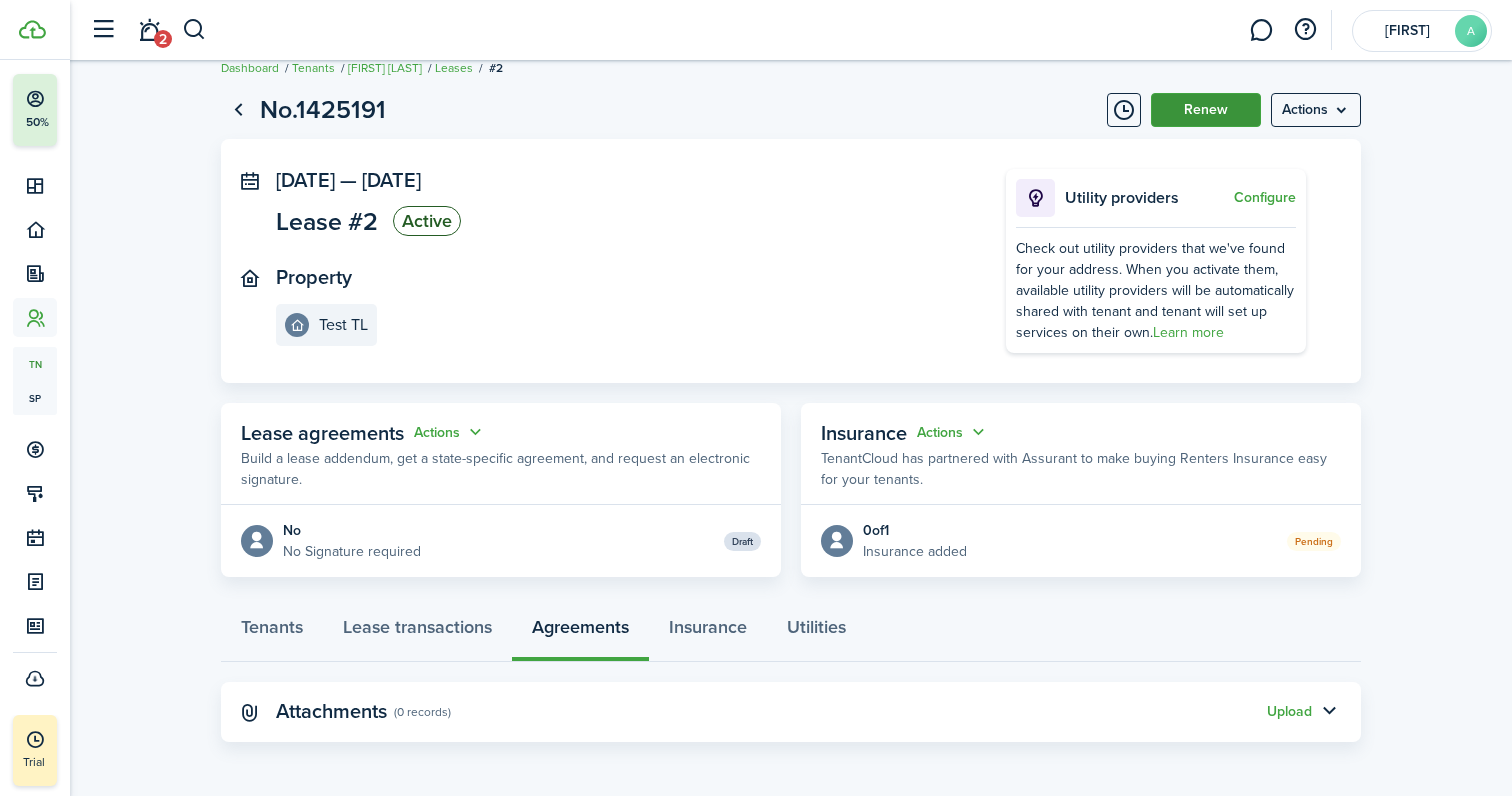 click on "Renew" at bounding box center [1206, 110] 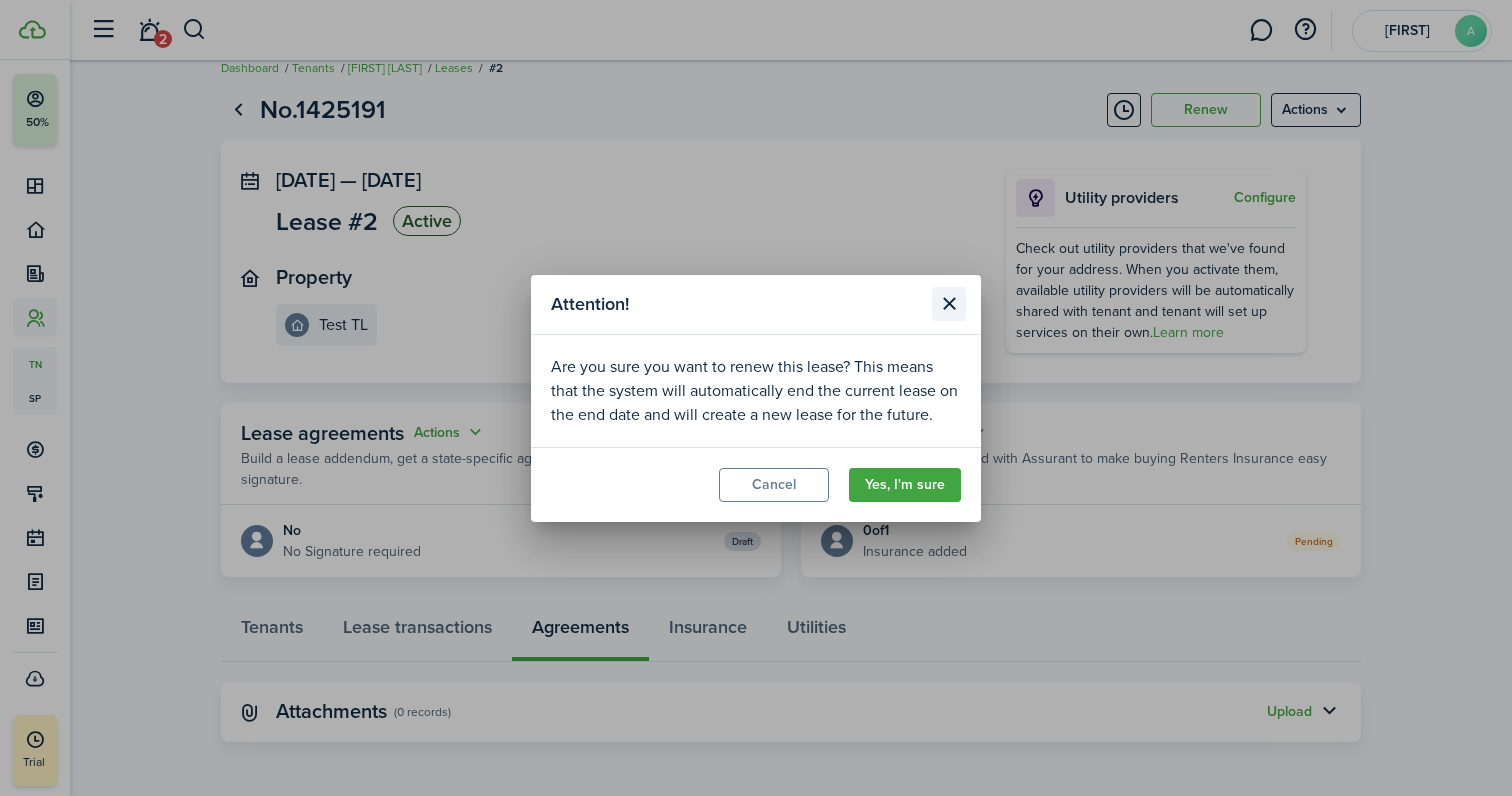 click at bounding box center (949, 304) 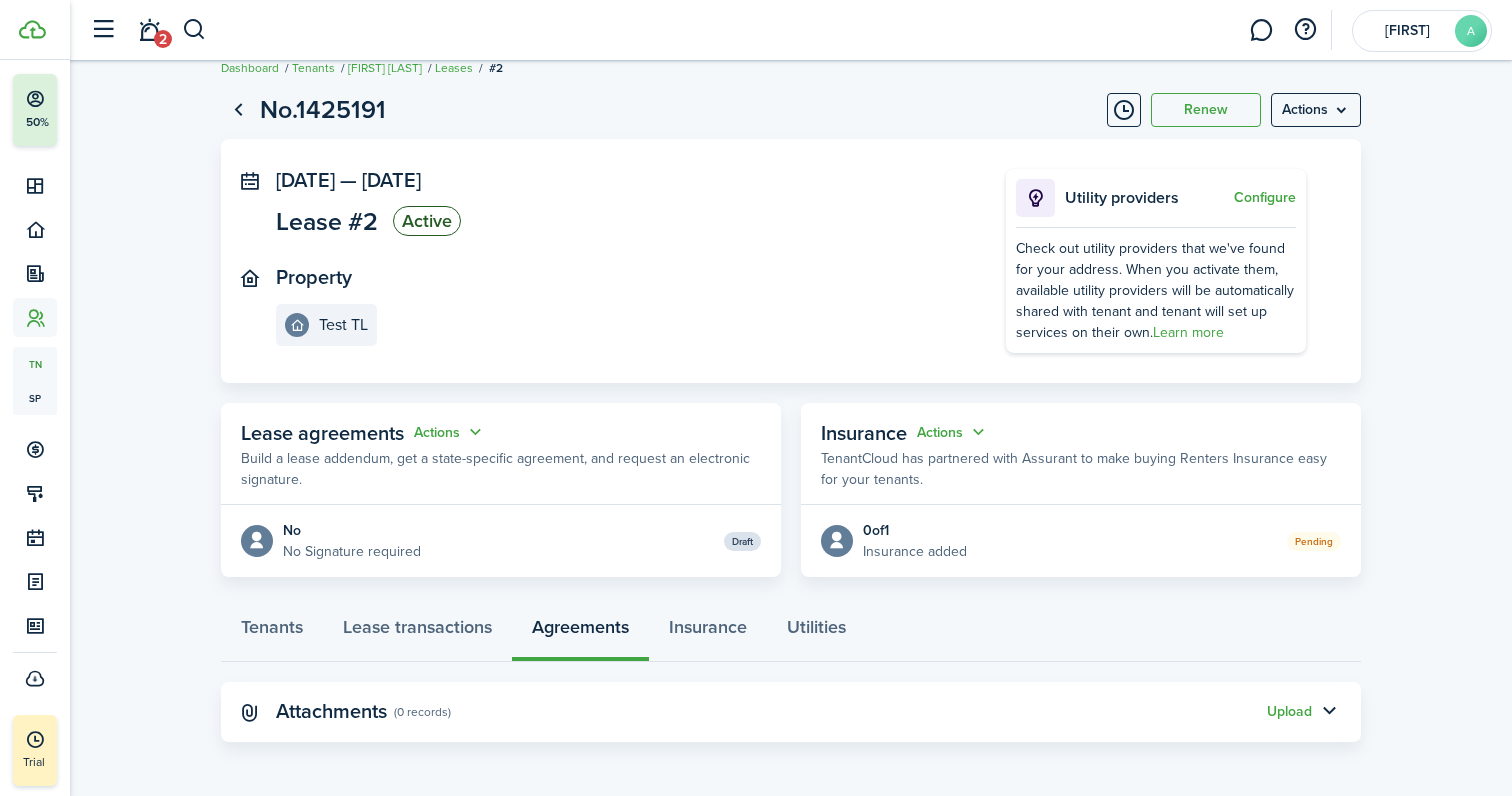 click on "No.1425191  Renew  Actions" at bounding box center [791, 110] 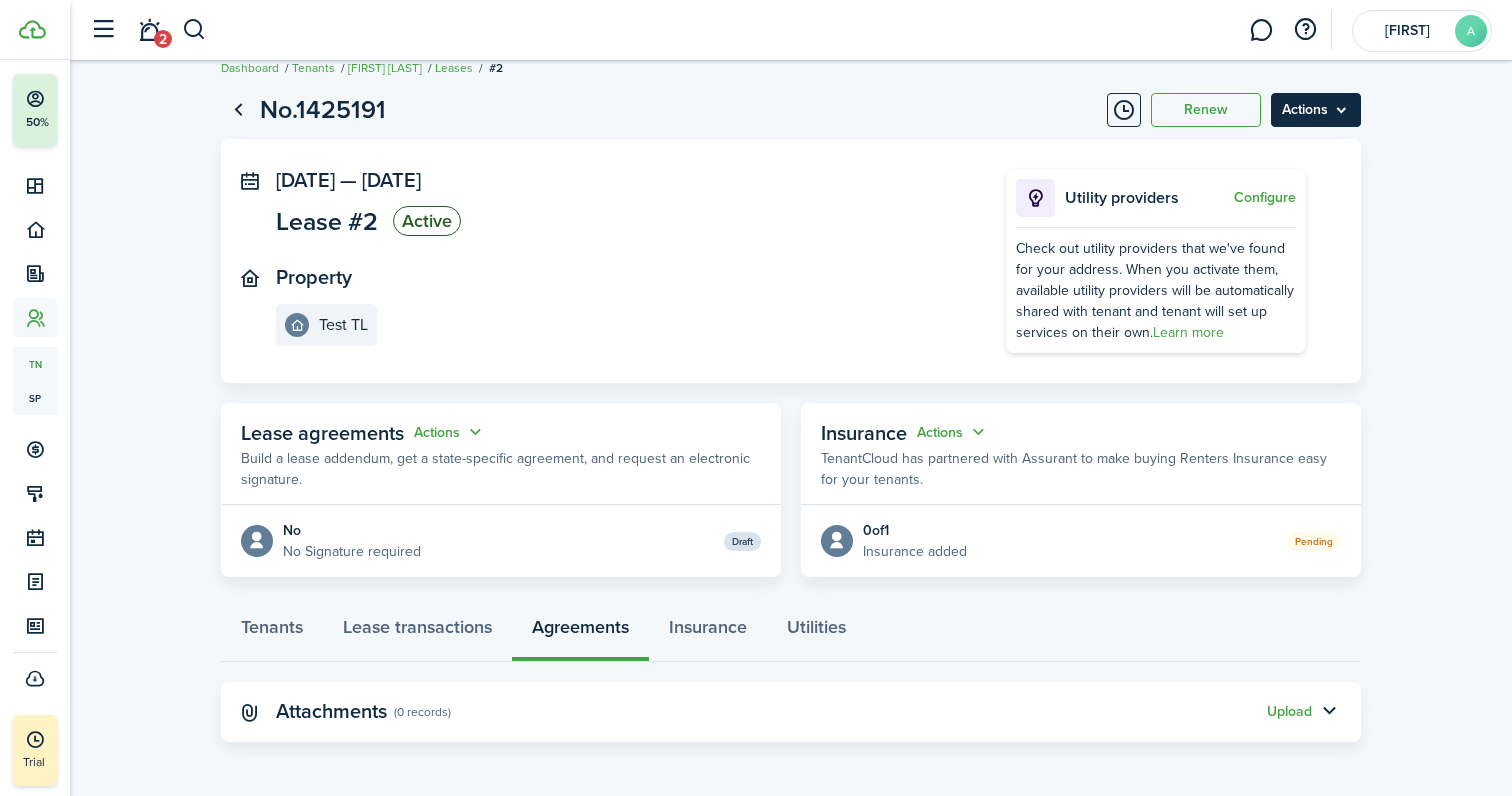 click on "Actions" at bounding box center [1316, 110] 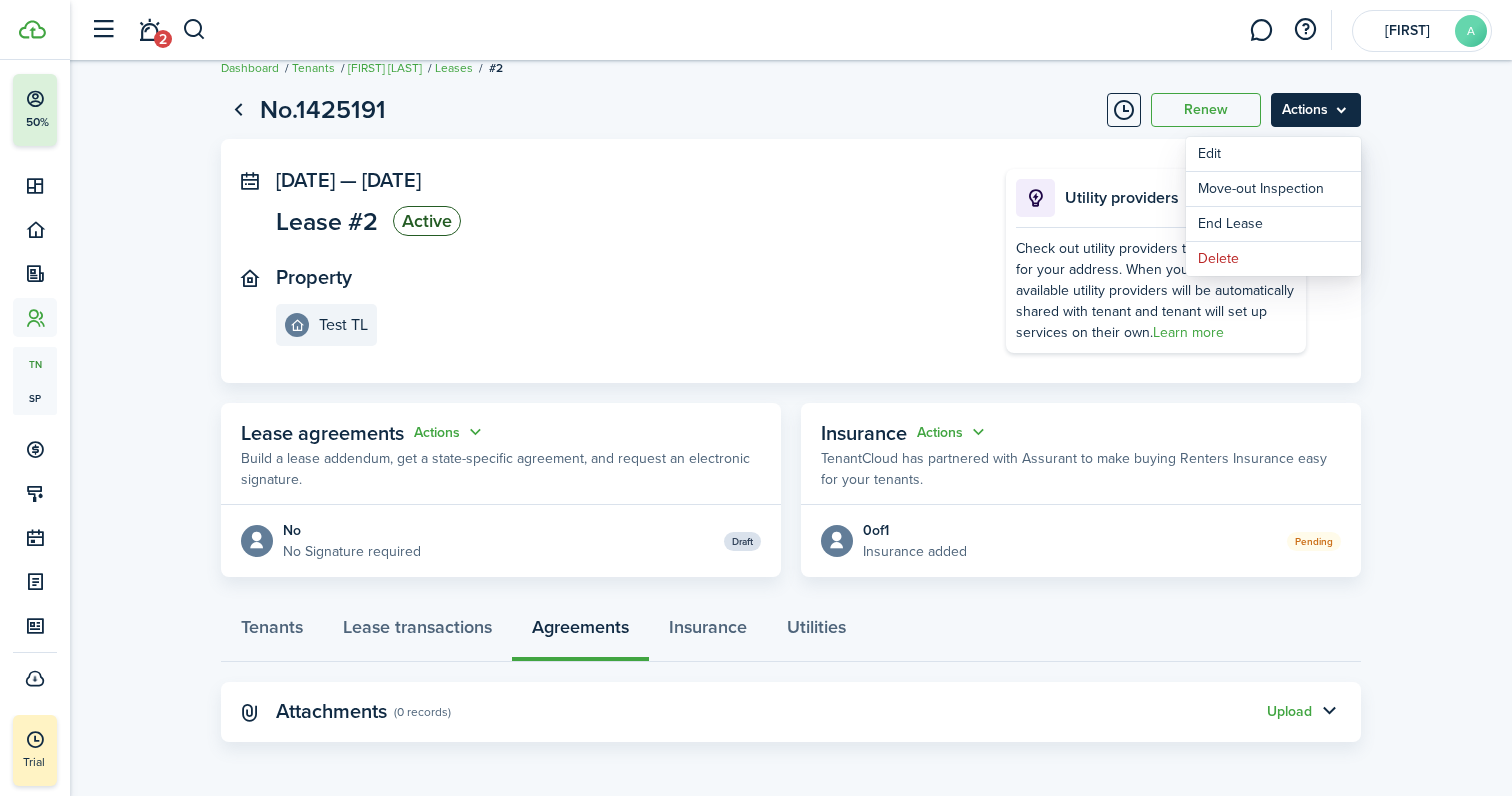 click on "Actions" at bounding box center [1316, 110] 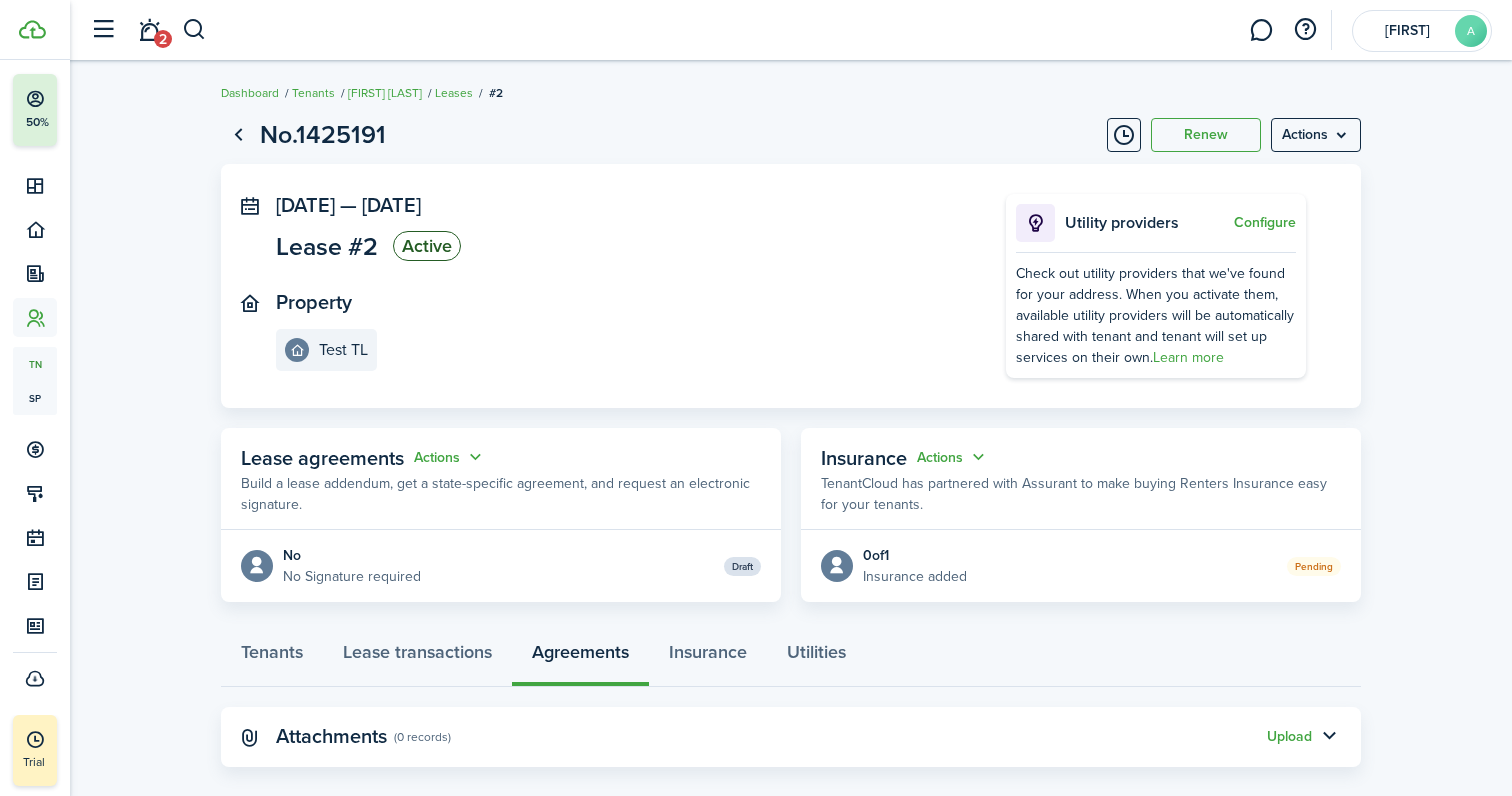 scroll, scrollTop: 0, scrollLeft: 0, axis: both 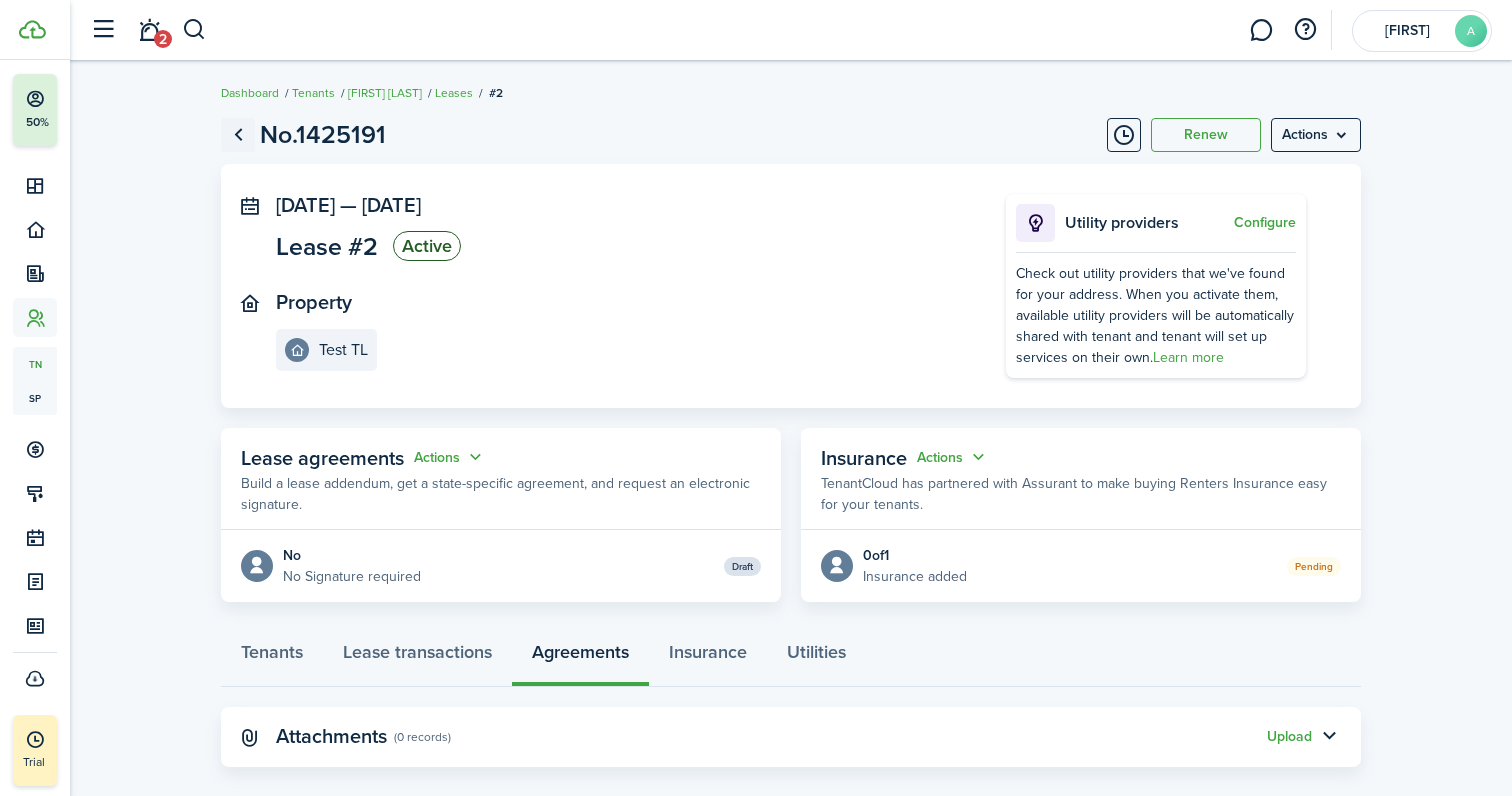 click at bounding box center (238, 135) 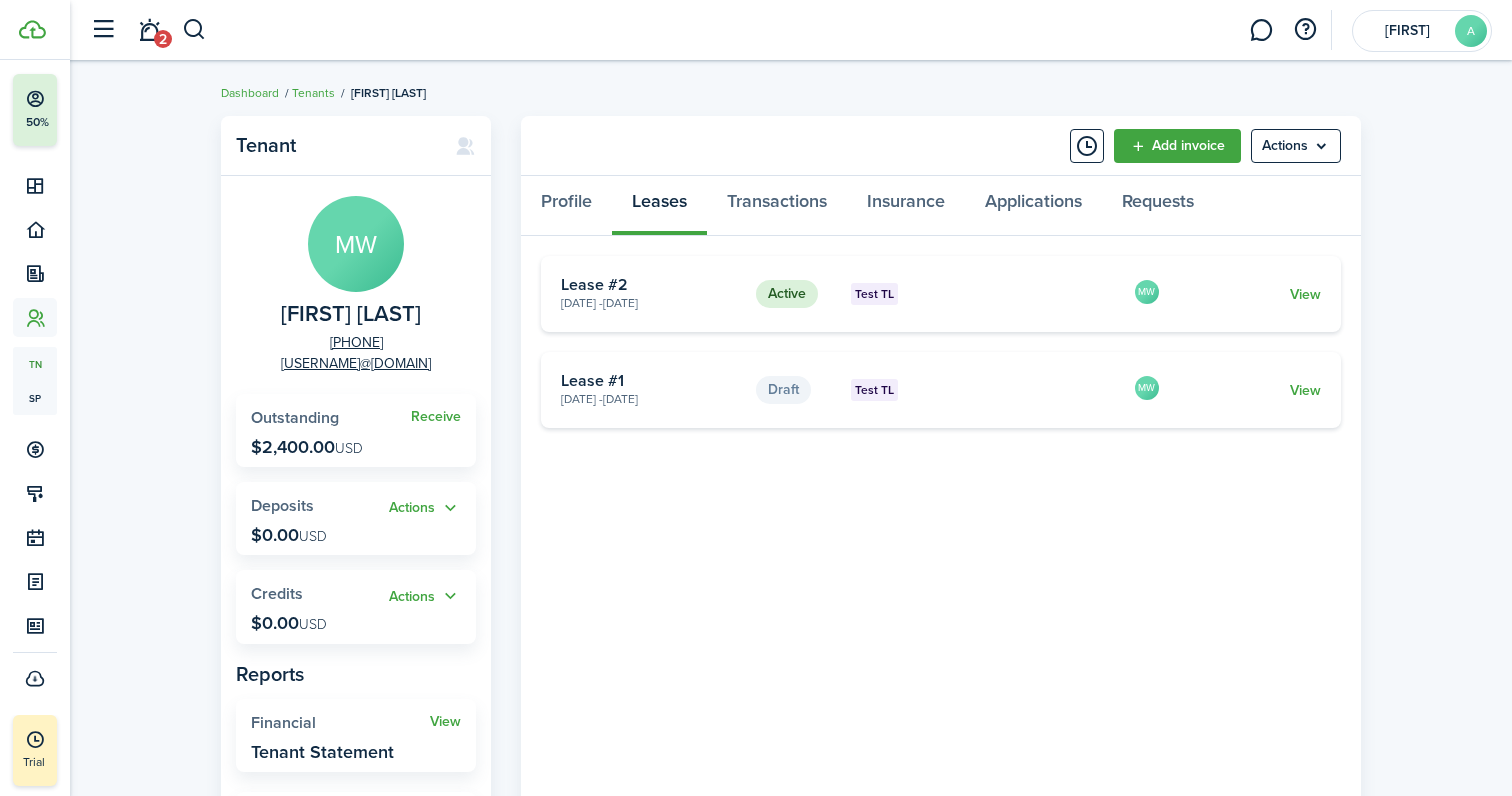 click on "Lease #2" at bounding box center (651, 285) 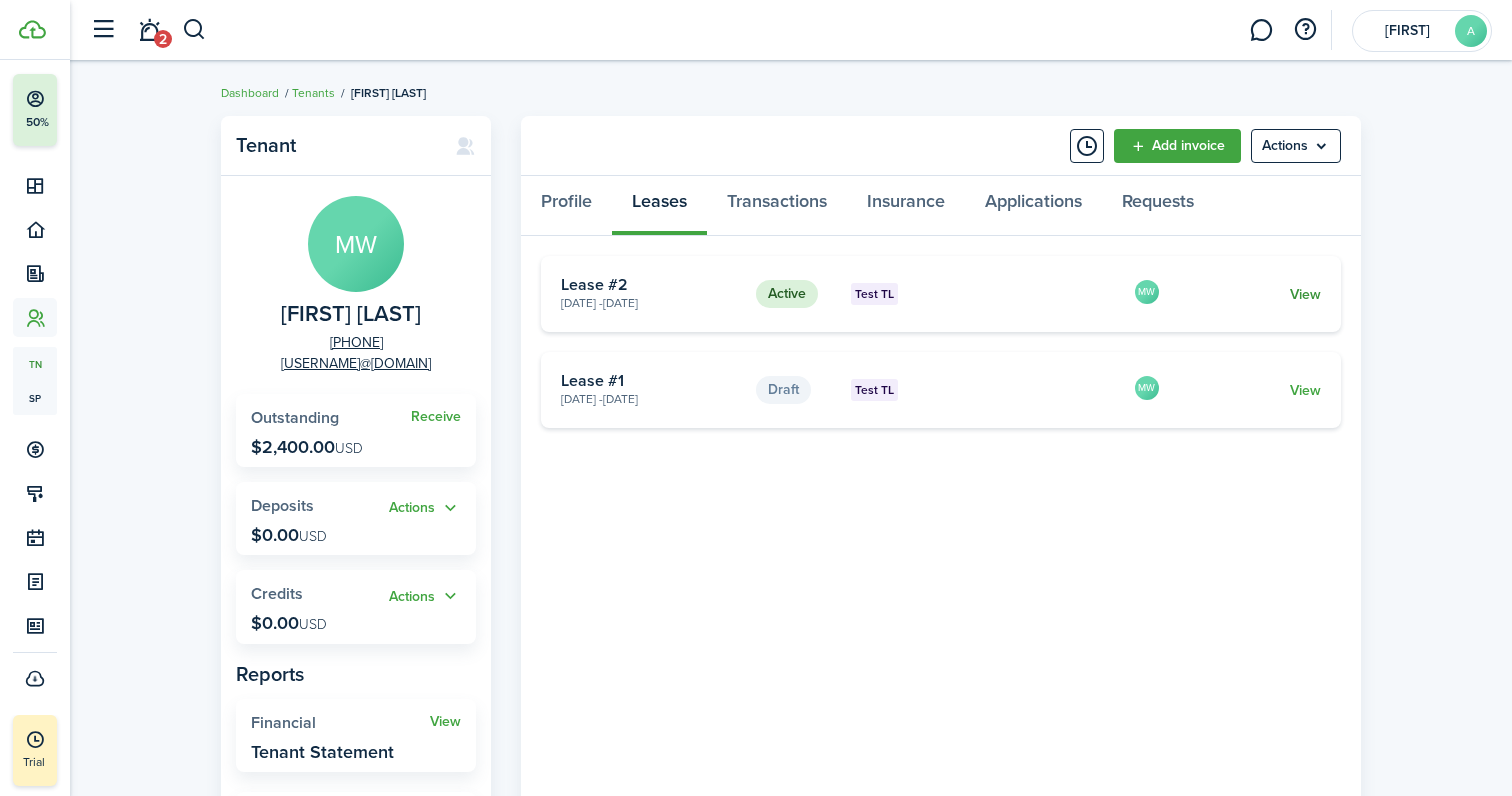 click on "View" at bounding box center [1305, 294] 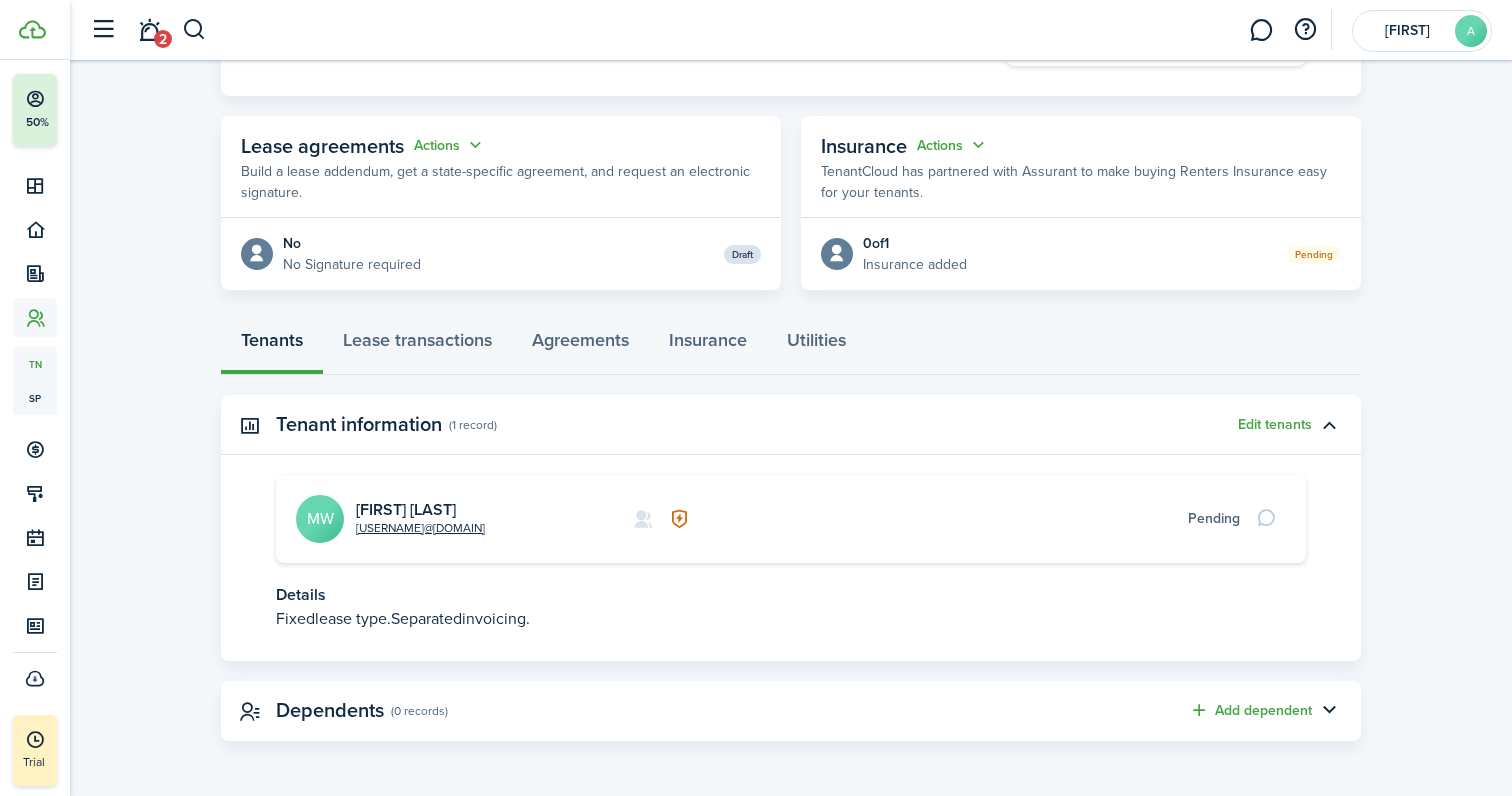 scroll, scrollTop: 311, scrollLeft: 0, axis: vertical 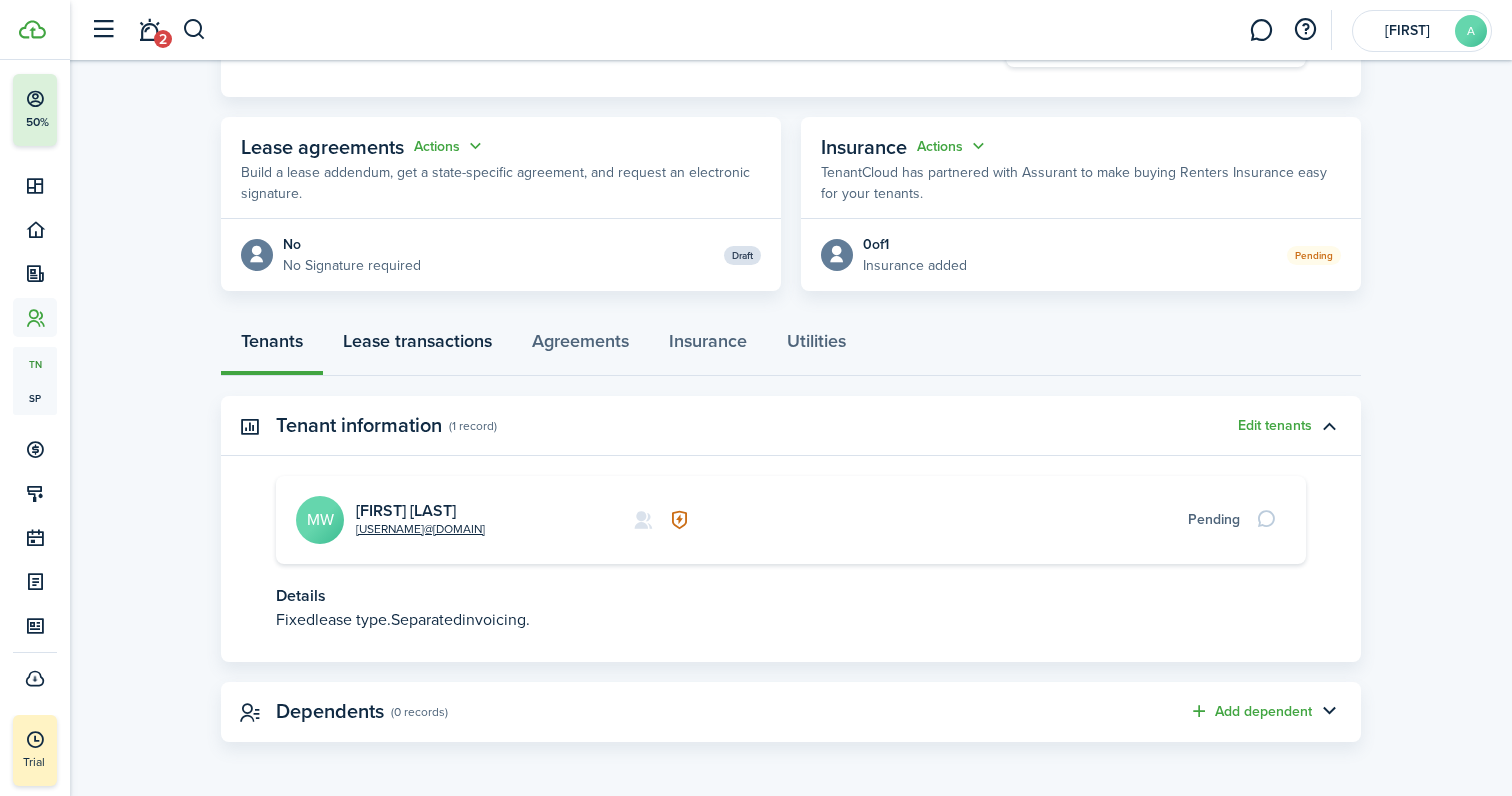 click on "Lease transactions" at bounding box center [417, 346] 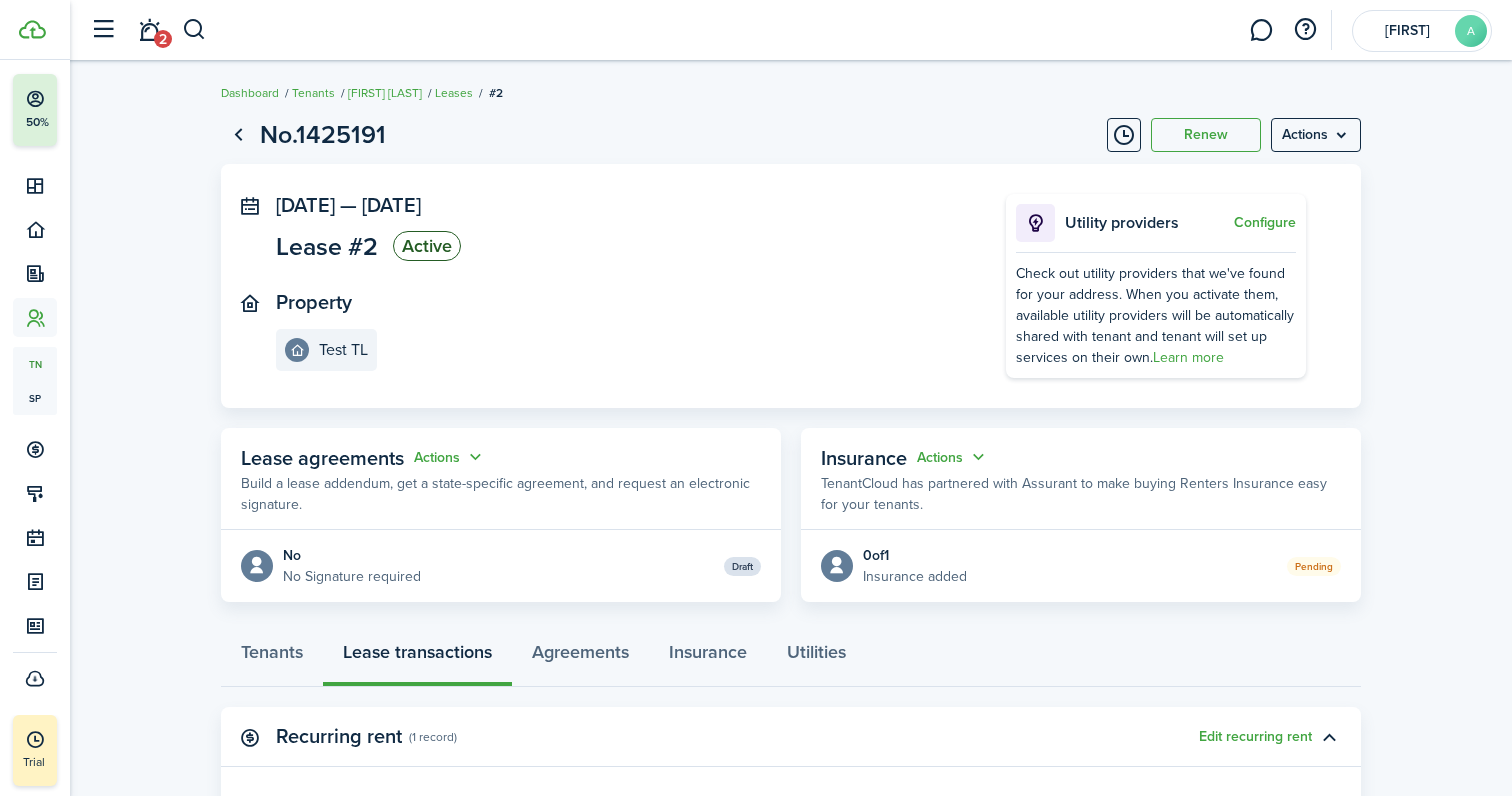 scroll, scrollTop: 0, scrollLeft: 0, axis: both 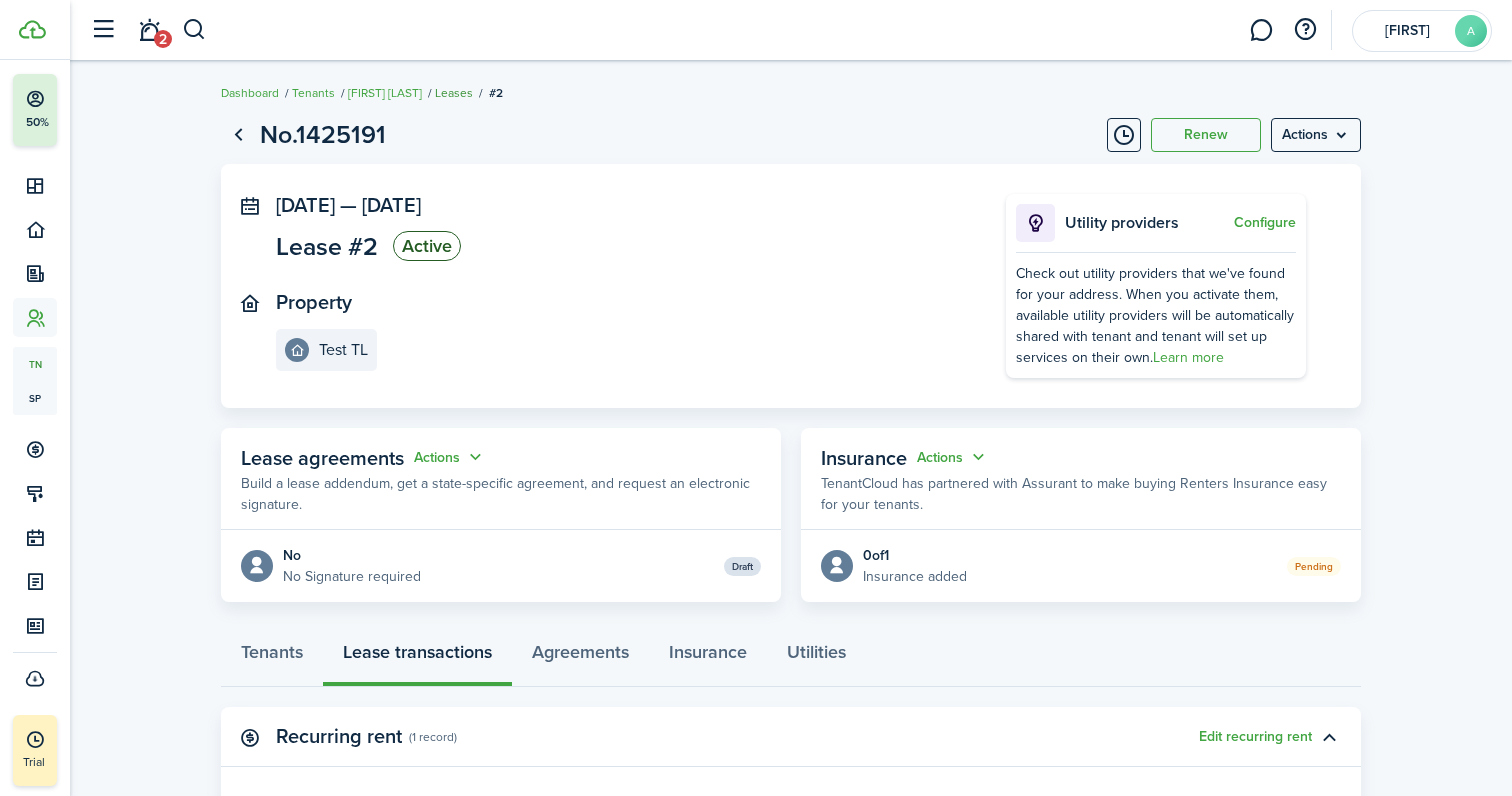 click on "Leases" at bounding box center [454, 93] 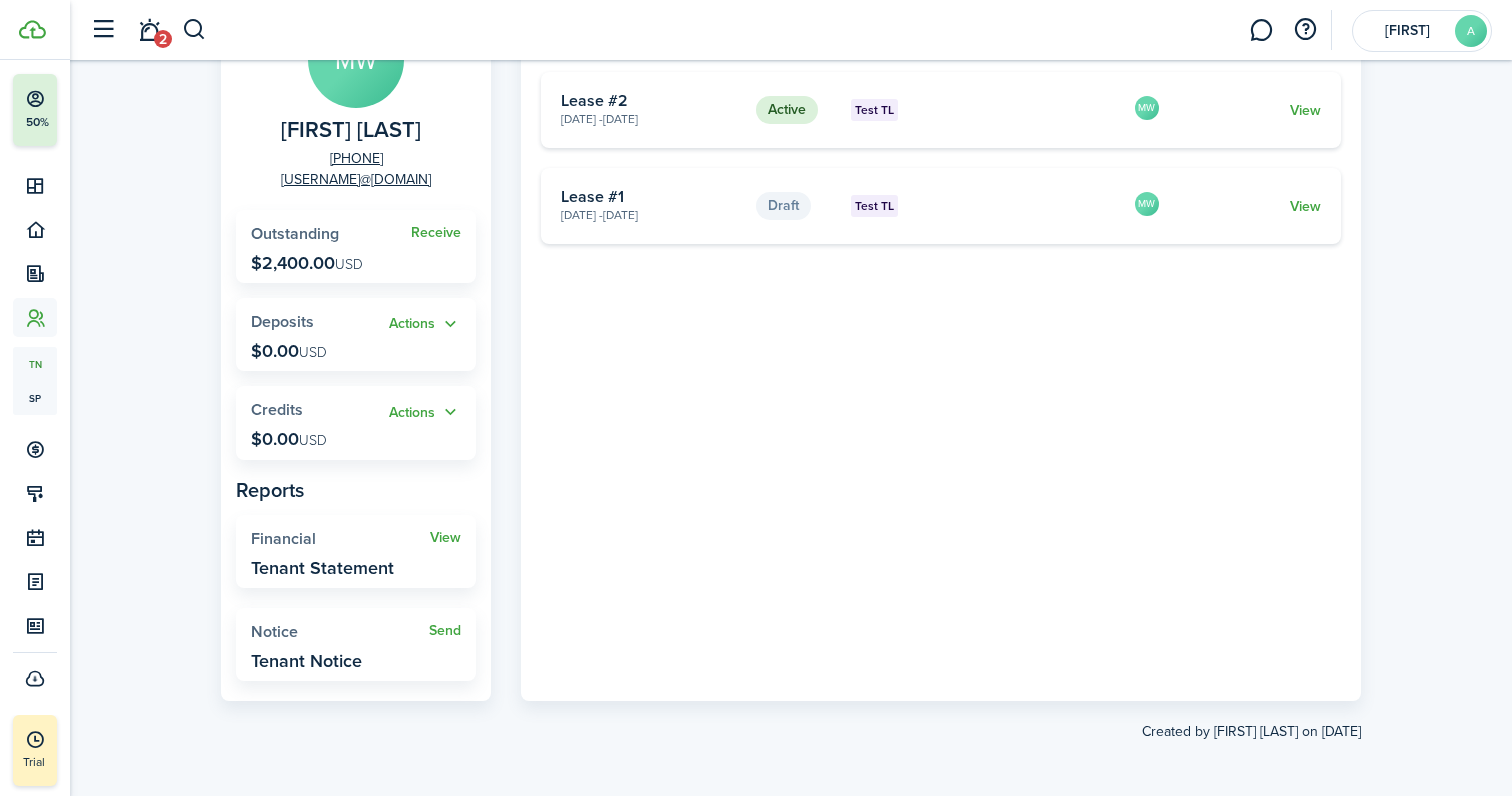 scroll, scrollTop: 183, scrollLeft: 0, axis: vertical 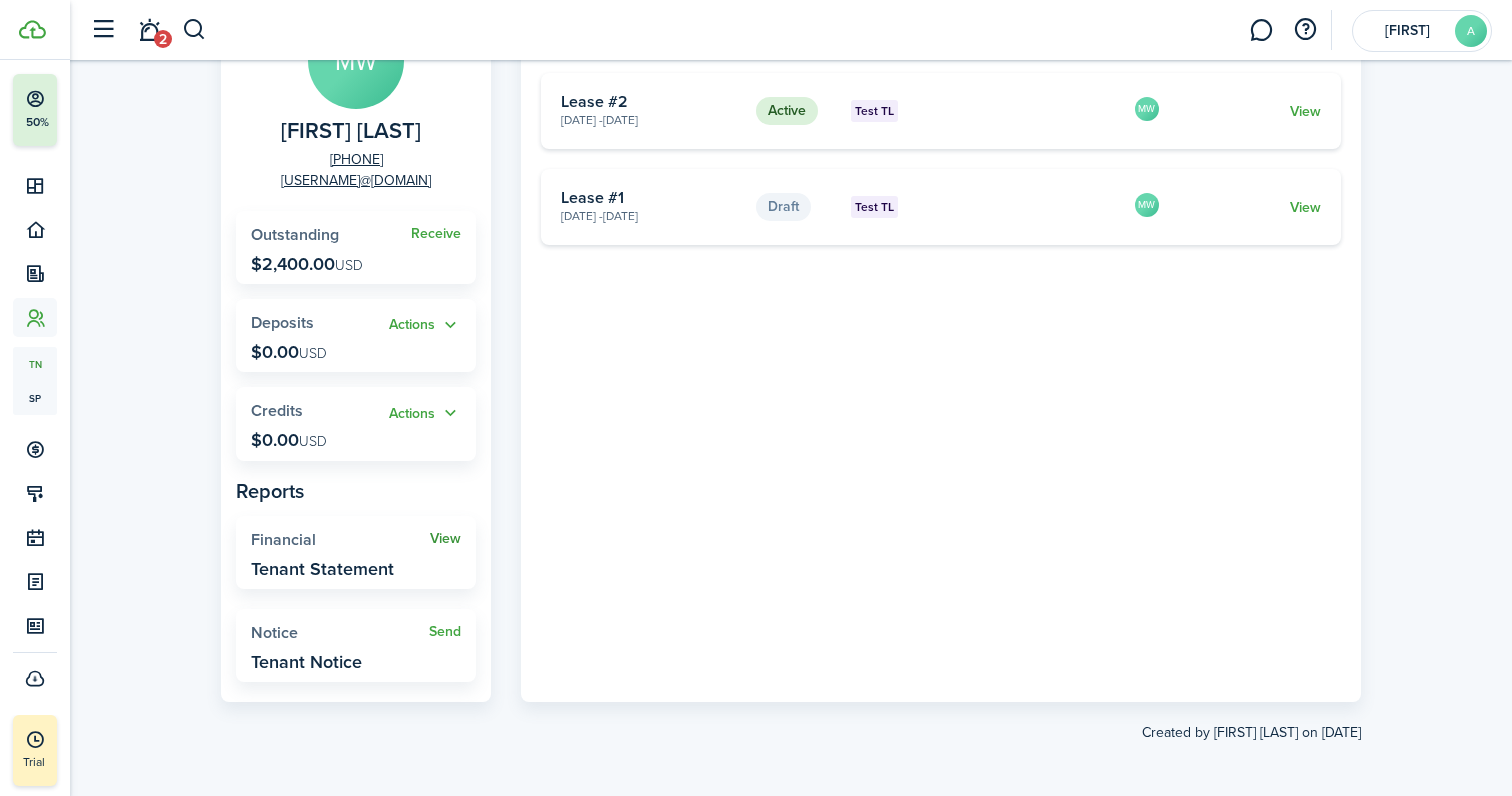 click on "View" at bounding box center (445, 539) 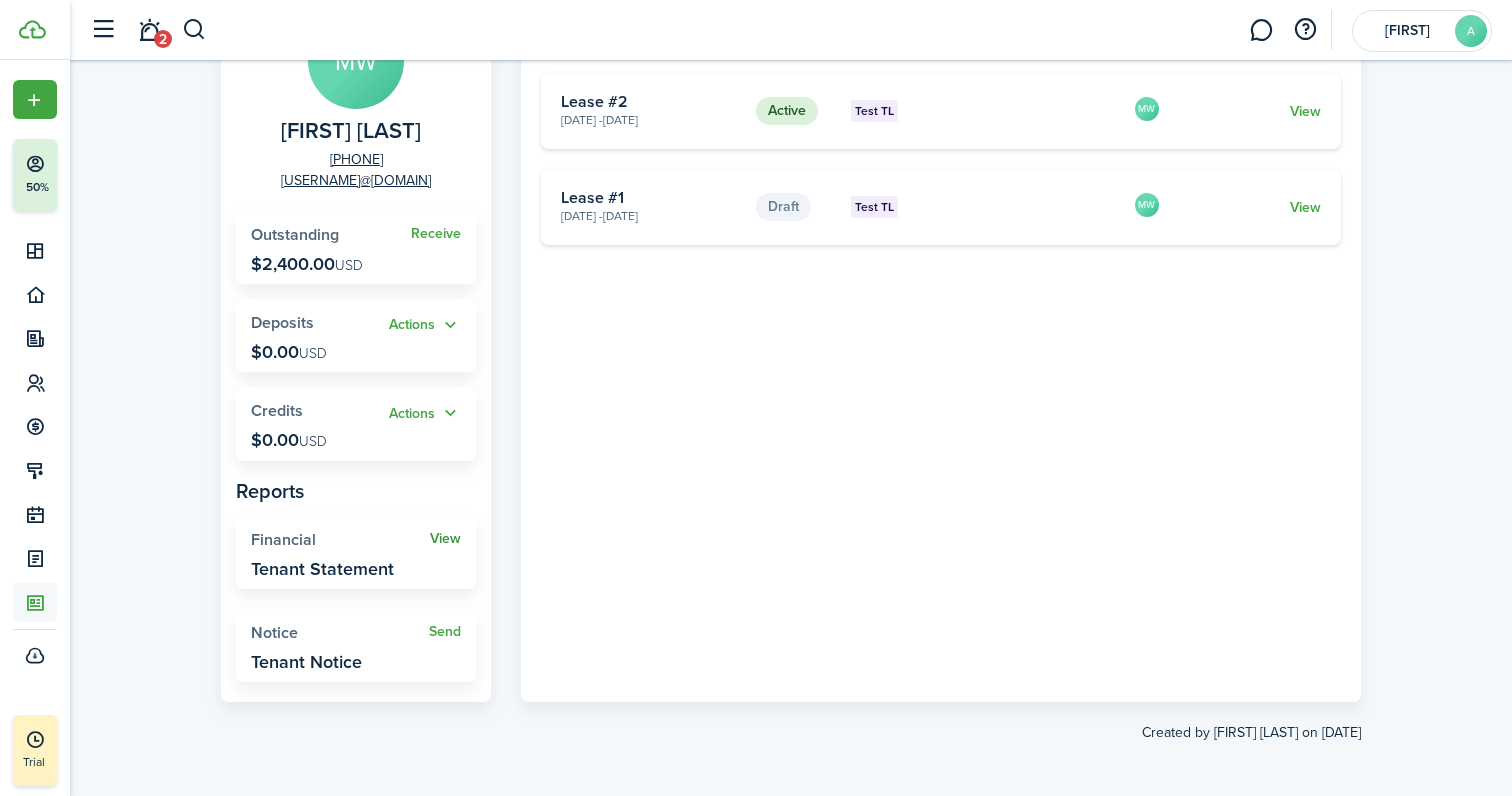 scroll, scrollTop: 0, scrollLeft: 0, axis: both 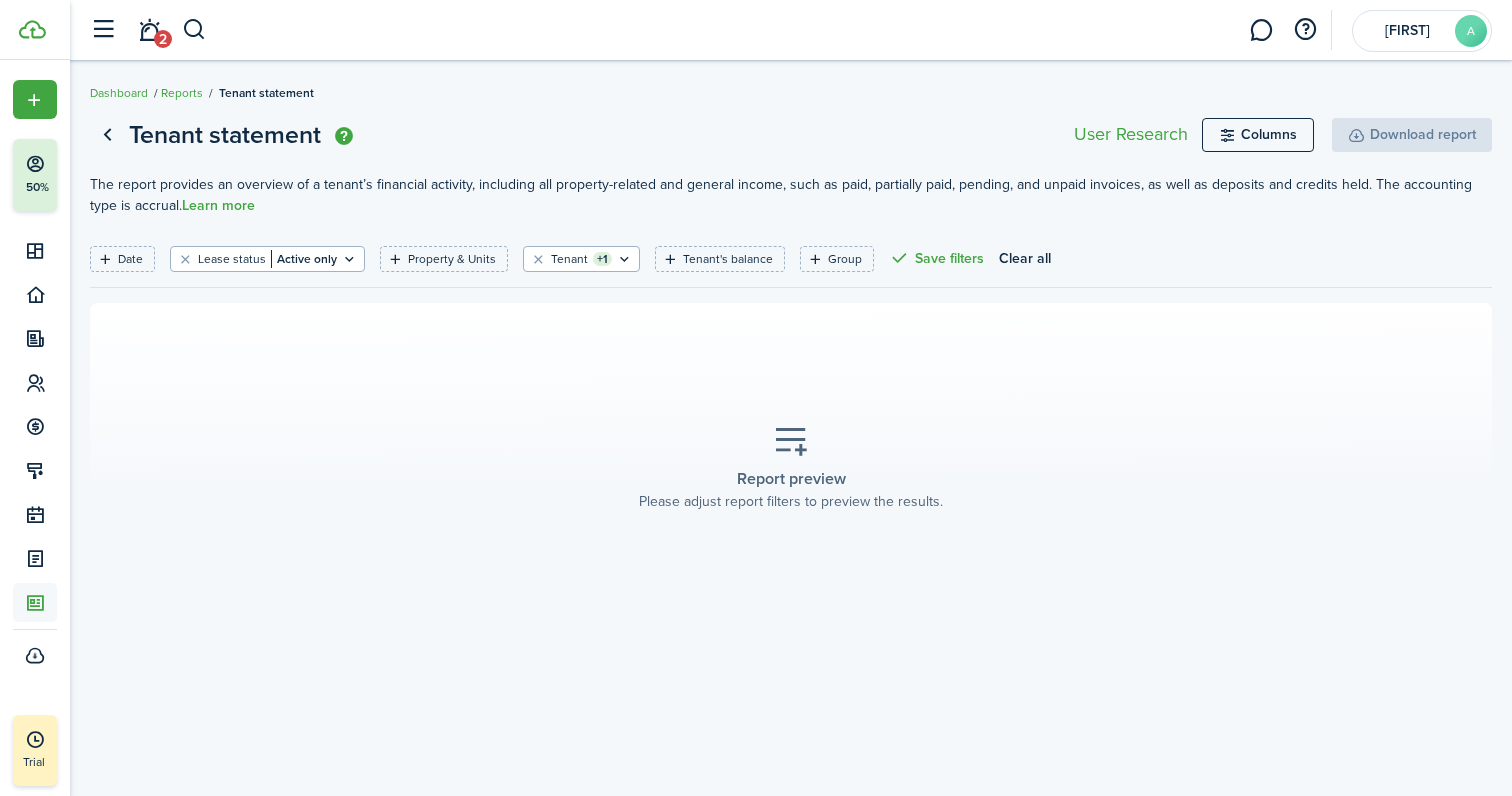 click on "Tenant statement  Columns
Download report  The report provides an overview of a tenant’s financial activity, including all property-related and general income, such as paid, partially paid, pending, and unpaid invoices, as well as deposits and credits held. The accounting type is accrual.   Learn more  Date Lease status Active only Property & Units Tenant +1 Tenant's balance Group  Save filters  Clear all Report preview  Please adjust report filters to preview the results." at bounding box center (791, 374) 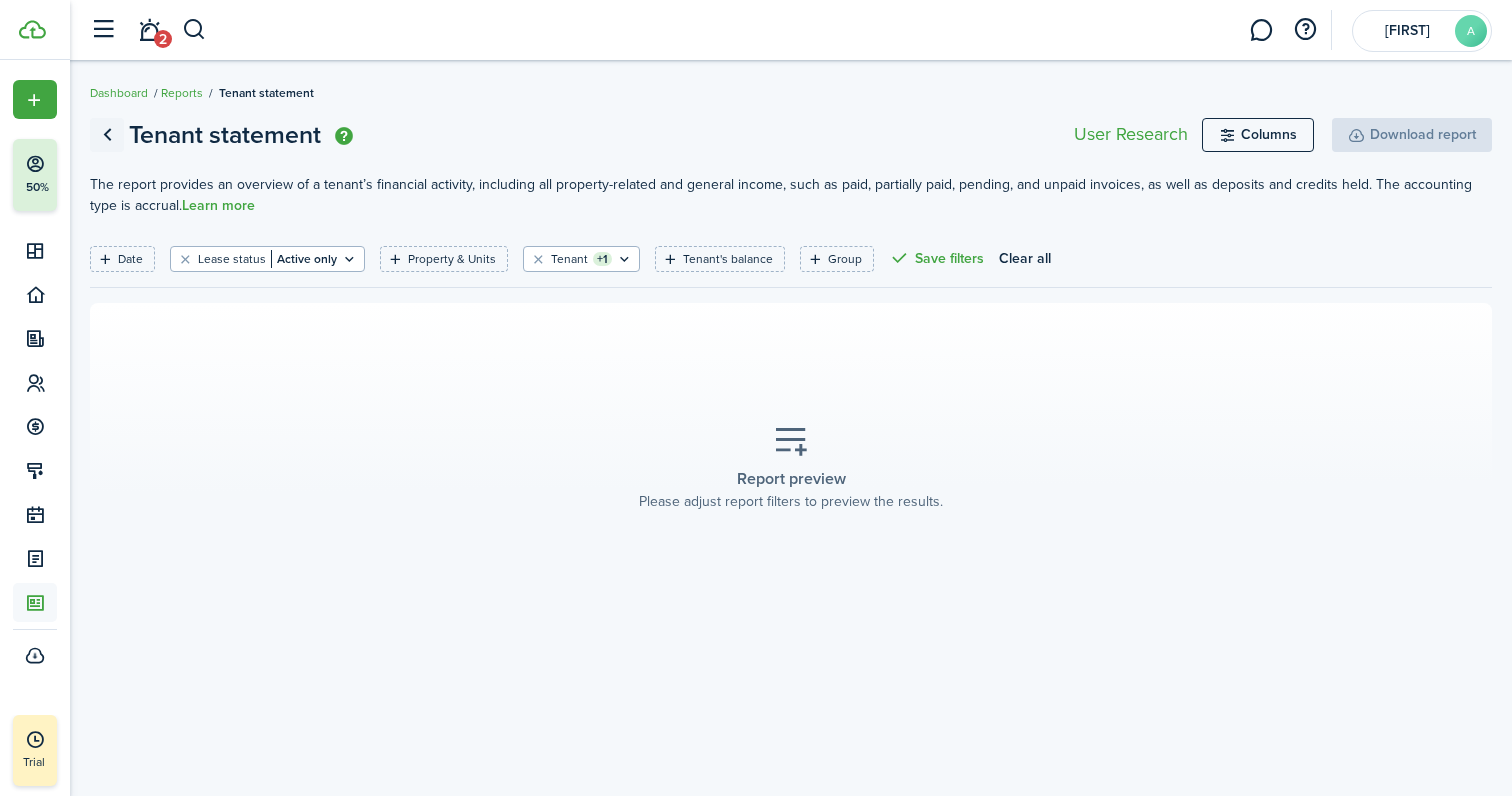click at bounding box center (107, 135) 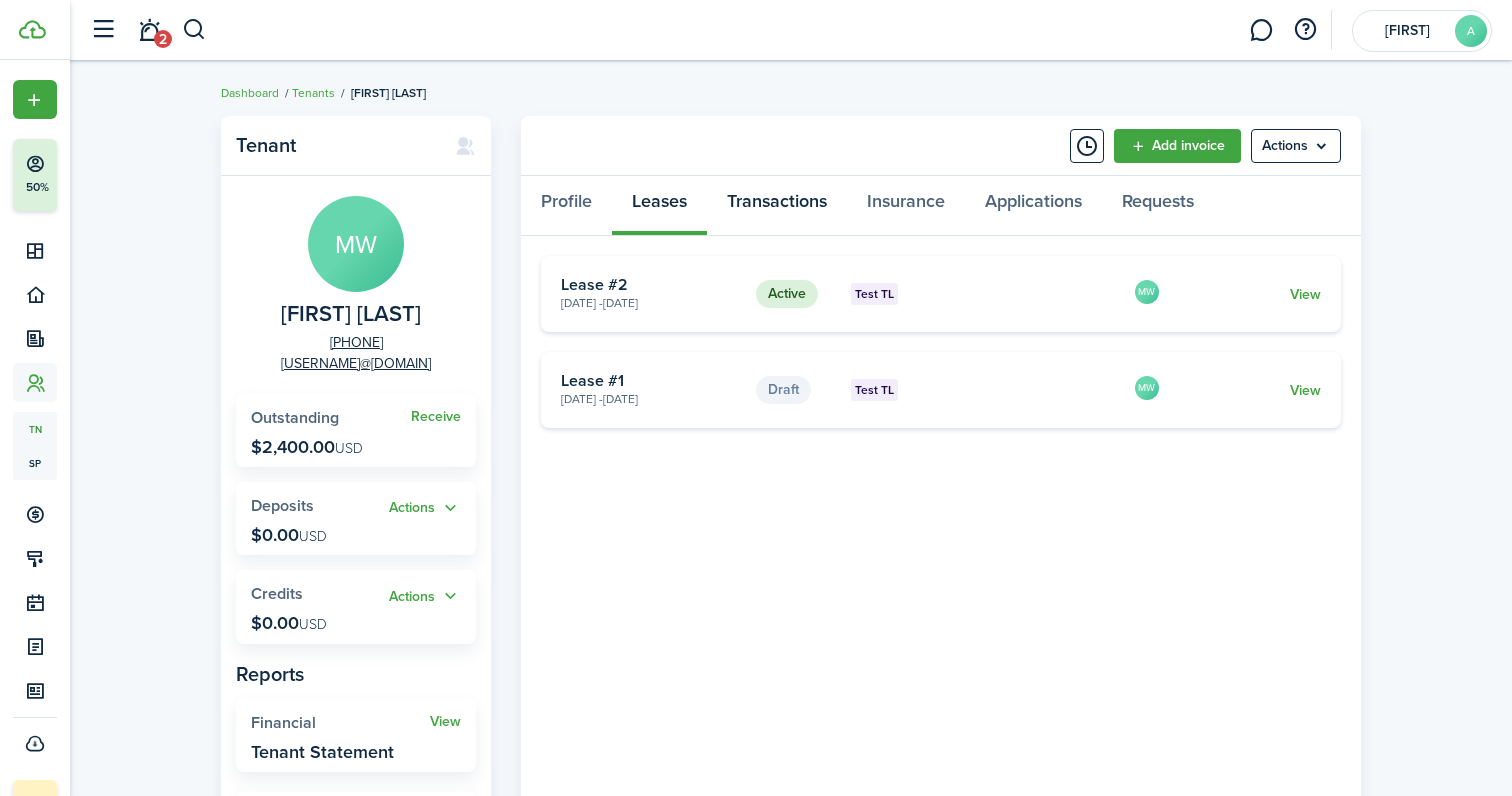 click on "Transactions" at bounding box center (777, 206) 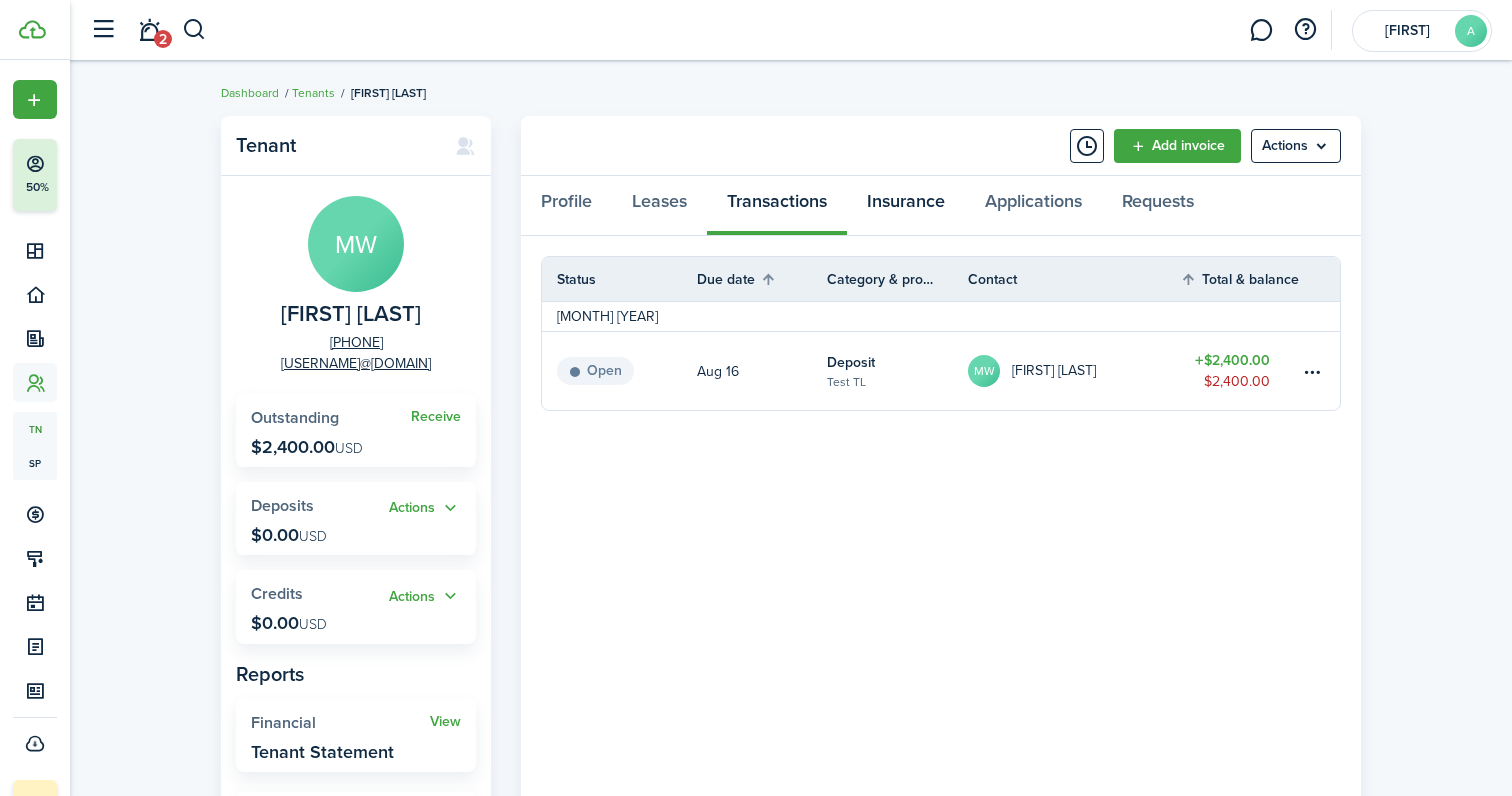 click on "Insurance" at bounding box center [906, 206] 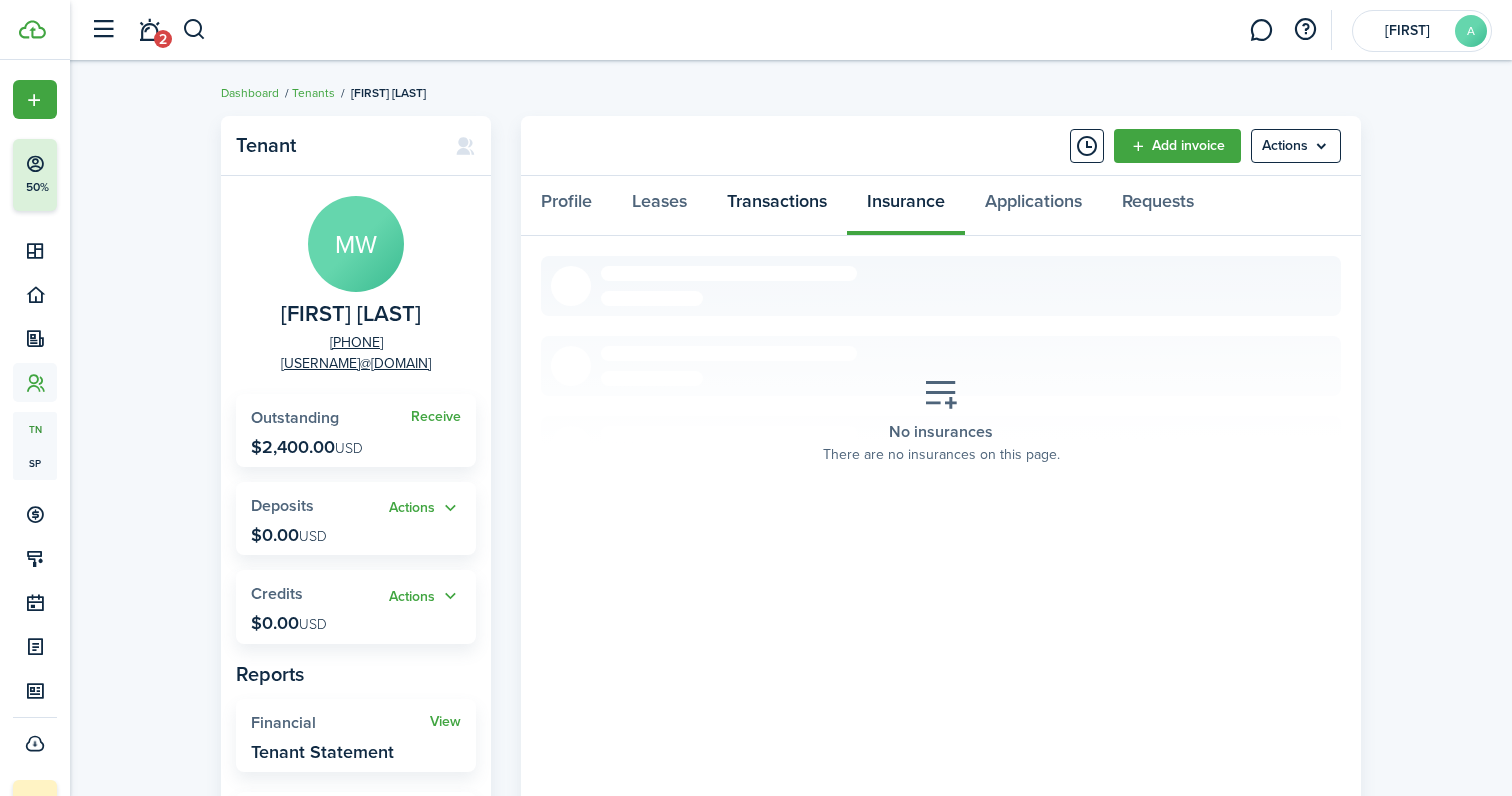 click on "Transactions" at bounding box center [777, 206] 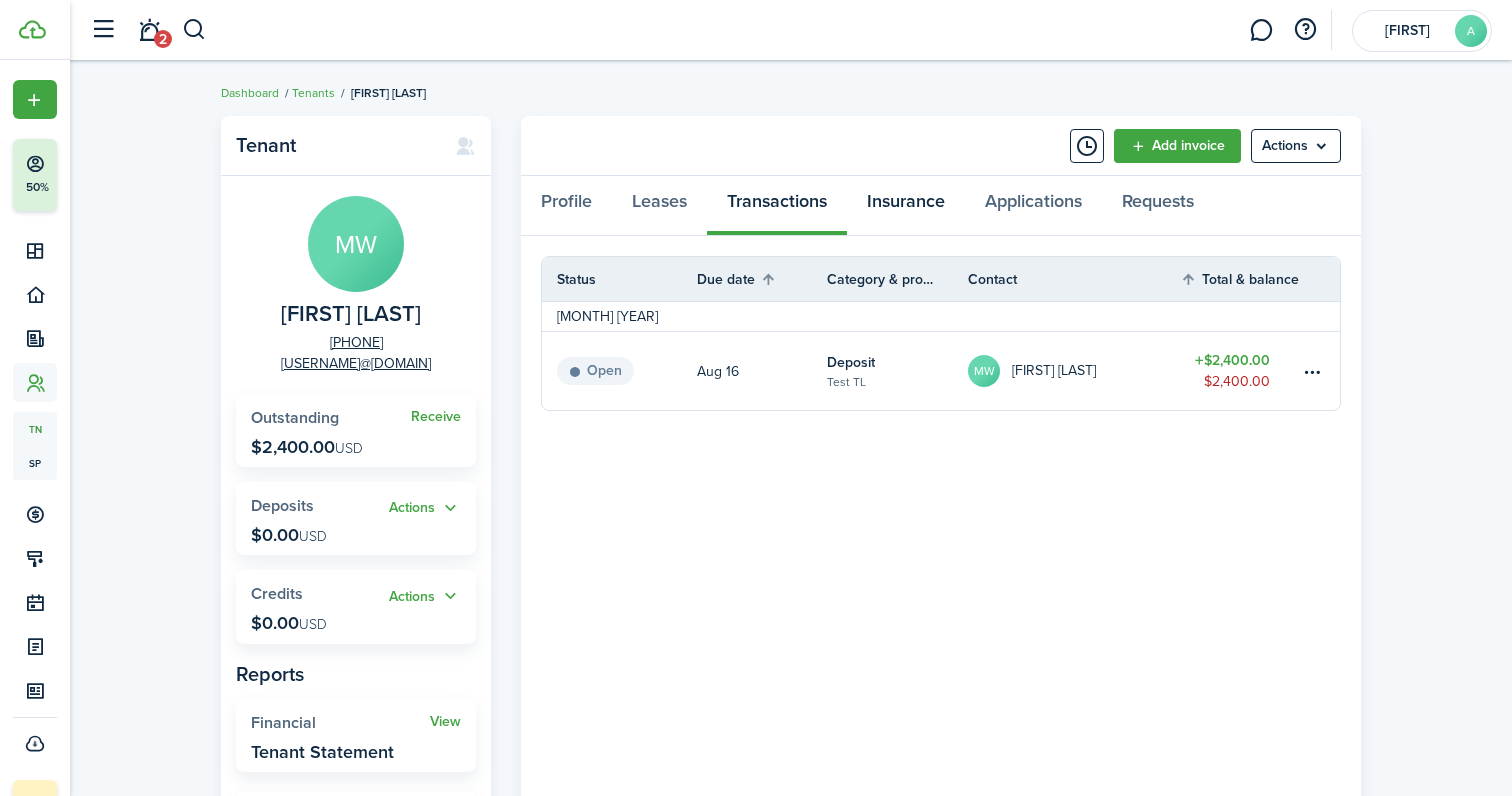 click on "Insurance" at bounding box center (906, 206) 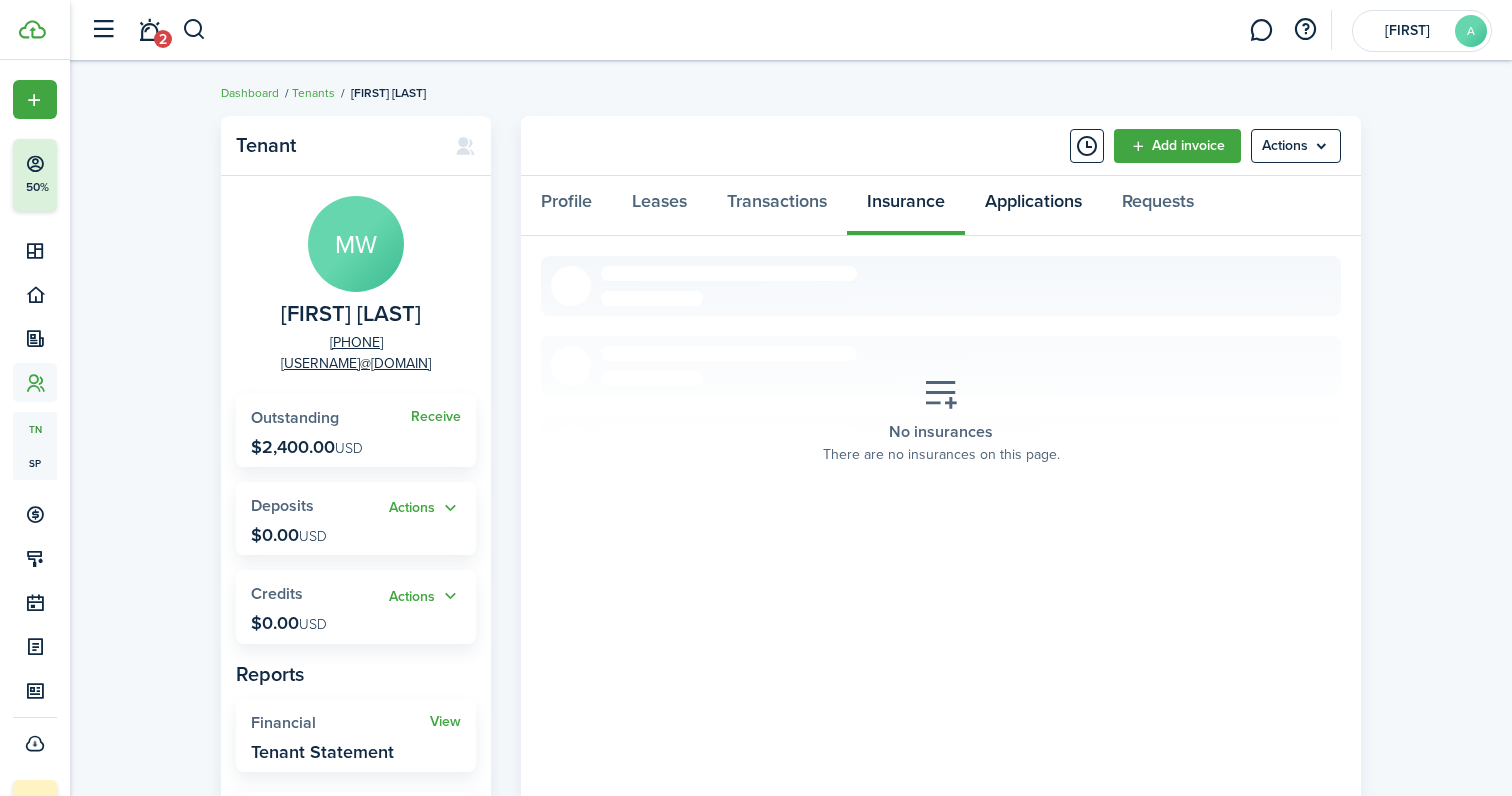 click on "Applications" at bounding box center (1033, 206) 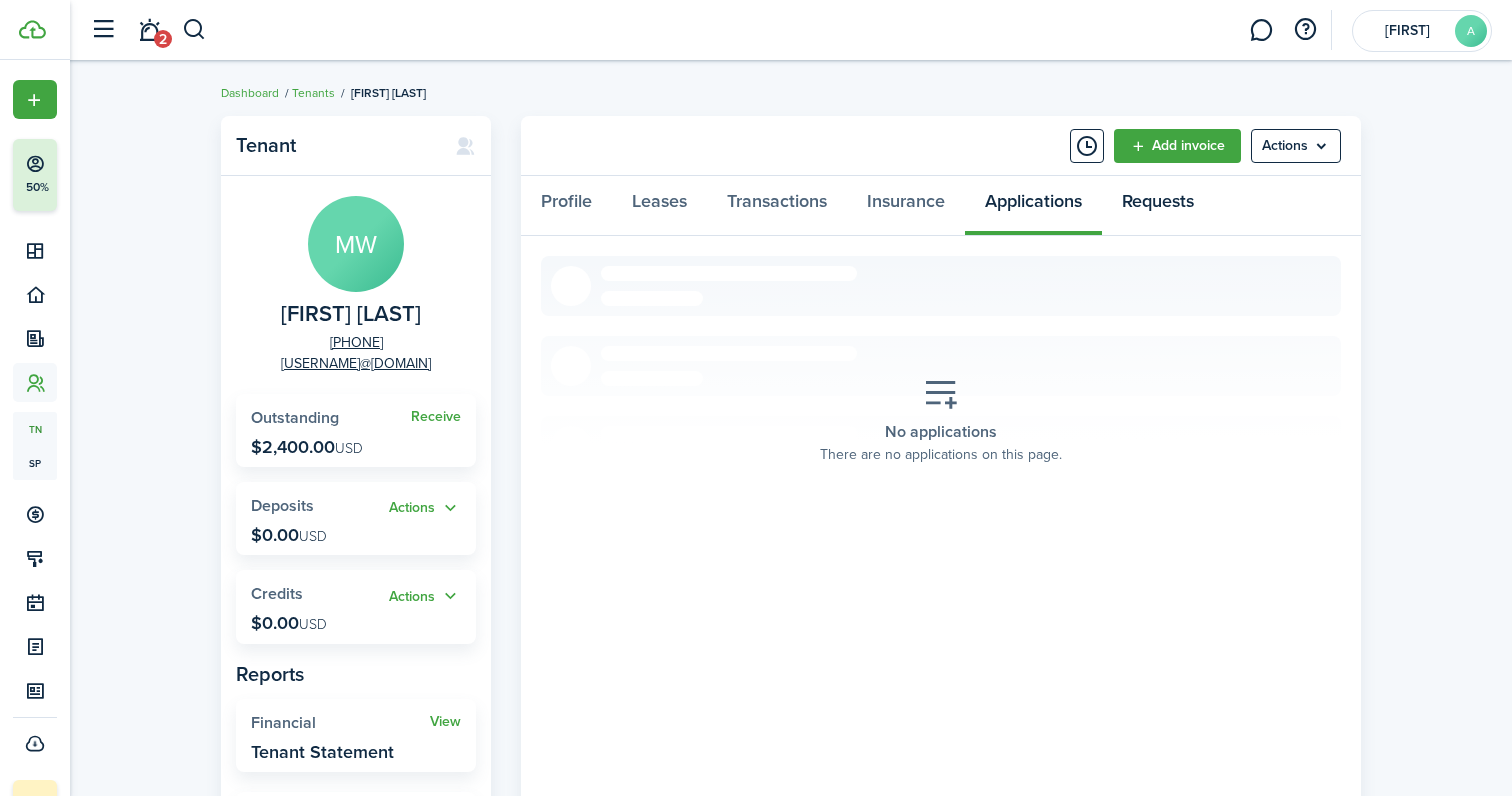 click on "Requests" at bounding box center [1158, 206] 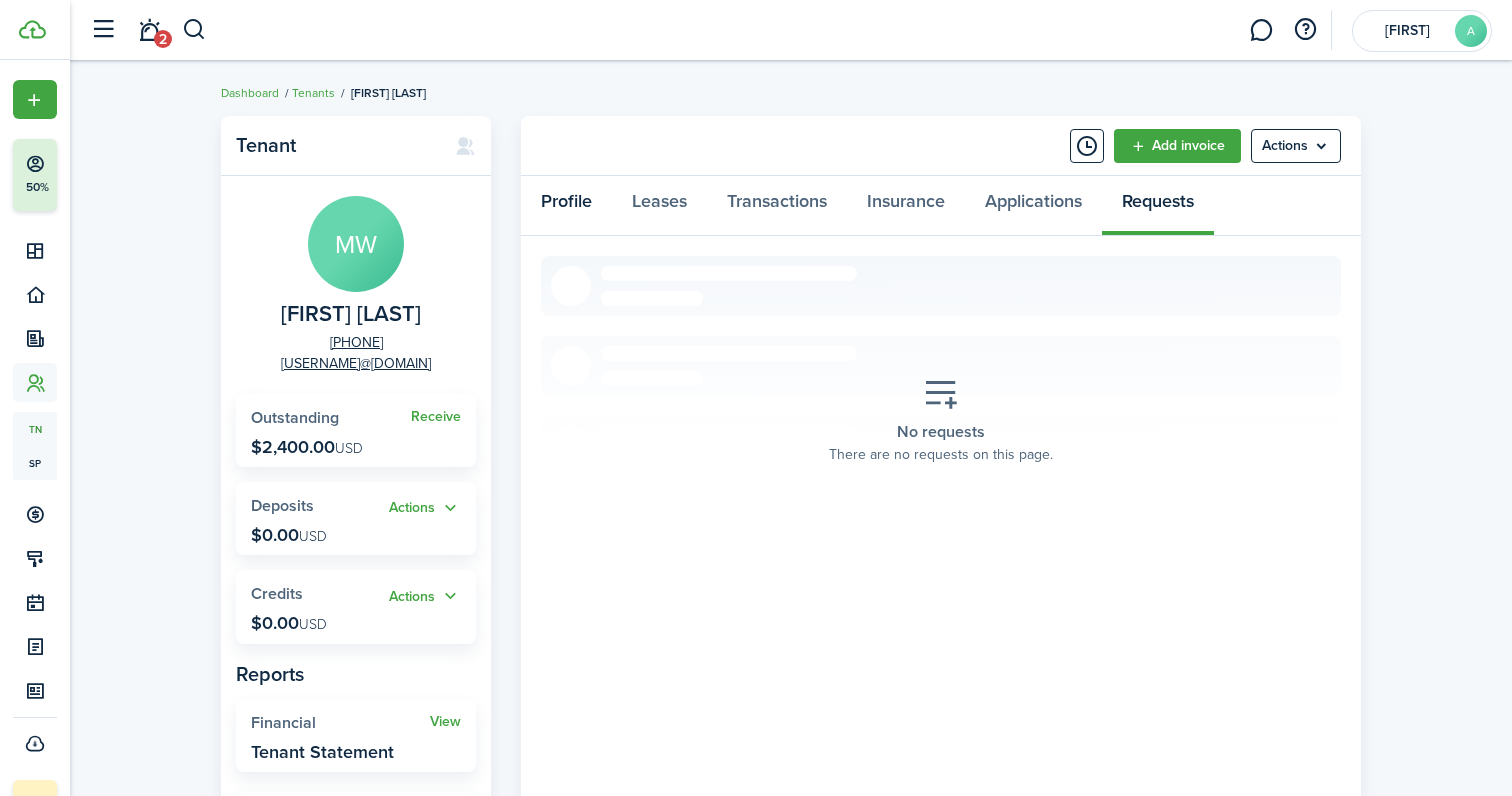 click on "Profile" at bounding box center (566, 206) 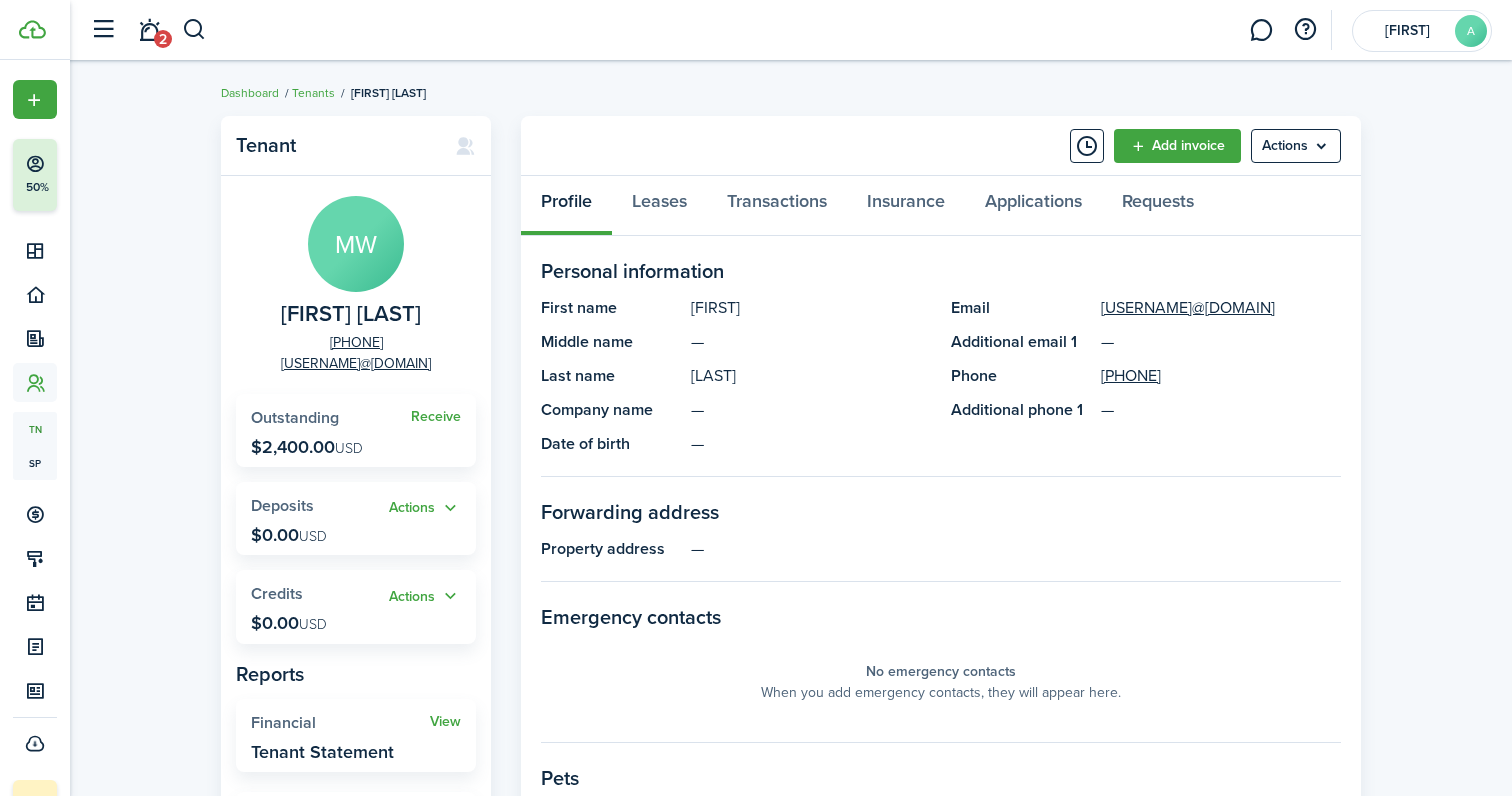 scroll, scrollTop: 0, scrollLeft: 0, axis: both 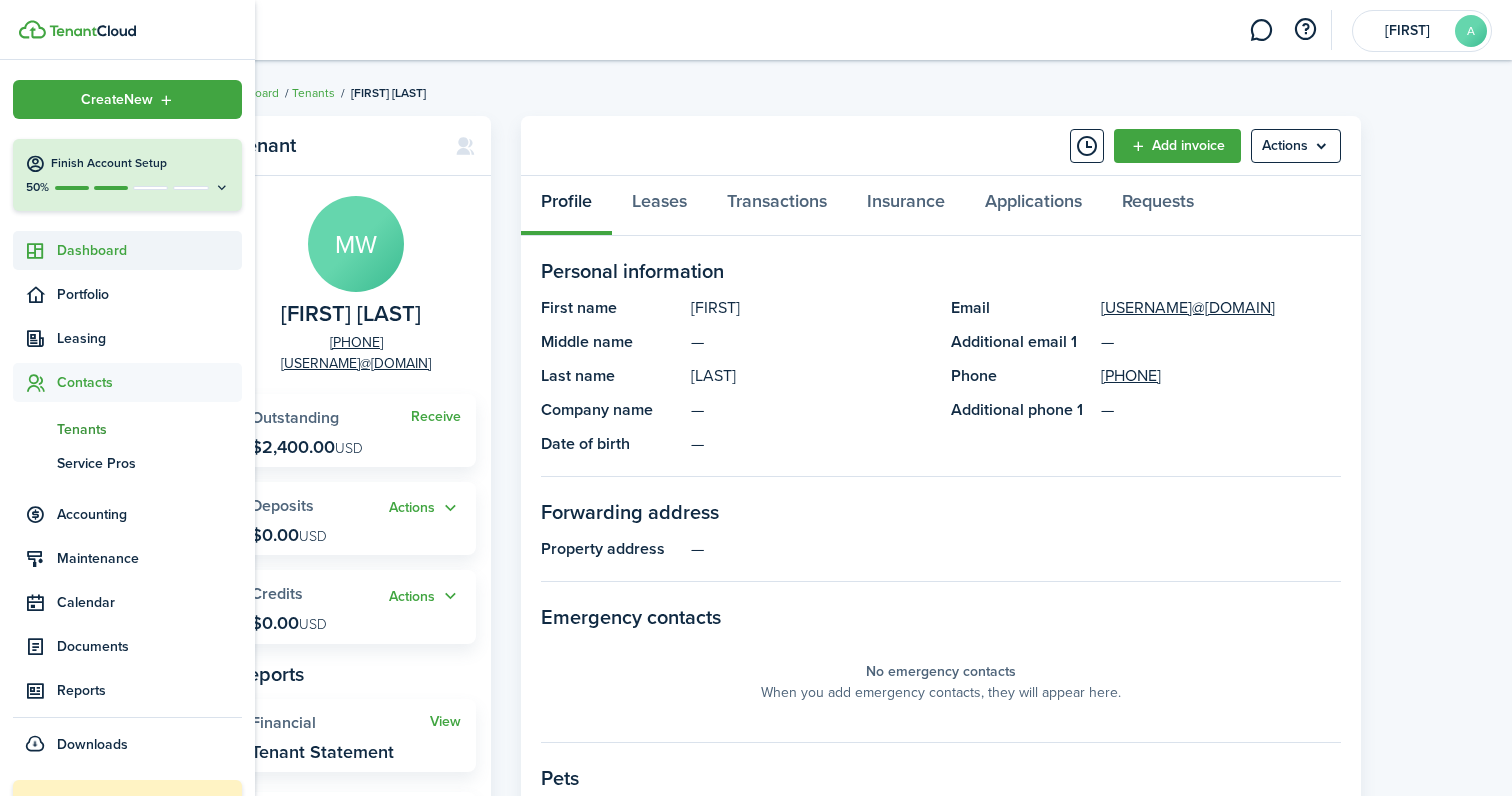 click at bounding box center [35, 250] 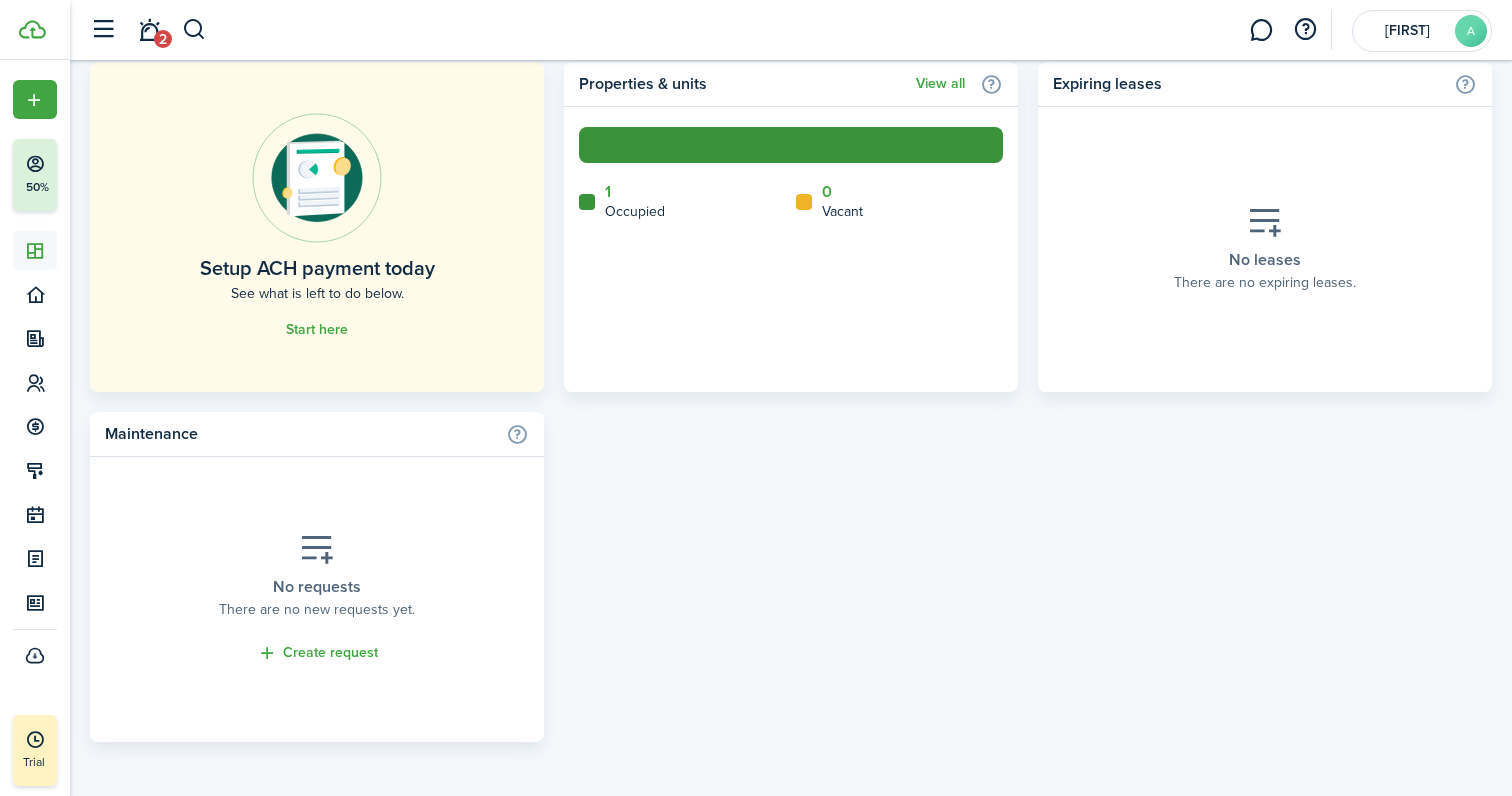 scroll, scrollTop: 1204, scrollLeft: 0, axis: vertical 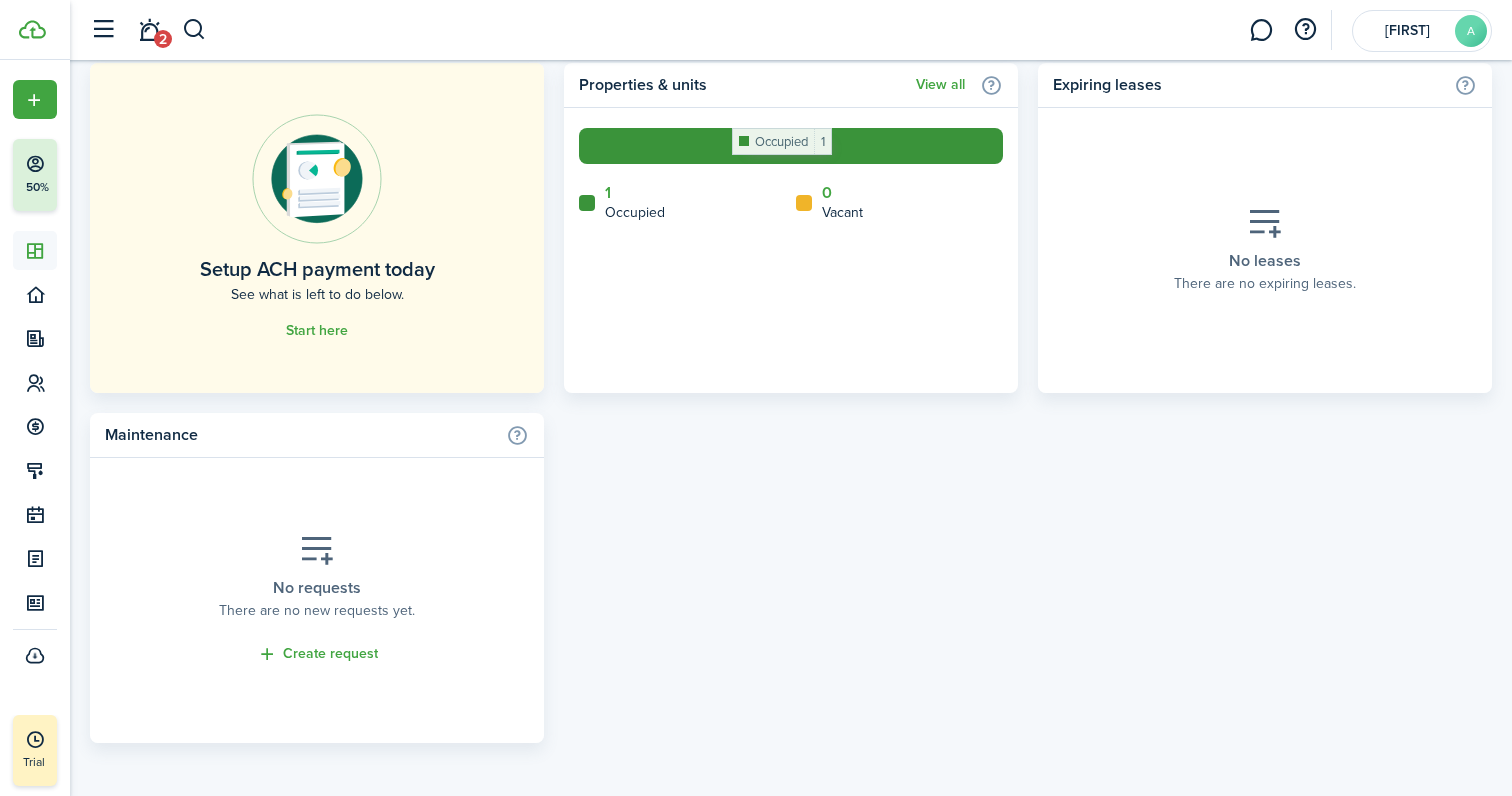 click at bounding box center [791, 146] 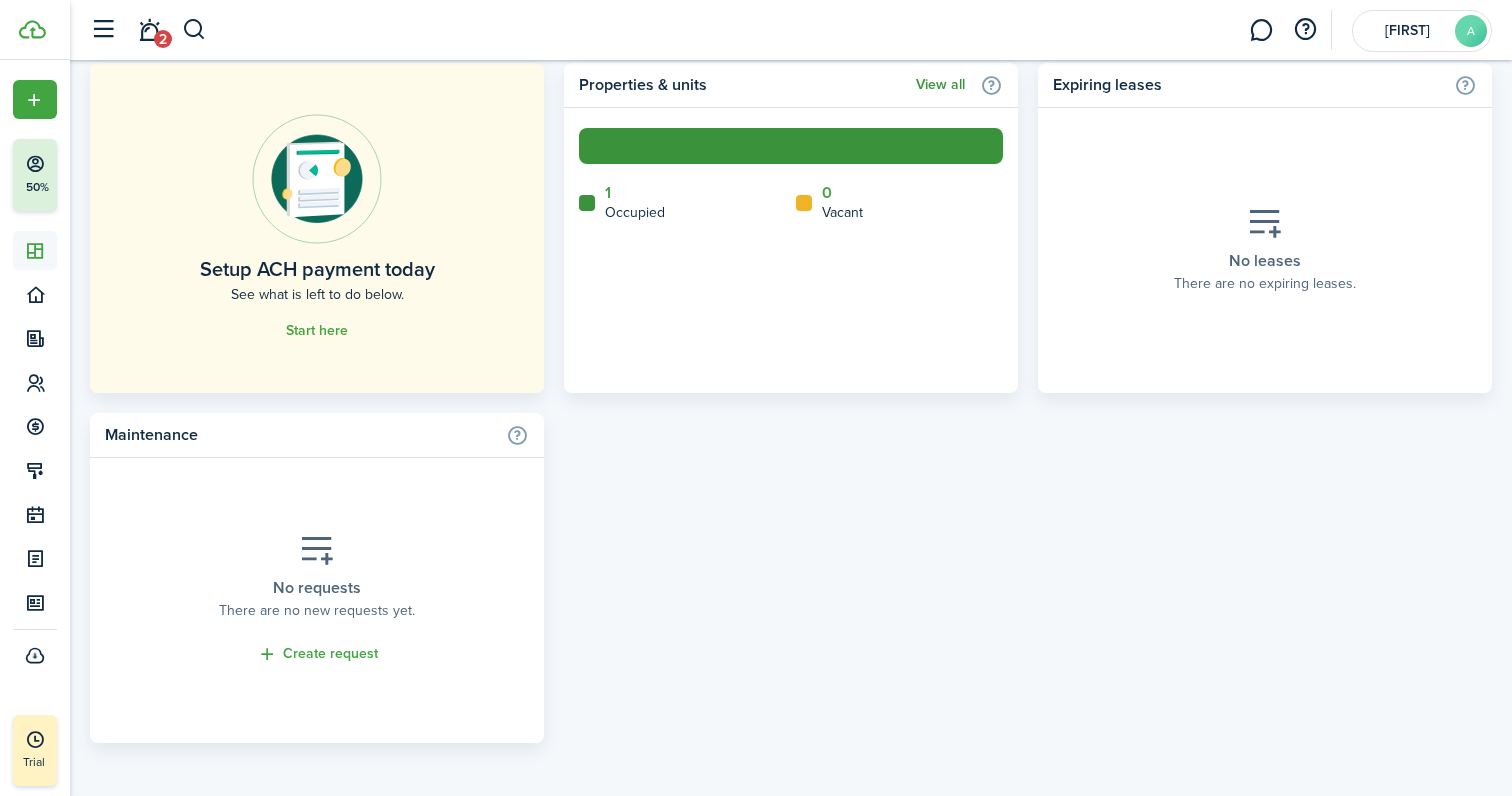 click on "View all" at bounding box center (940, 85) 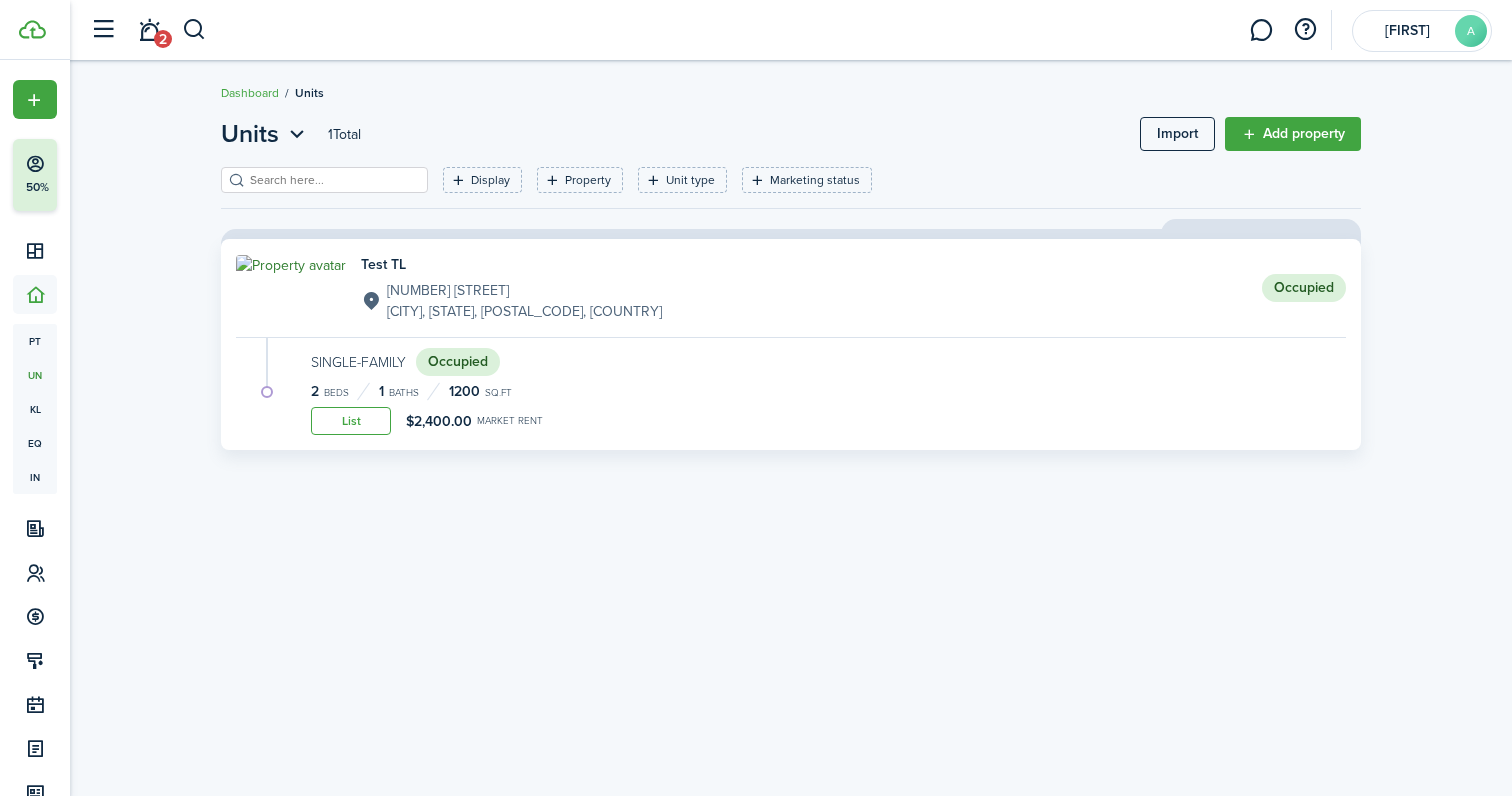 click on "Test TL [NUMBER] [STREET] [CITY], [STATE], [COUNTRY] Occupied" at bounding box center (791, 288) 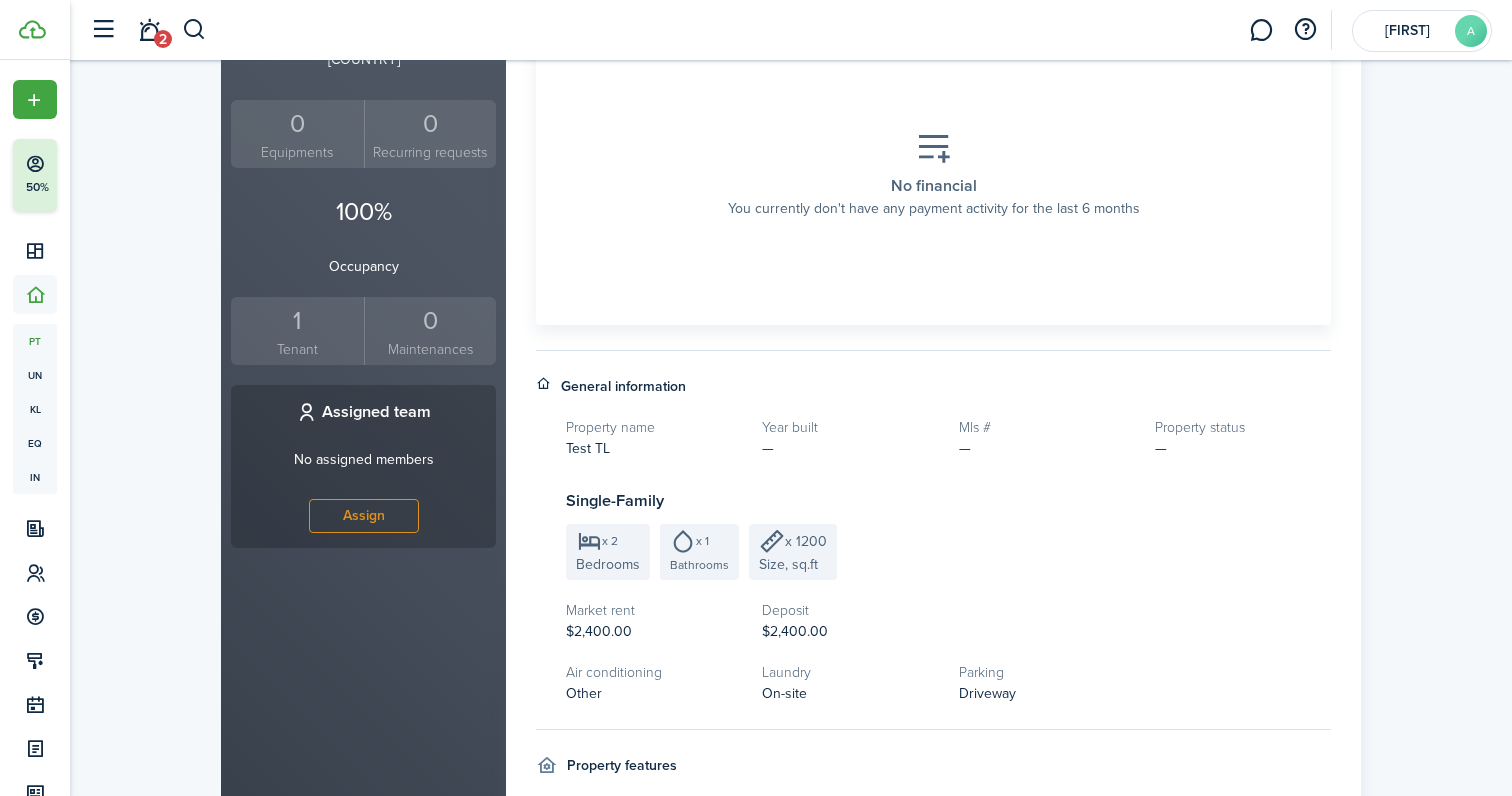 scroll, scrollTop: 274, scrollLeft: 0, axis: vertical 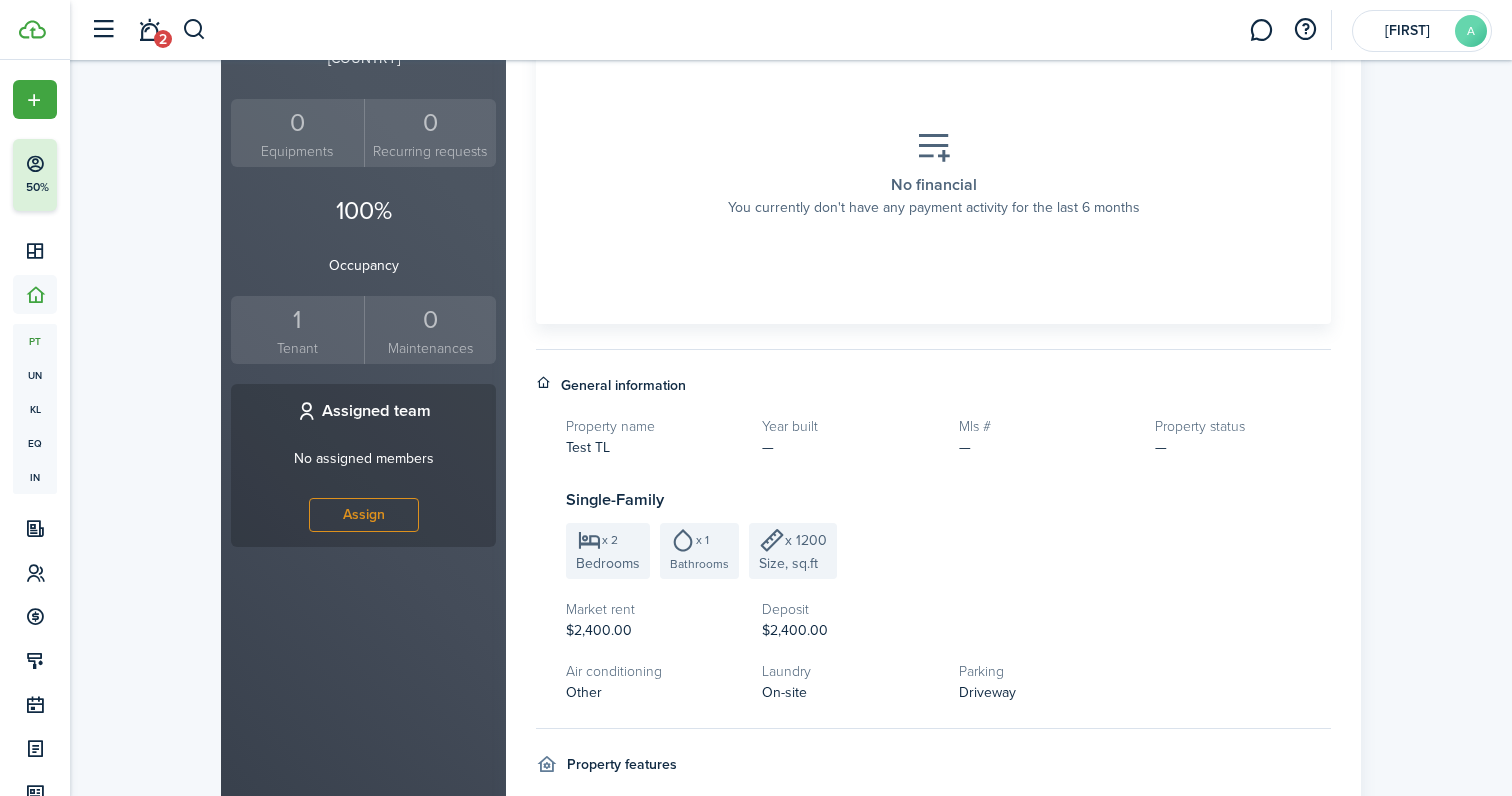 click on "1" at bounding box center [297, 320] 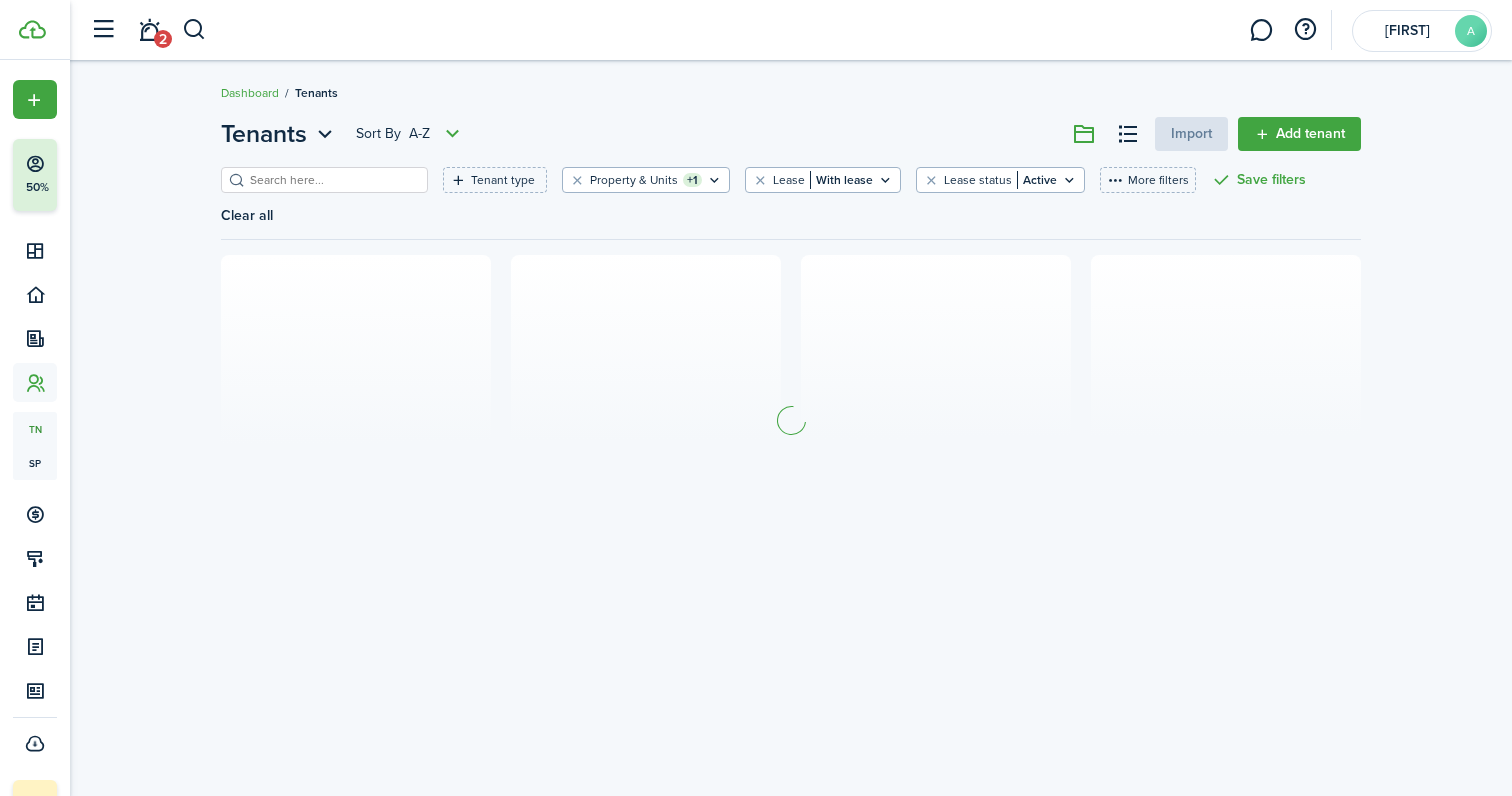 scroll, scrollTop: 0, scrollLeft: 0, axis: both 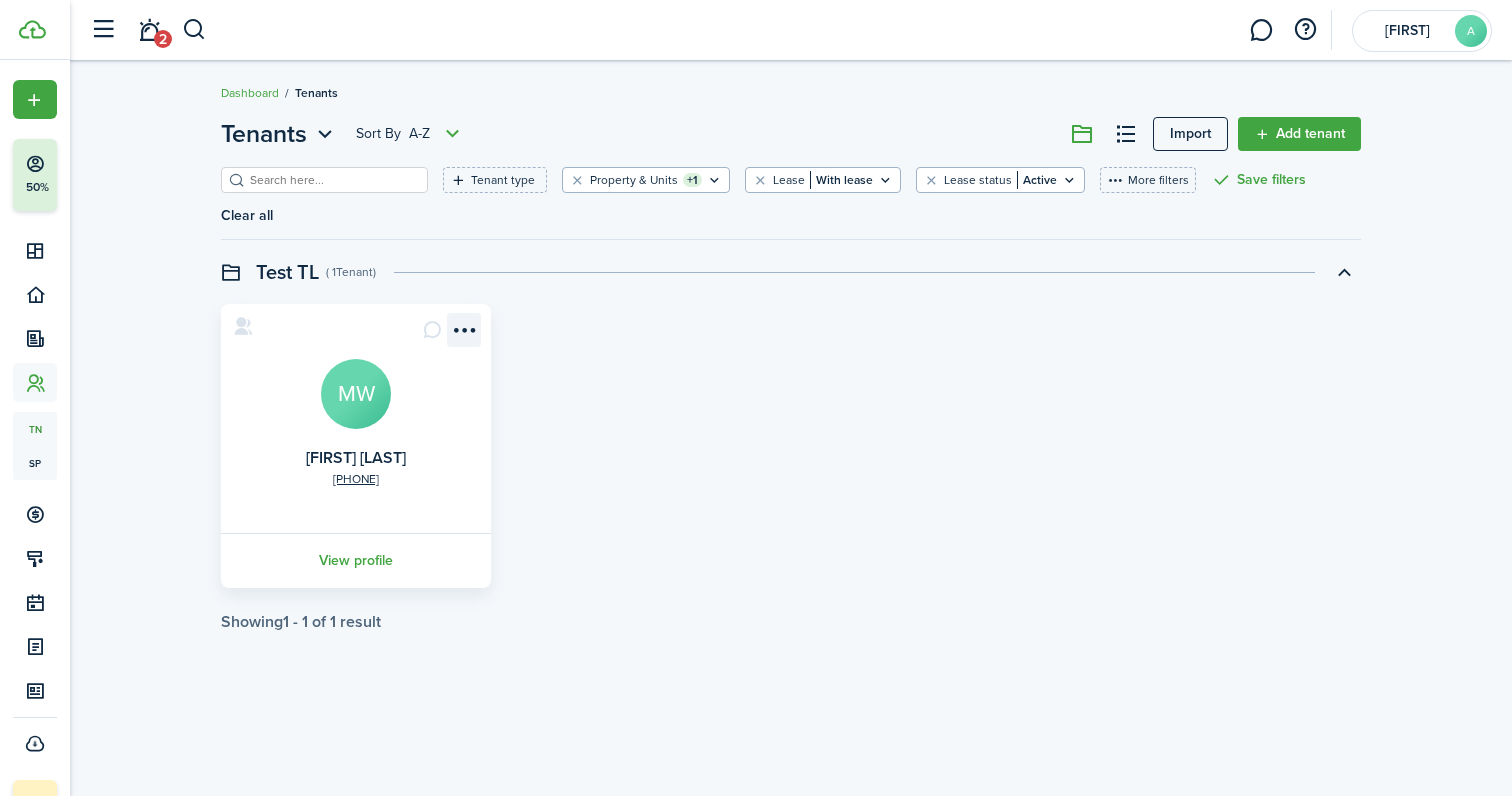 click at bounding box center (464, 330) 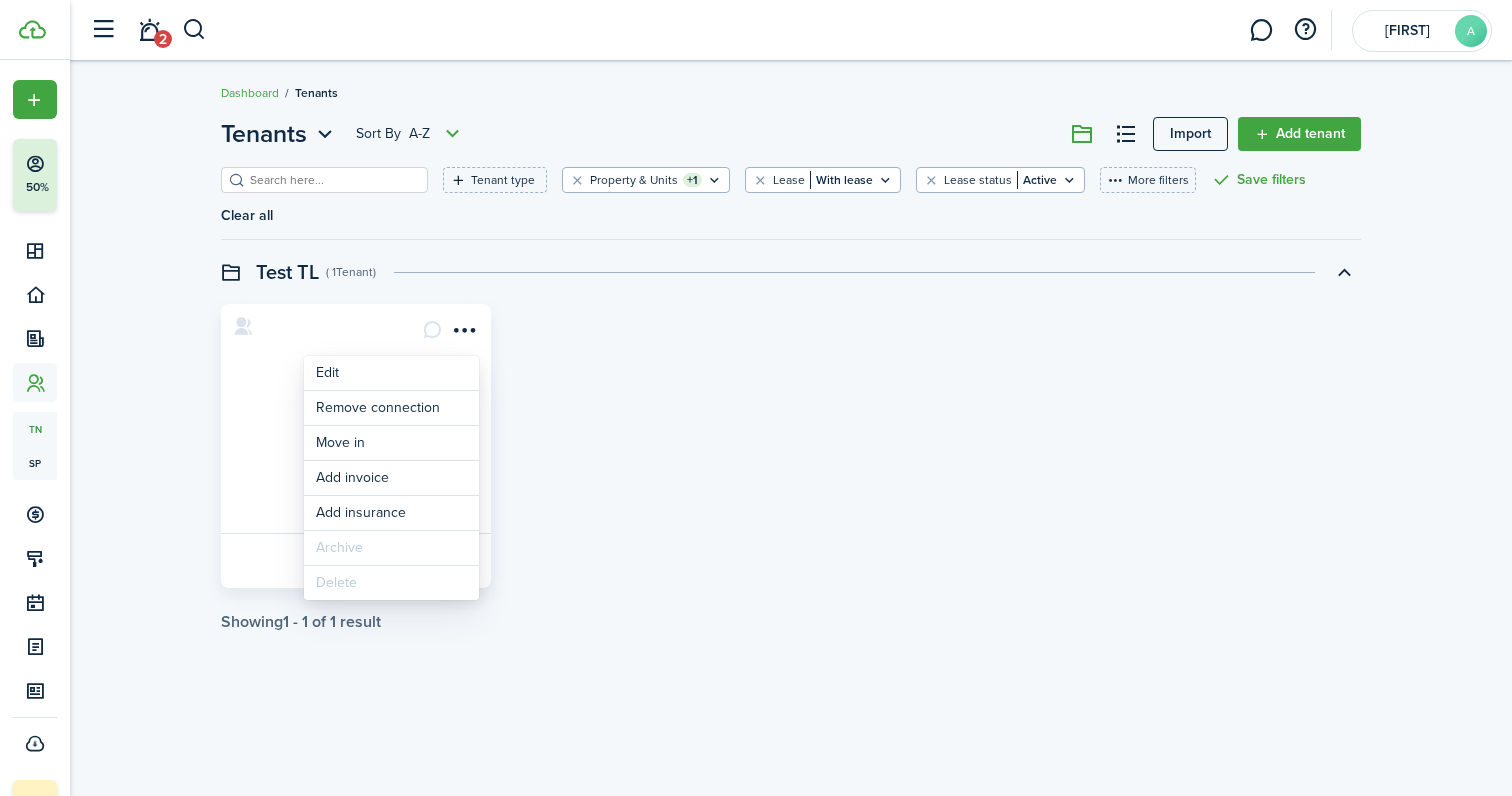 click on "[PHONE] [FIRST] [LAST] MW View profile" at bounding box center (791, 446) 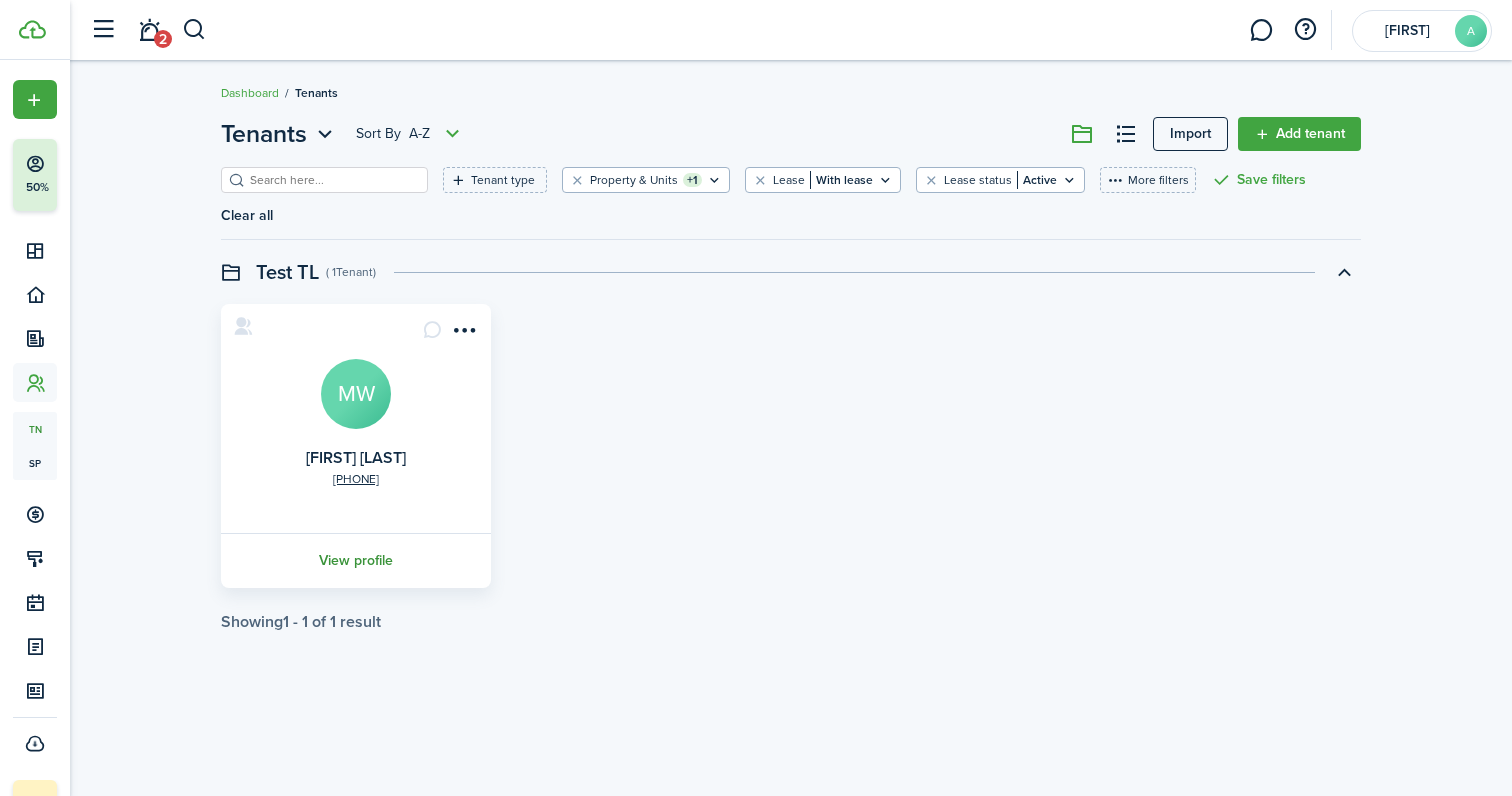 click on "View profile" at bounding box center [356, 560] 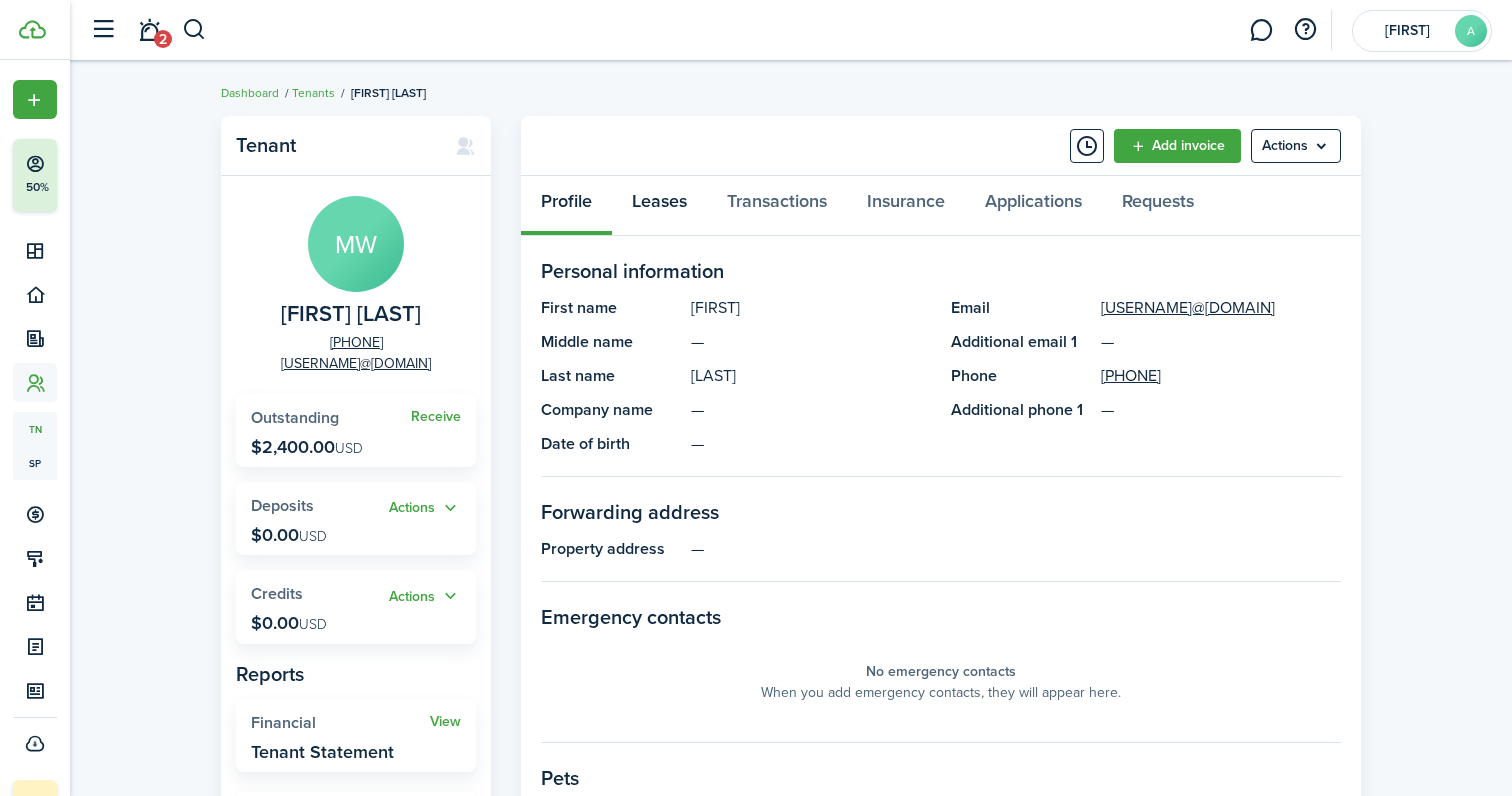 click on "Leases" at bounding box center [659, 206] 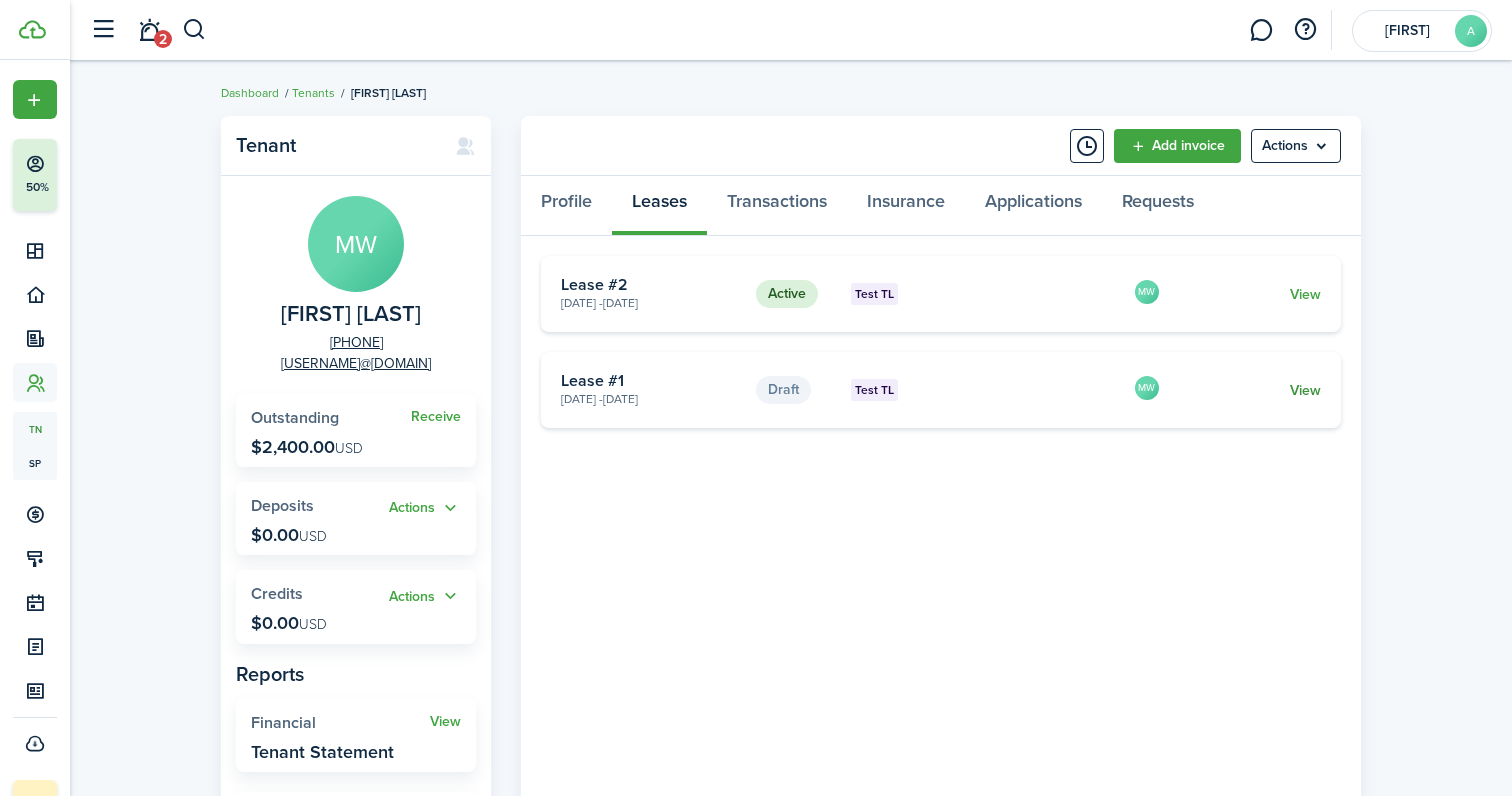 click on "View" at bounding box center (1305, 390) 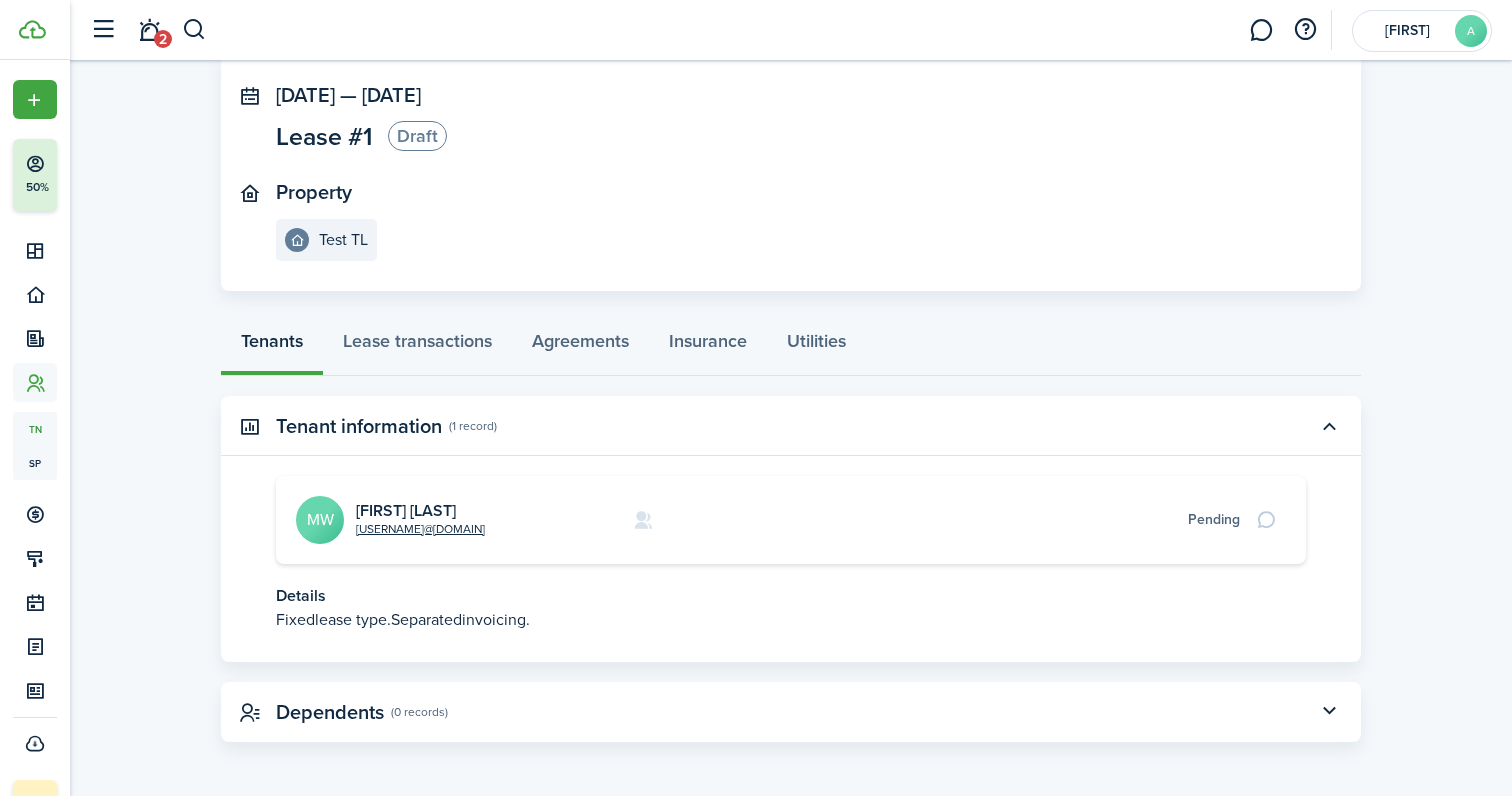 scroll, scrollTop: 109, scrollLeft: 0, axis: vertical 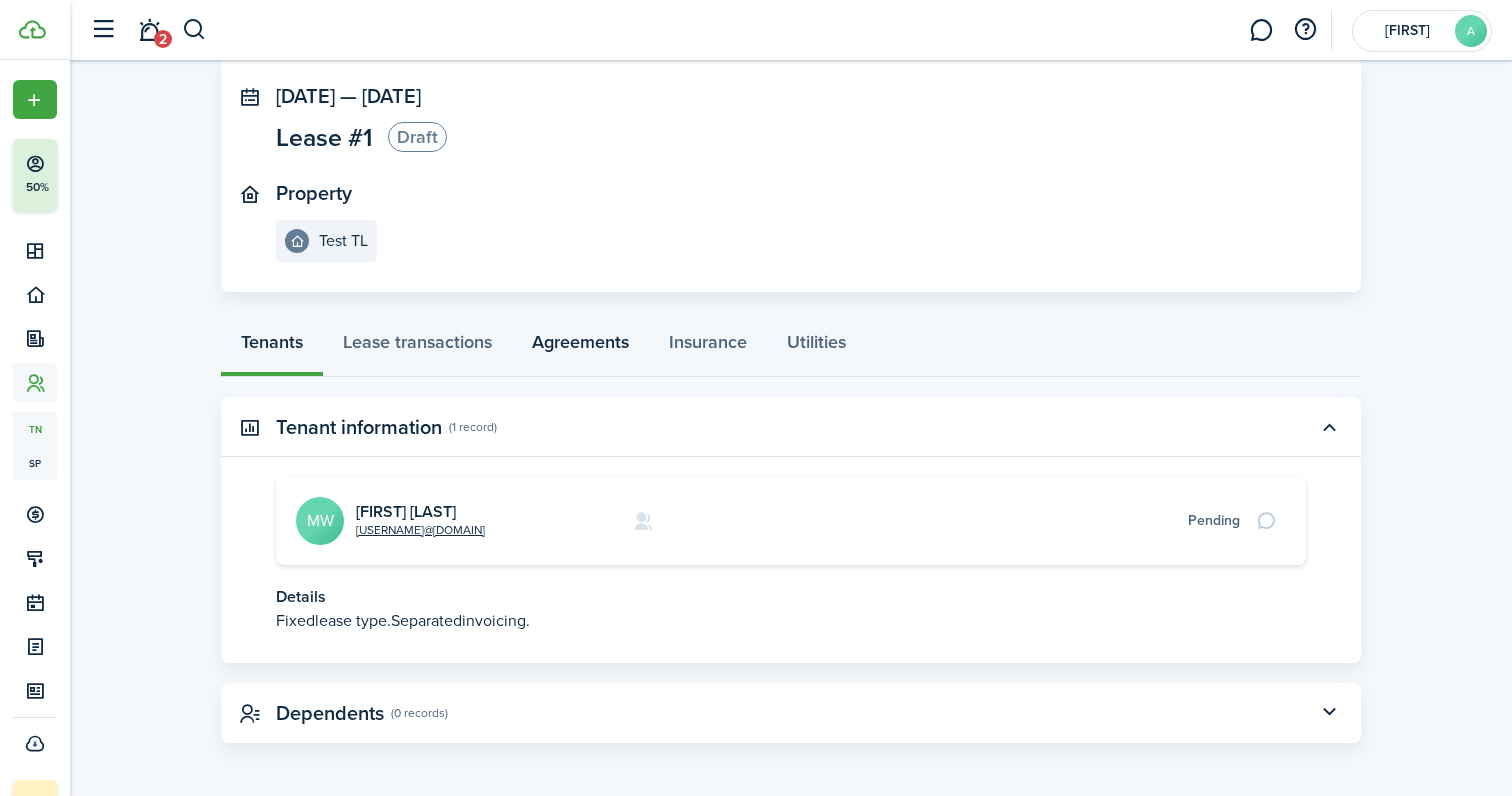 click on "Agreements" at bounding box center [580, 347] 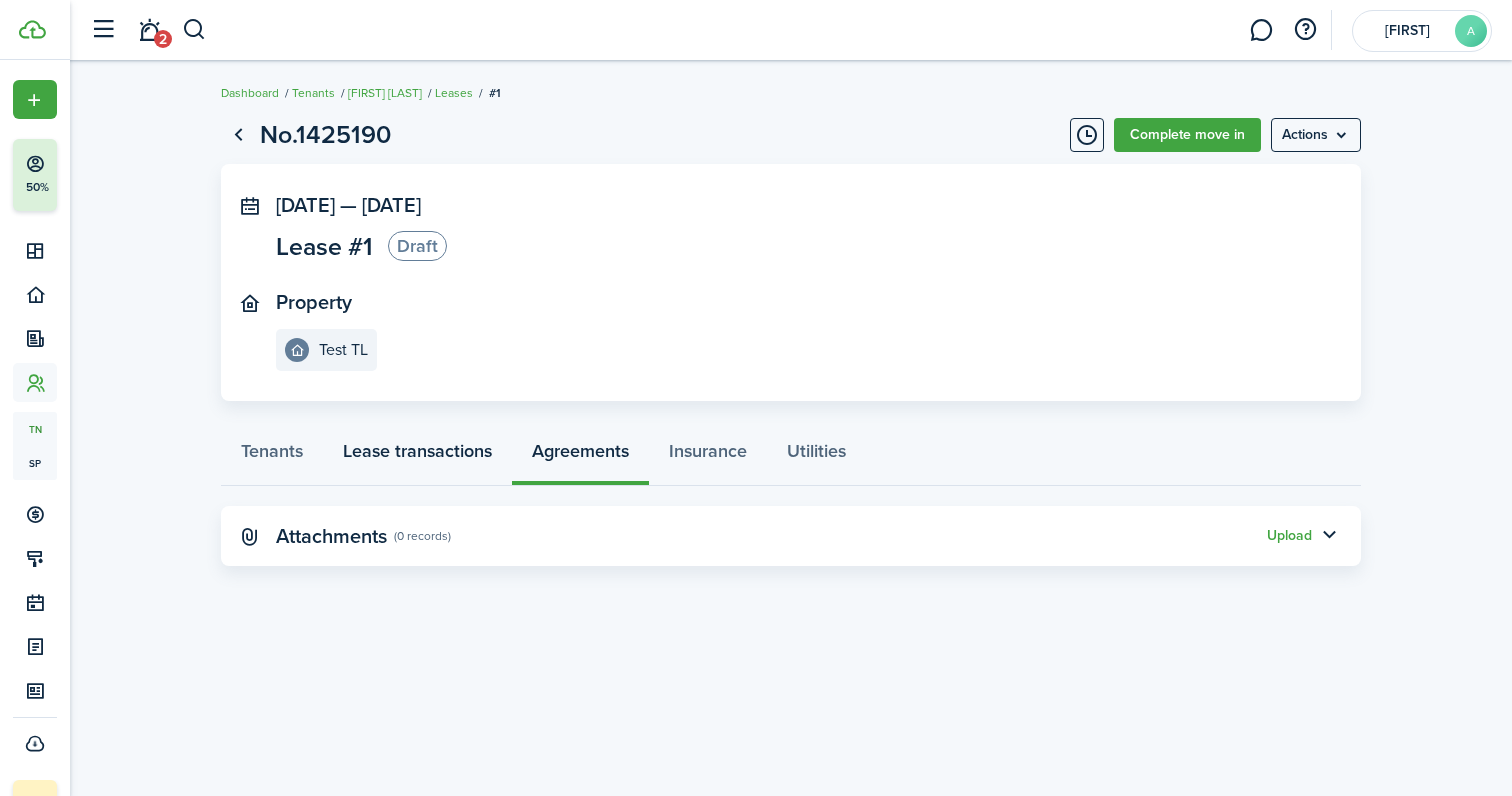 click on "Lease transactions" at bounding box center [417, 456] 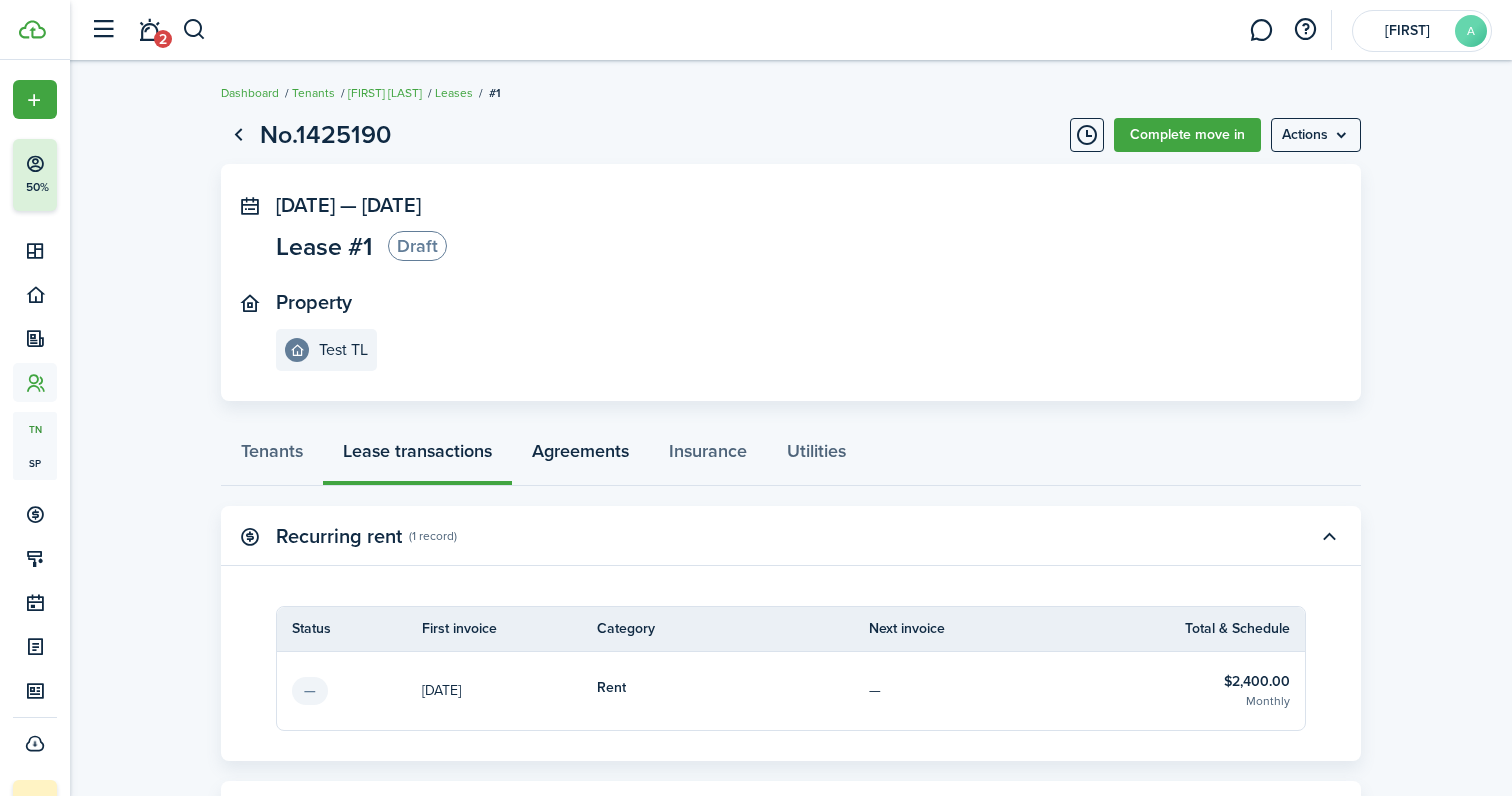 click on "Agreements" at bounding box center [580, 456] 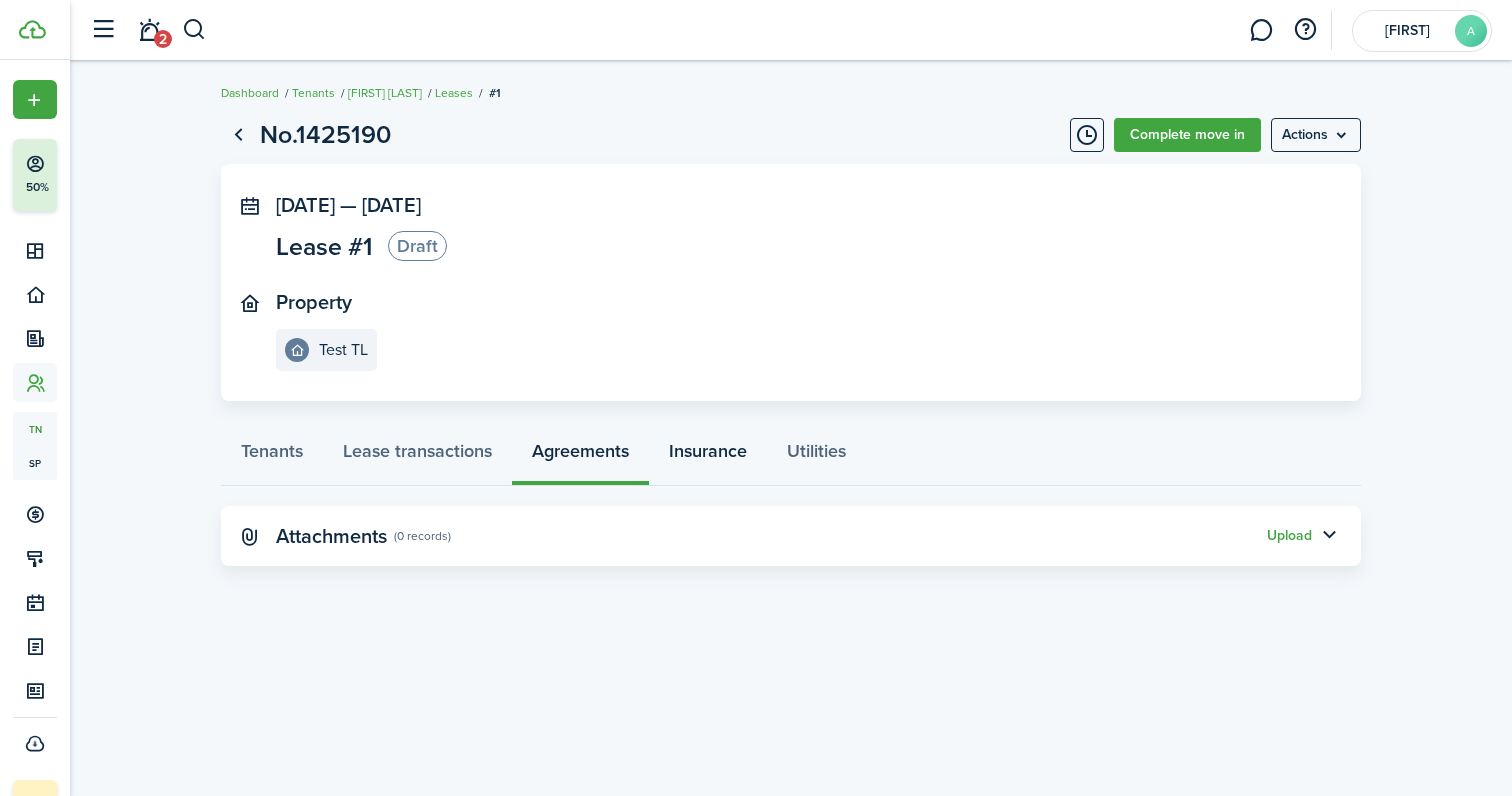 click on "Insurance" at bounding box center [708, 456] 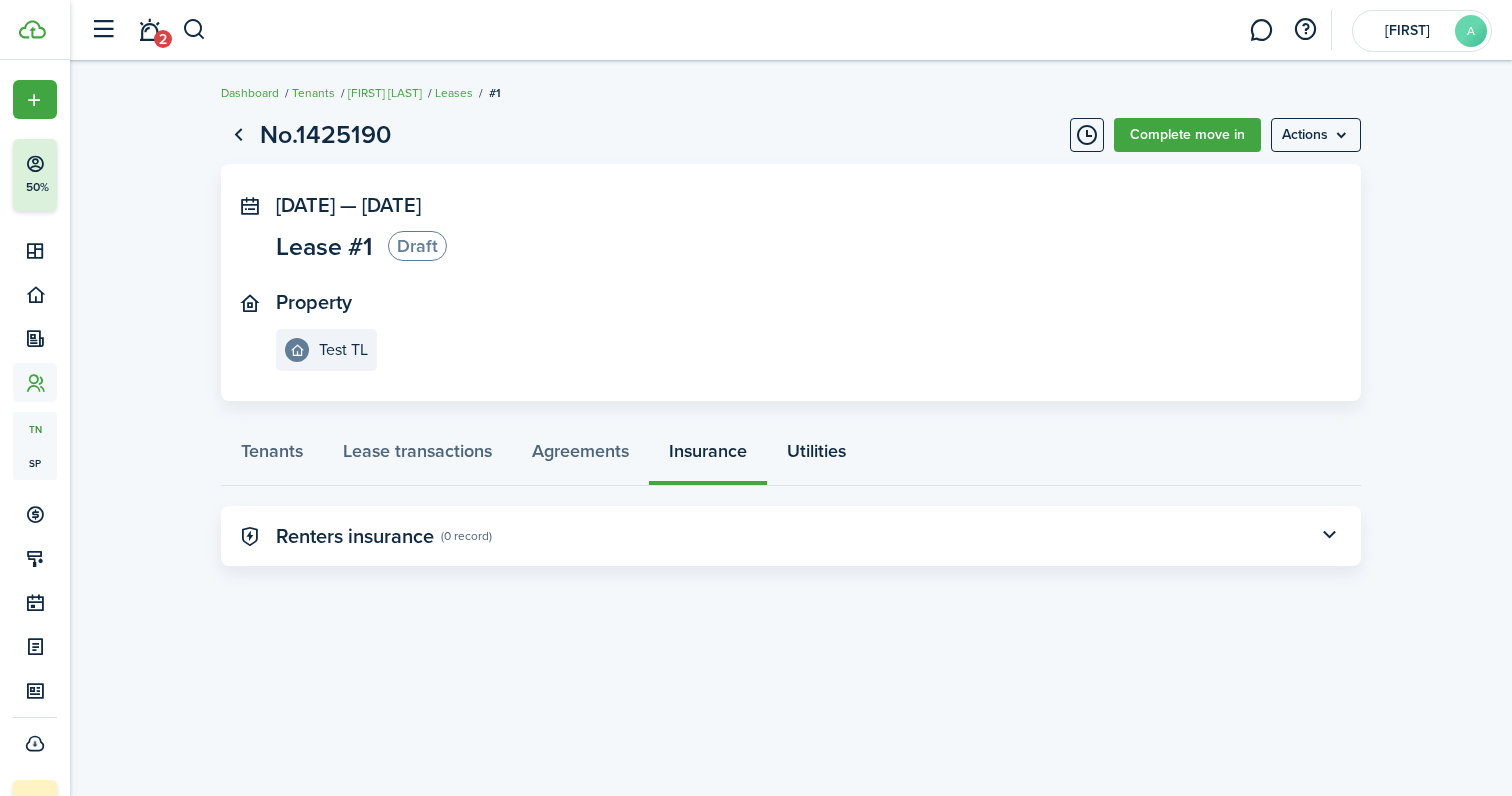 click on "Utilities" at bounding box center [816, 456] 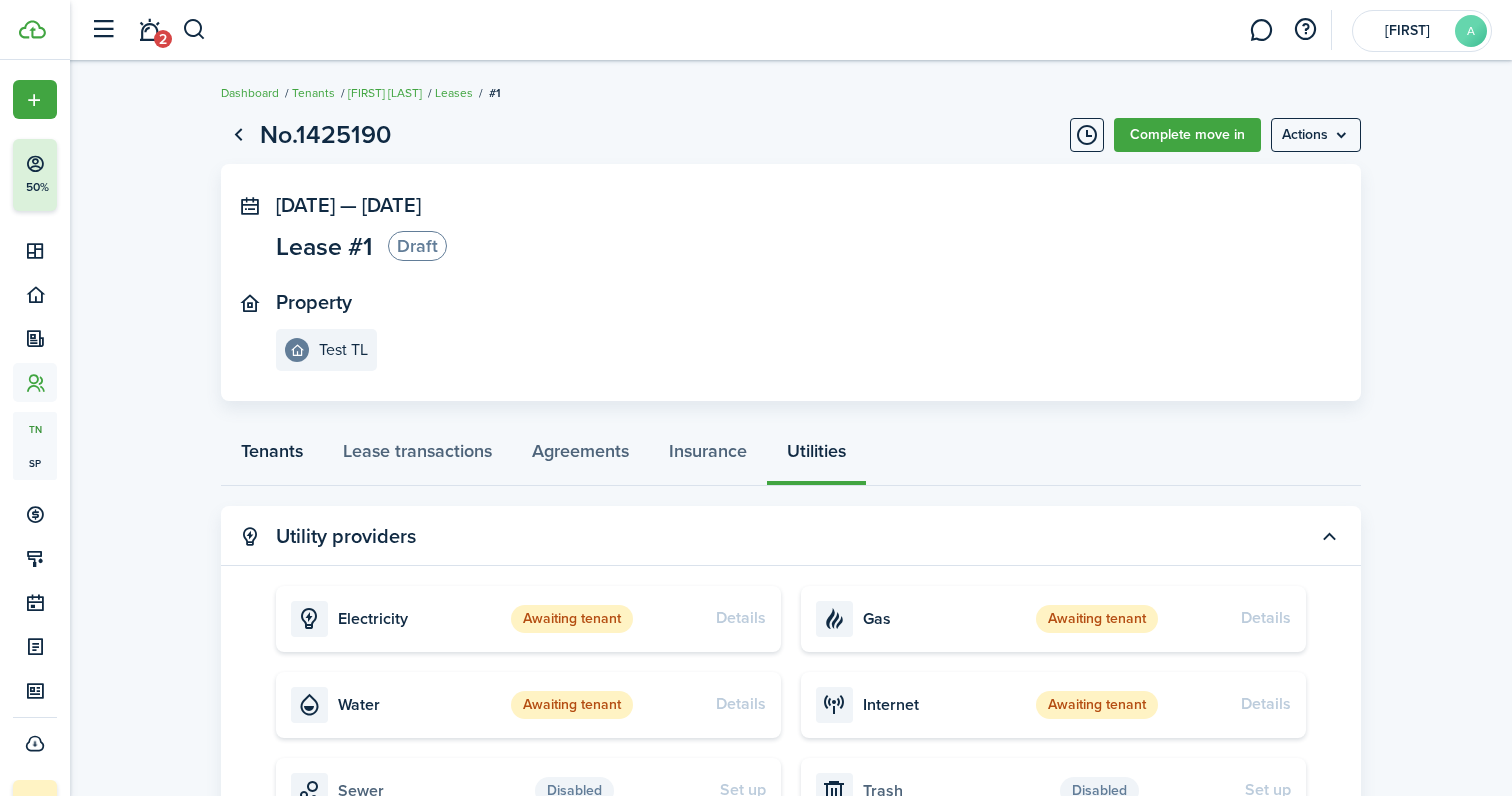 click on "Tenants" at bounding box center [272, 456] 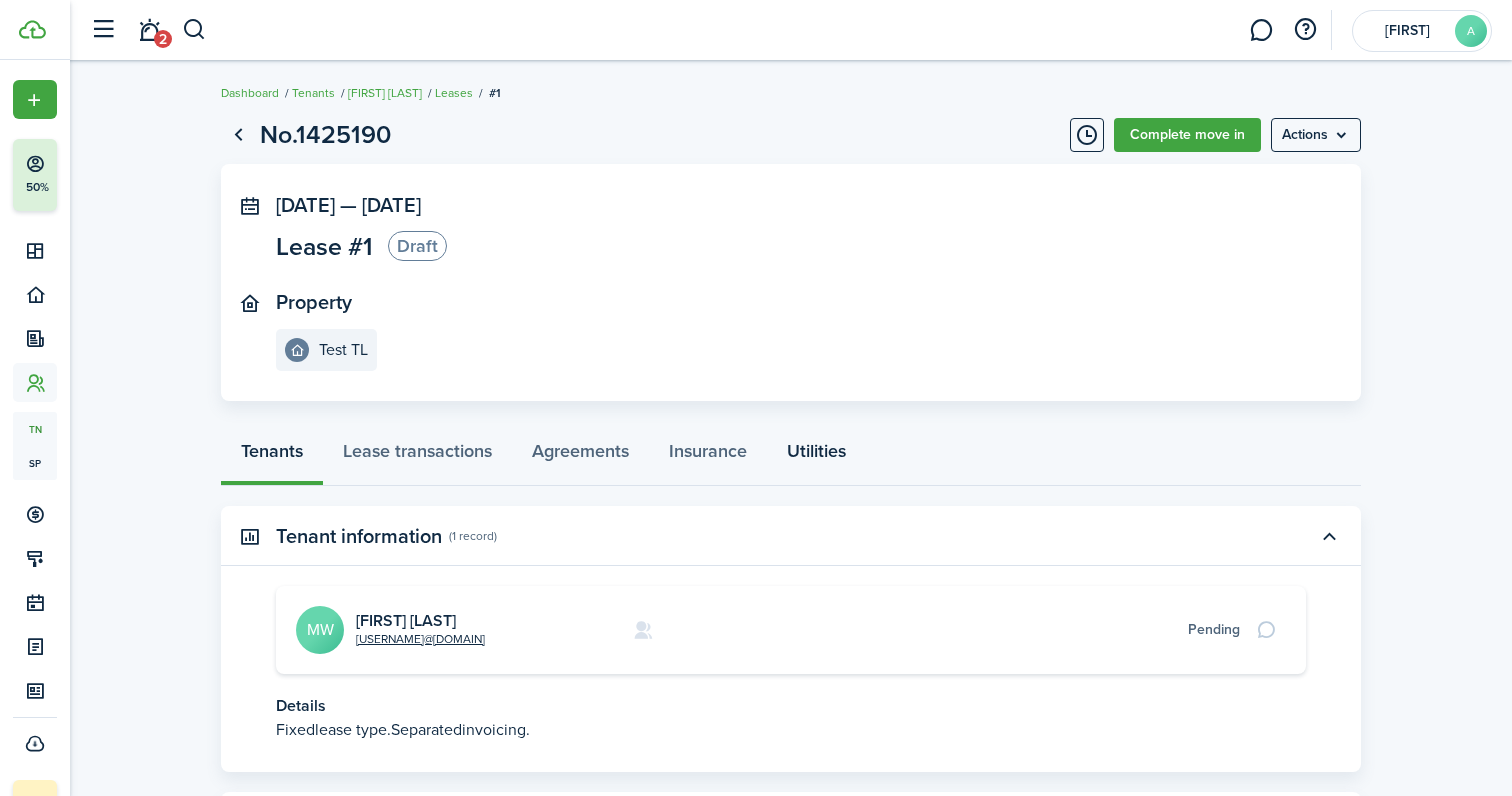 click on "Utilities" at bounding box center [816, 456] 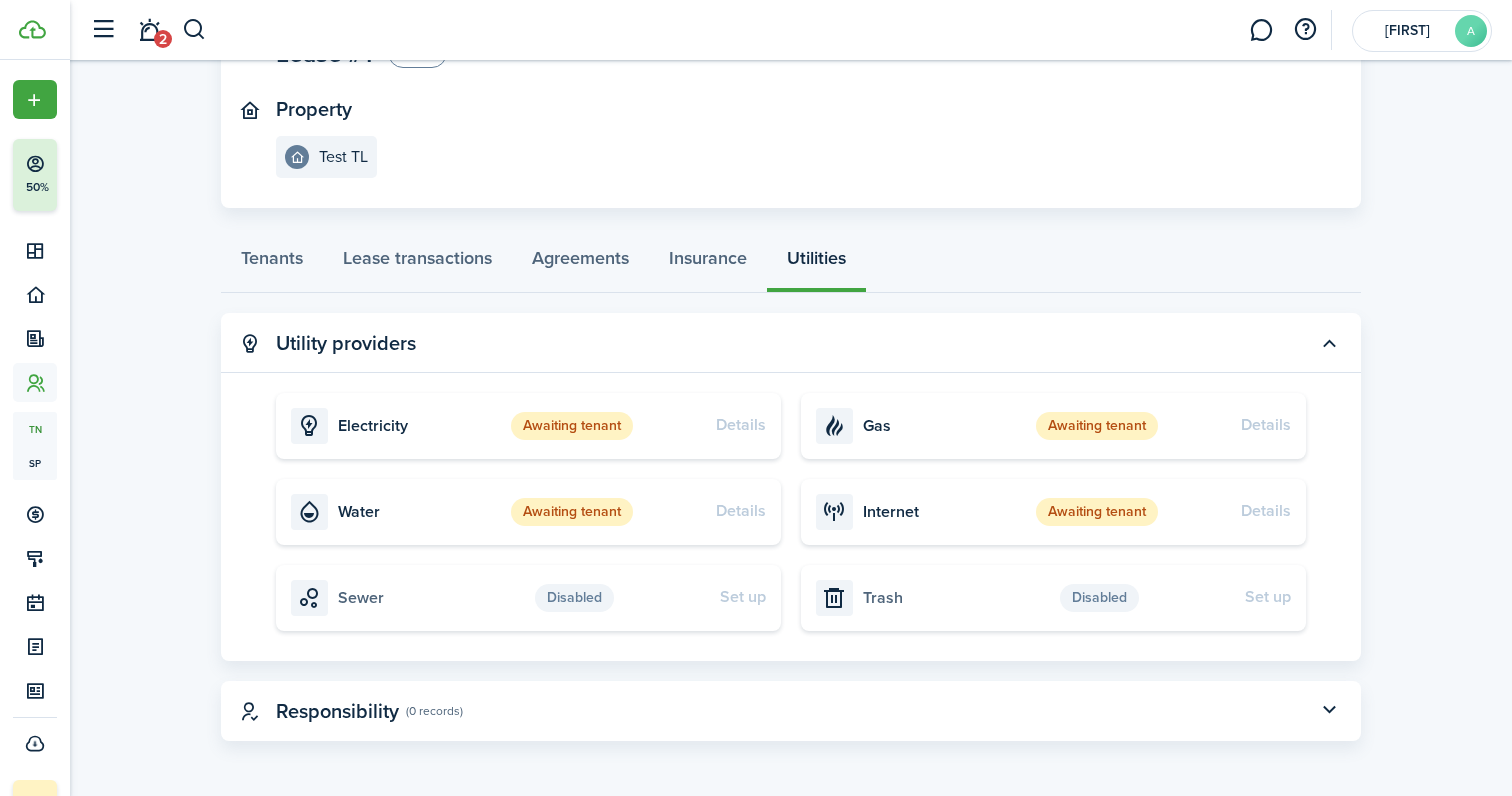 scroll, scrollTop: 191, scrollLeft: 0, axis: vertical 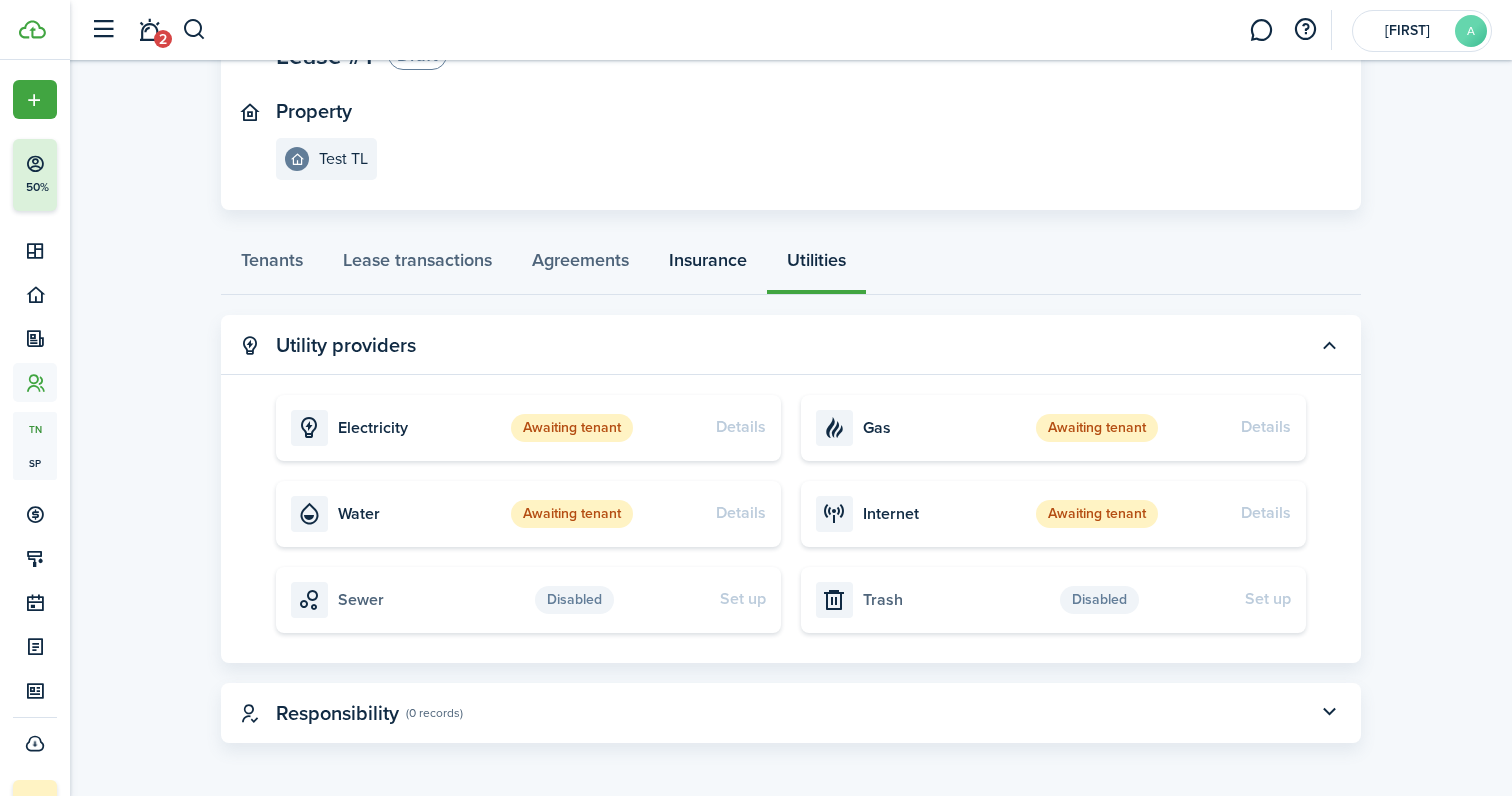 click on "Insurance" at bounding box center (708, 265) 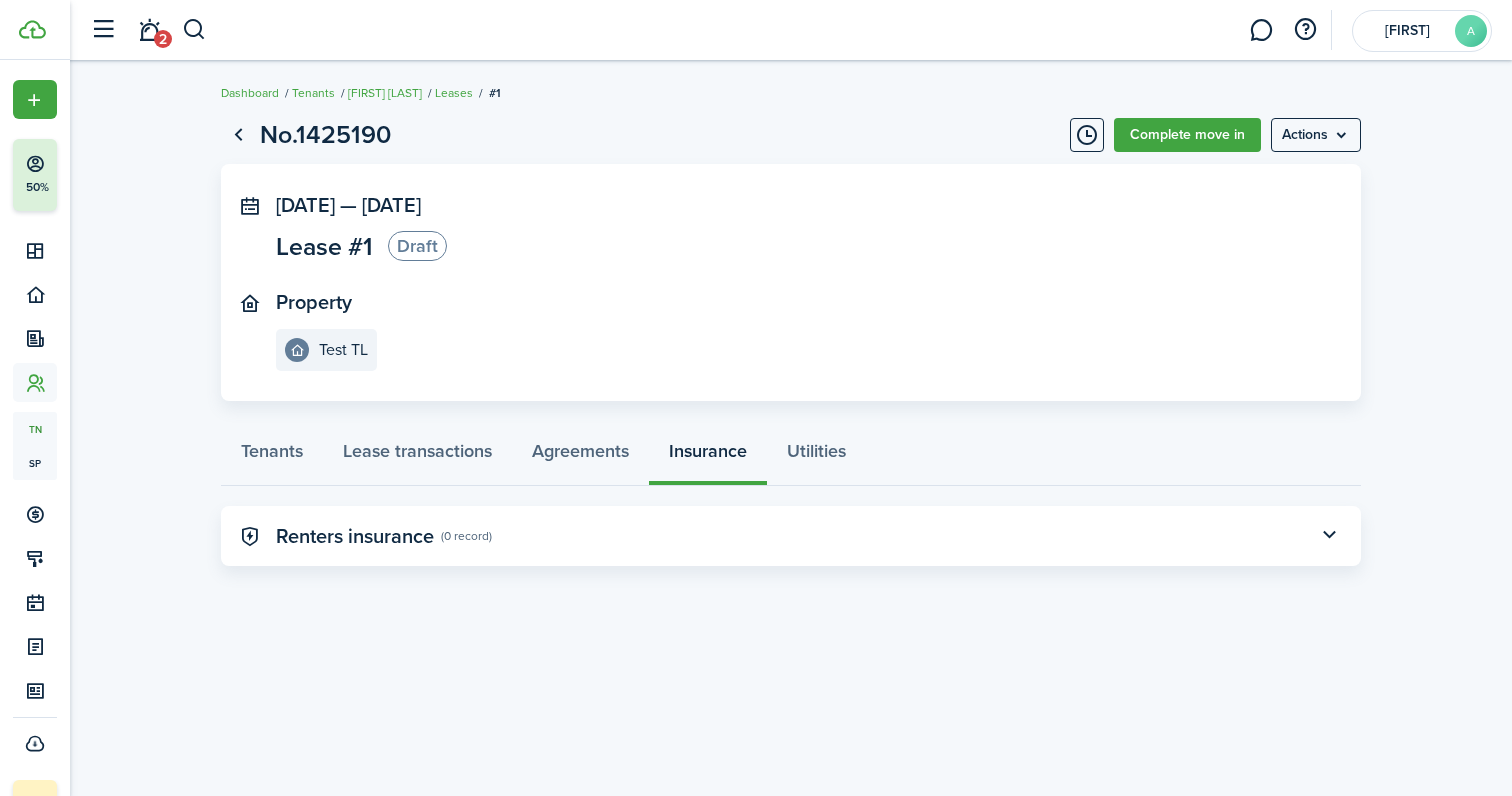 click on "Draft" at bounding box center (417, 246) 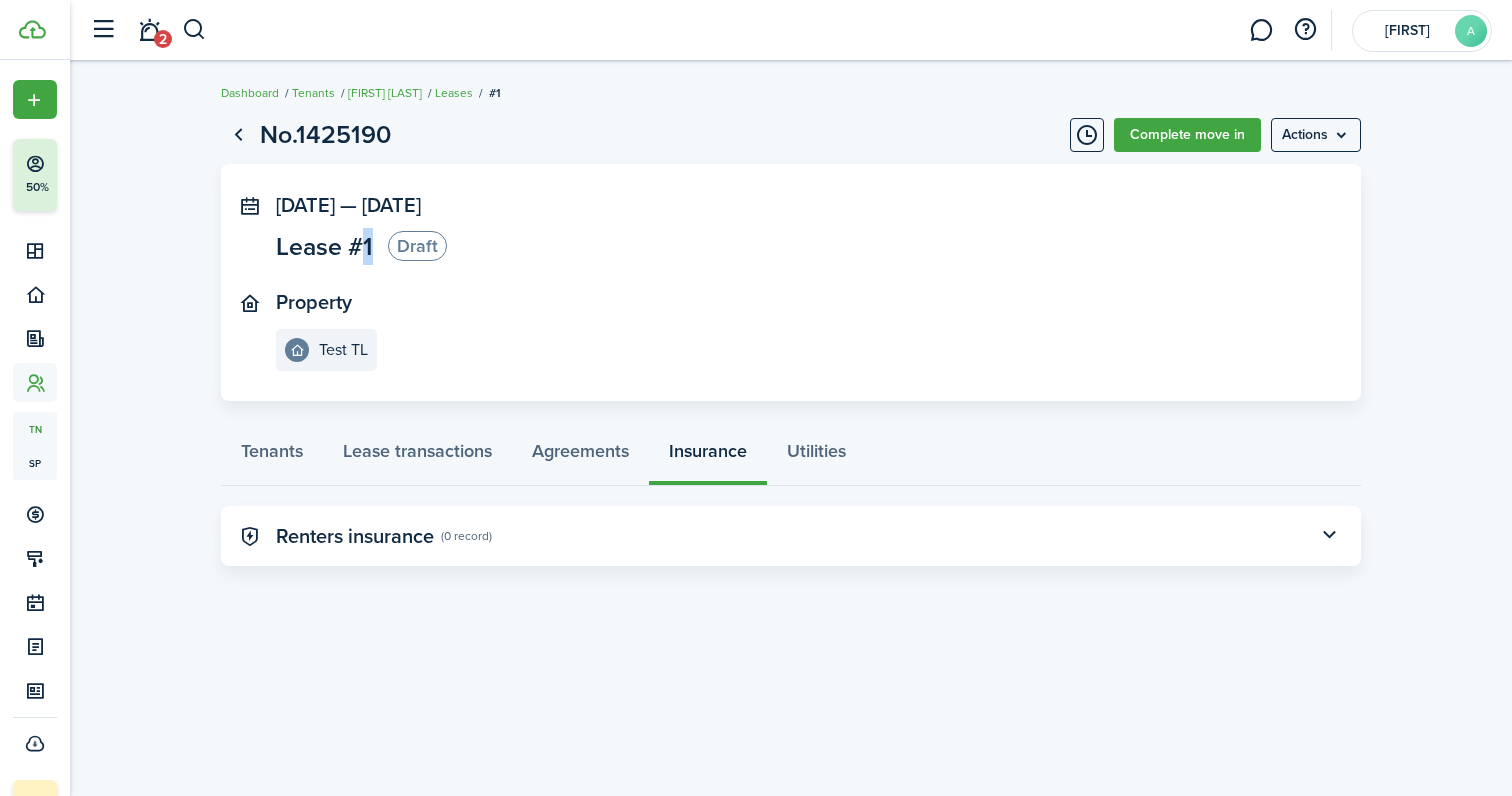 click on "Lease #1" at bounding box center (324, 246) 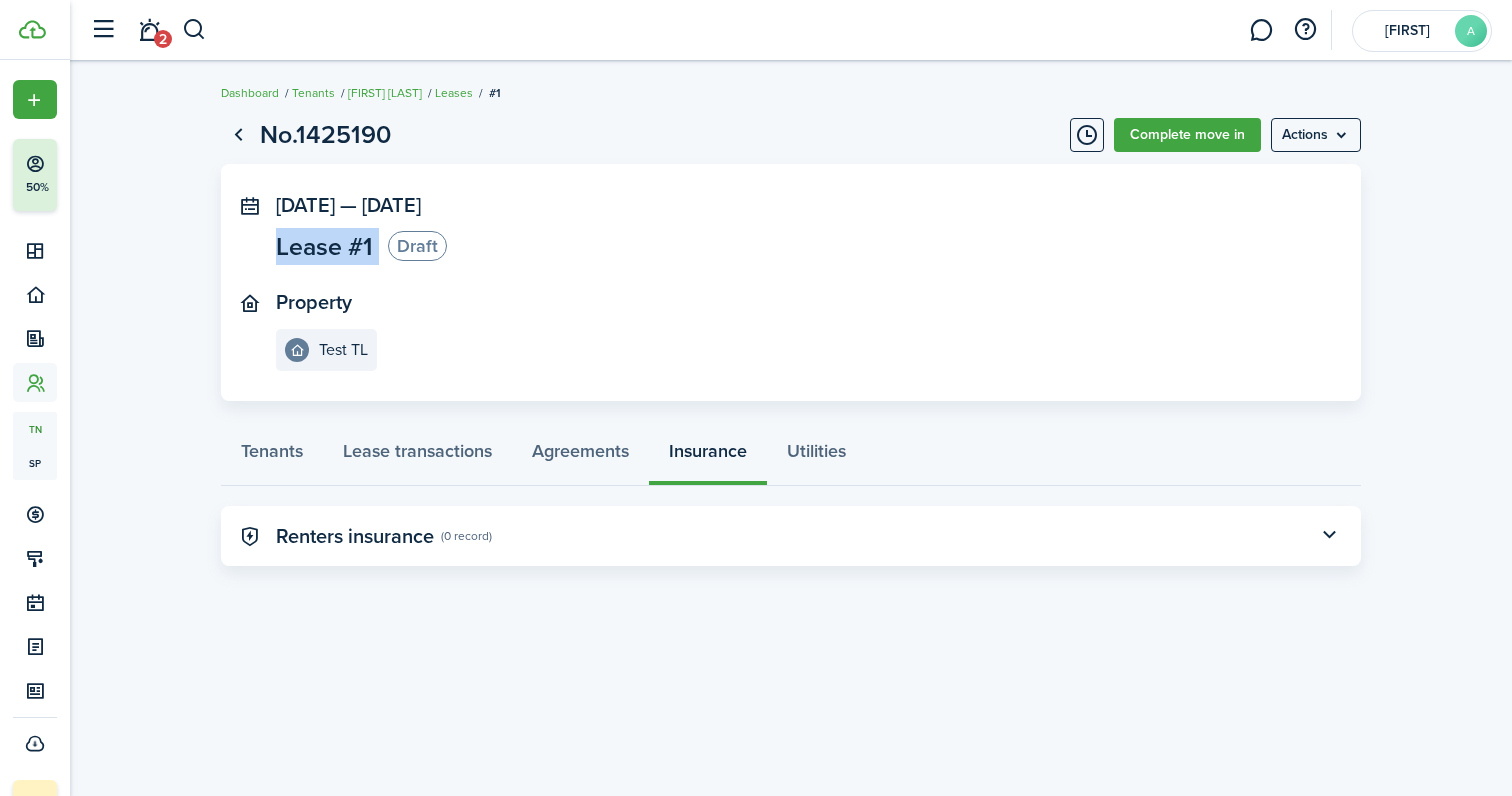 click on "Lease #1" at bounding box center (324, 246) 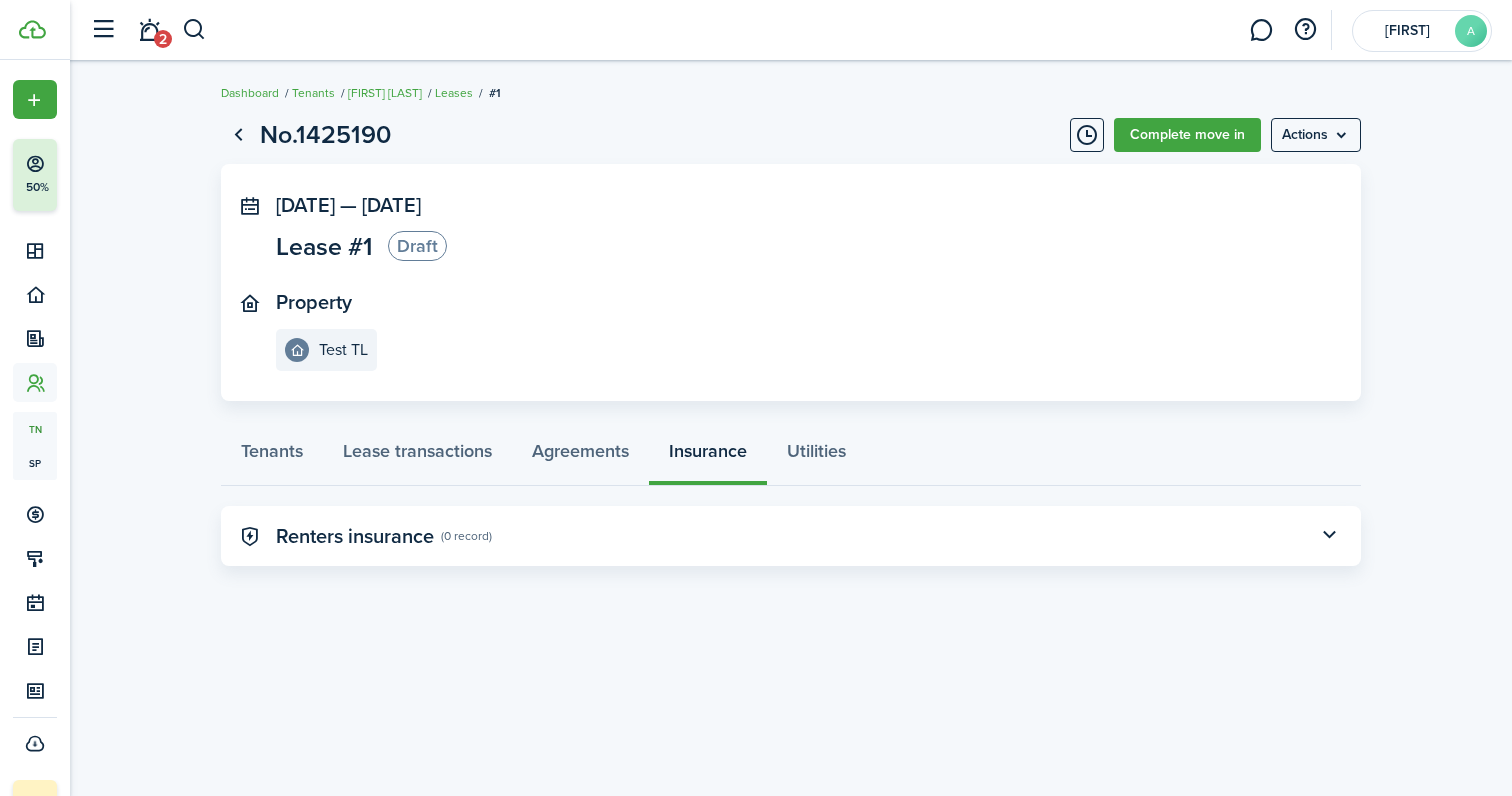 click on "[DATE] — [DATE] Lease #1 Draft Property Test TL" at bounding box center (791, 282) 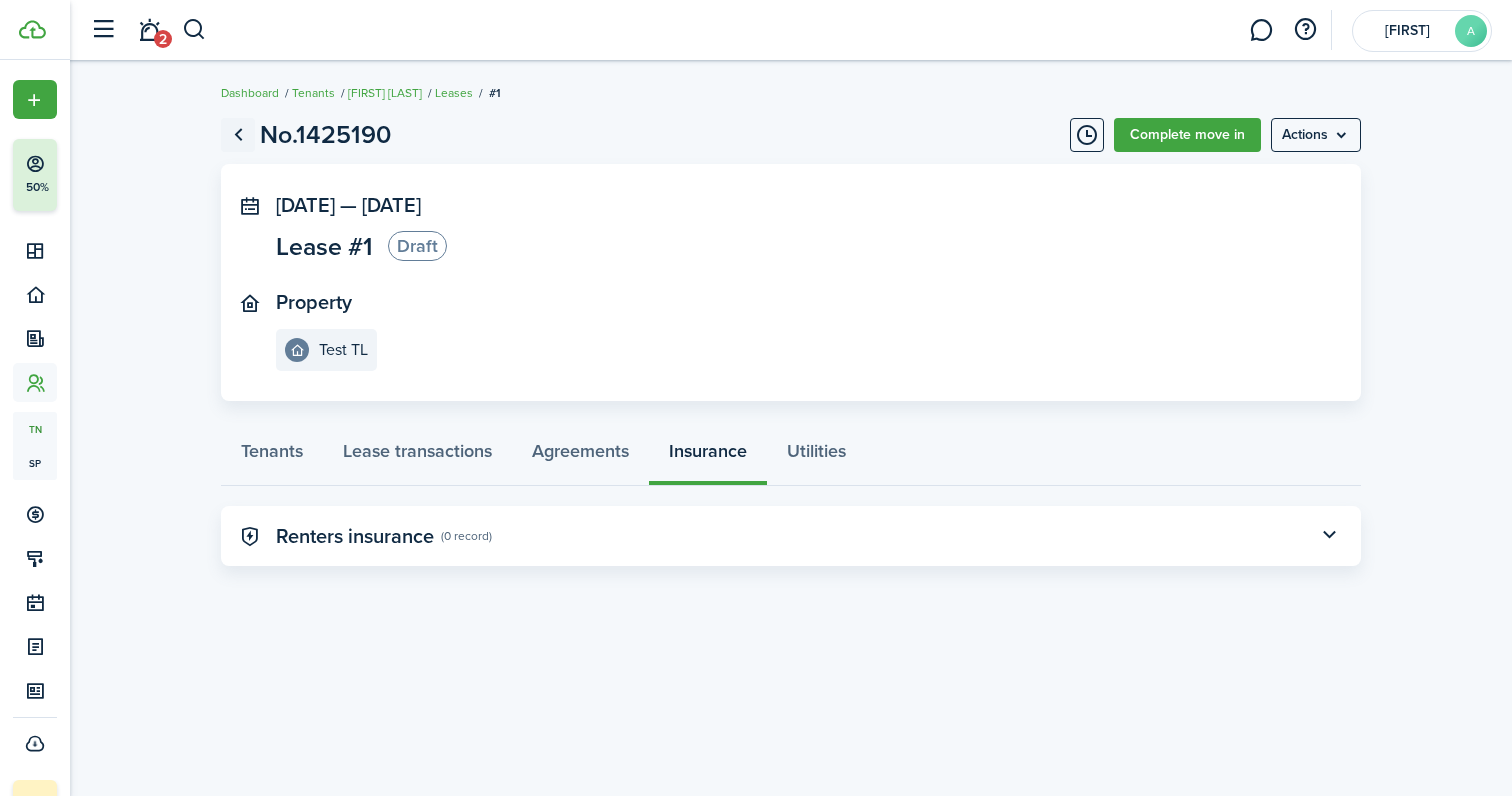 click at bounding box center (238, 135) 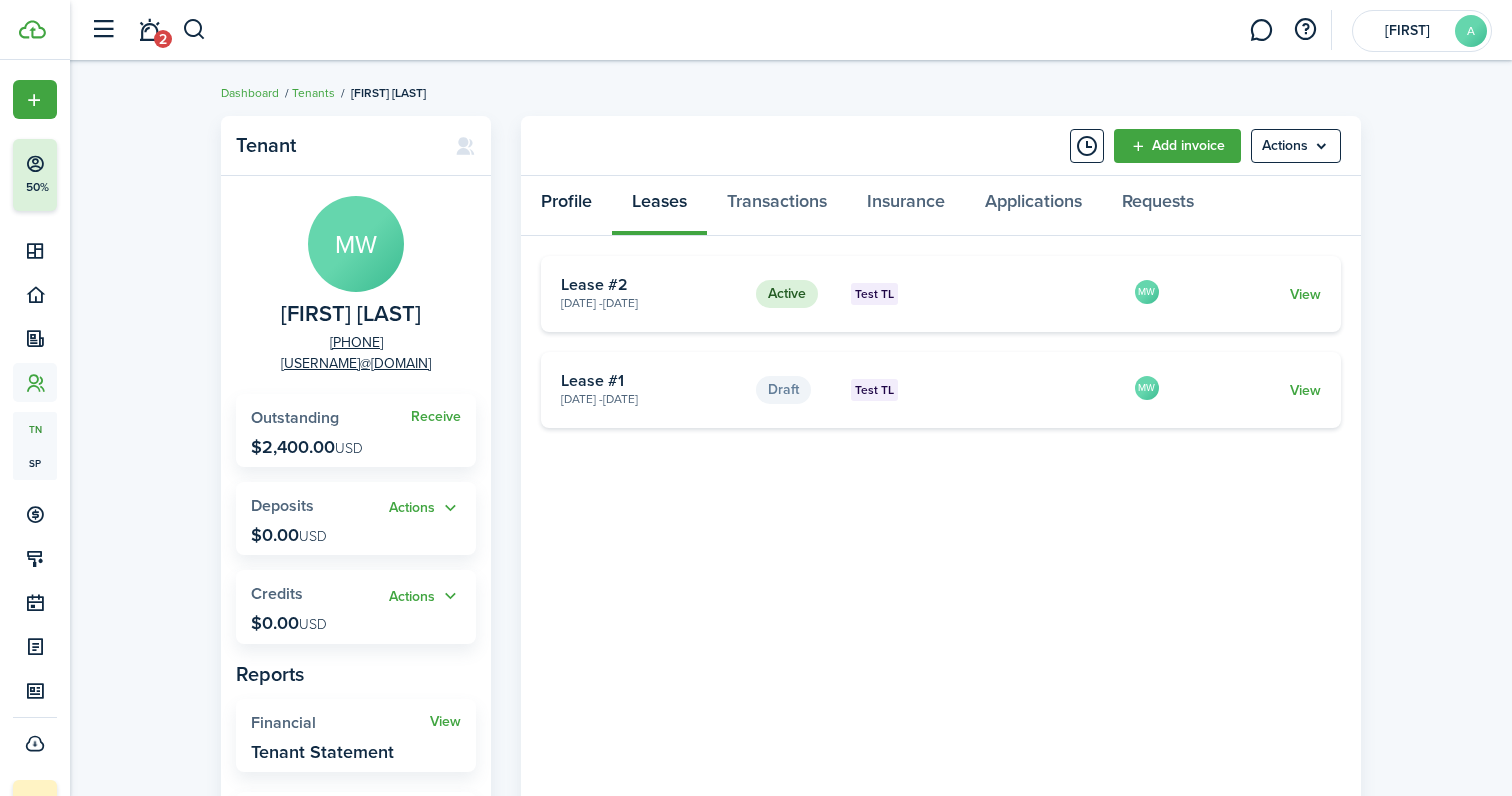 click on "Profile" at bounding box center [566, 206] 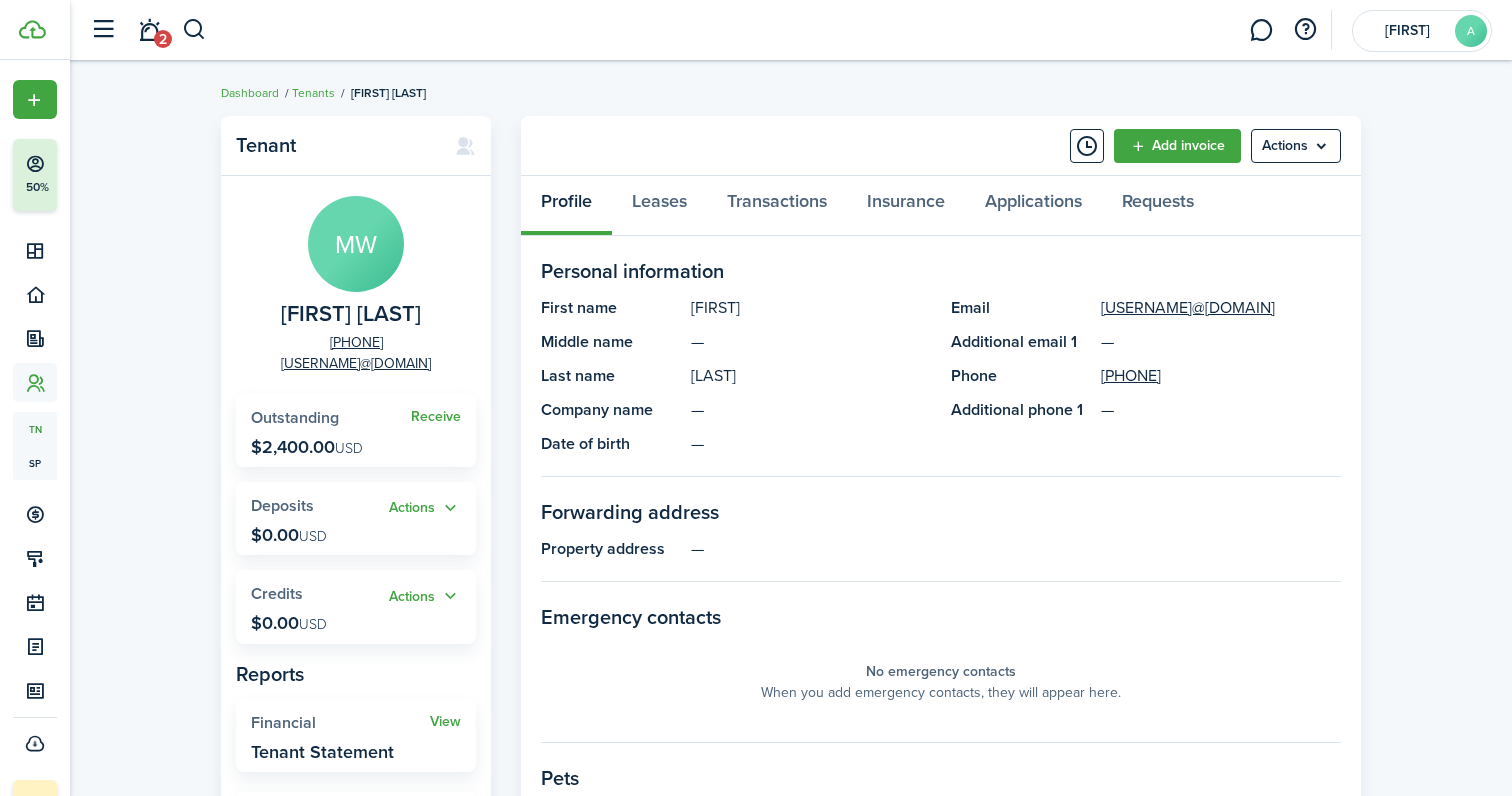 scroll, scrollTop: 0, scrollLeft: 0, axis: both 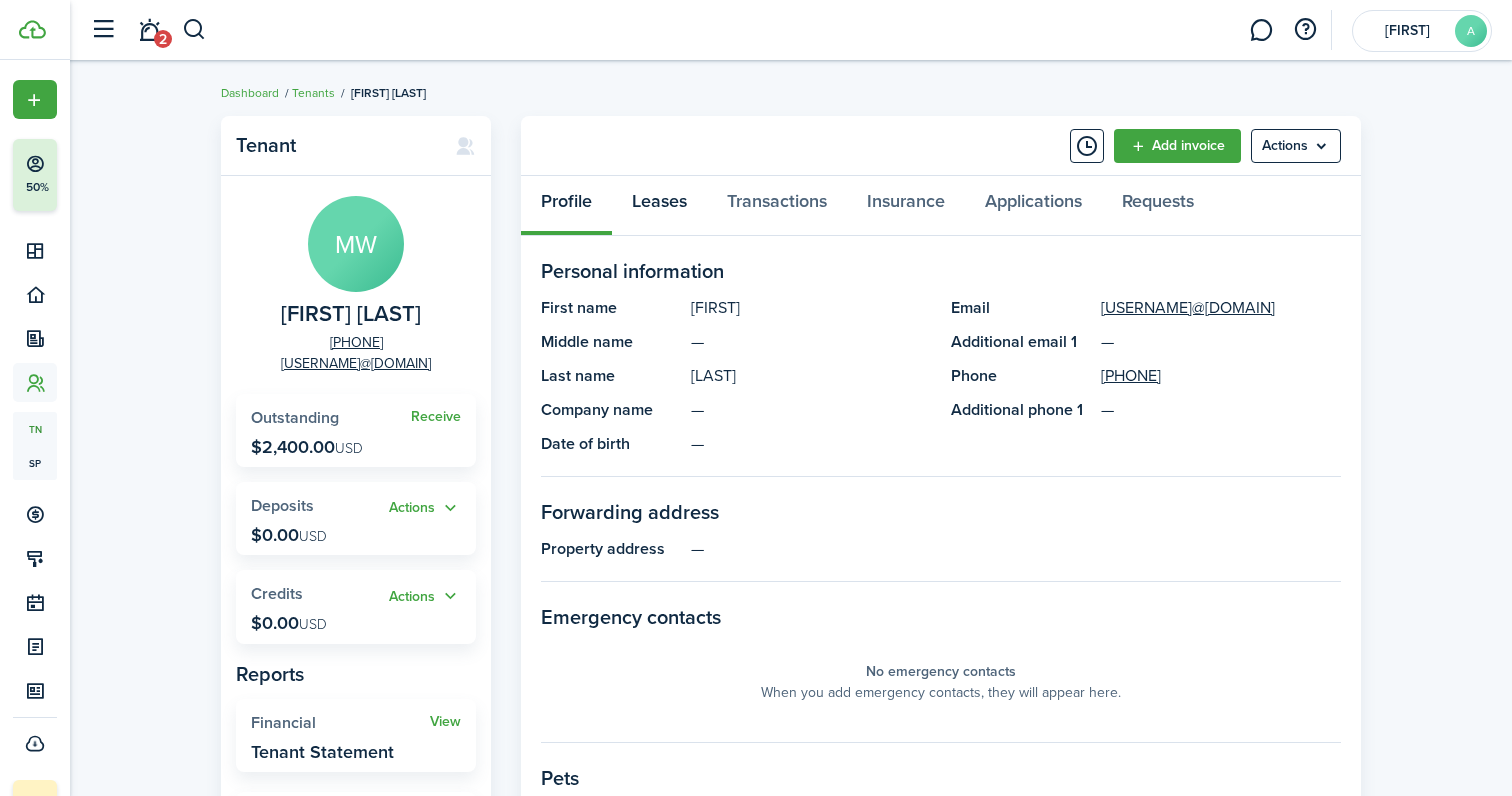 click on "Leases" at bounding box center (659, 206) 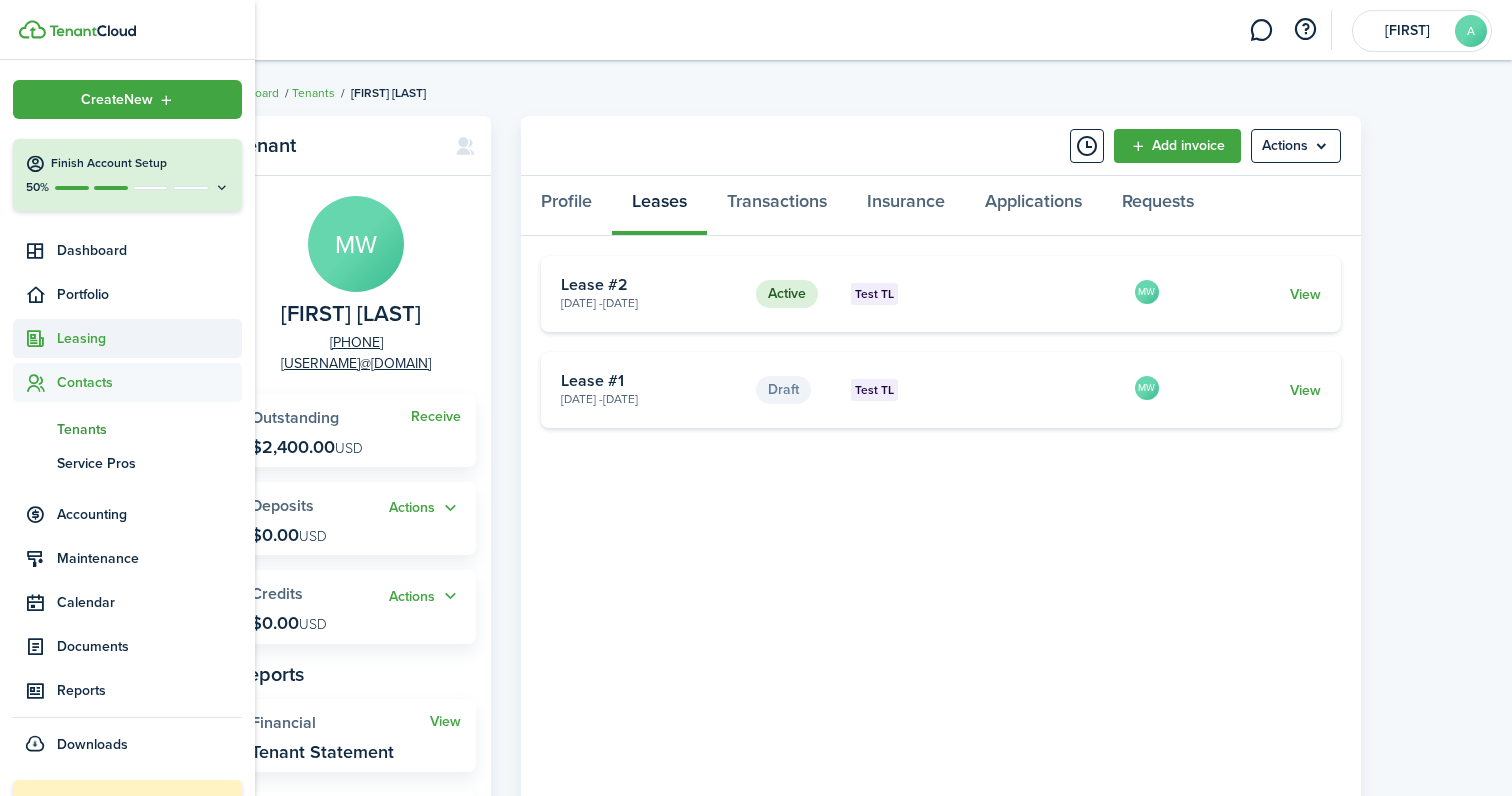 click at bounding box center [35, 338] 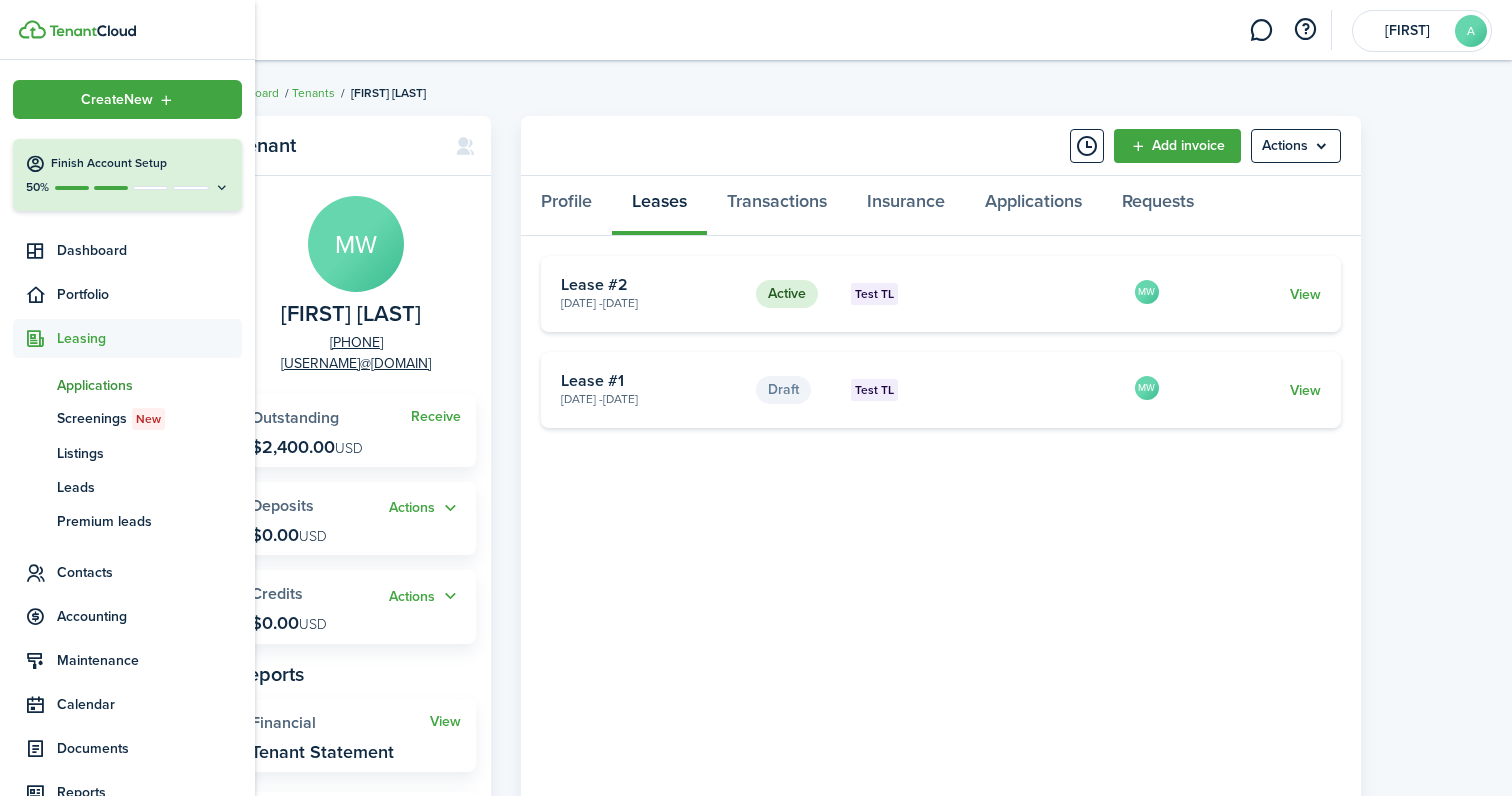 click on "Applications" at bounding box center (149, 385) 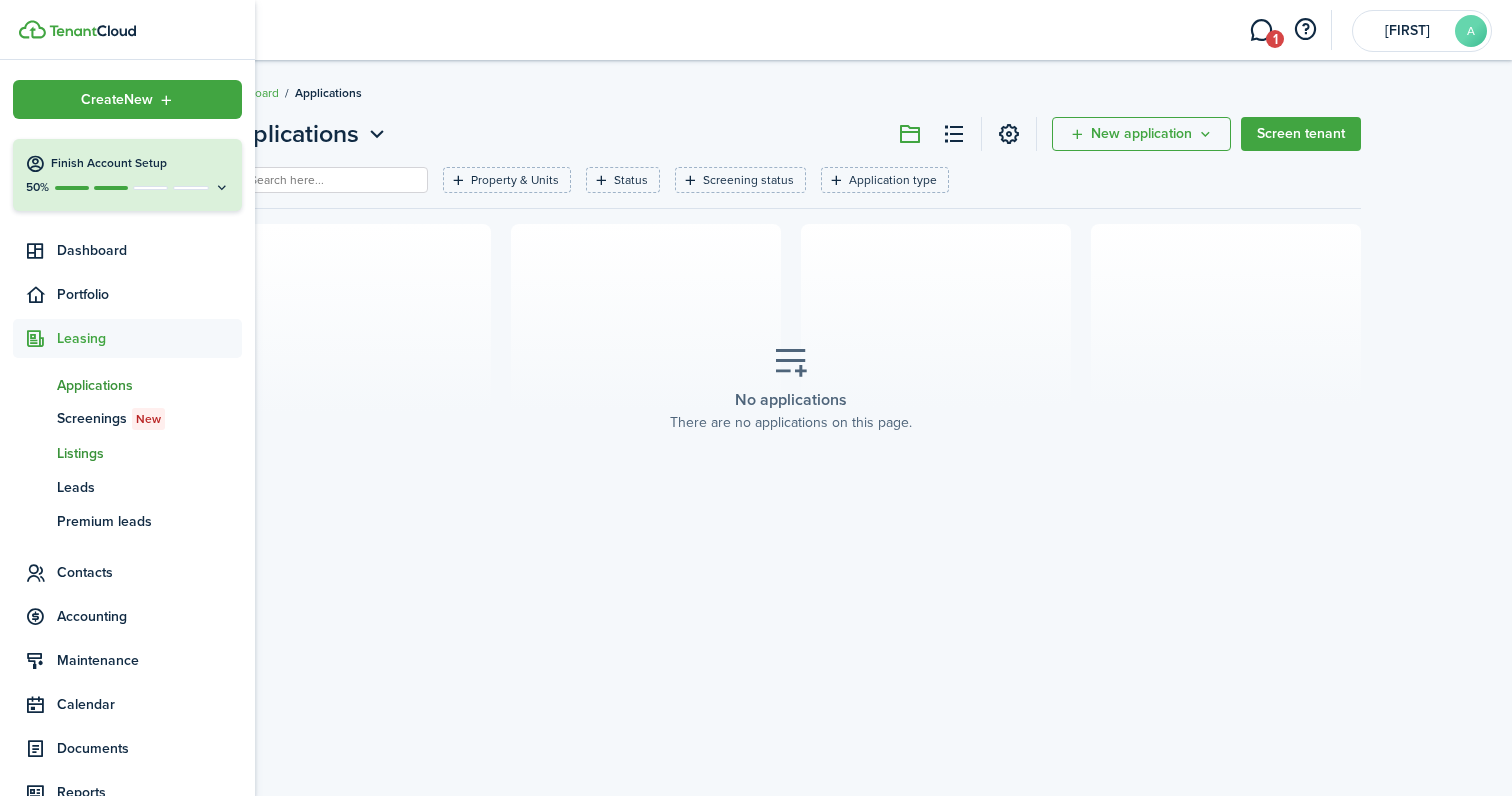 click on "ls  Listings" at bounding box center (127, 453) 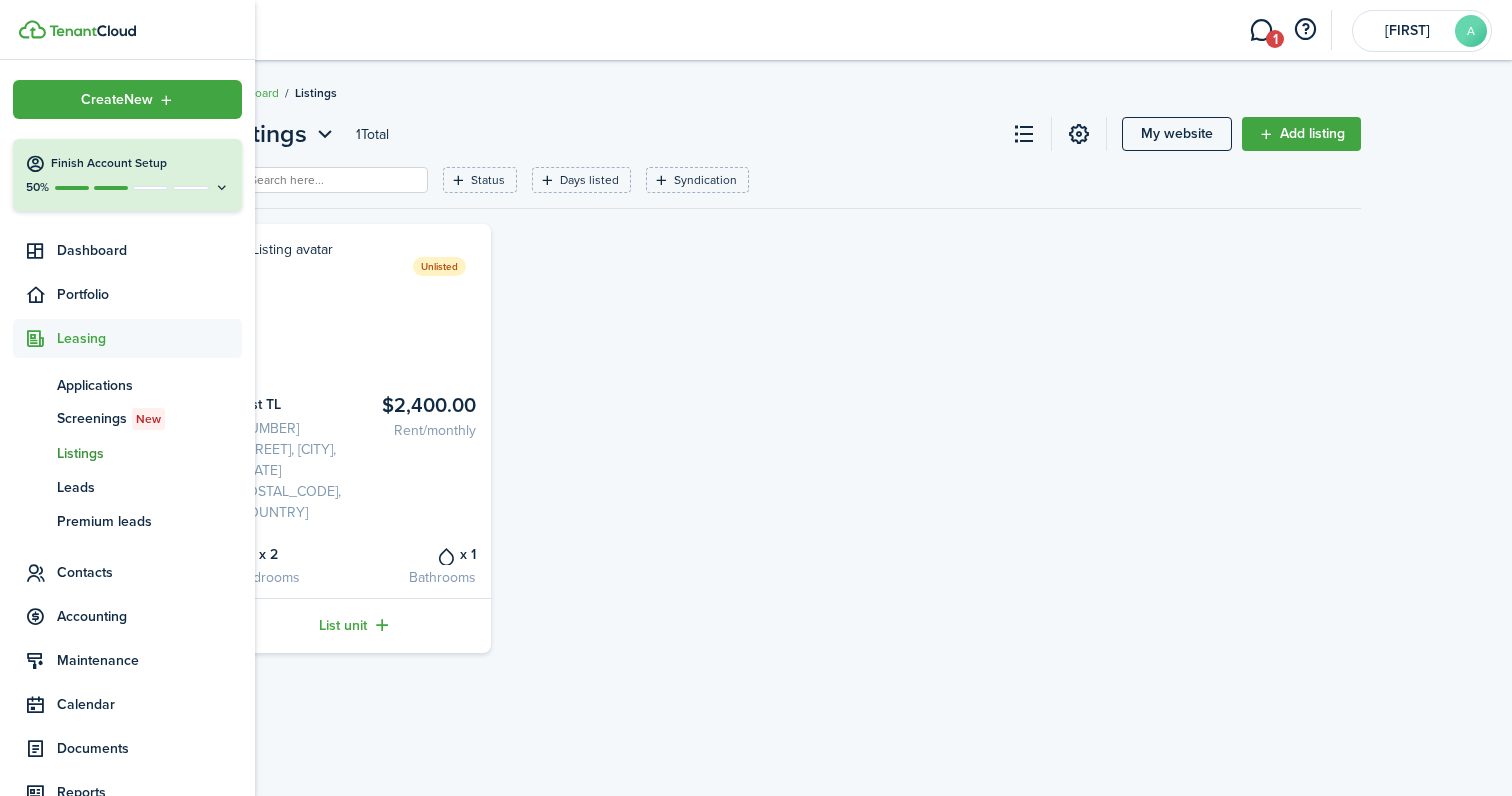click on "Leasing" at bounding box center (149, 338) 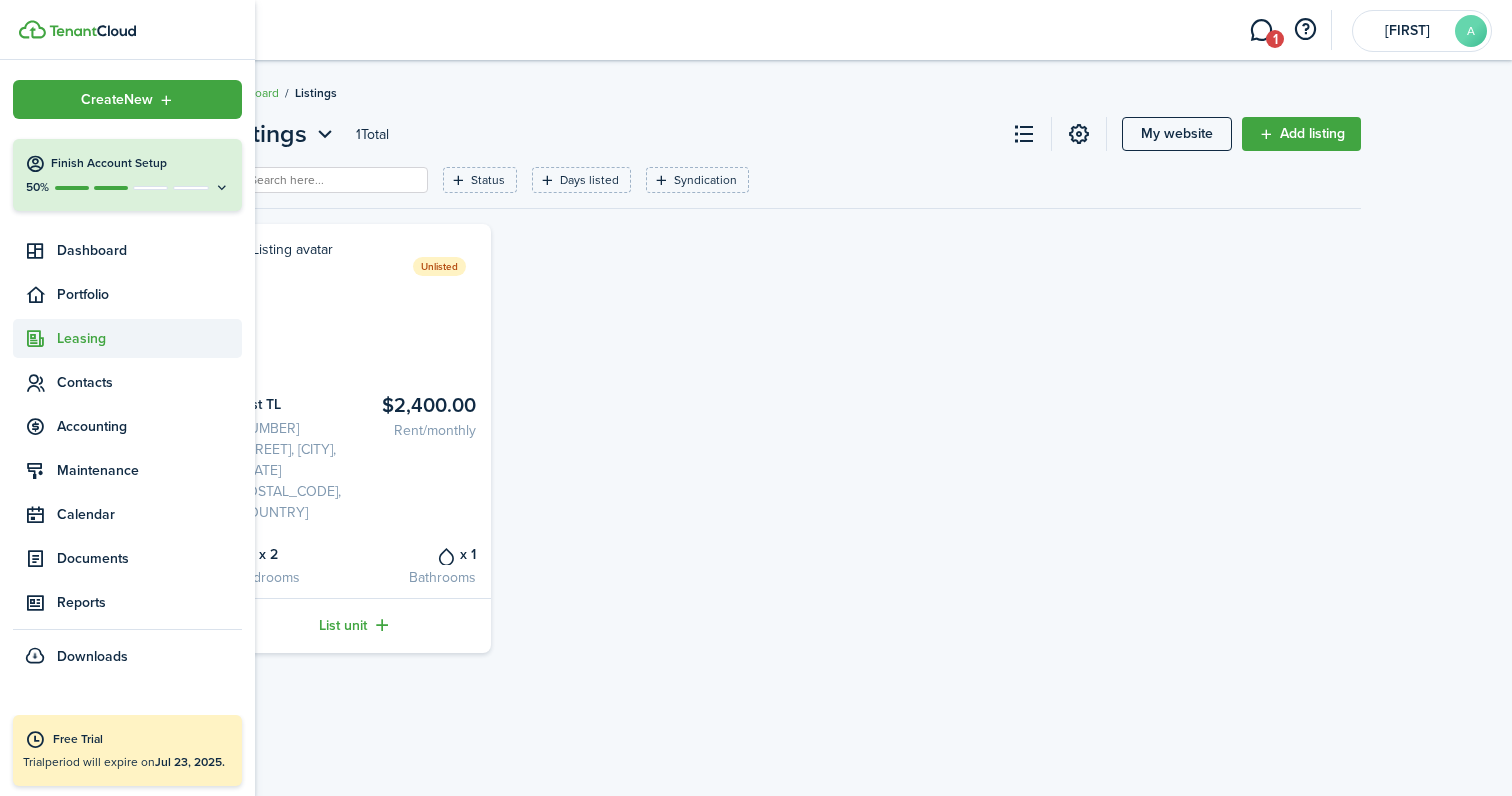 click on "Leasing" at bounding box center [149, 338] 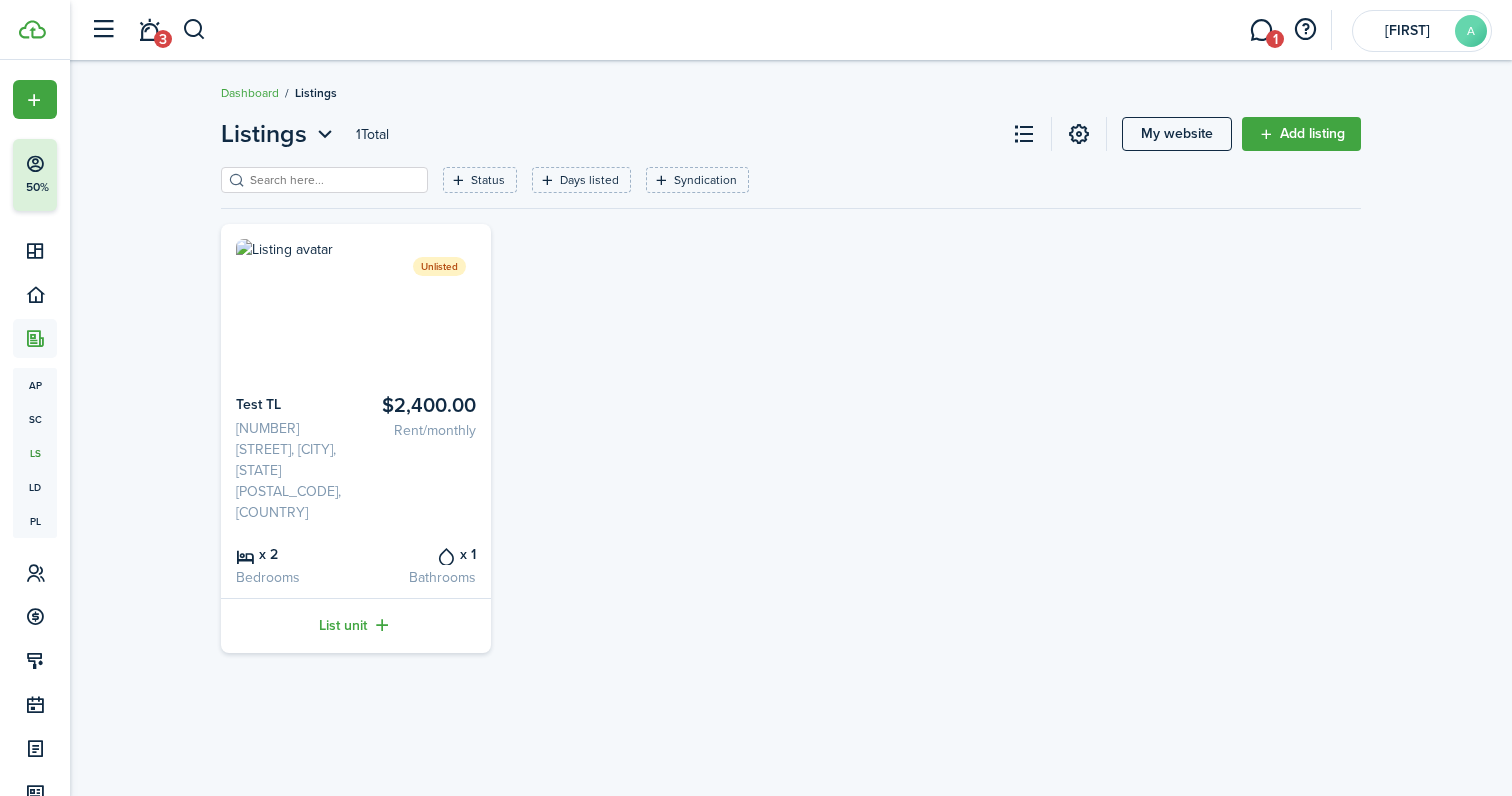 click on "Unlisted $2,400.00 Rent/monthly Test TL [NUMBER] [STREET], [CITY], [STATE] [POSTAL_CODE], [COUNTRY] x 2 Bedrooms x 1 Bathrooms List unit" at bounding box center [791, 438] 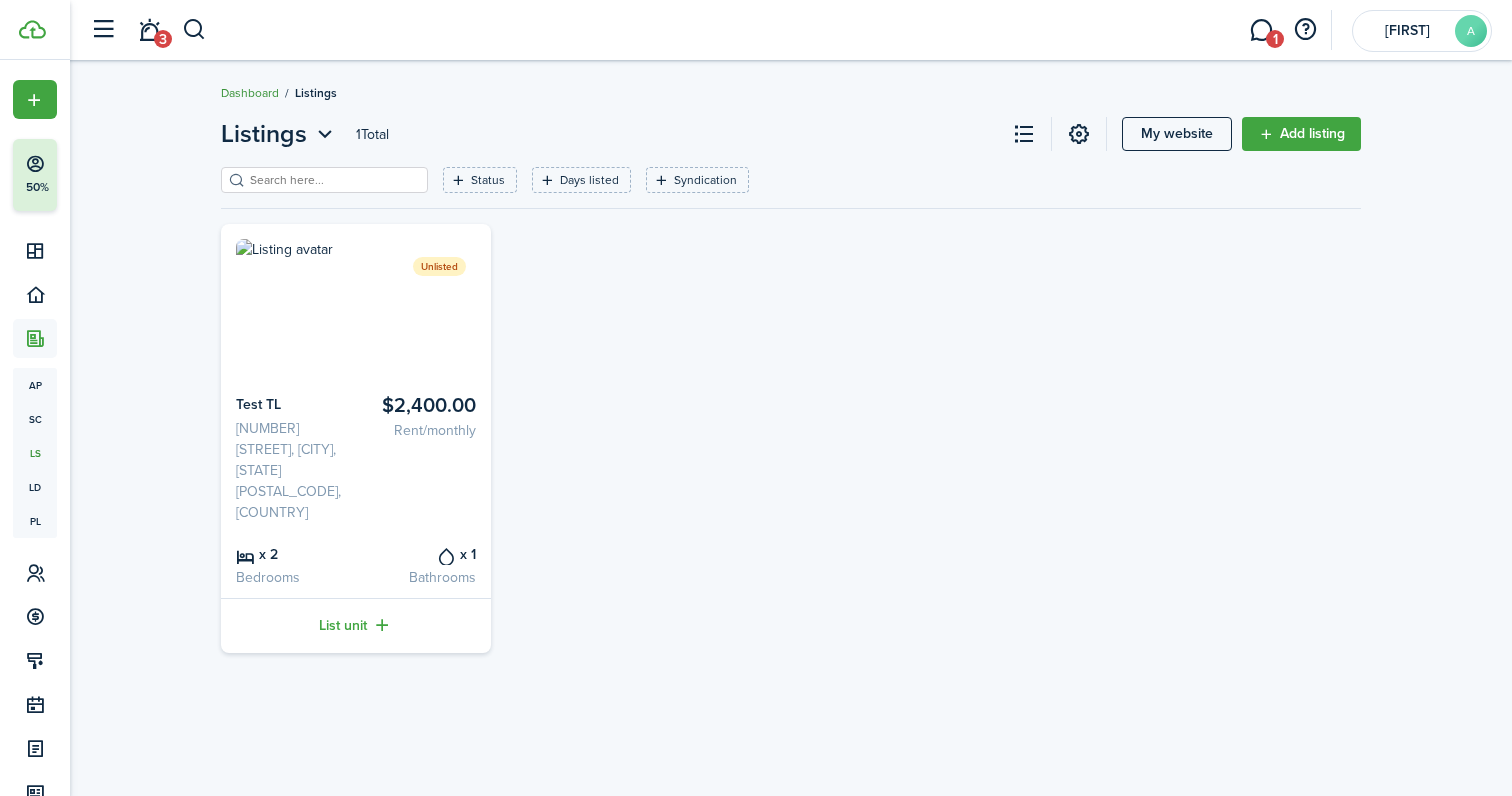 click on "Dashboard" at bounding box center [250, 93] 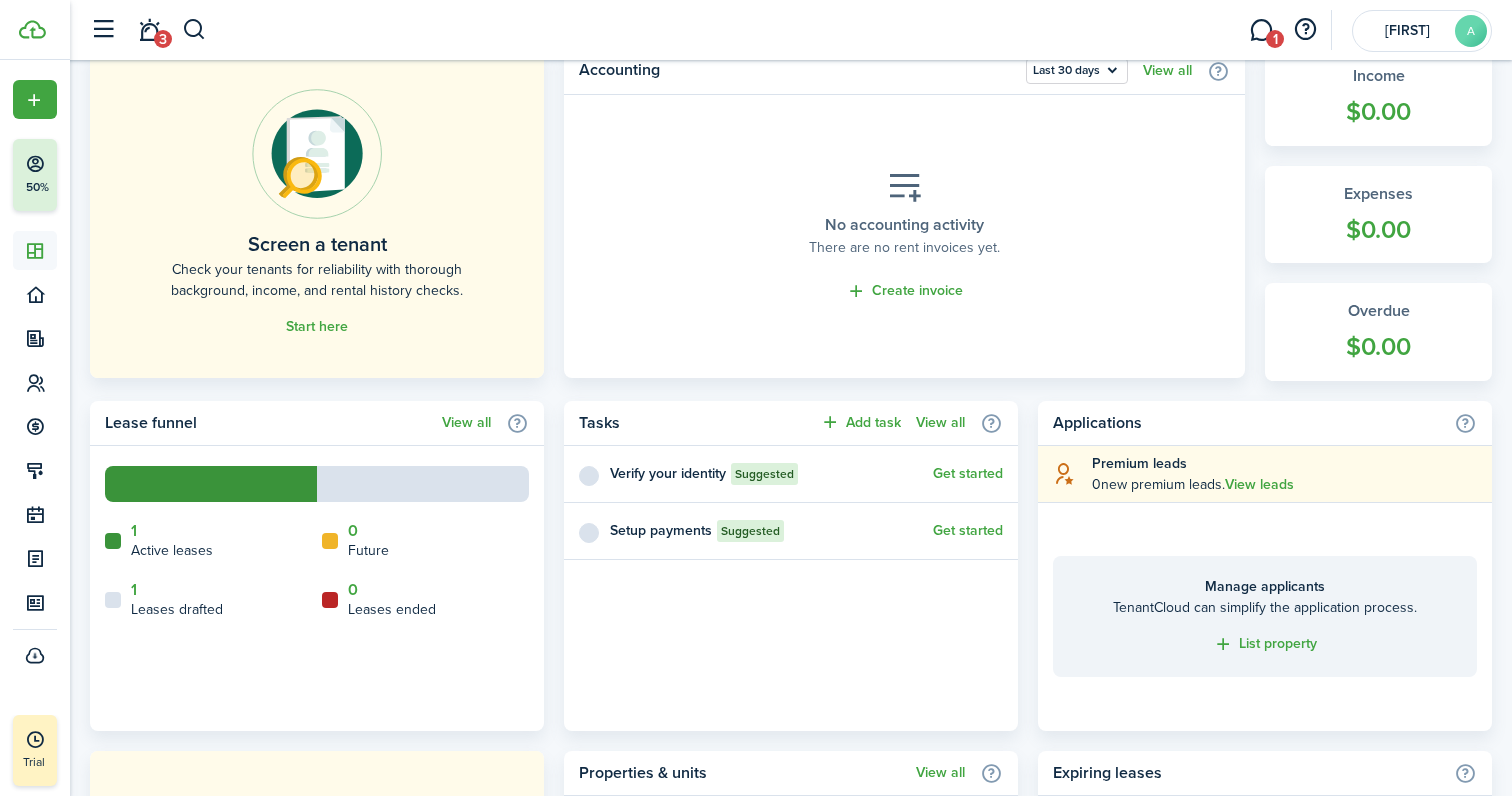 scroll, scrollTop: 518, scrollLeft: 0, axis: vertical 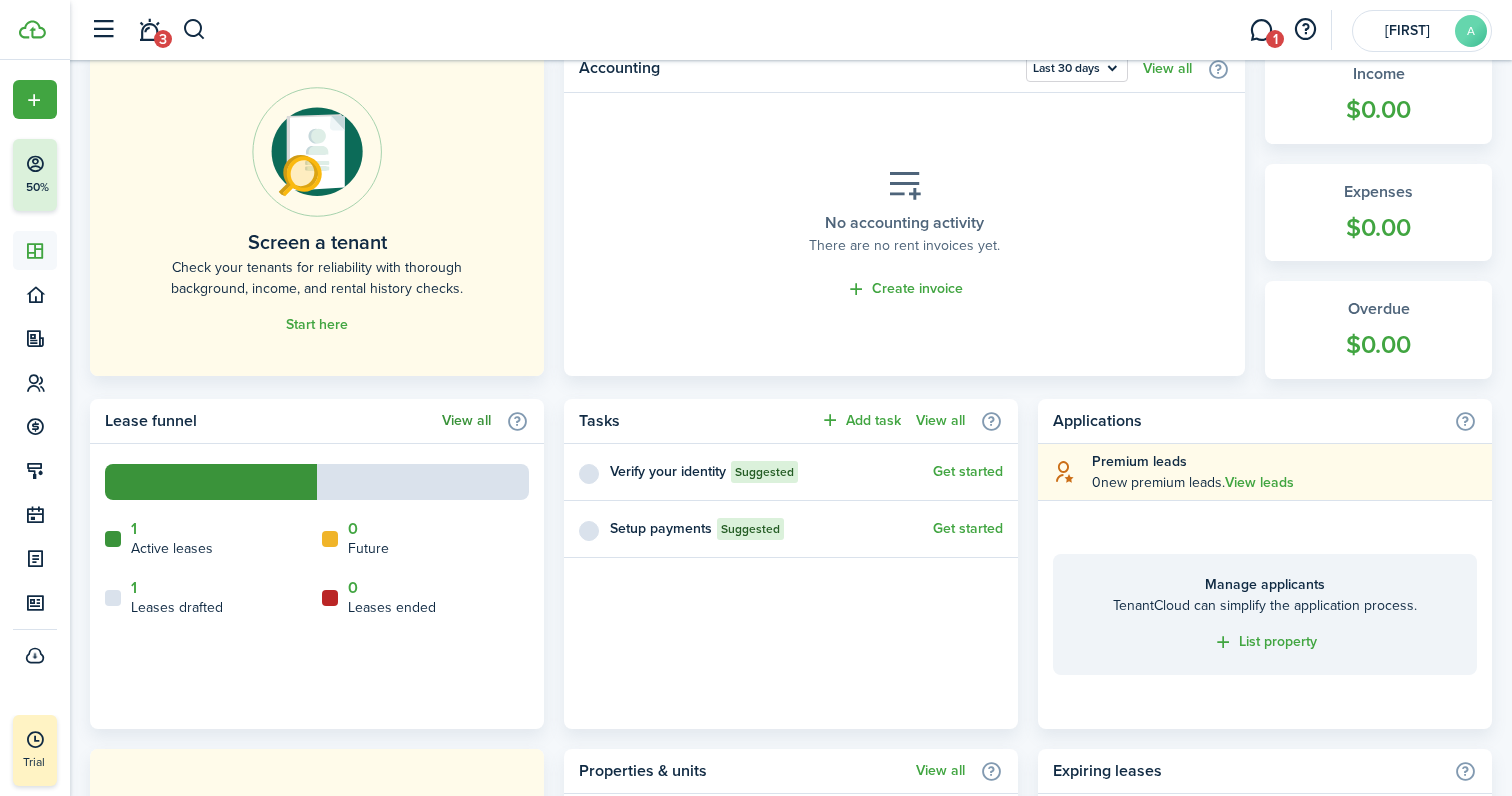 click on "View all" at bounding box center (466, 421) 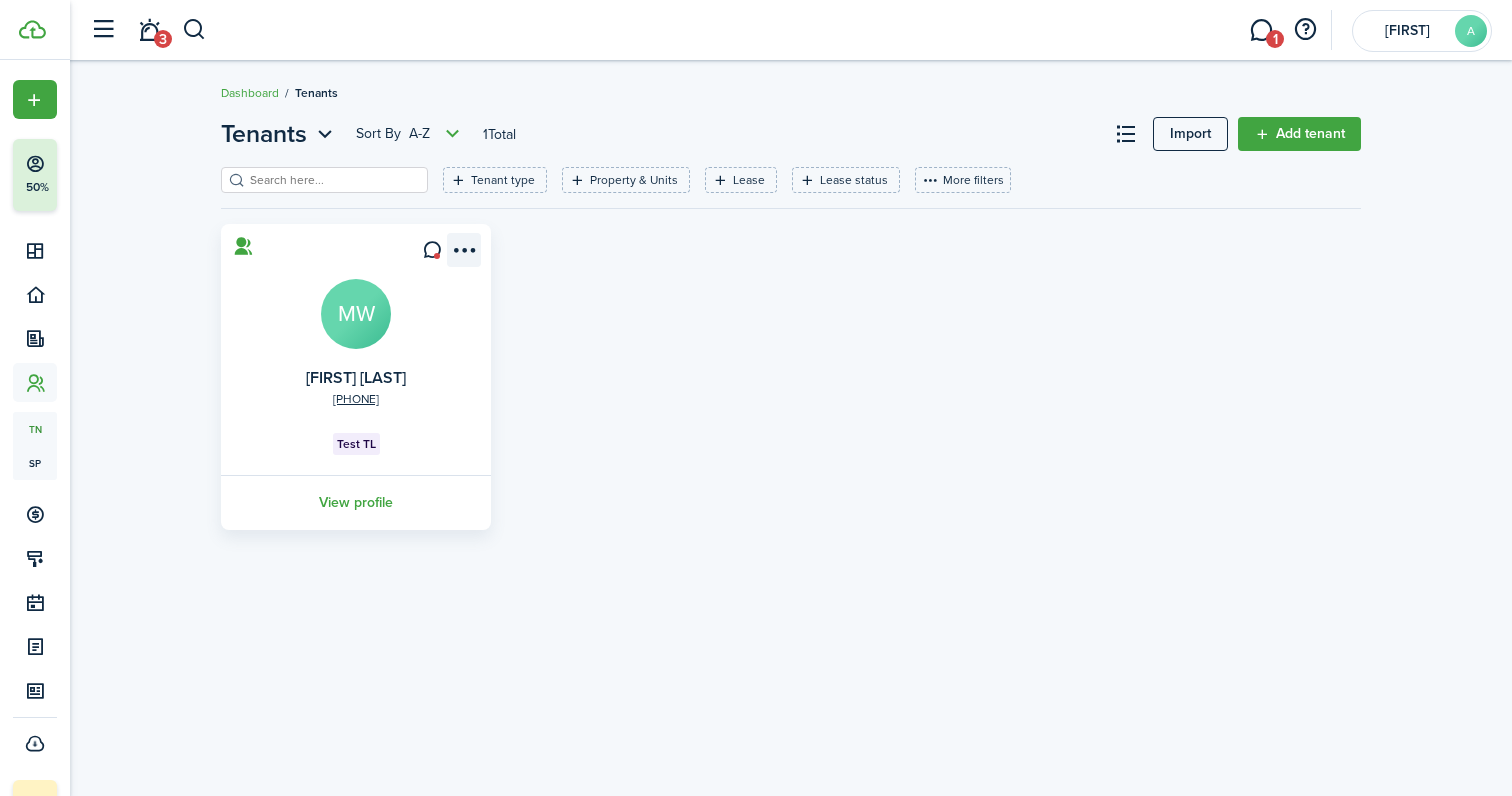 click at bounding box center (464, 250) 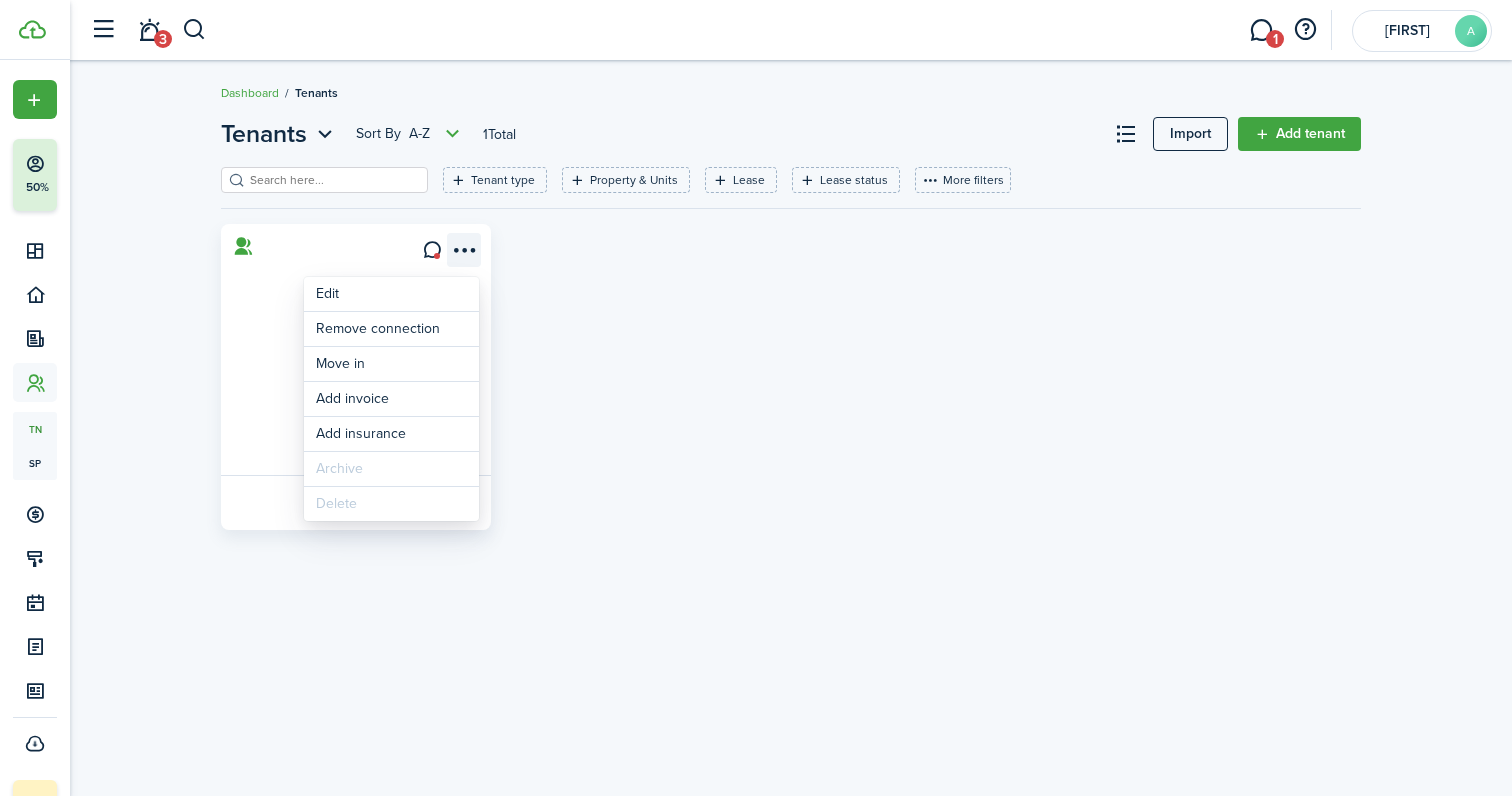 click at bounding box center [464, 250] 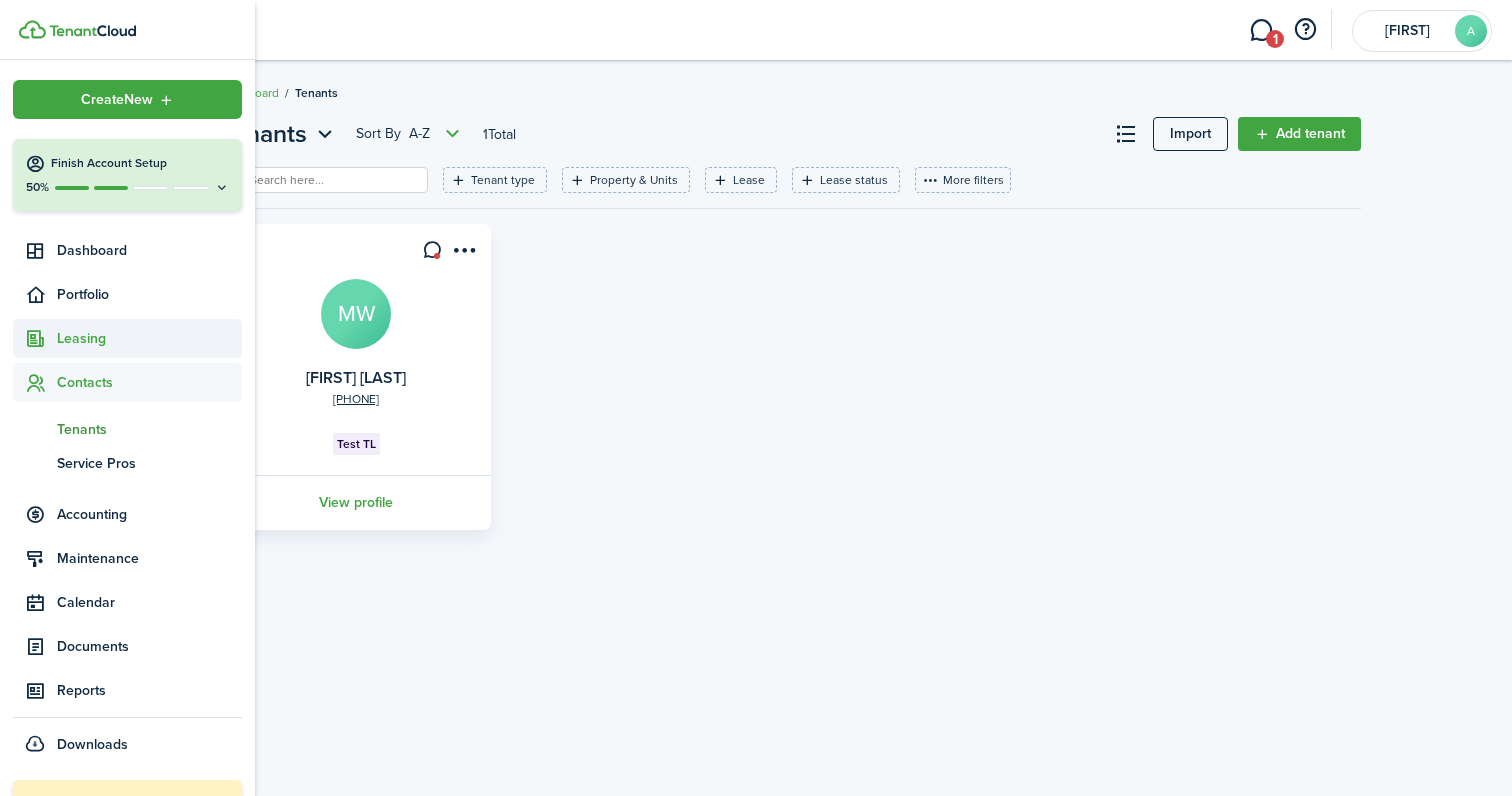 click on "Leasing" at bounding box center (127, 338) 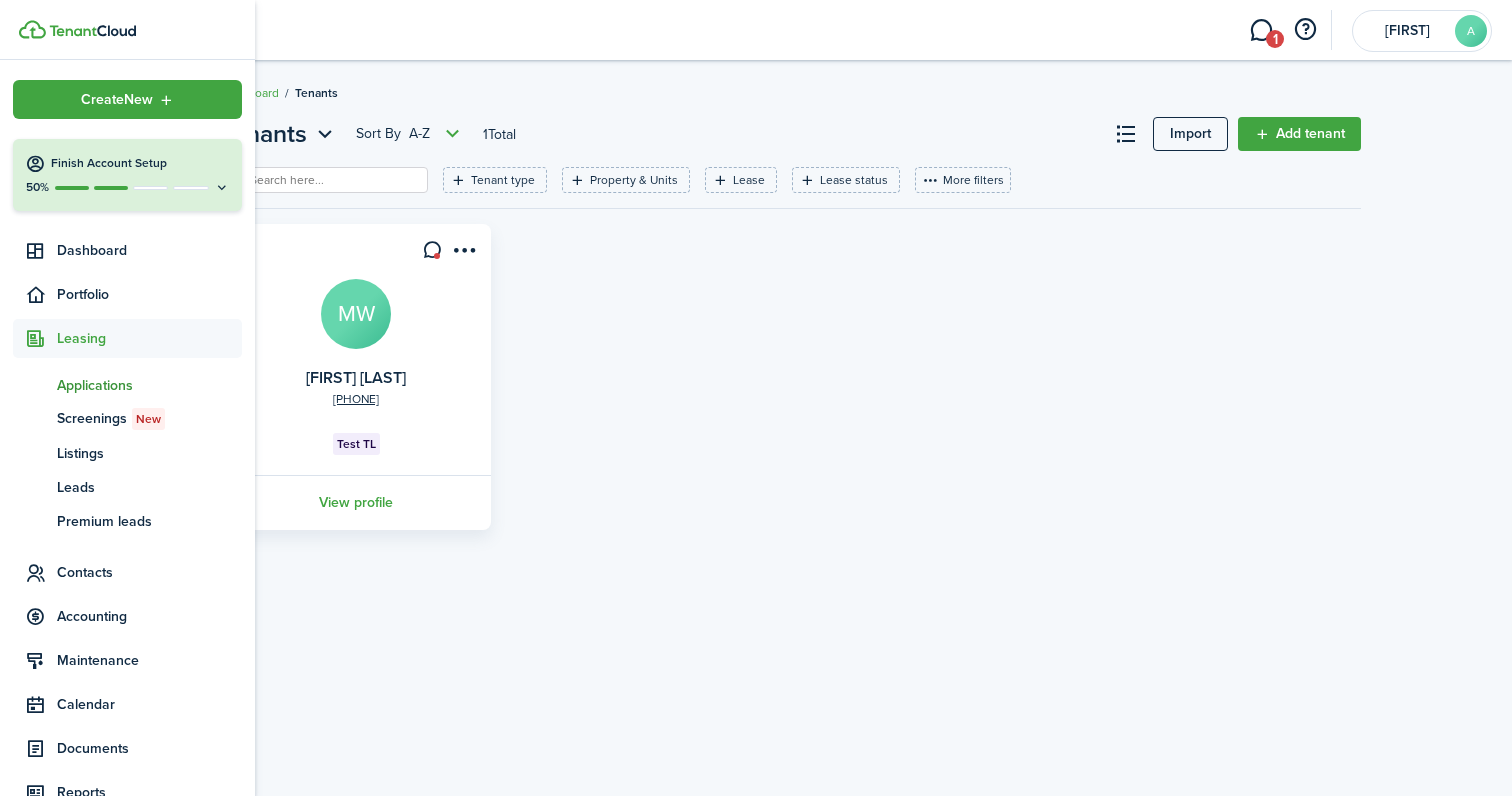 click on "Applications" at bounding box center (149, 385) 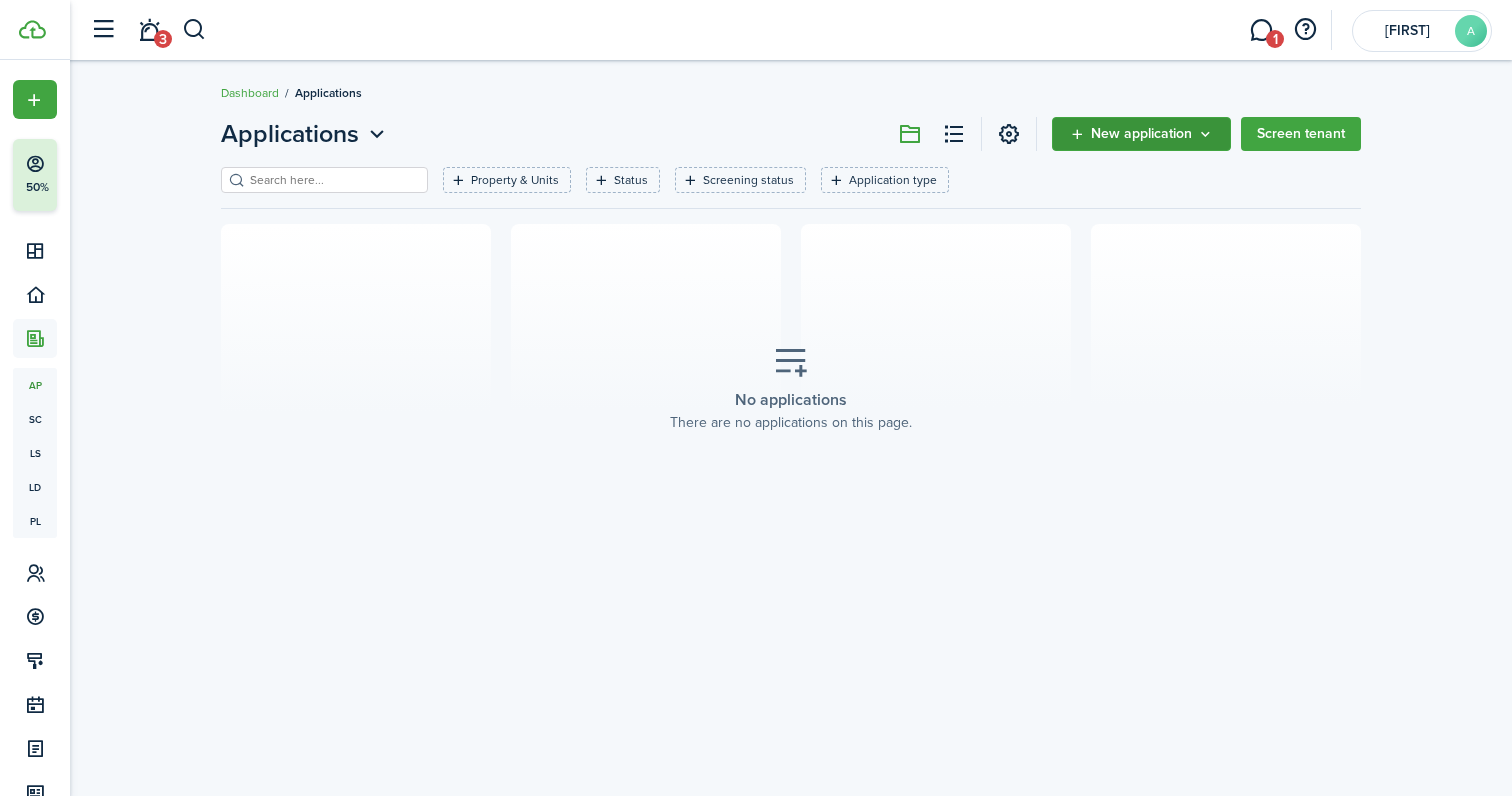 click on "New application" at bounding box center [1141, 134] 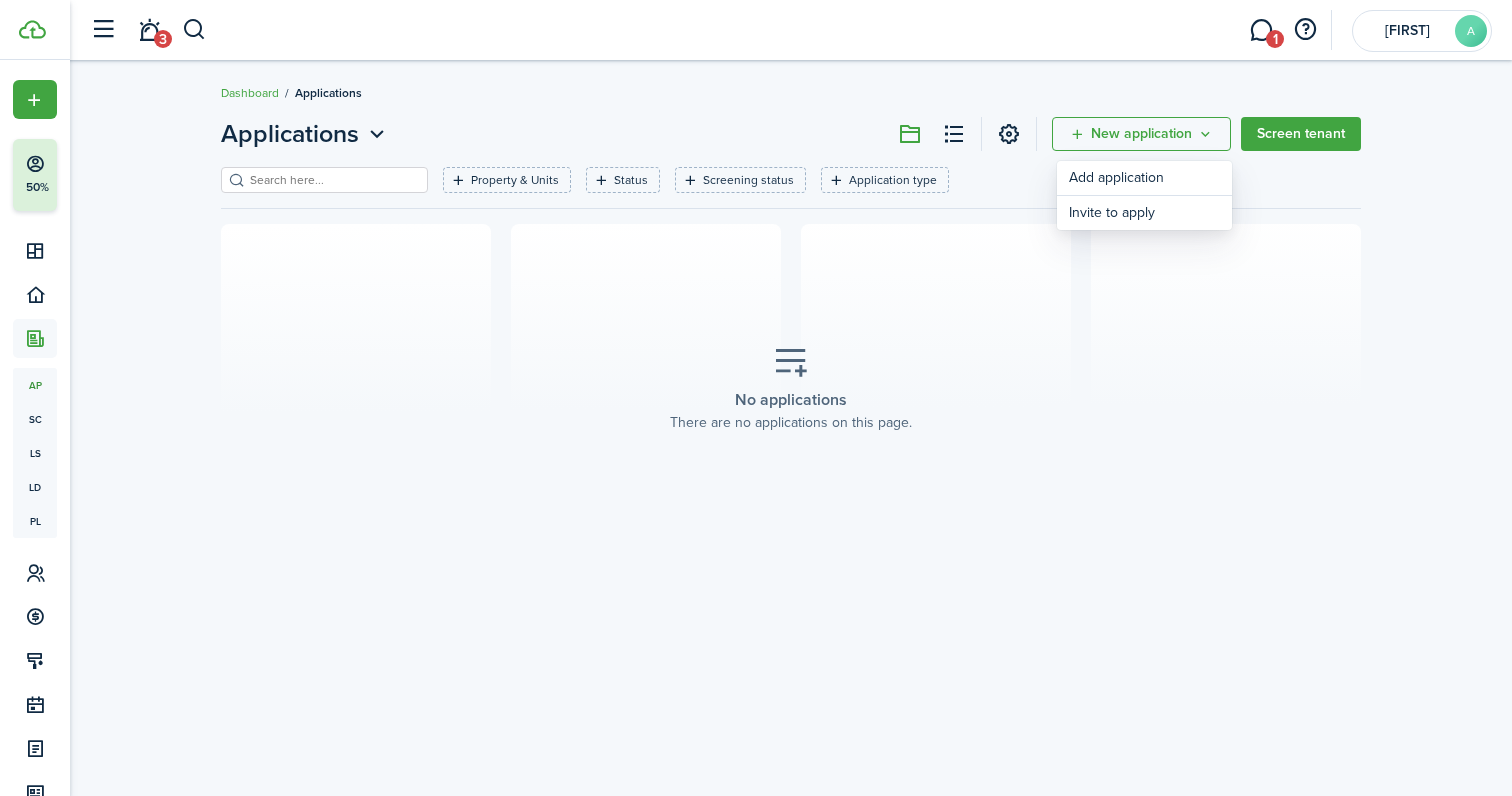 click on "There are no applications on this page." at bounding box center [791, 422] 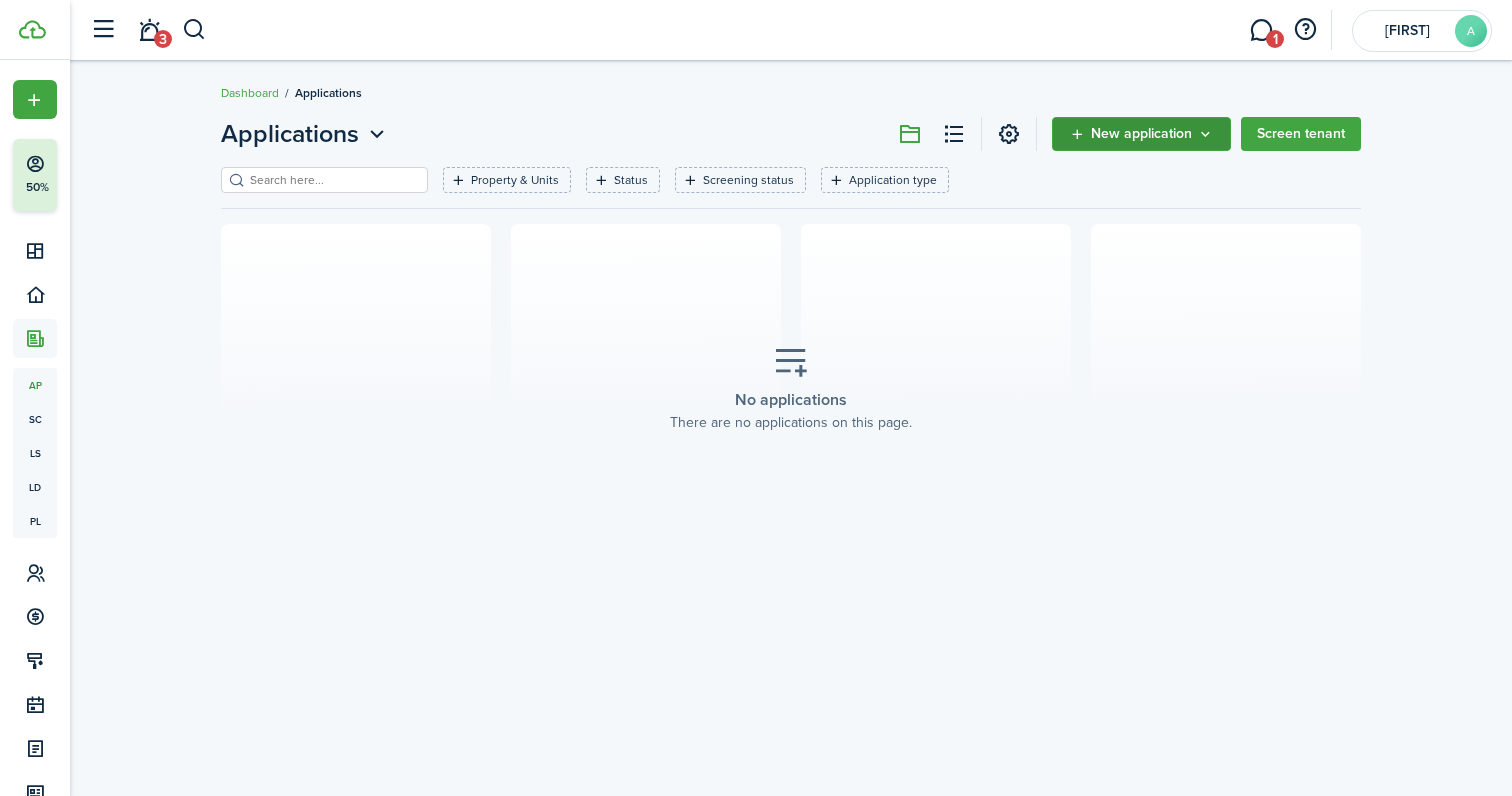 click on "New application" at bounding box center (1141, 134) 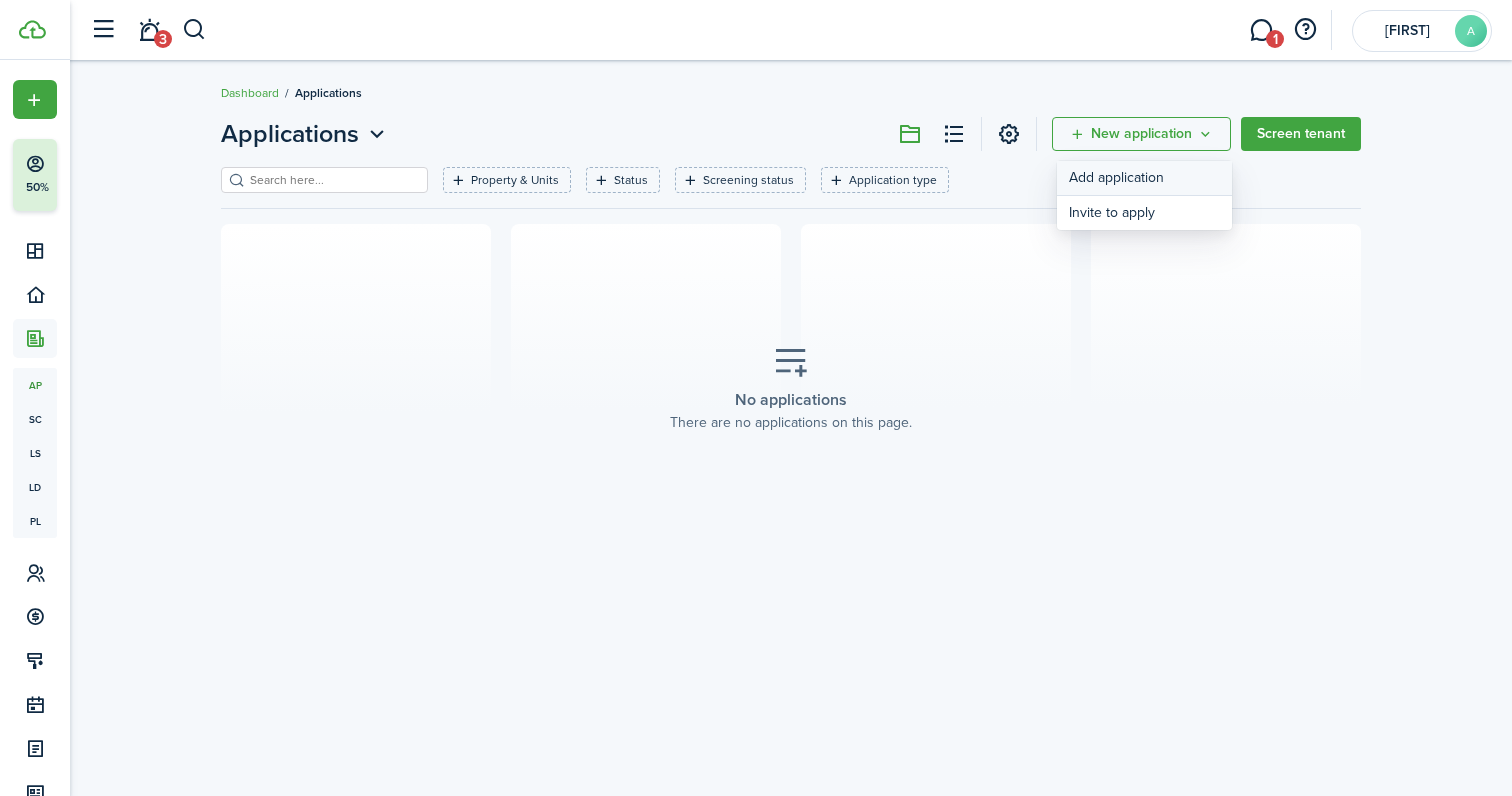 click on "Add application" at bounding box center [1144, 178] 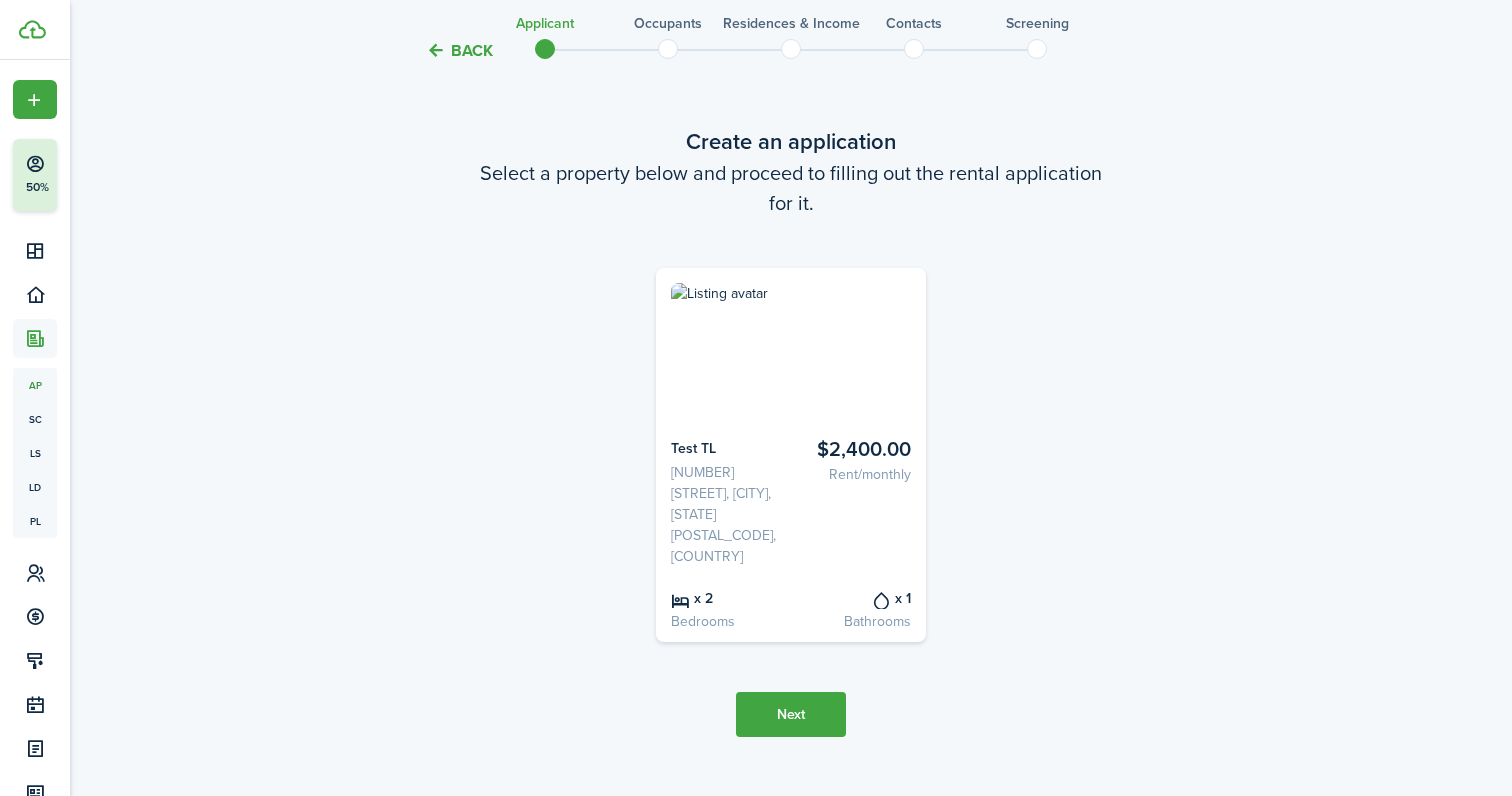 scroll, scrollTop: 69, scrollLeft: 0, axis: vertical 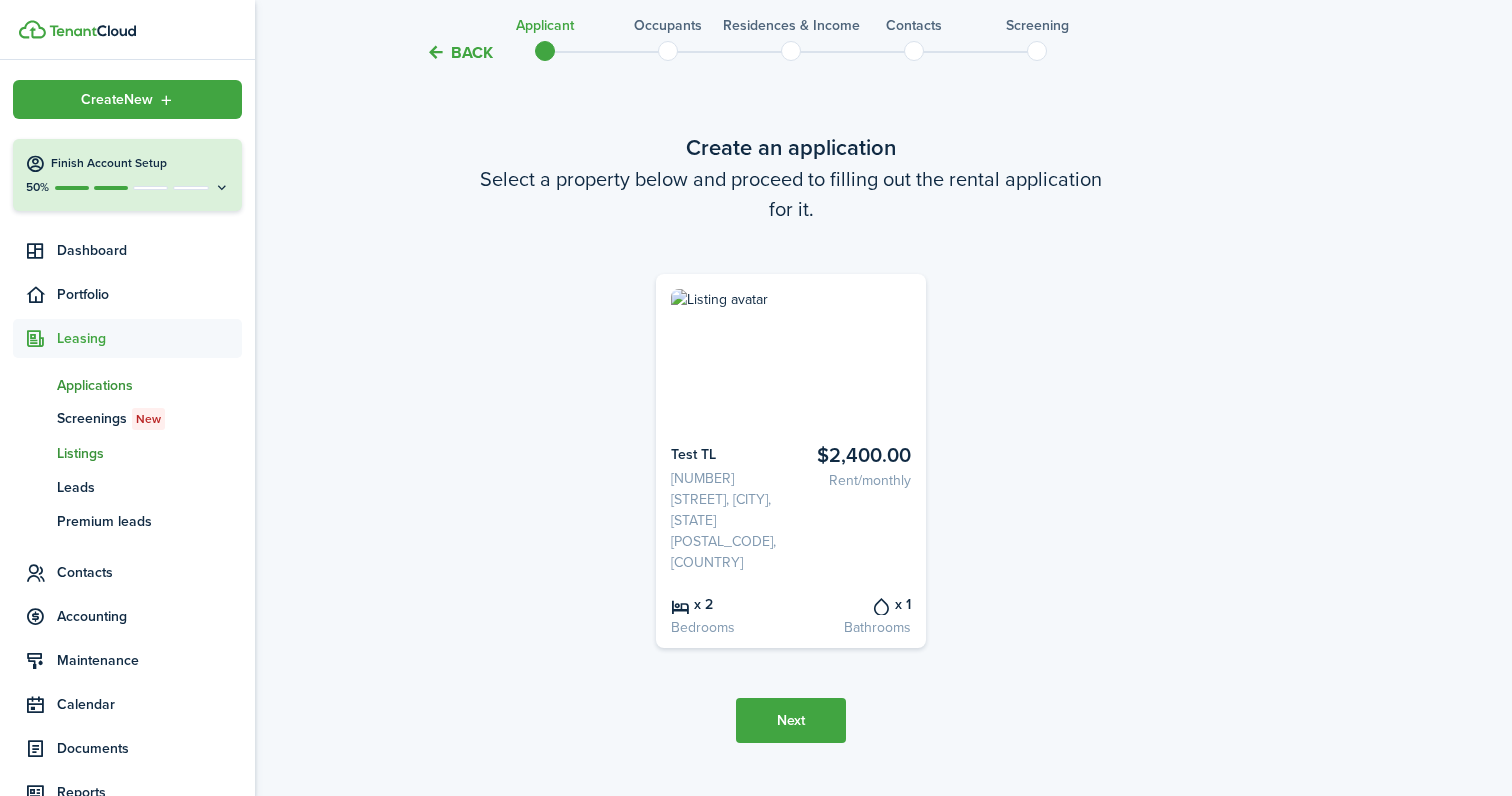 click on "Listings" at bounding box center (149, 453) 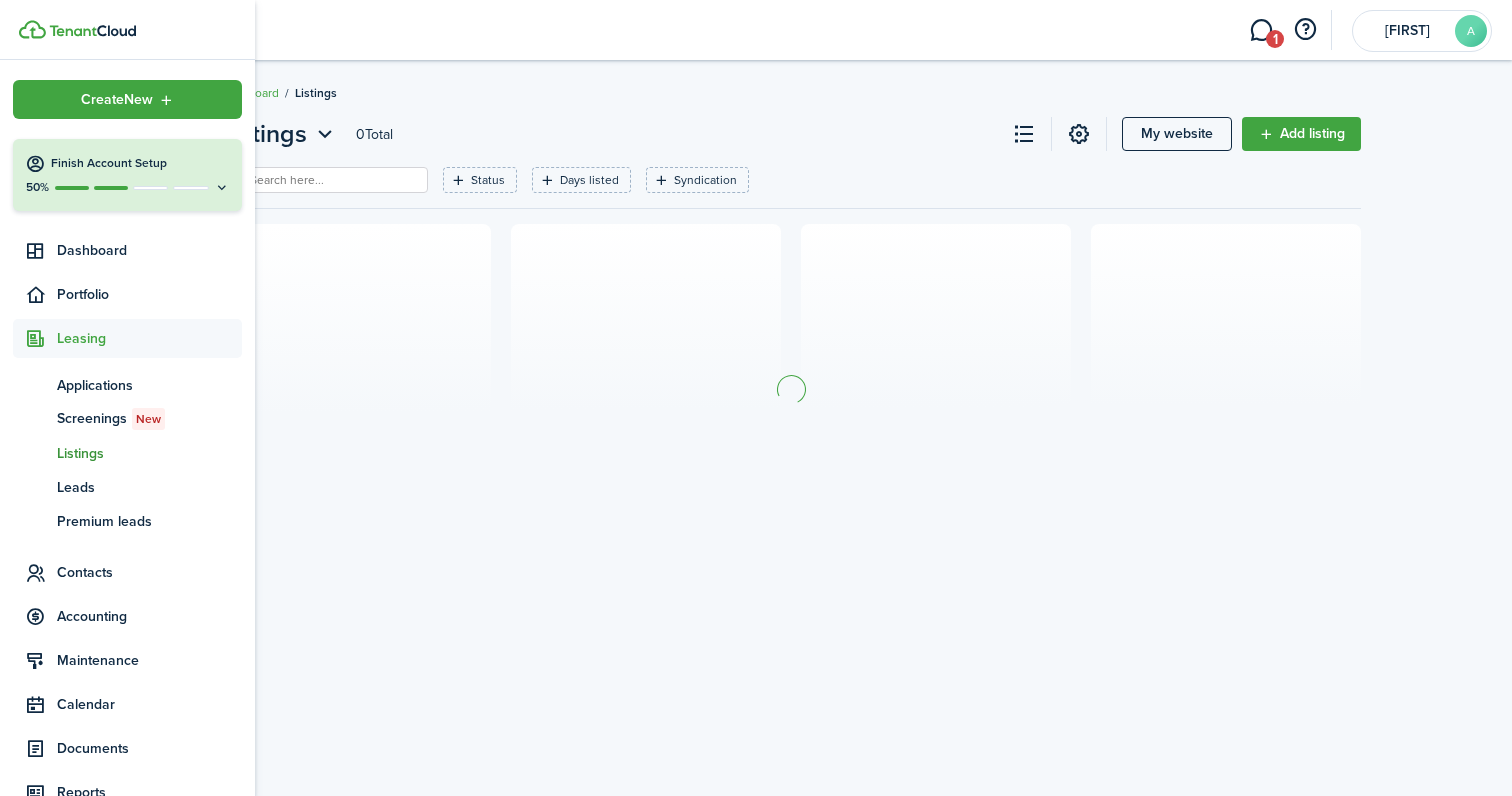 scroll, scrollTop: 0, scrollLeft: 0, axis: both 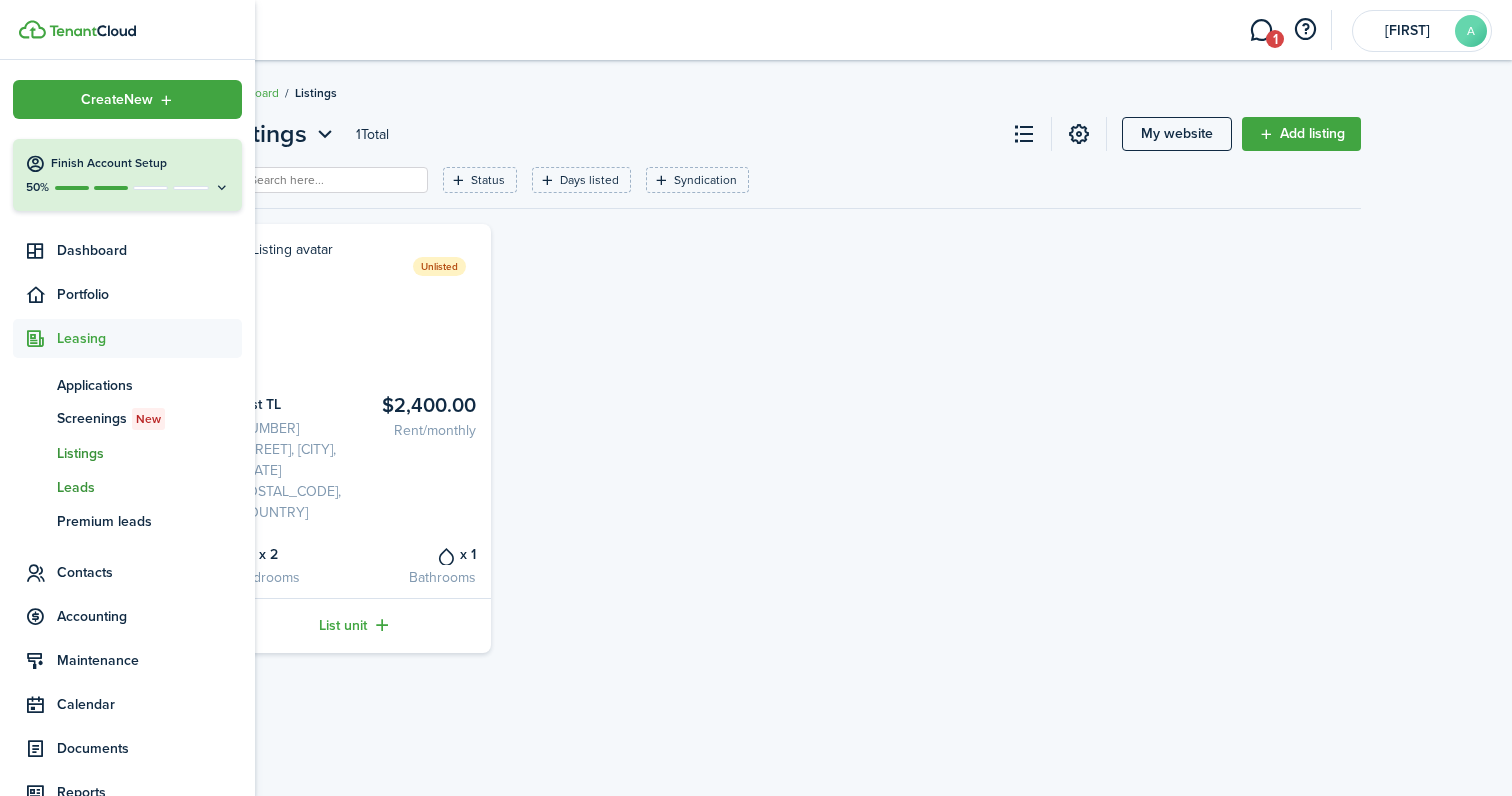 click on "Leads" at bounding box center [149, 487] 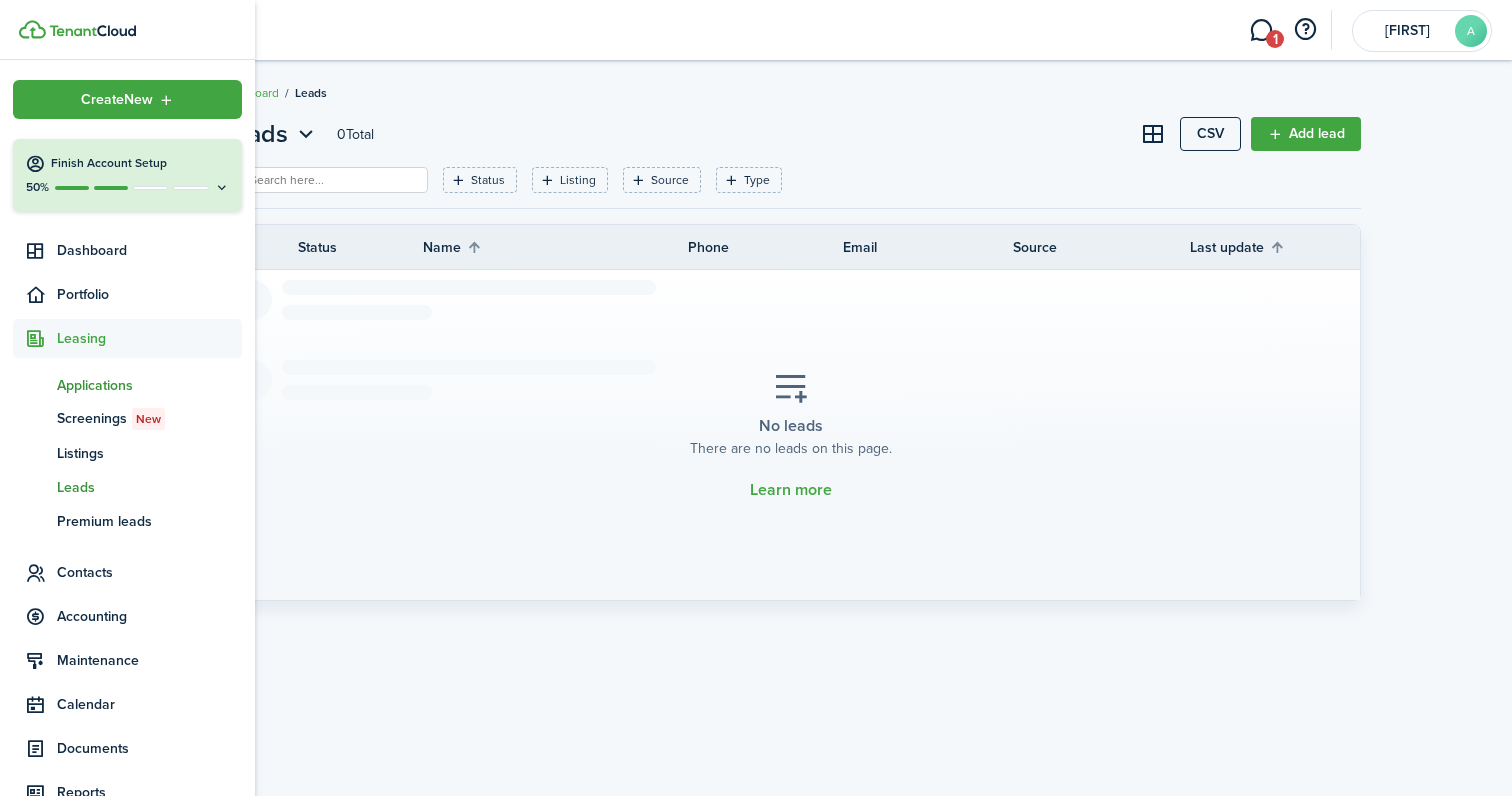 click on "Applications" at bounding box center [149, 385] 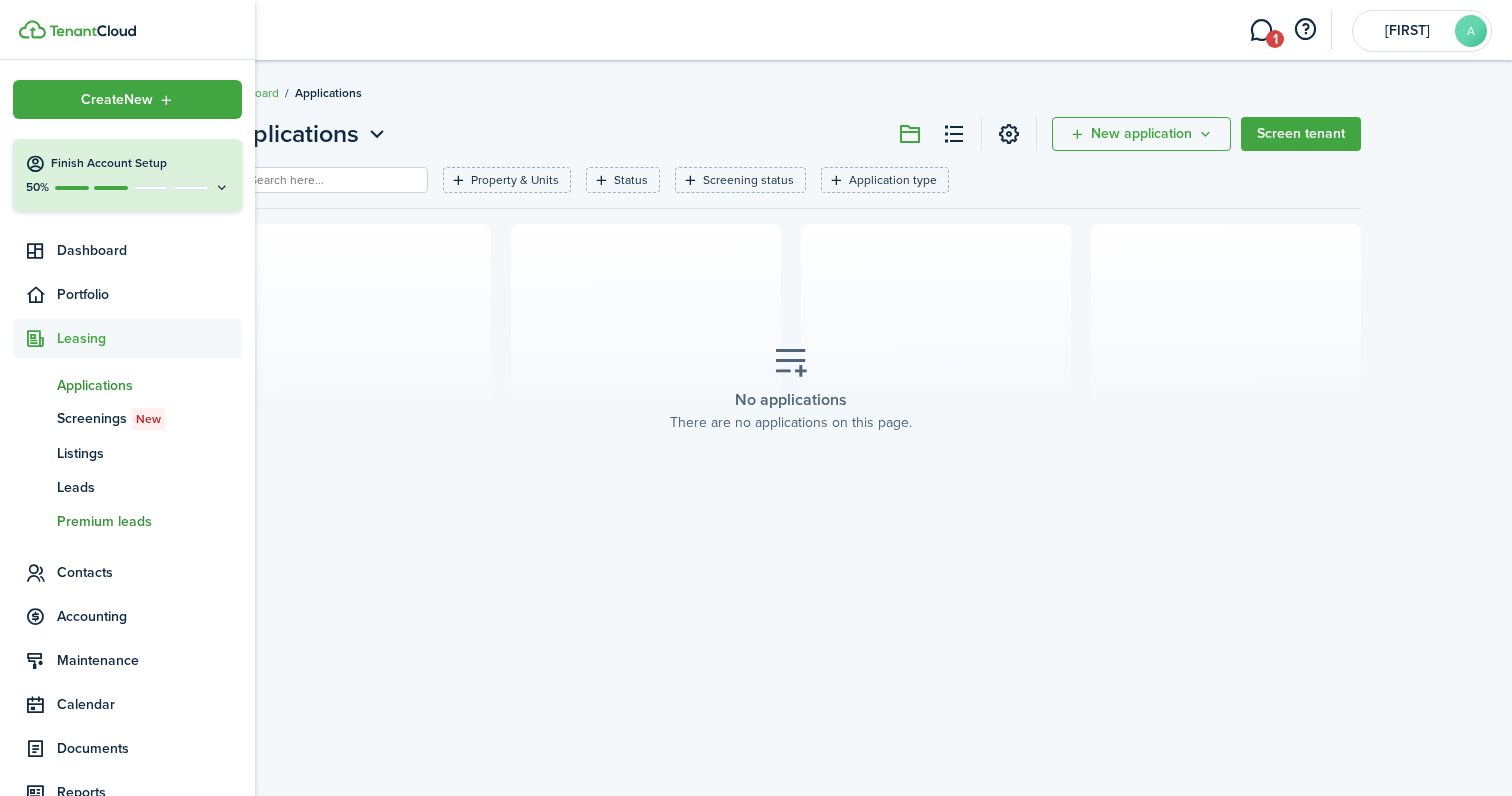 click on "Premium leads" at bounding box center (149, 521) 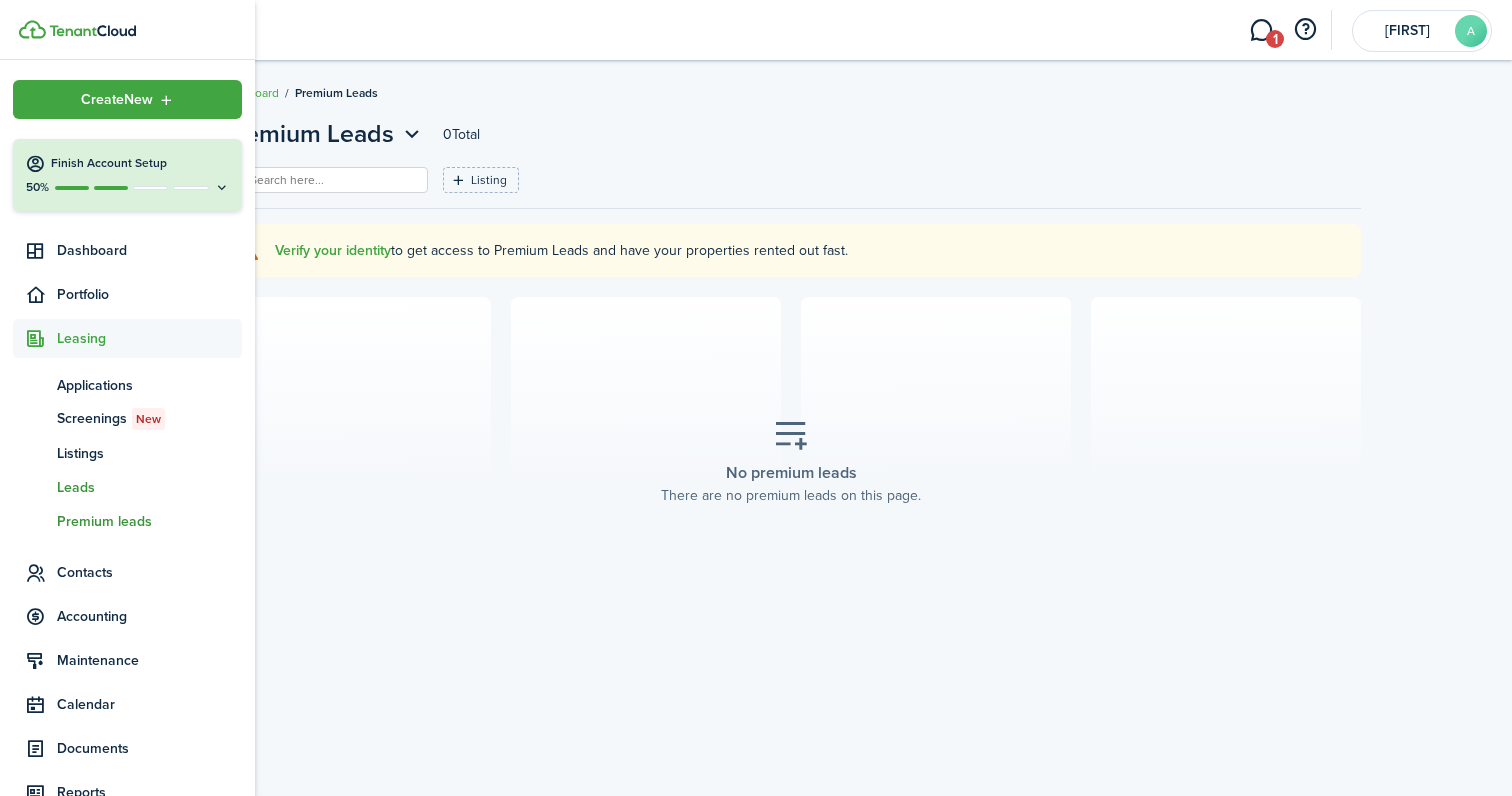 click on "Leads" at bounding box center [149, 487] 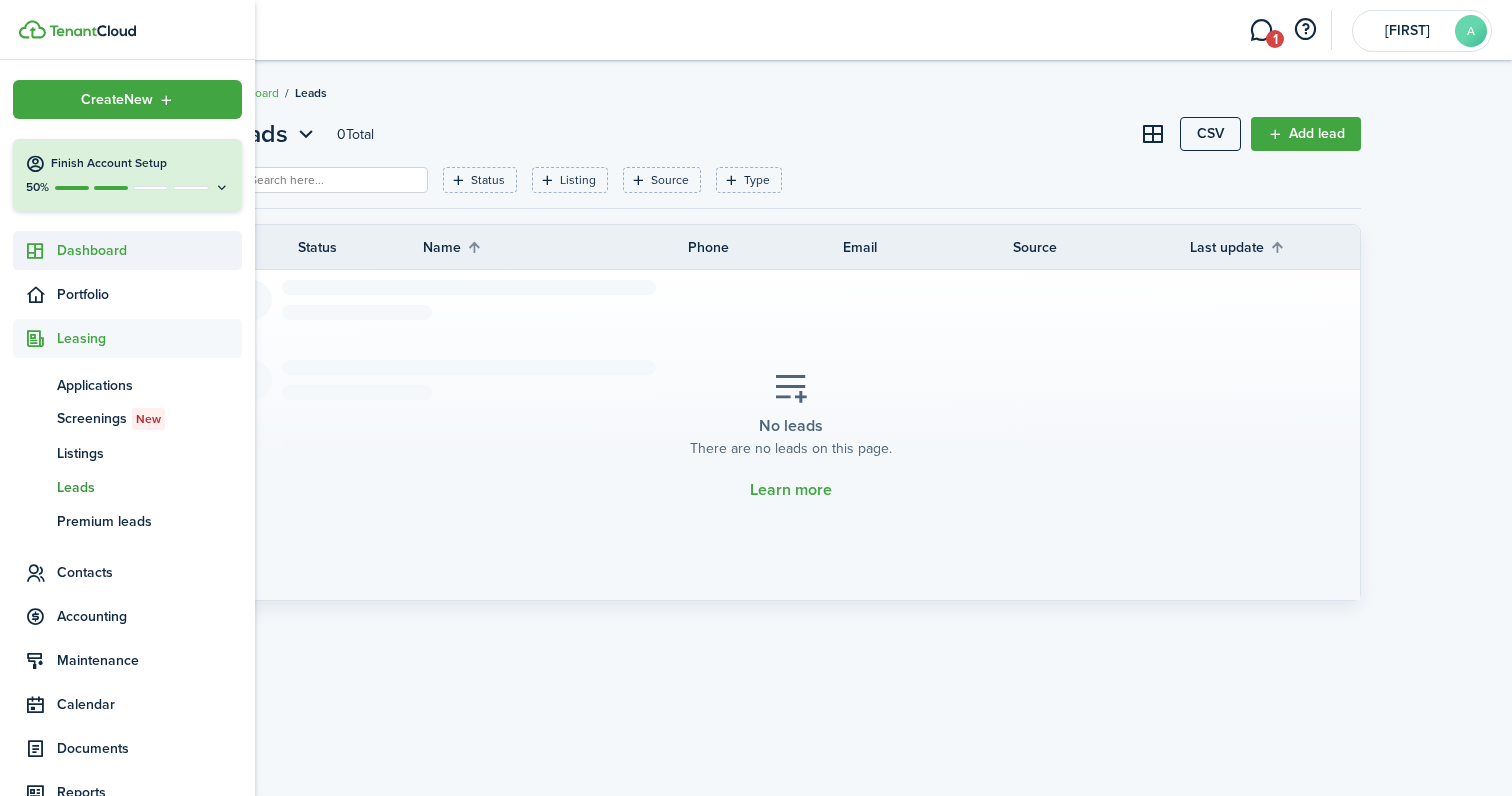 click on "Dashboard" at bounding box center [149, 250] 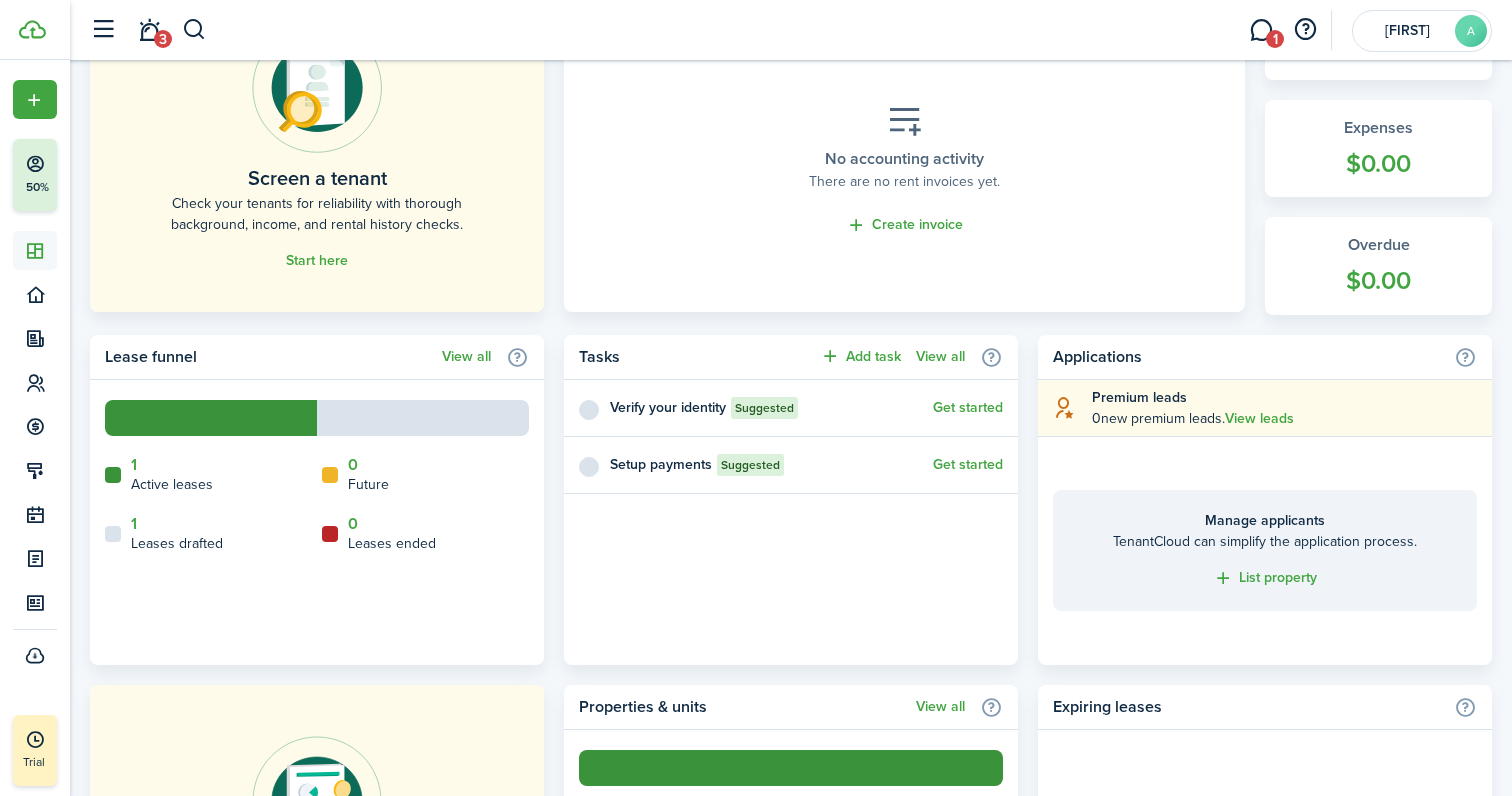scroll, scrollTop: 632, scrollLeft: 0, axis: vertical 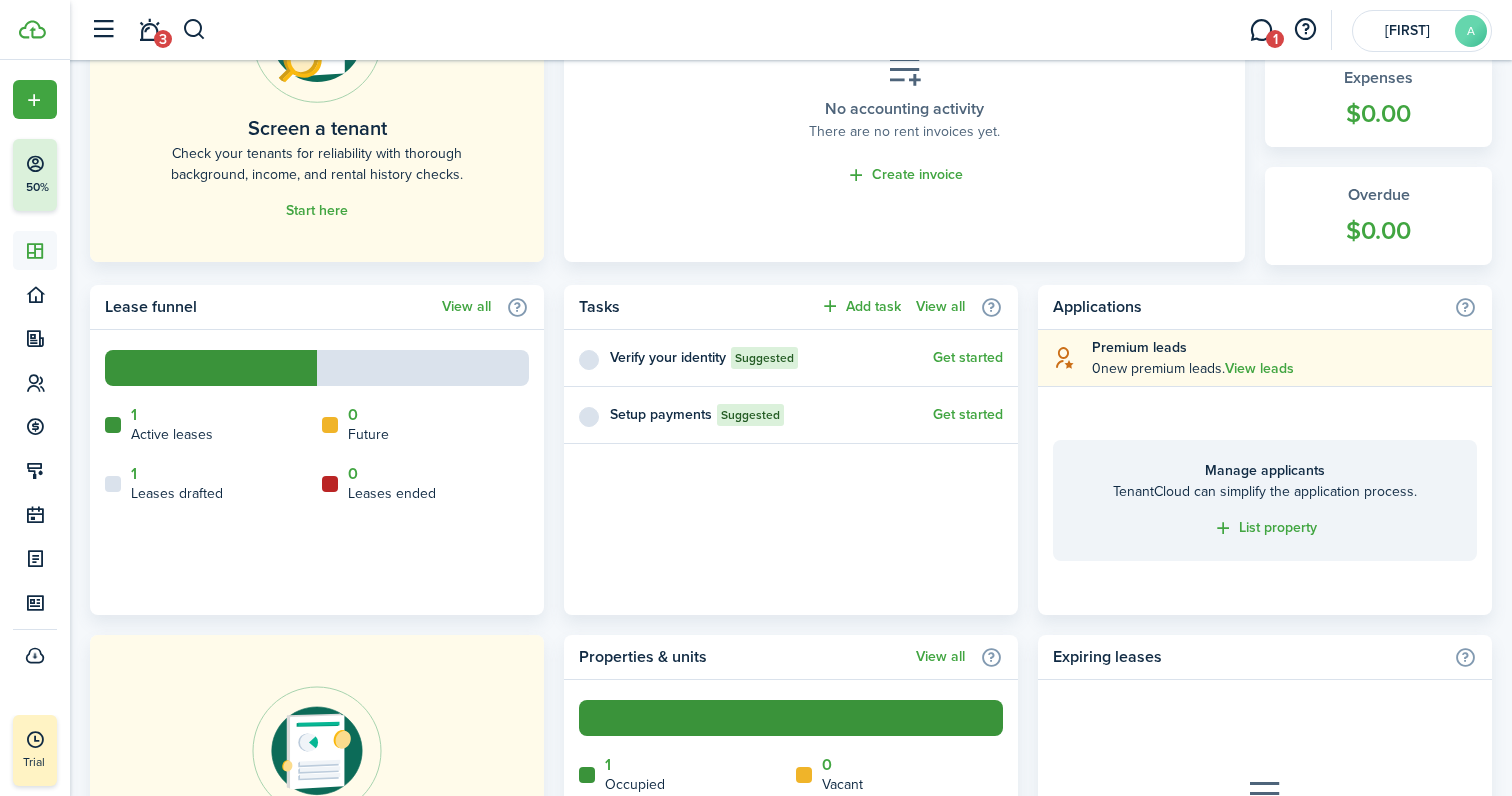 click on "View all" at bounding box center [485, 307] 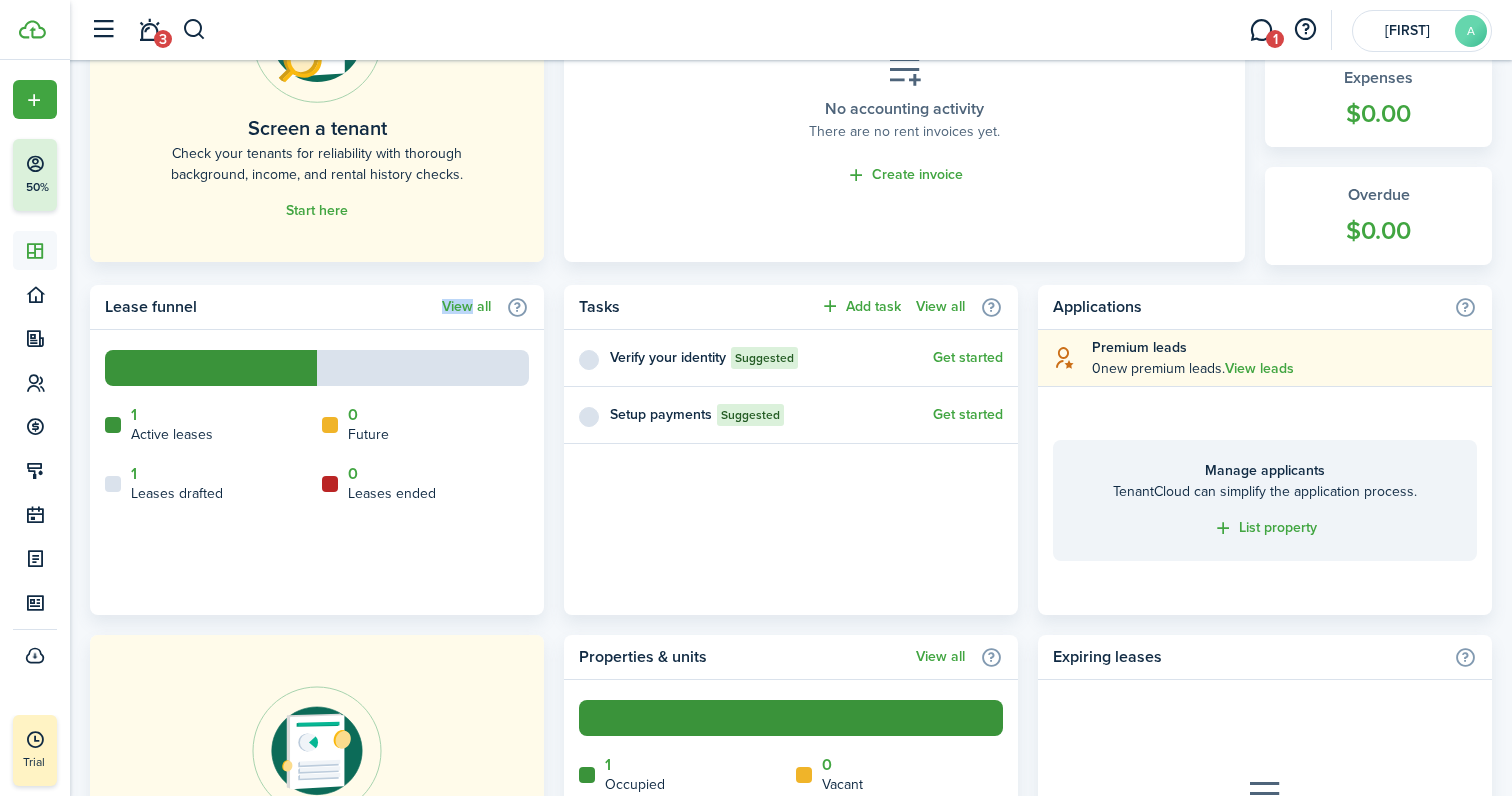 click on "View all" at bounding box center [485, 307] 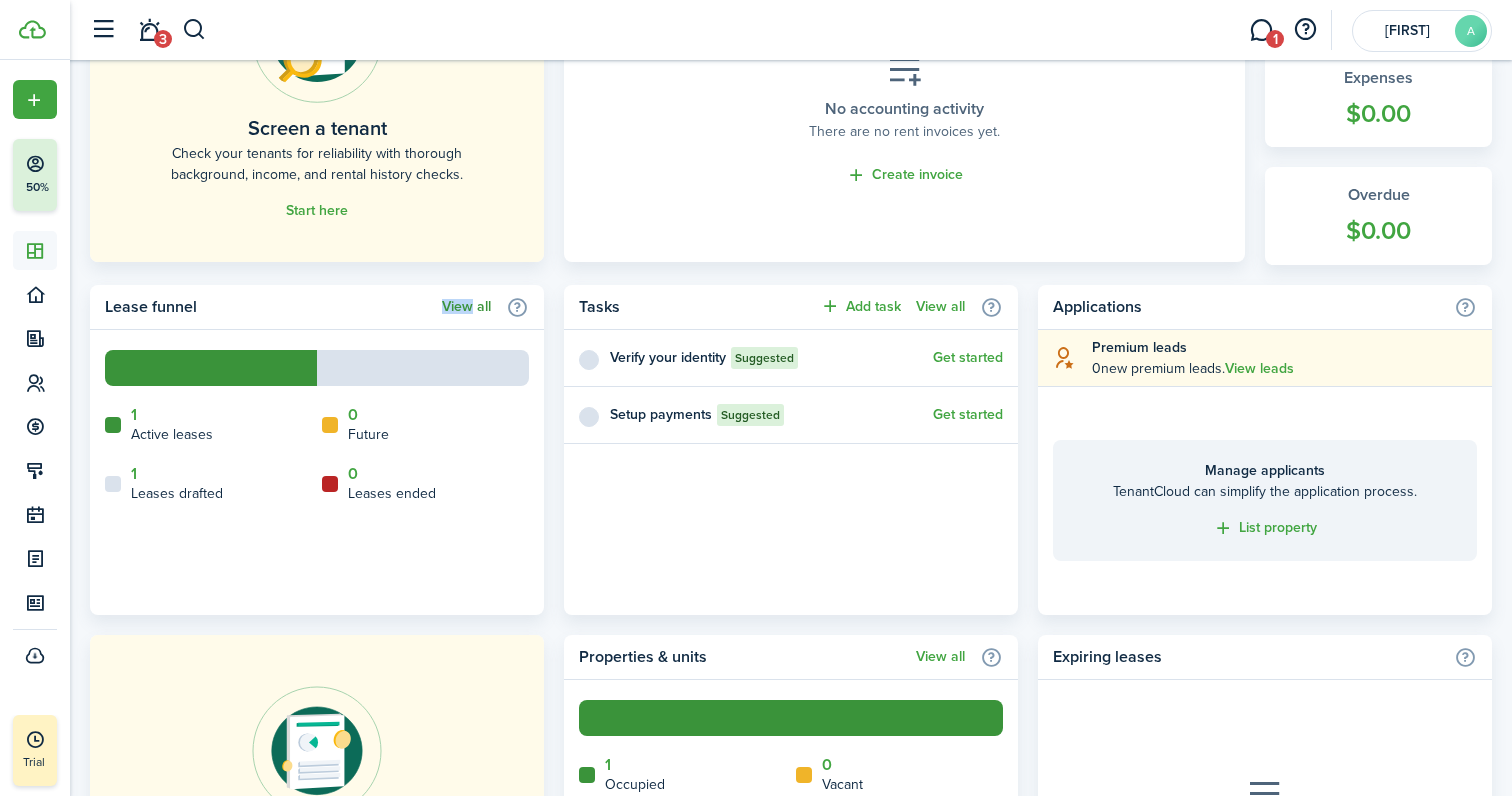 click on "View all" at bounding box center (466, 307) 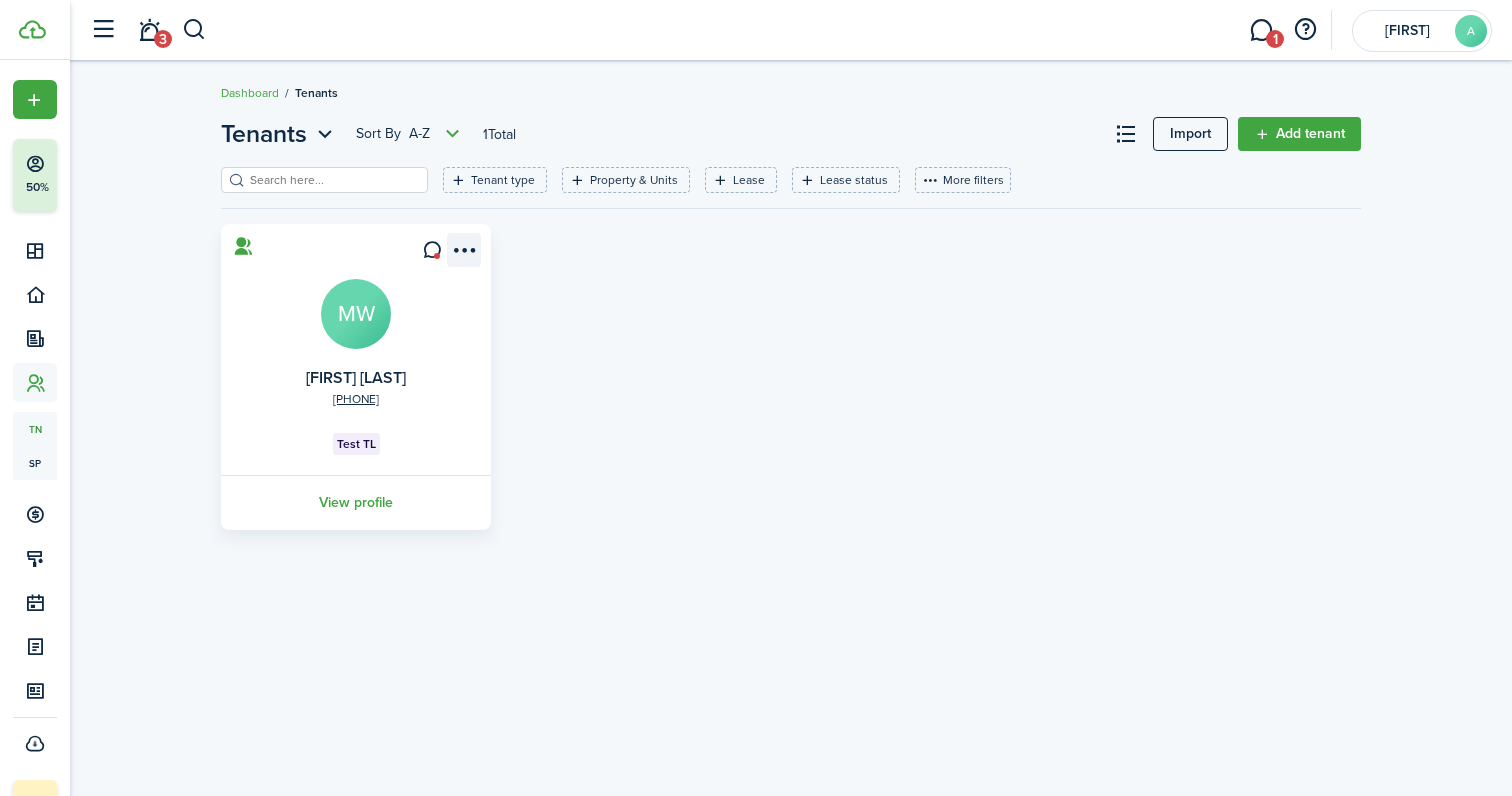 click at bounding box center (464, 250) 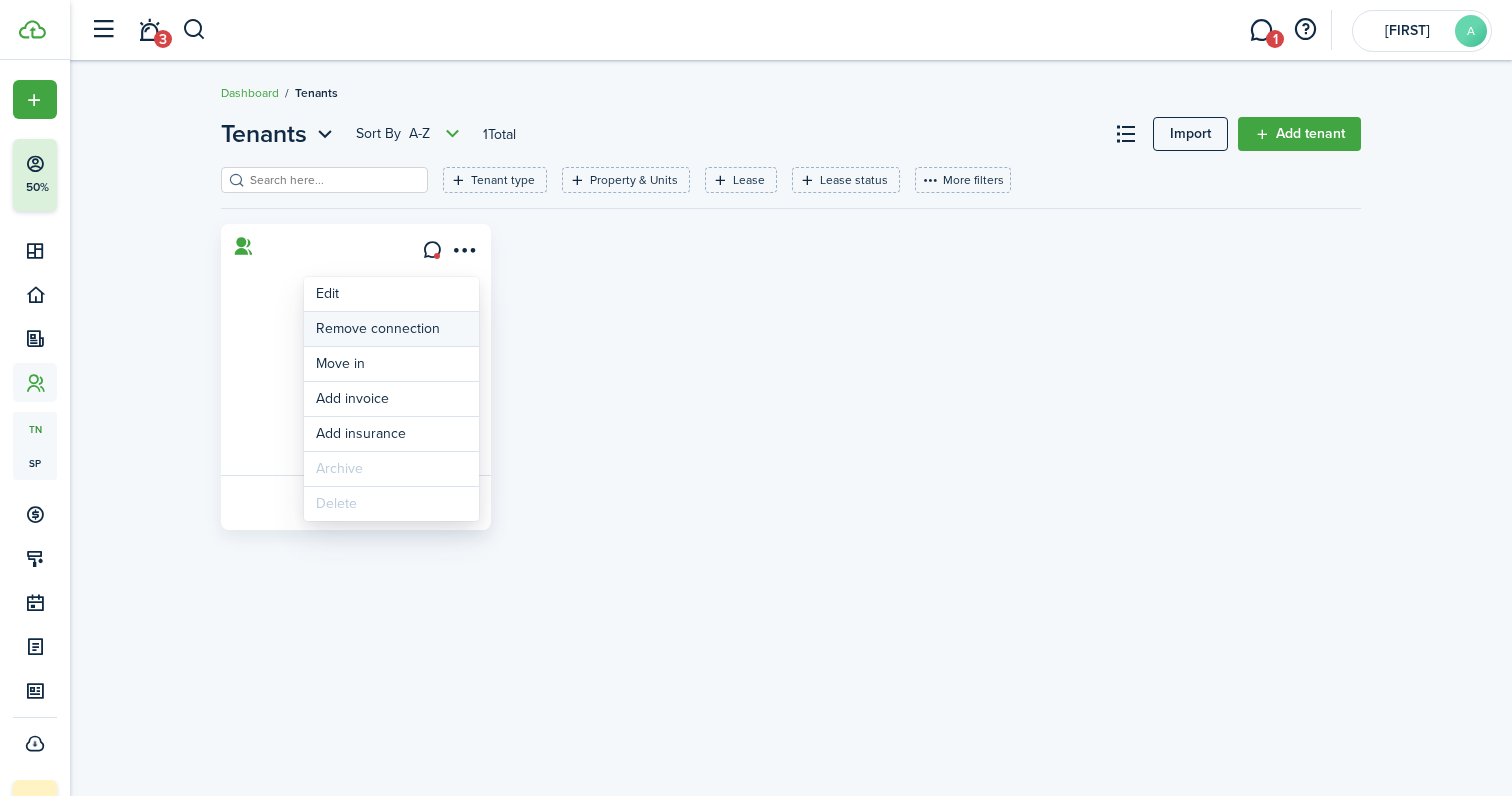 click on "Remove connection" at bounding box center (391, 329) 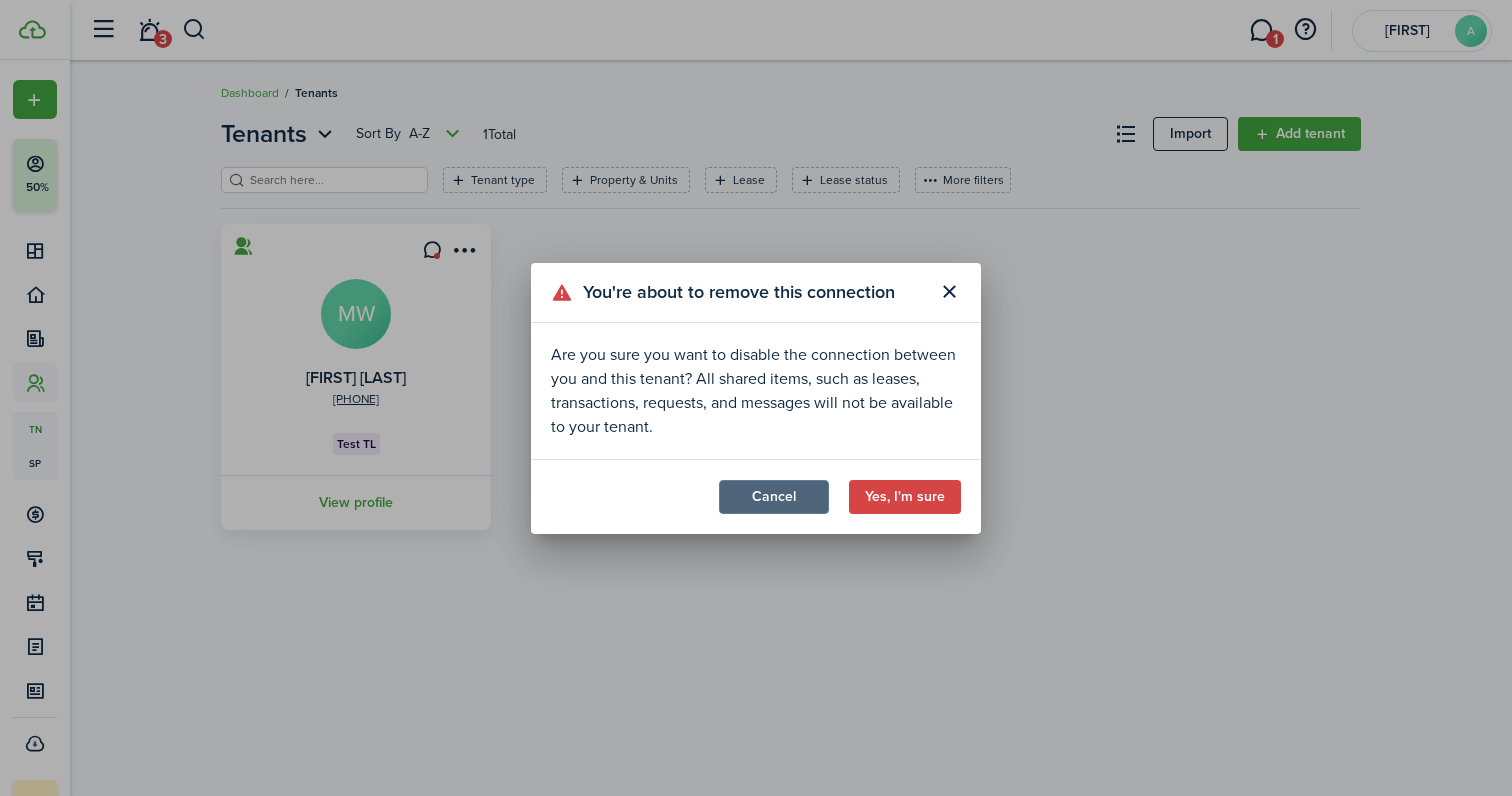 click on "Cancel" at bounding box center [774, 497] 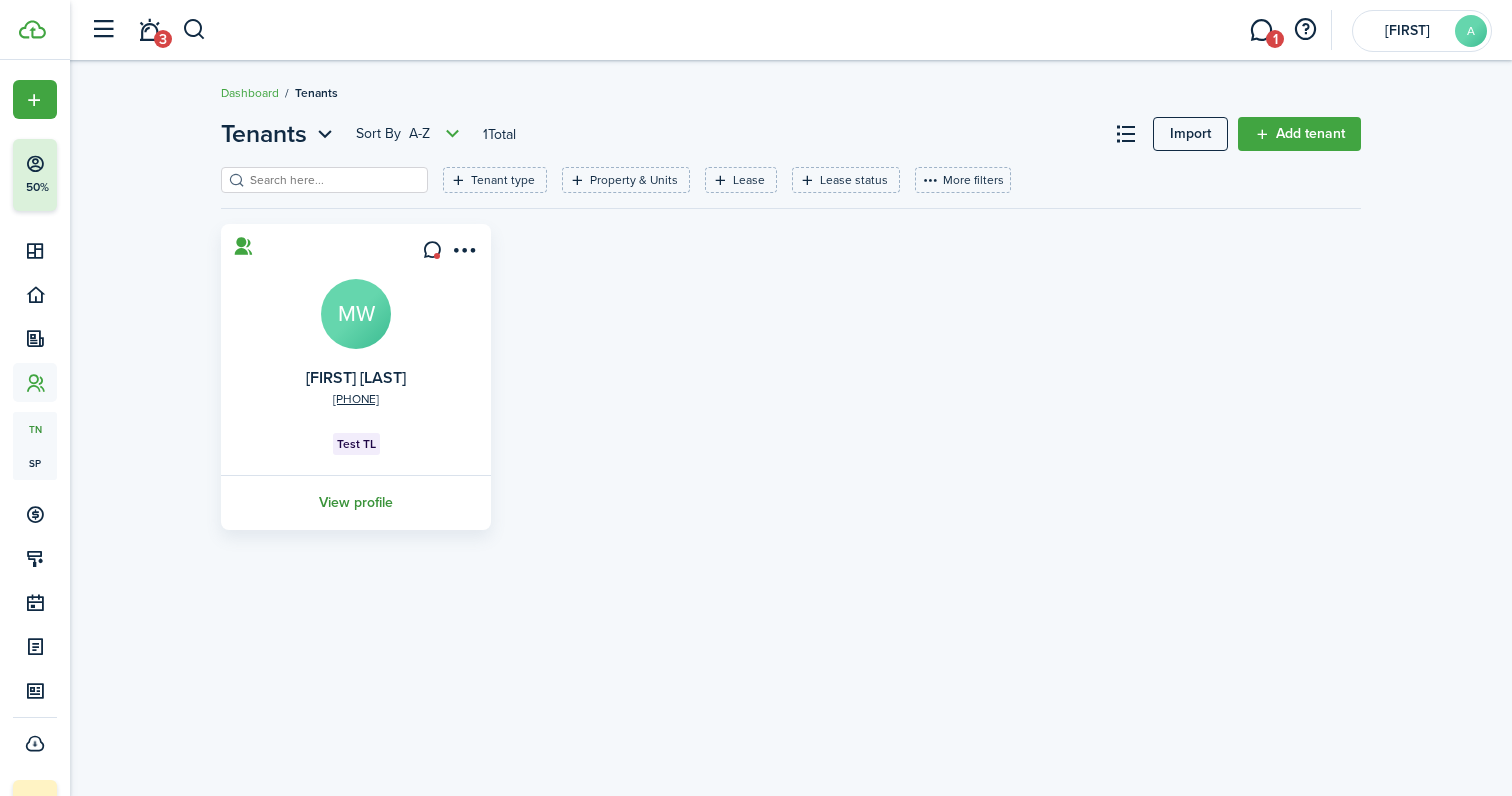 click on "View profile" at bounding box center (356, 502) 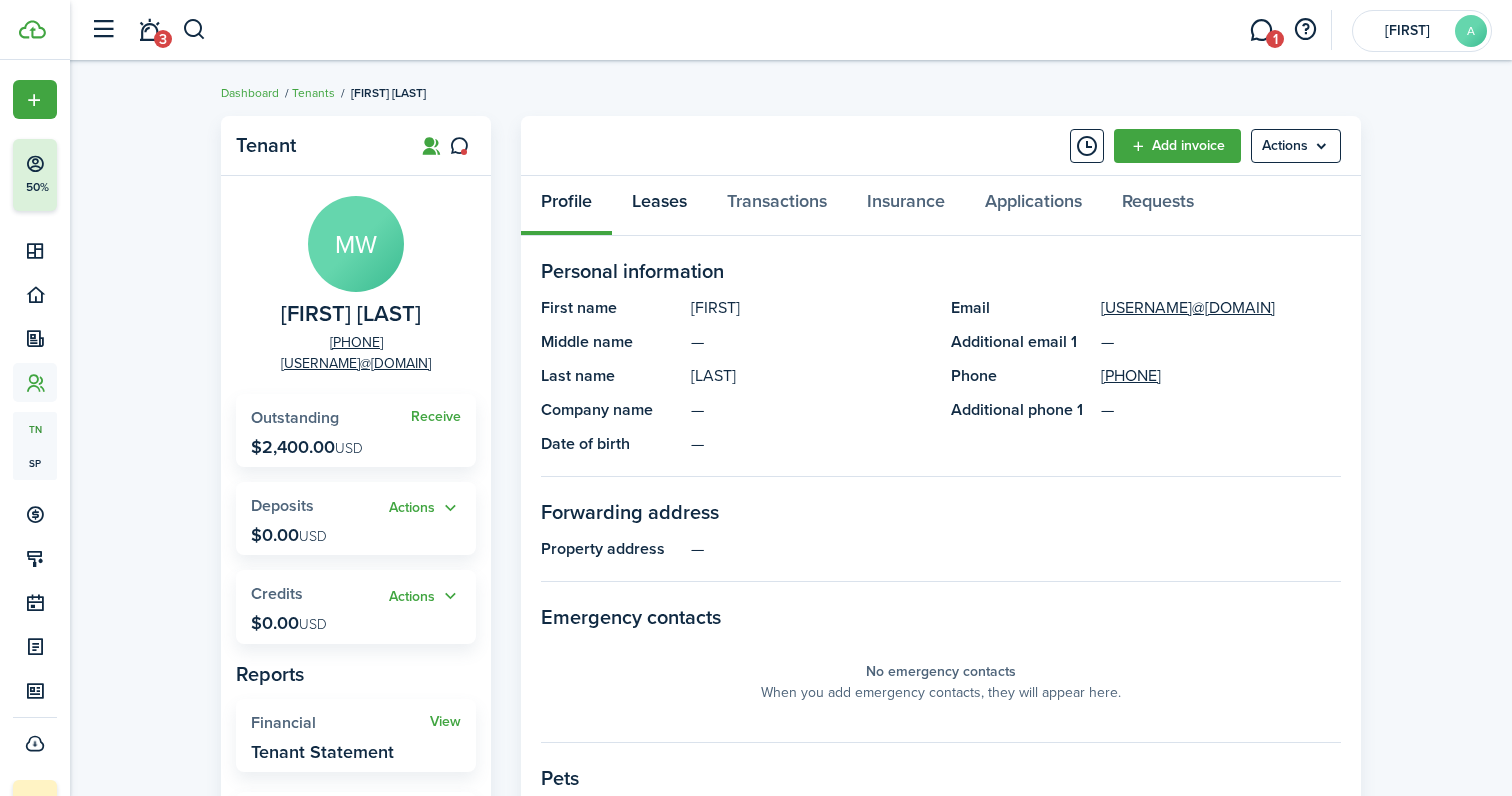 click on "Leases" at bounding box center [659, 206] 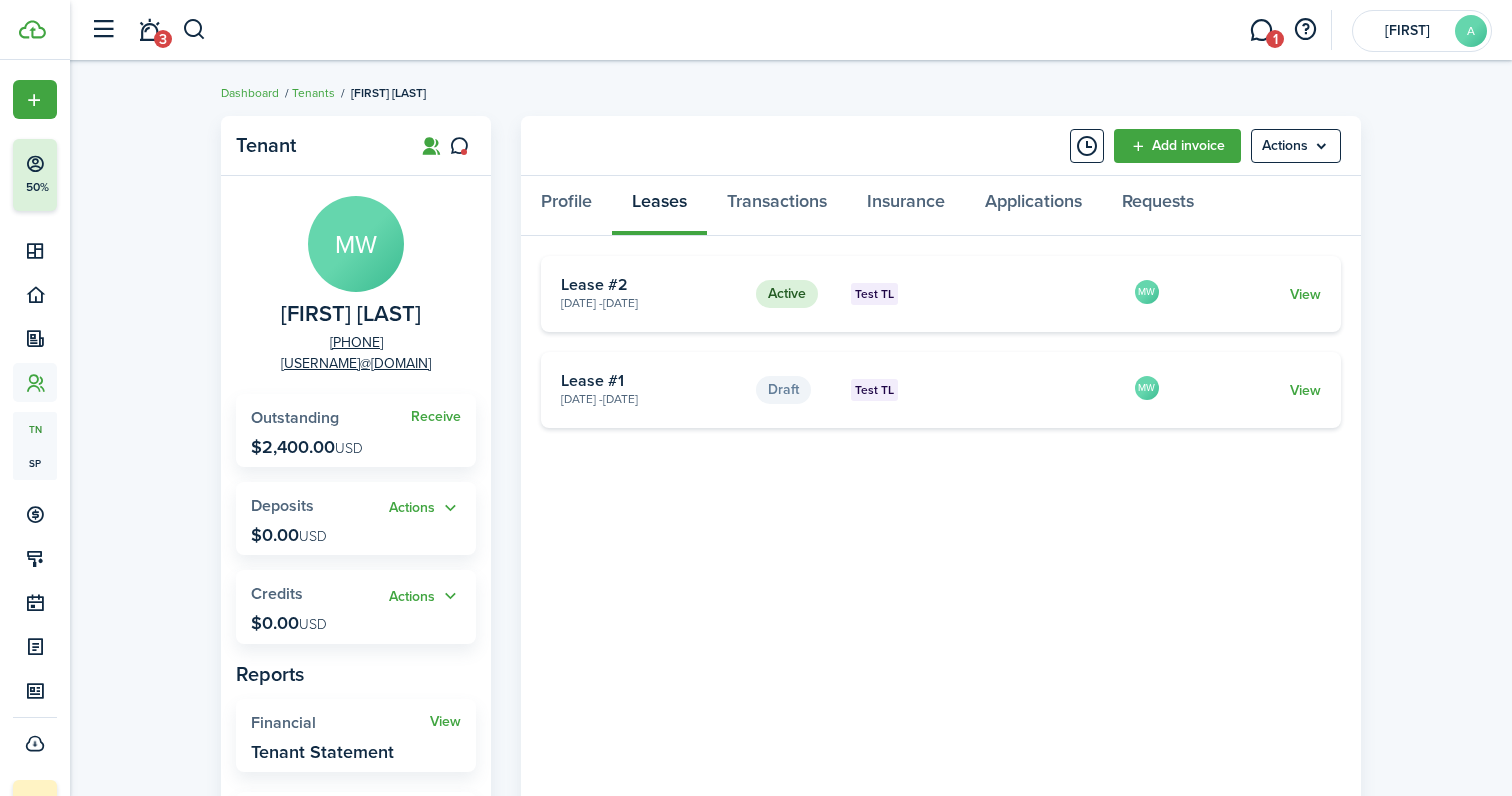 click on "Lease #2" at bounding box center (651, 285) 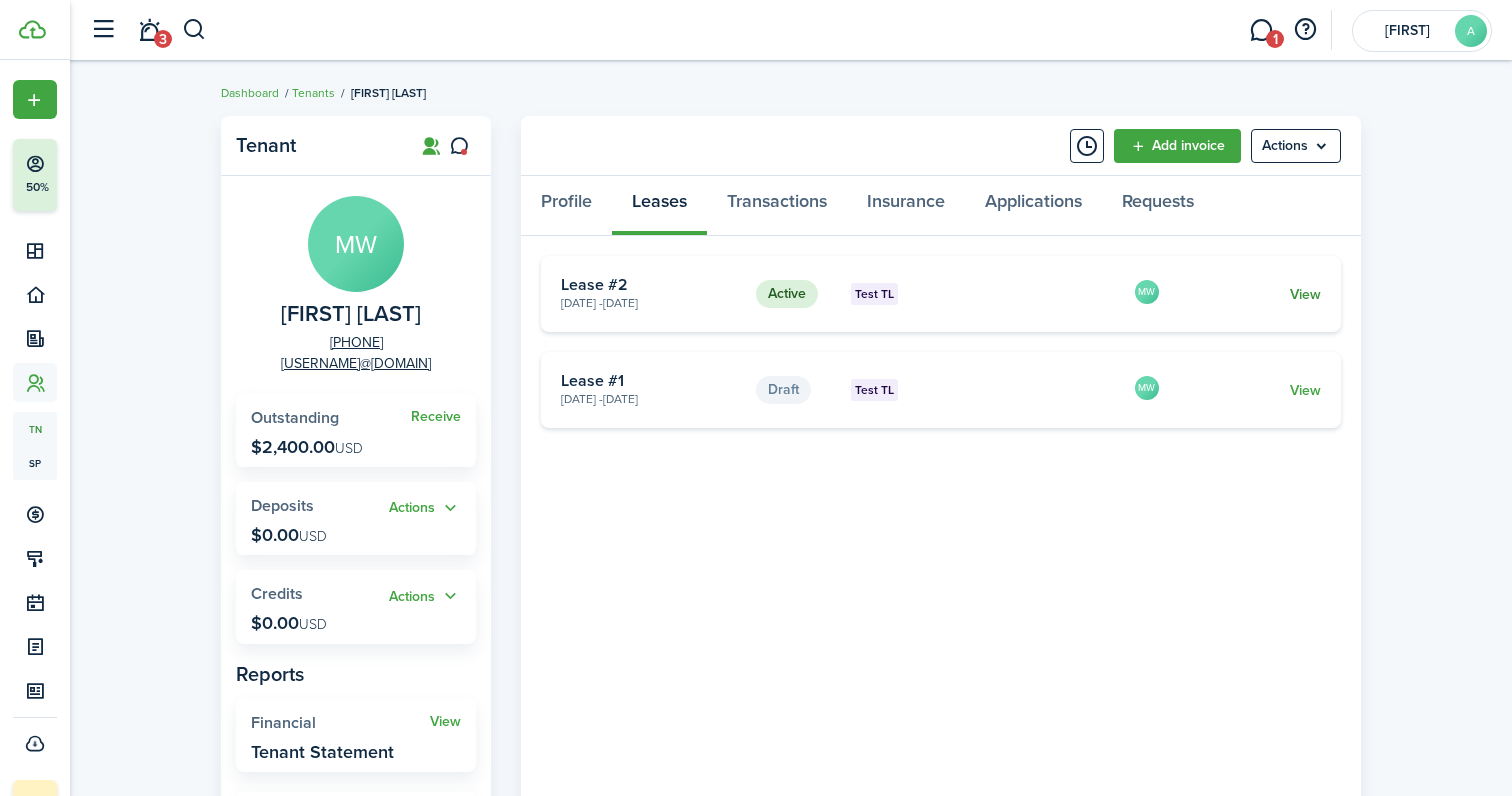 click on "View" at bounding box center [1305, 294] 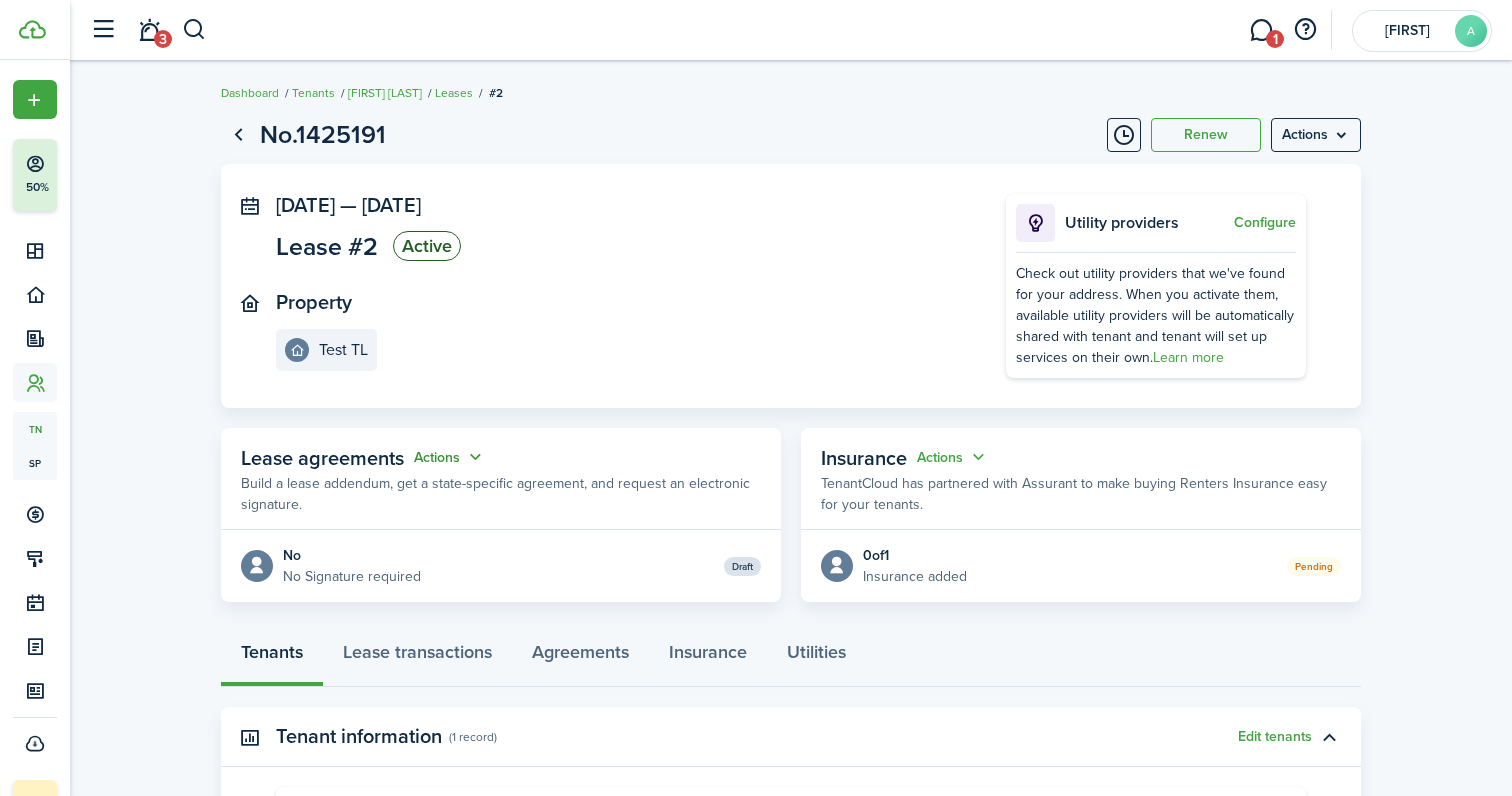 click on "Actions" at bounding box center (450, 457) 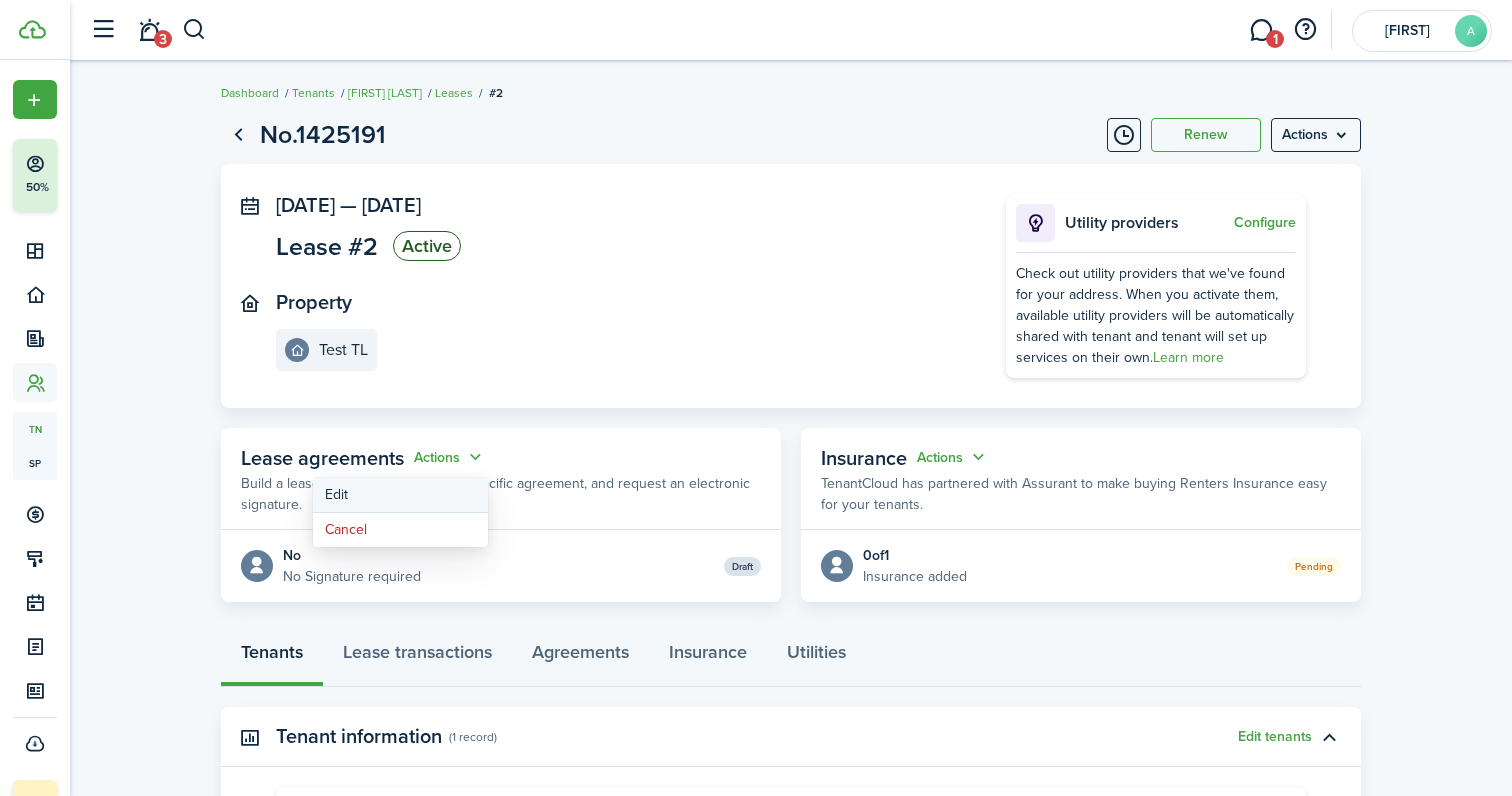 click on "Edit" at bounding box center [400, 495] 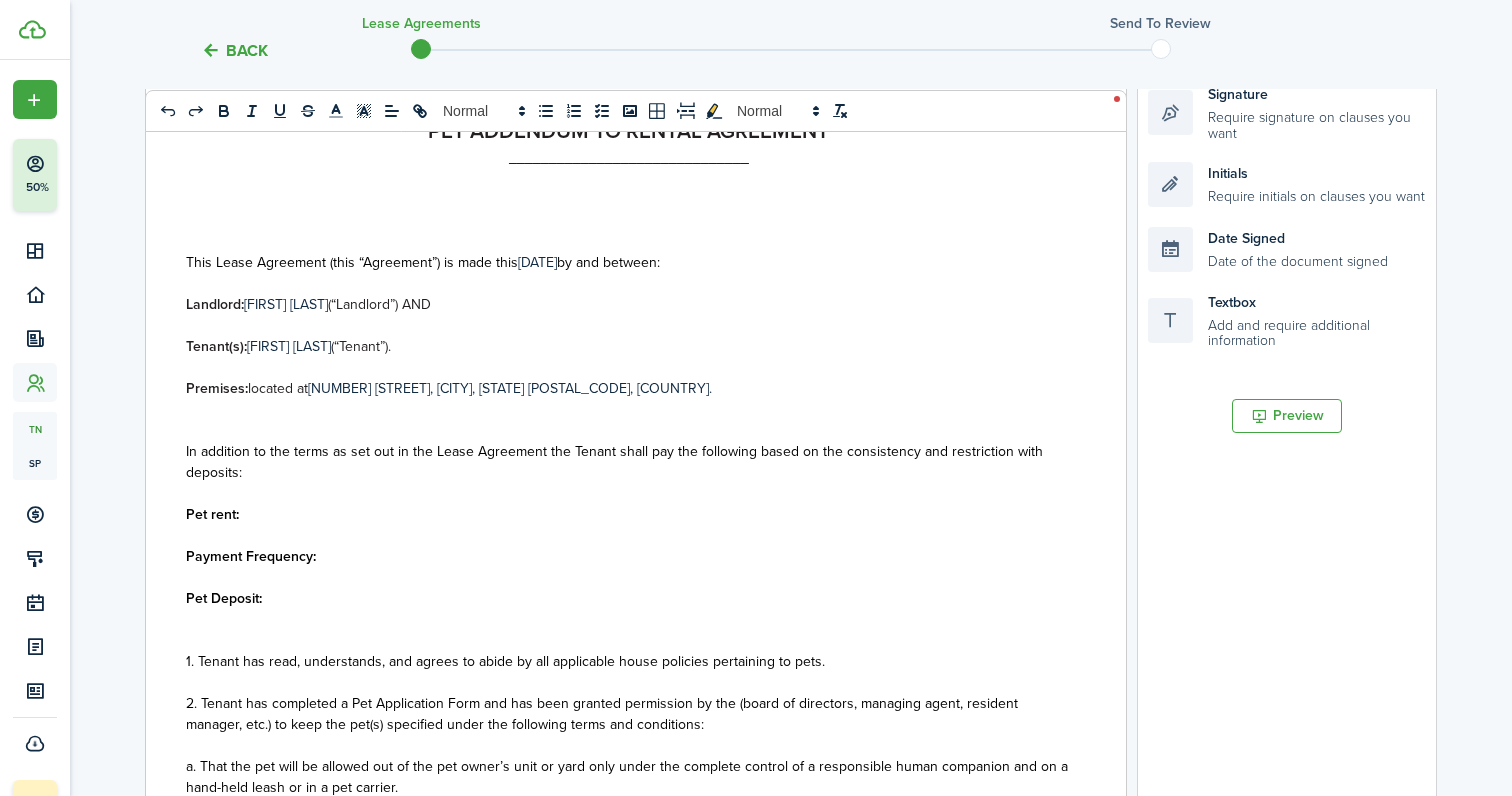 scroll, scrollTop: 395, scrollLeft: 0, axis: vertical 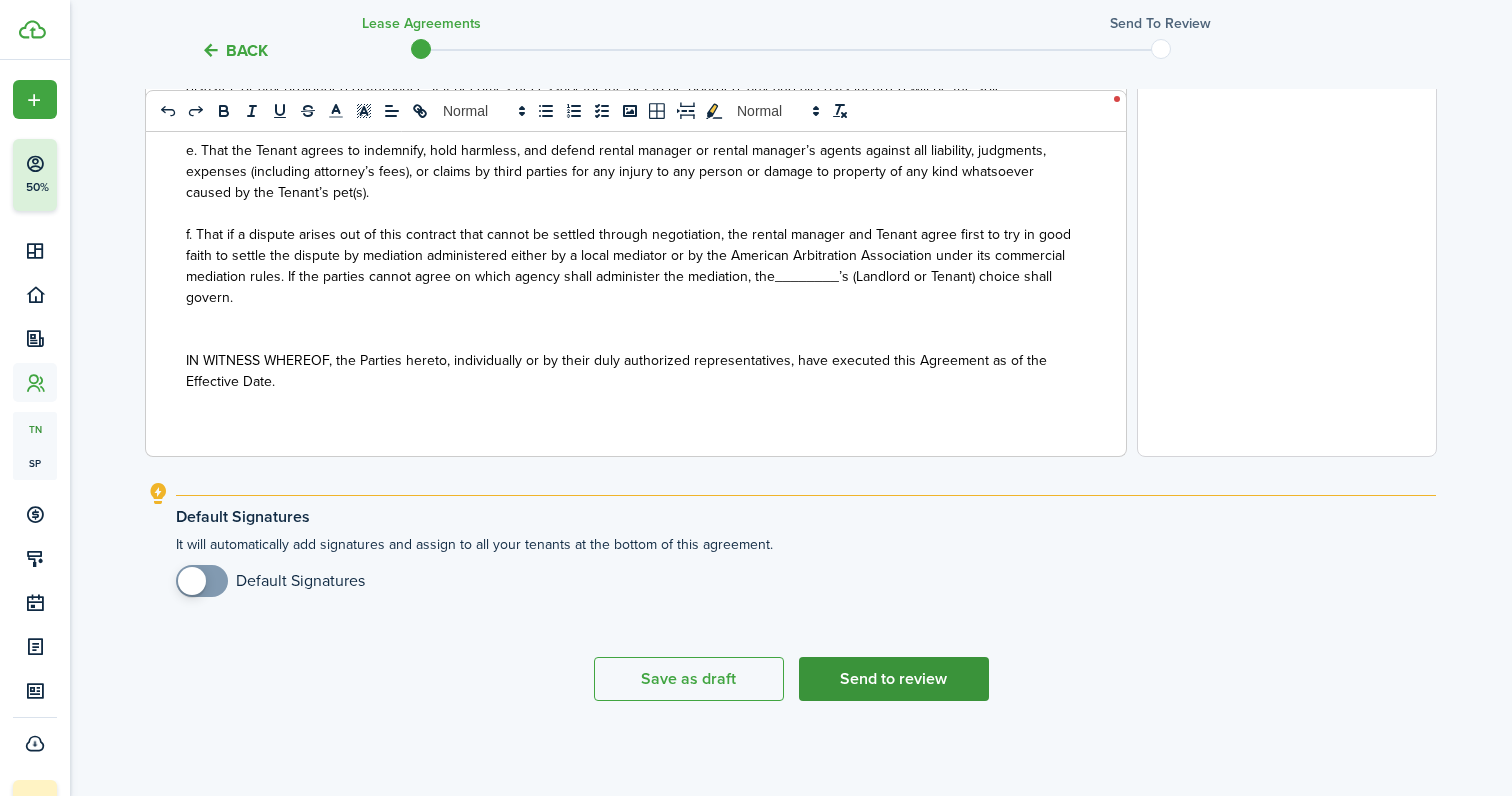 click on "Send to review" at bounding box center [894, 679] 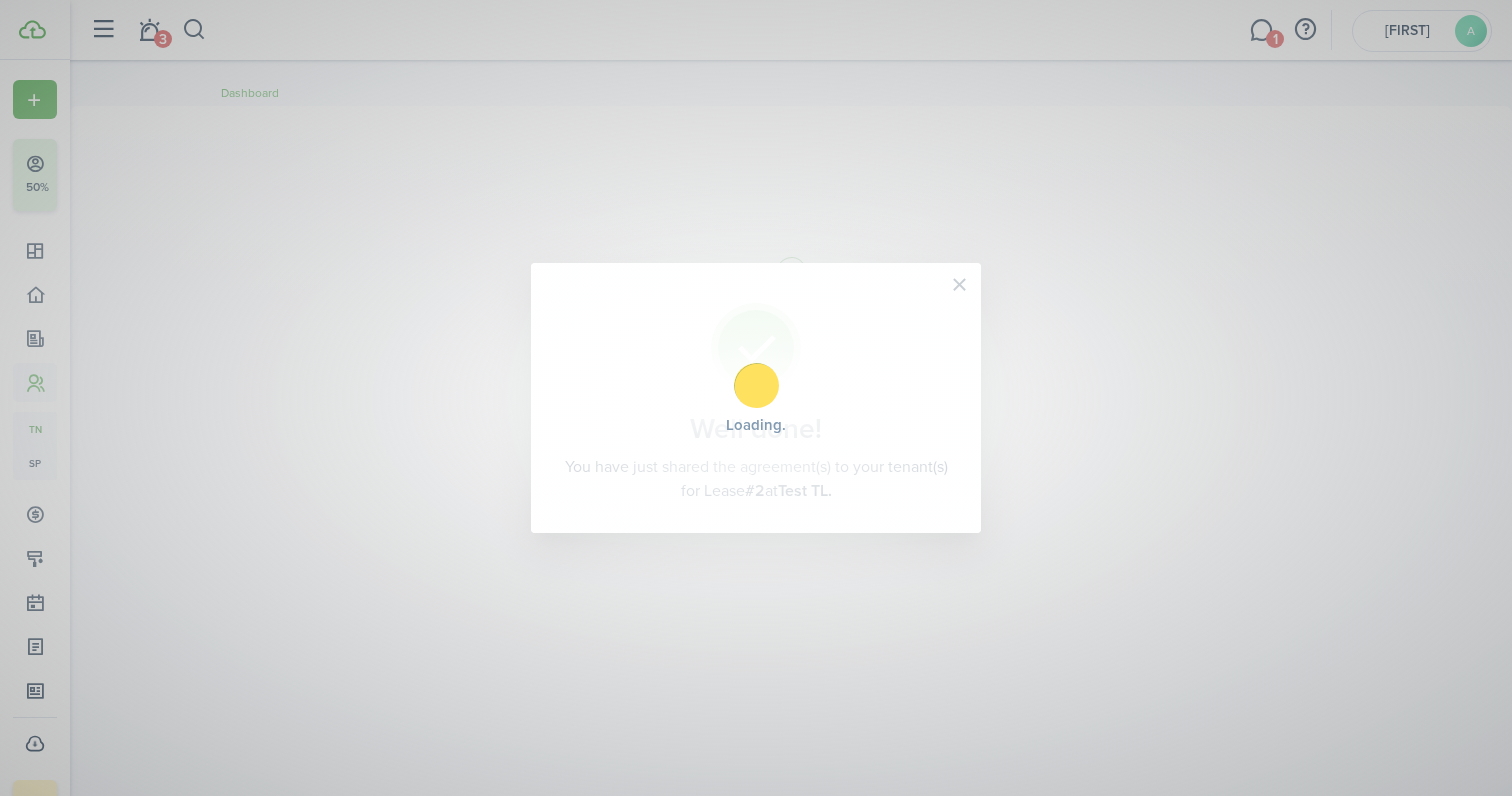 scroll, scrollTop: 0, scrollLeft: 0, axis: both 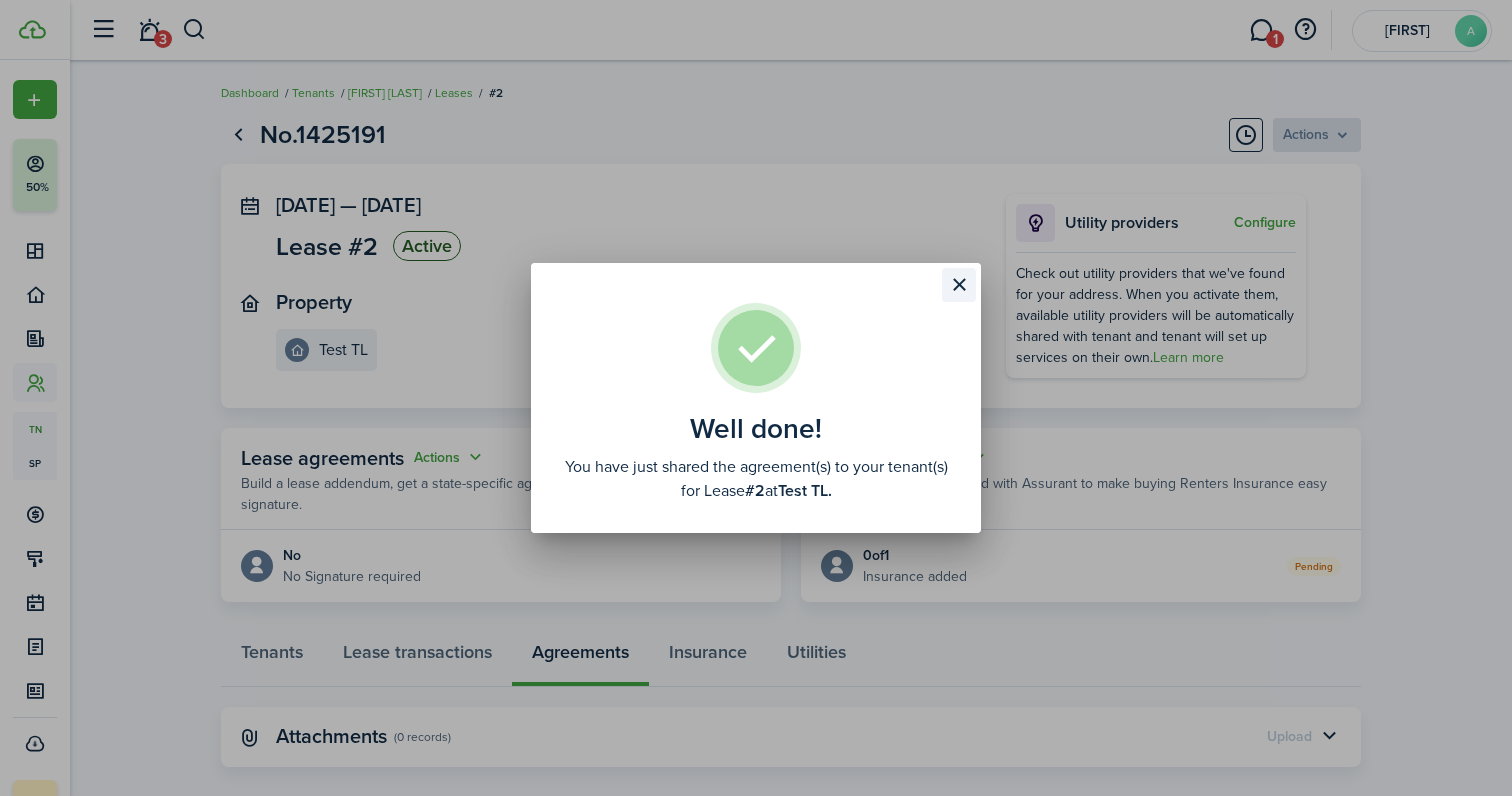 click at bounding box center (959, 285) 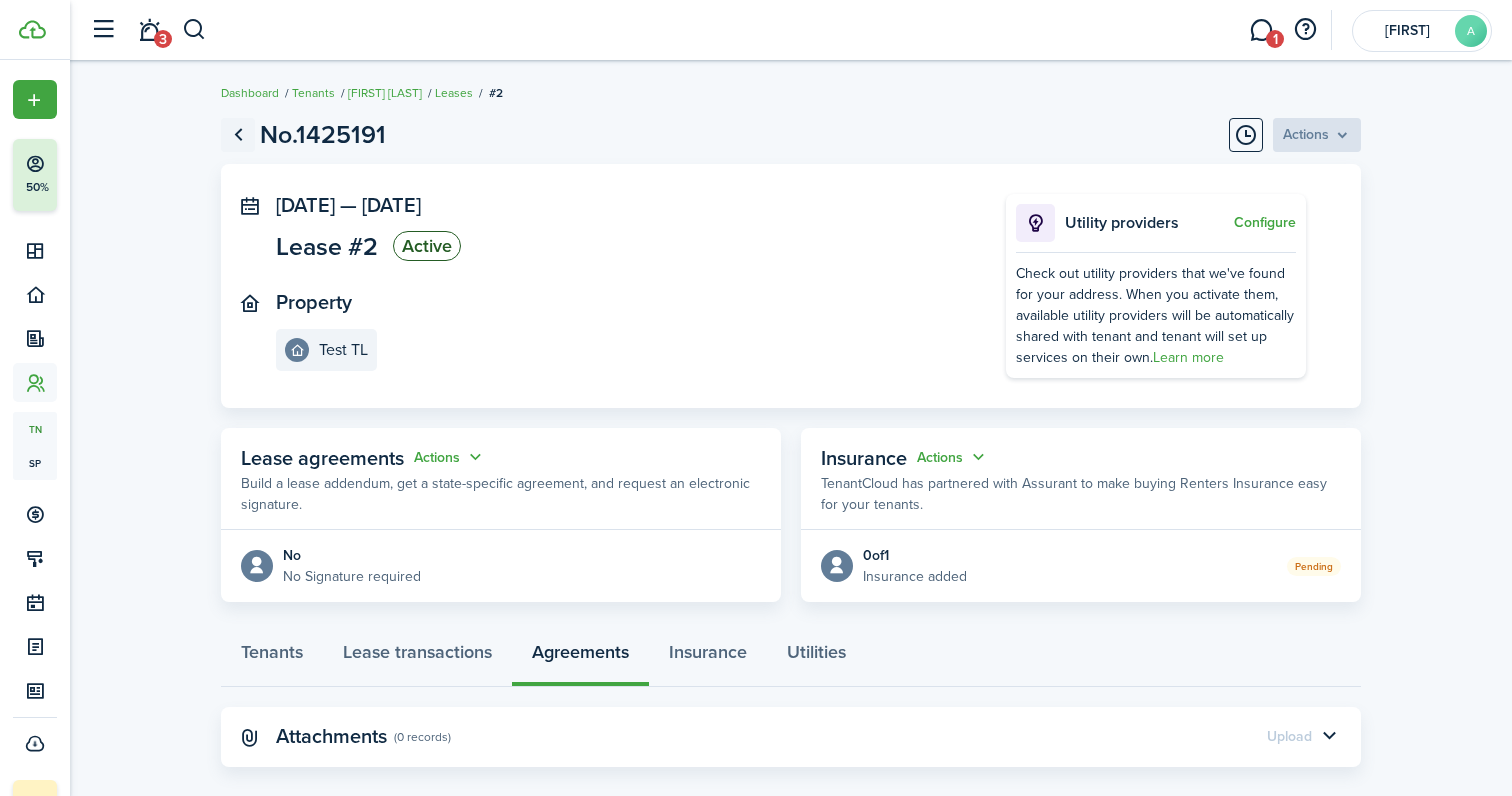 click at bounding box center (238, 135) 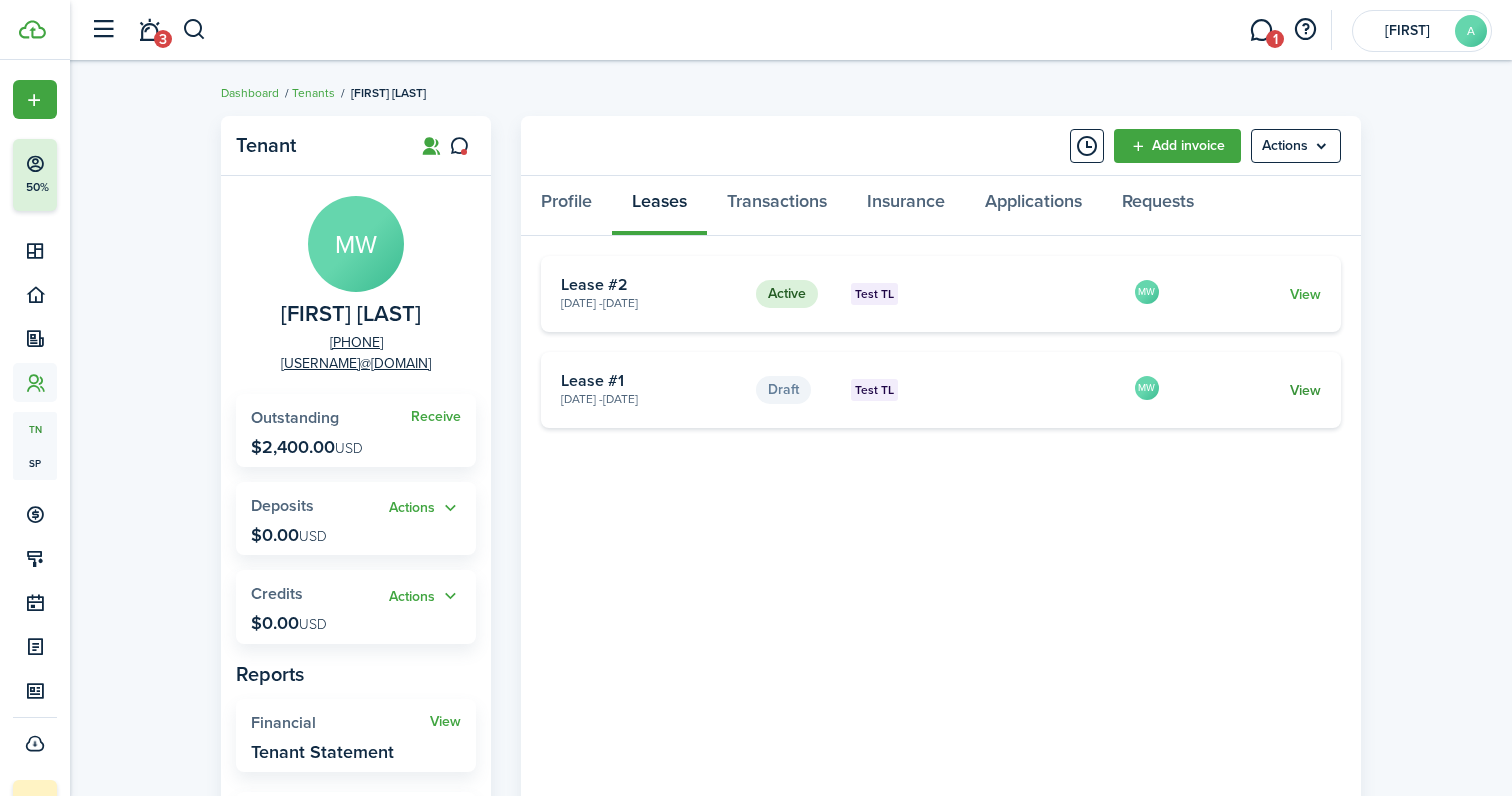 click on "View" at bounding box center (1305, 390) 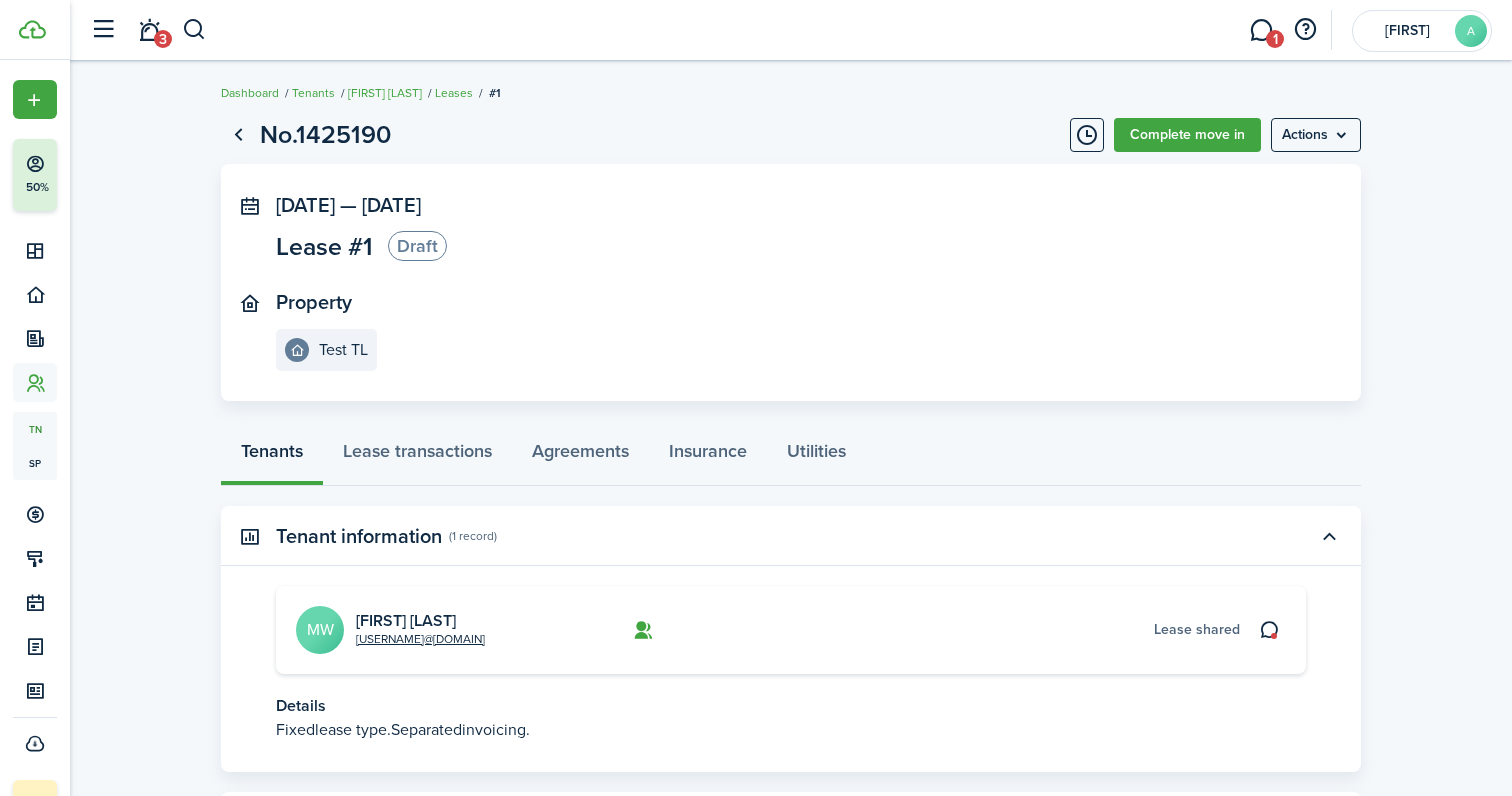 click on "Tenant information (1 record)" at bounding box center [791, 536] 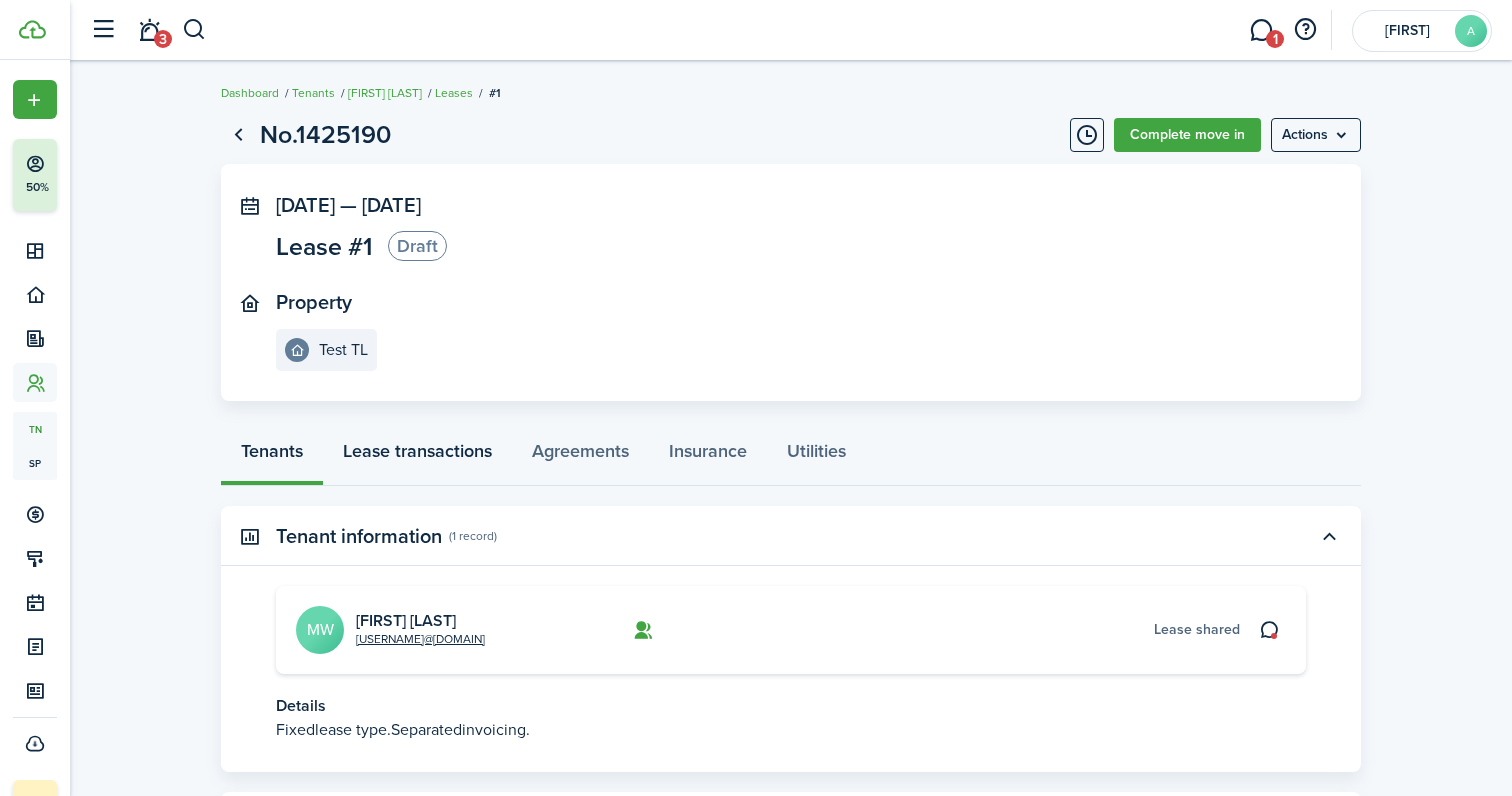 click on "Lease transactions" at bounding box center [417, 456] 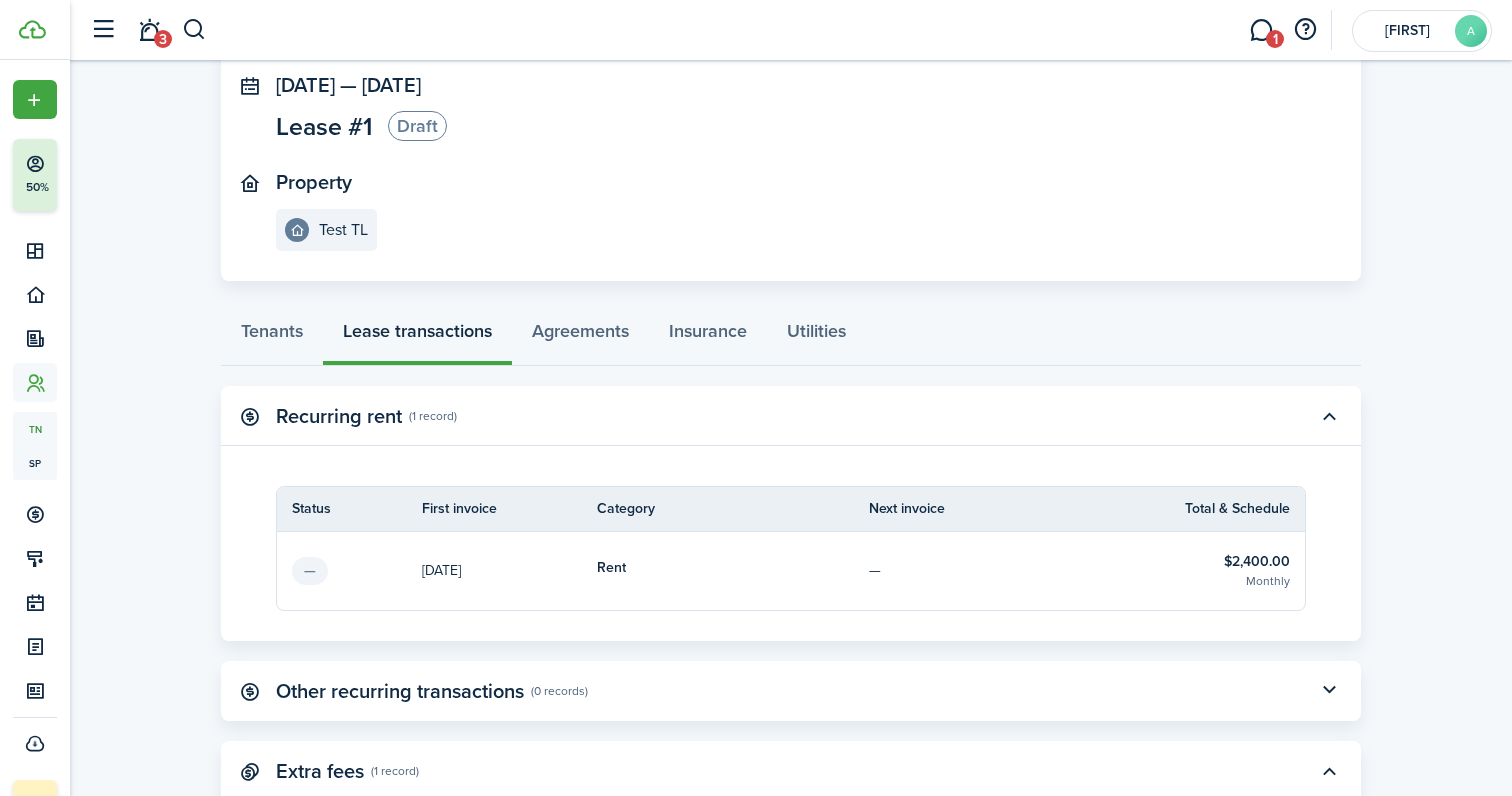 scroll, scrollTop: 39, scrollLeft: 0, axis: vertical 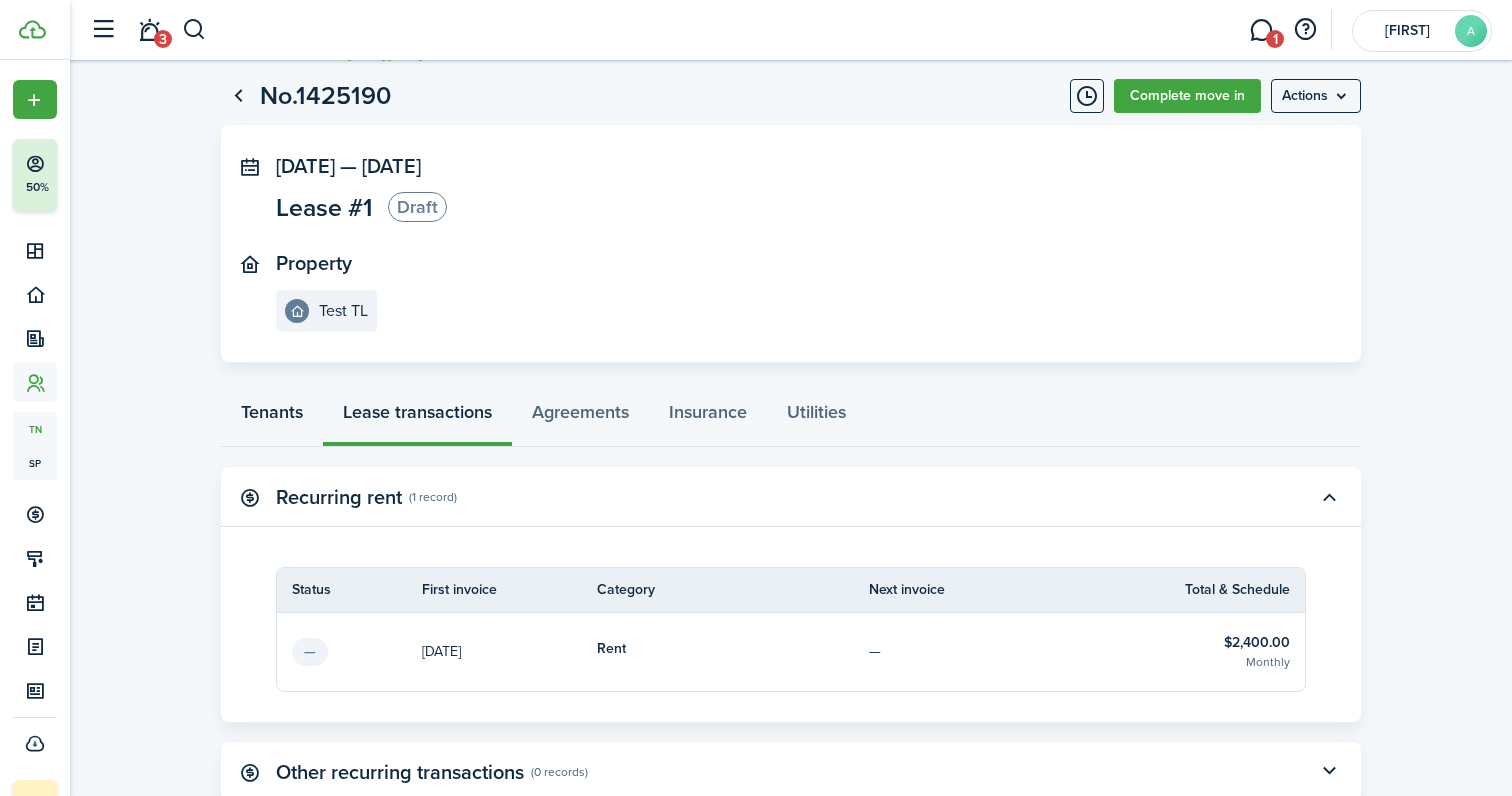 click on "Tenants" at bounding box center [272, 417] 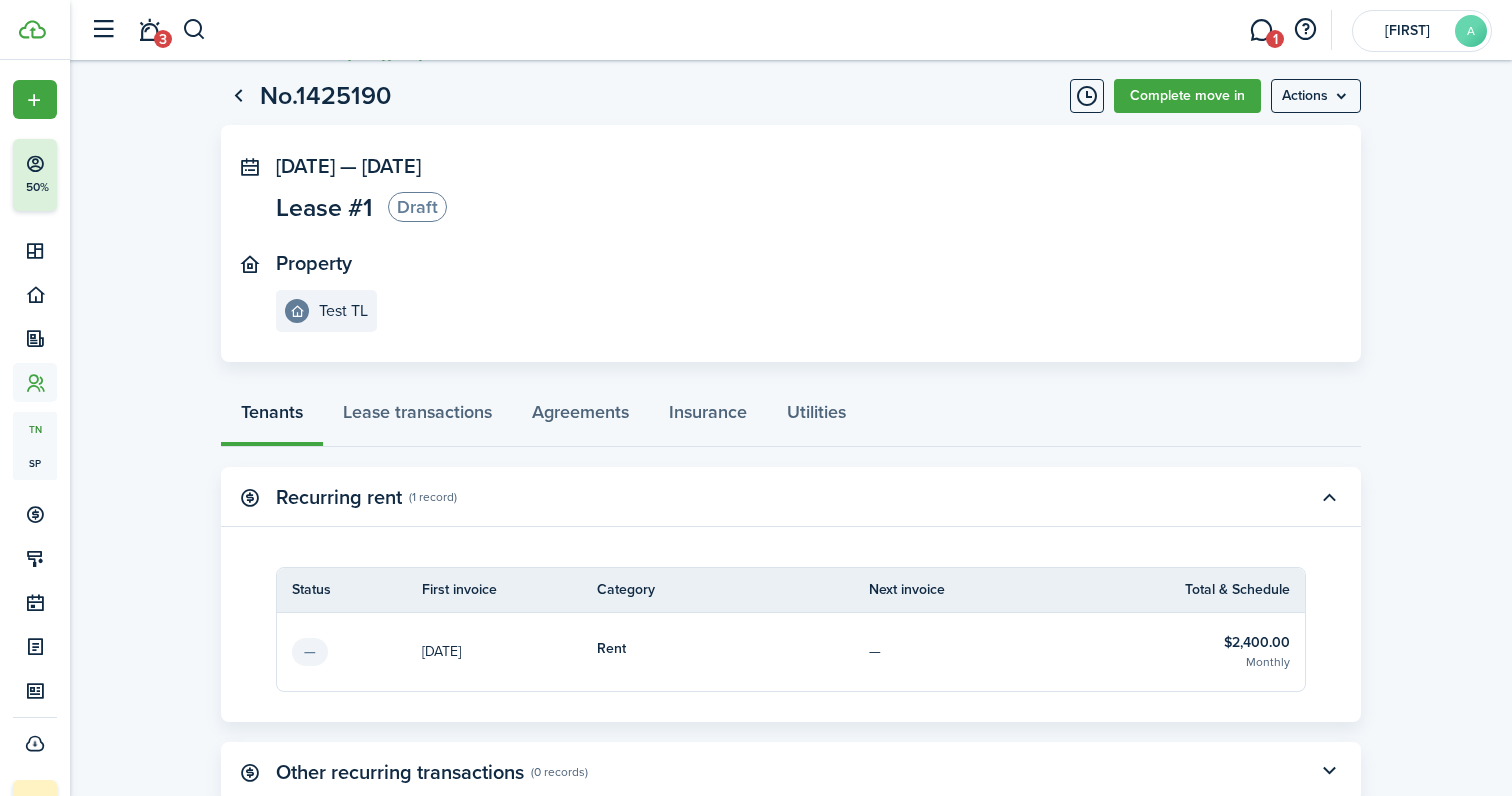 scroll, scrollTop: 0, scrollLeft: 0, axis: both 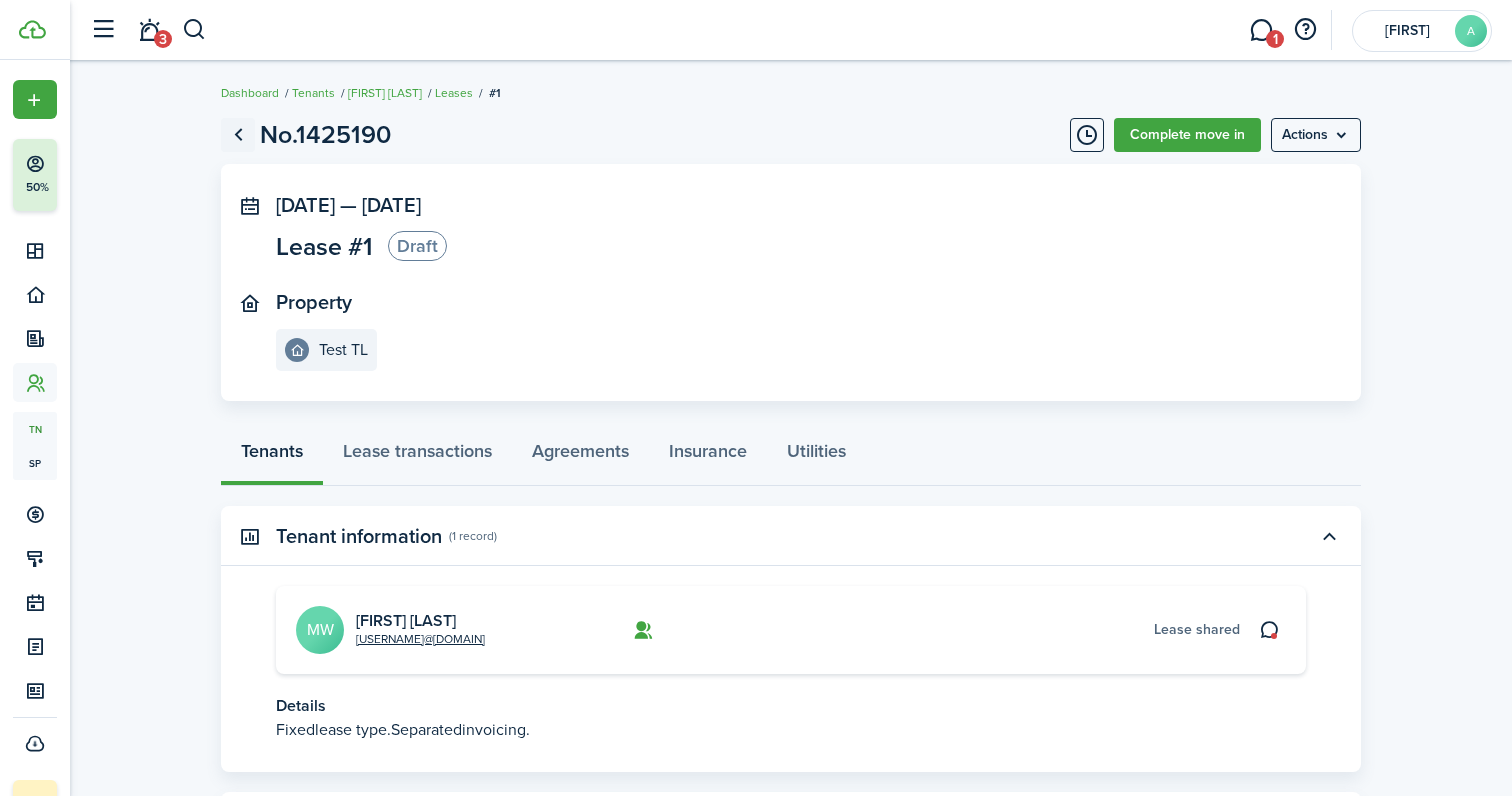 click at bounding box center [238, 135] 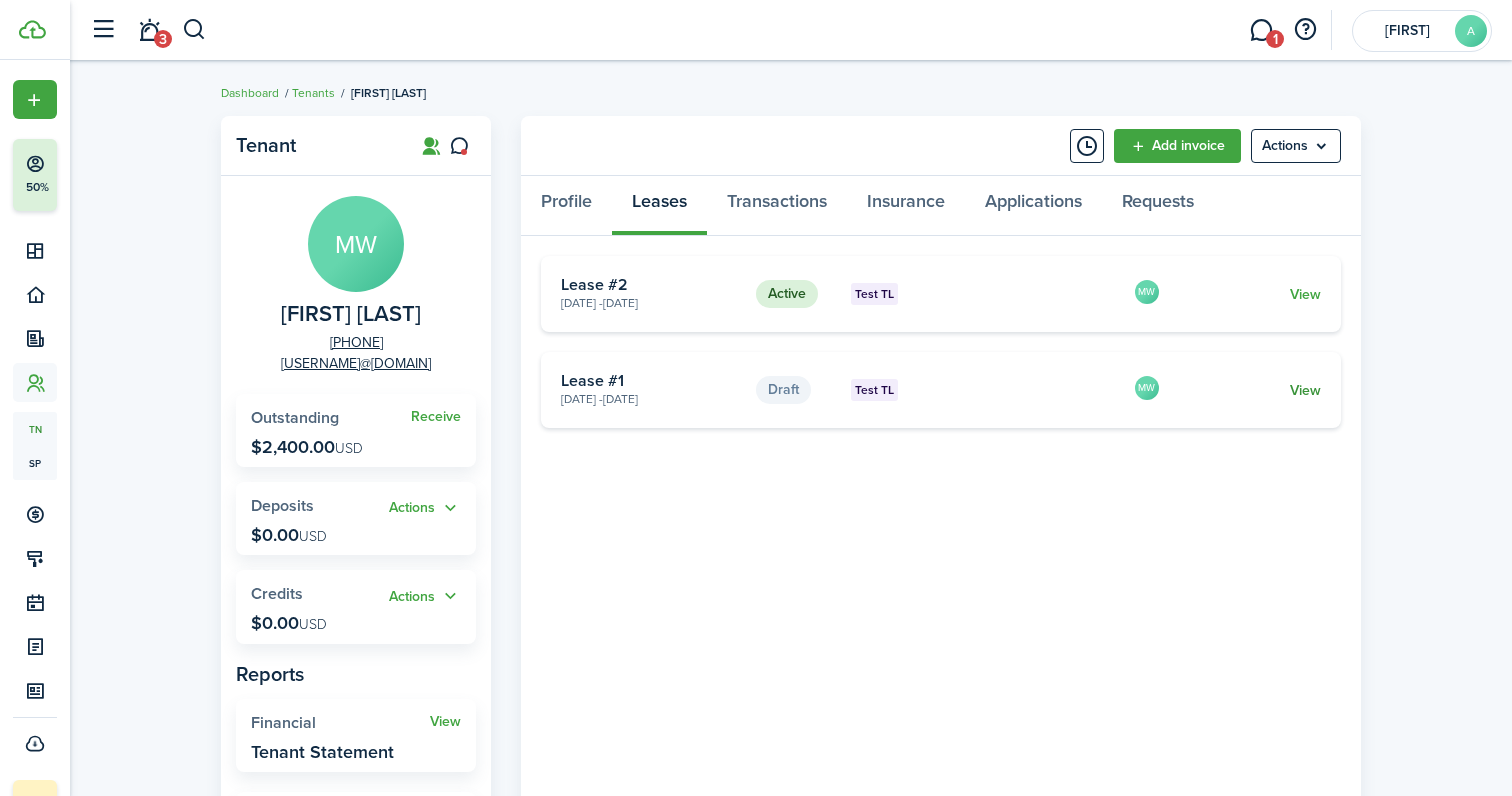 click on "View" at bounding box center [1305, 390] 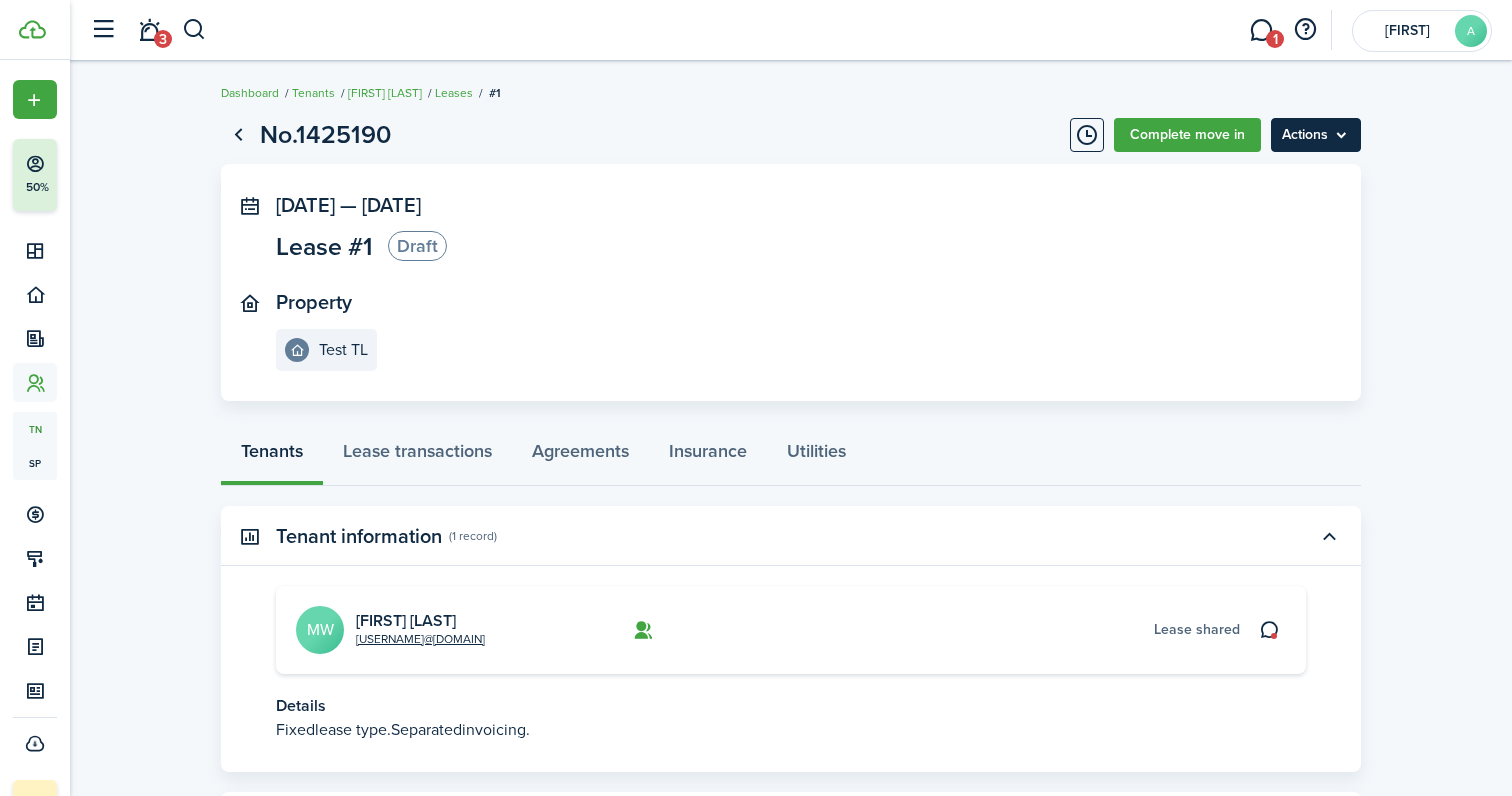 click on "Actions" at bounding box center [1316, 135] 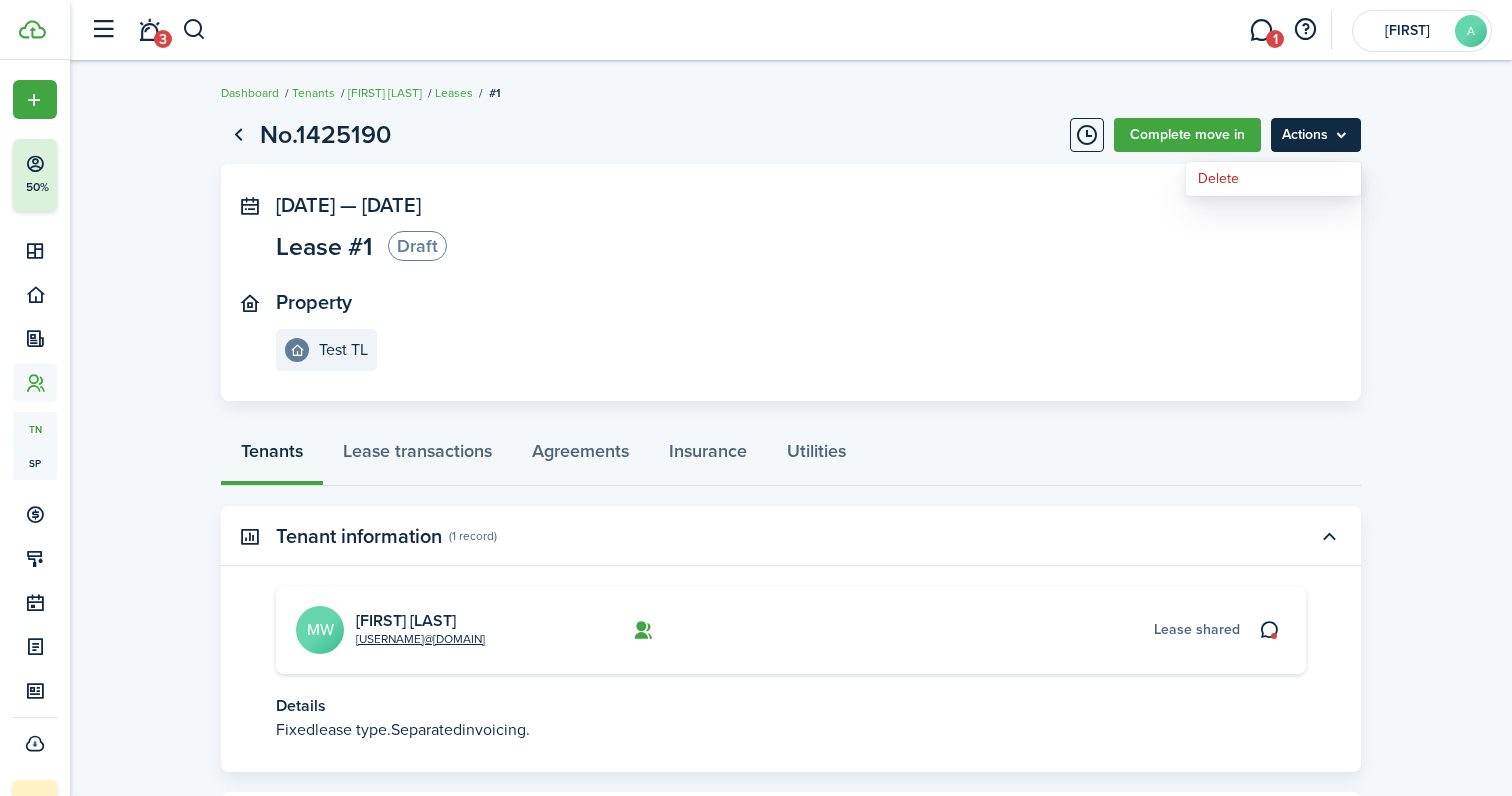 click on "Actions" at bounding box center [1316, 135] 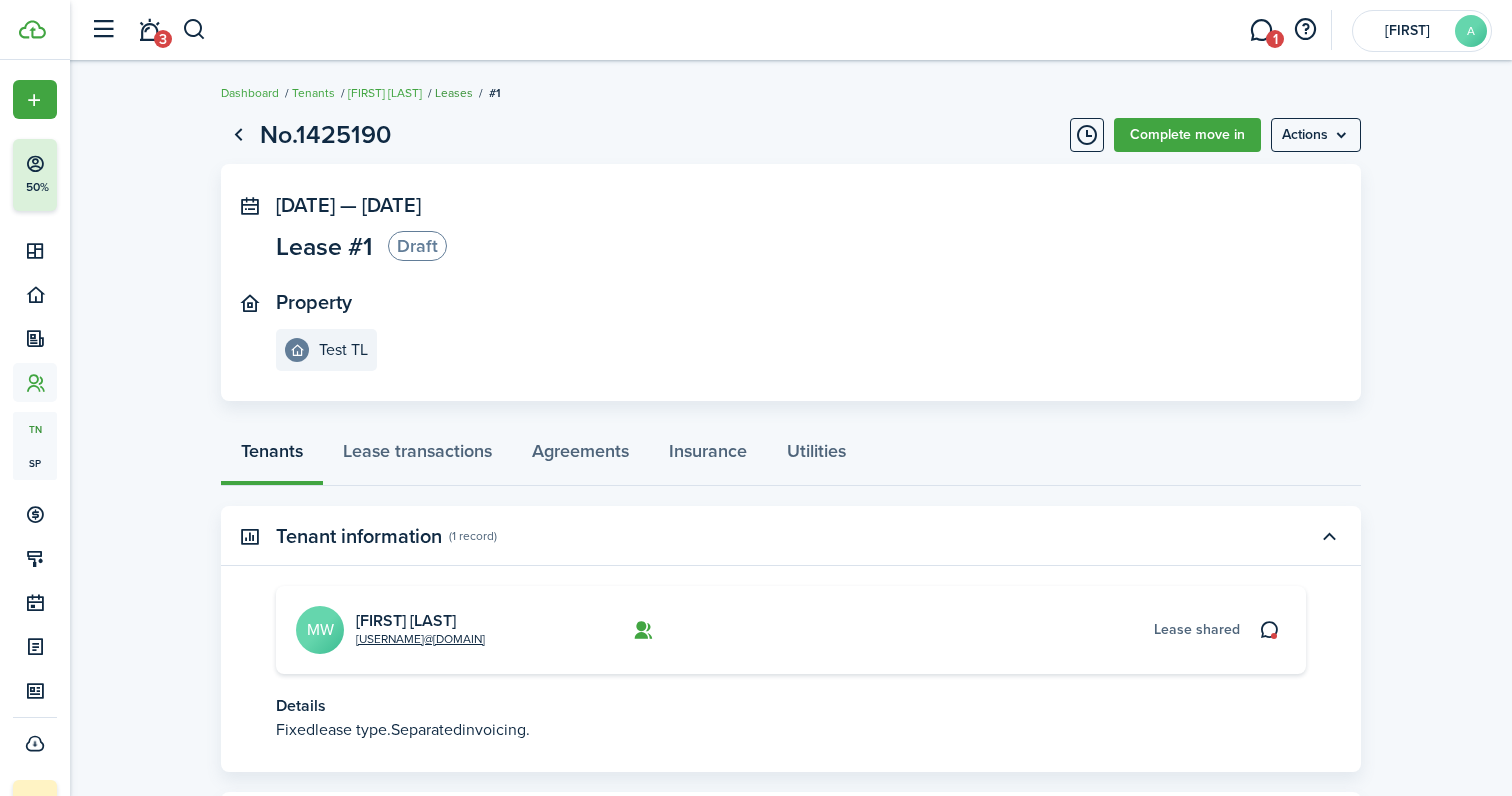 click on "Leases" at bounding box center [454, 93] 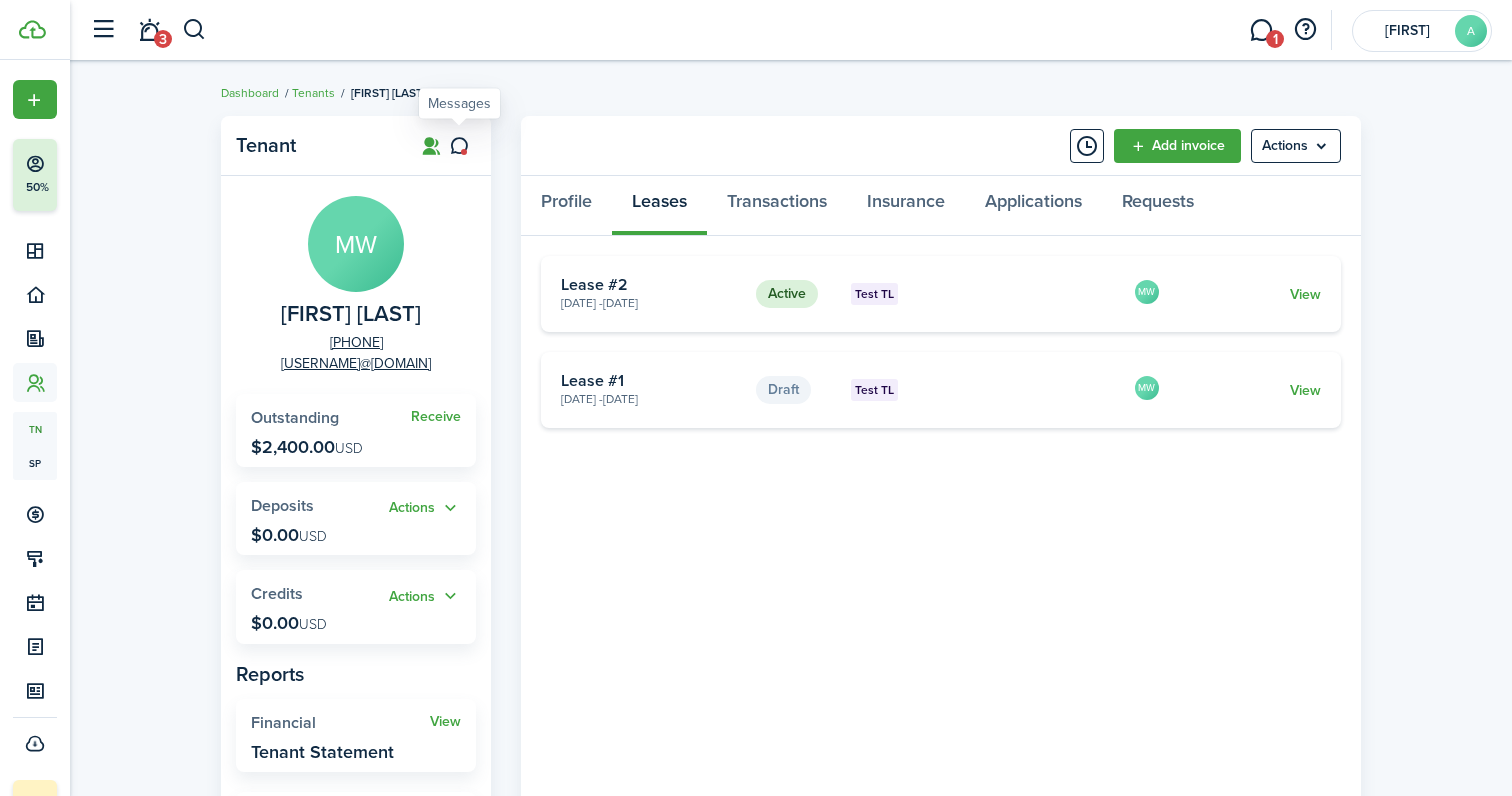 click at bounding box center (459, 146) 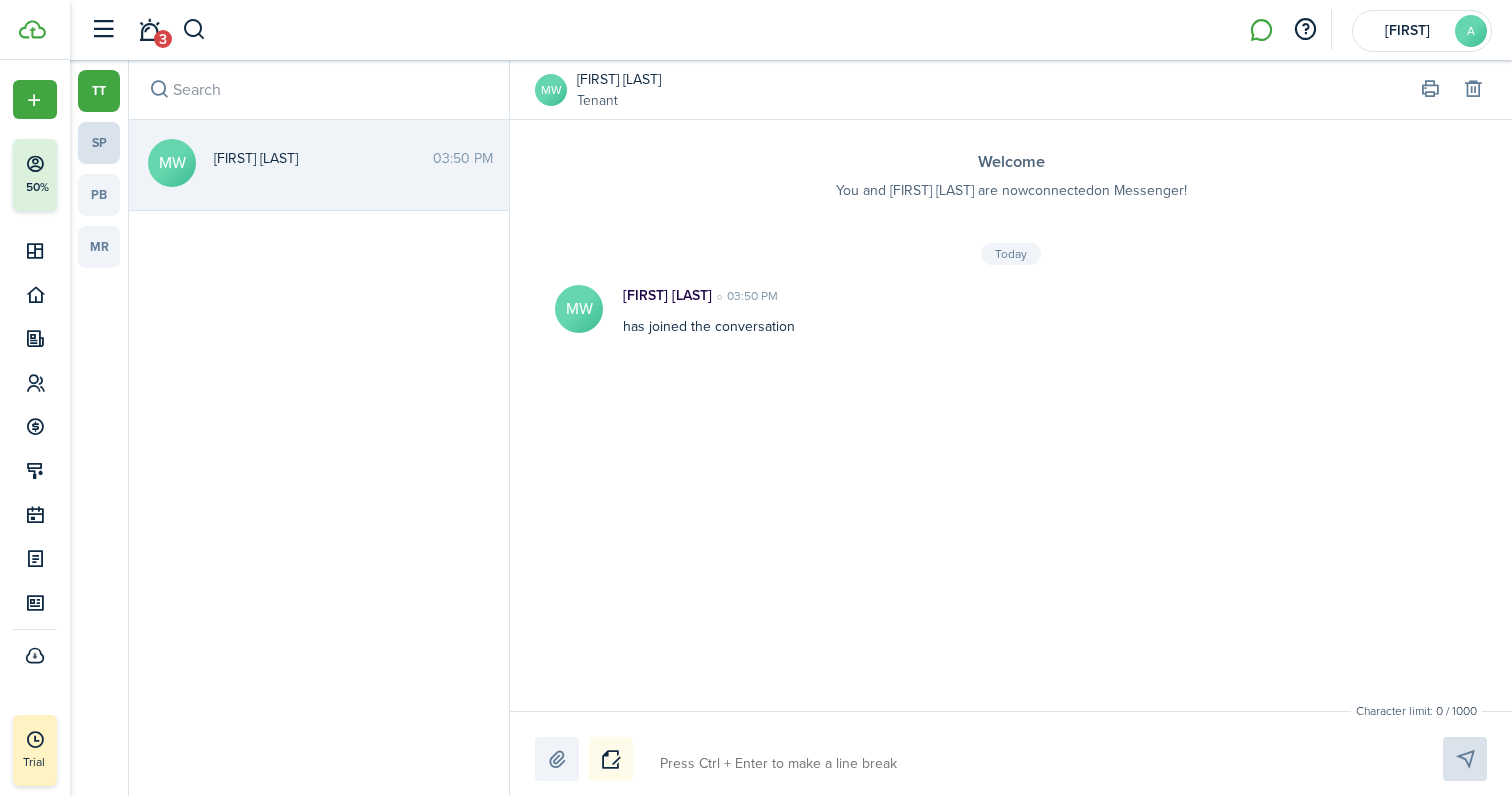 click on "sp" at bounding box center [99, 143] 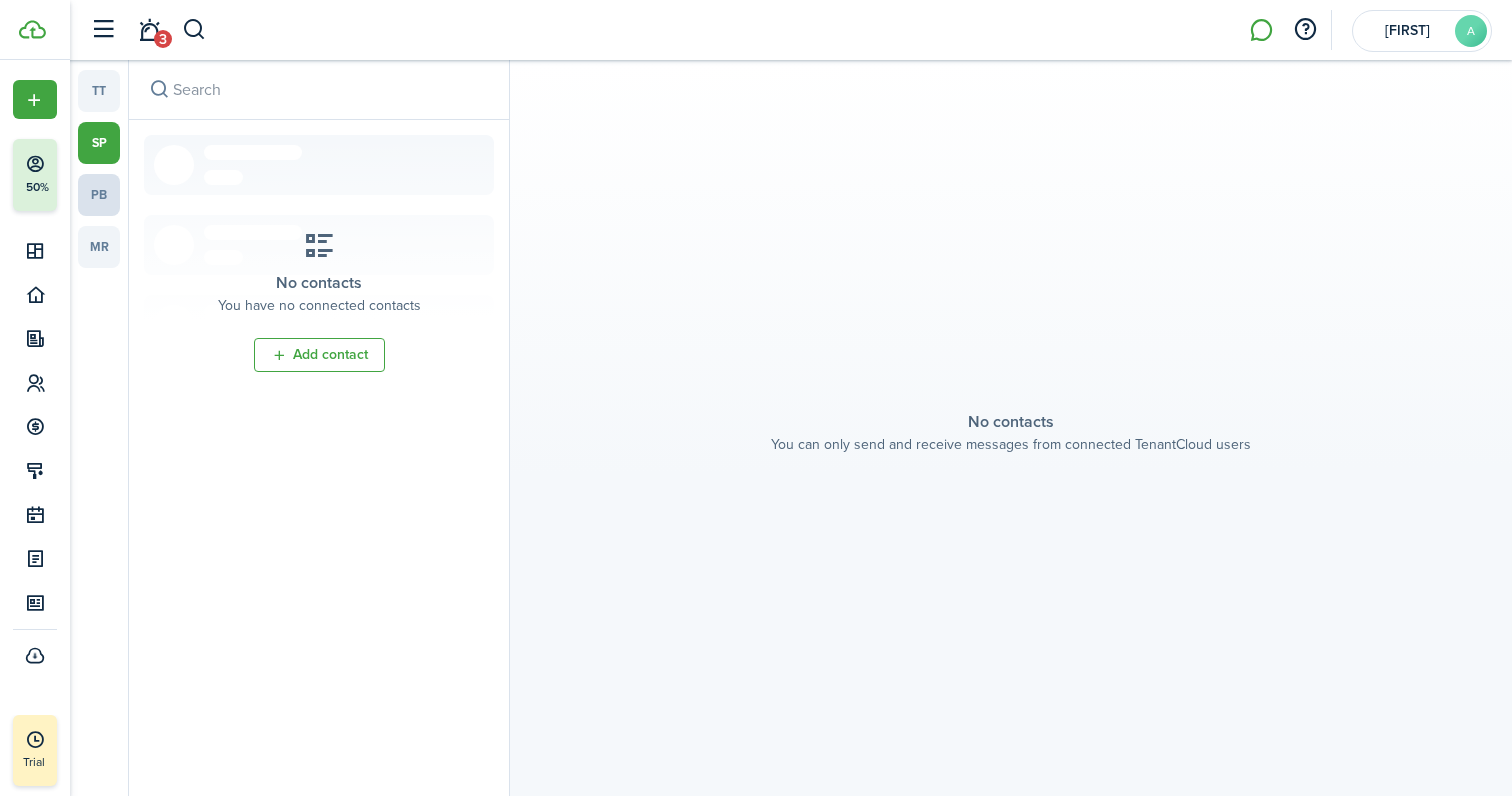 click on "pb" at bounding box center (99, 195) 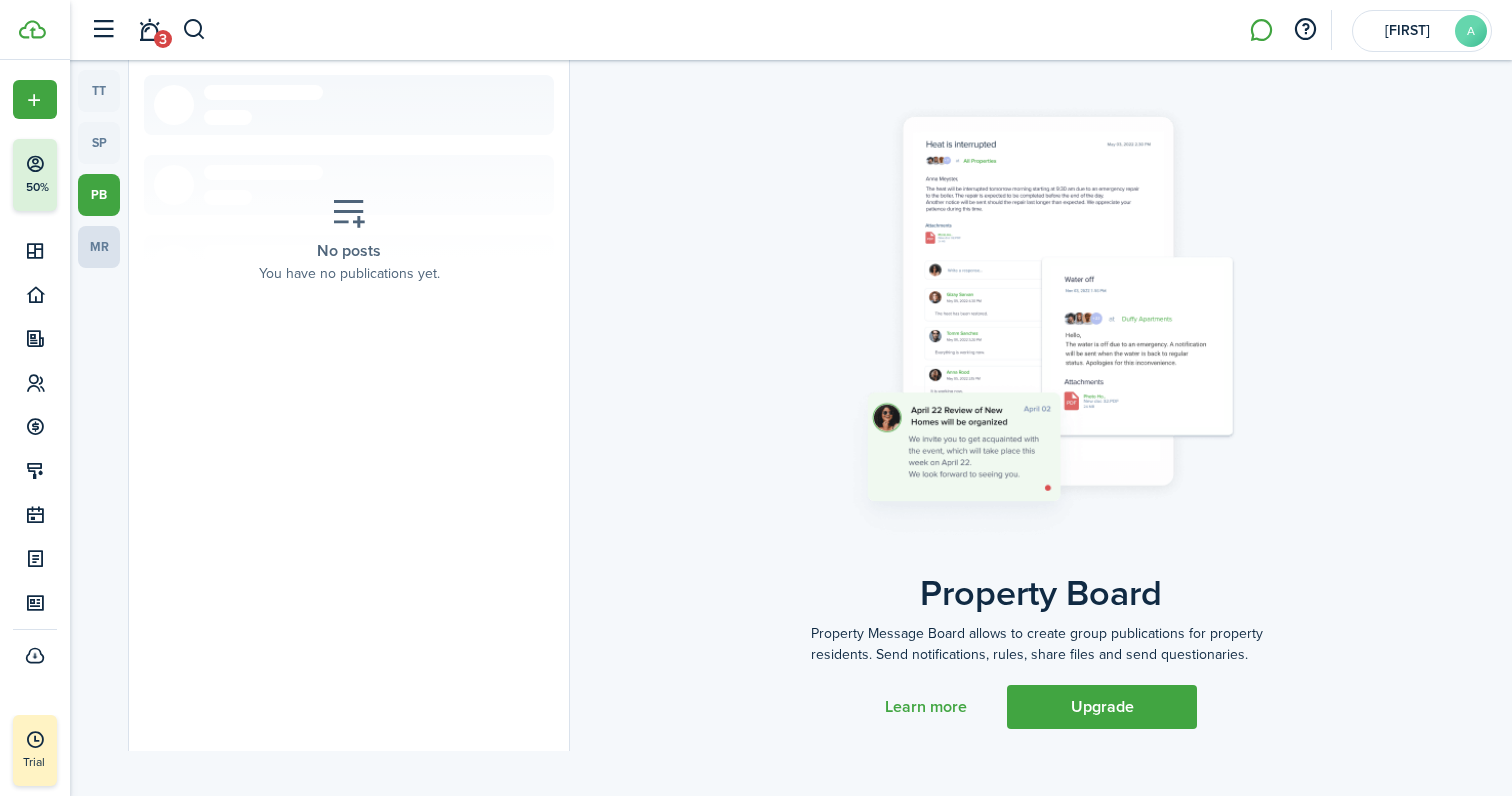 click on "mr" at bounding box center (99, 247) 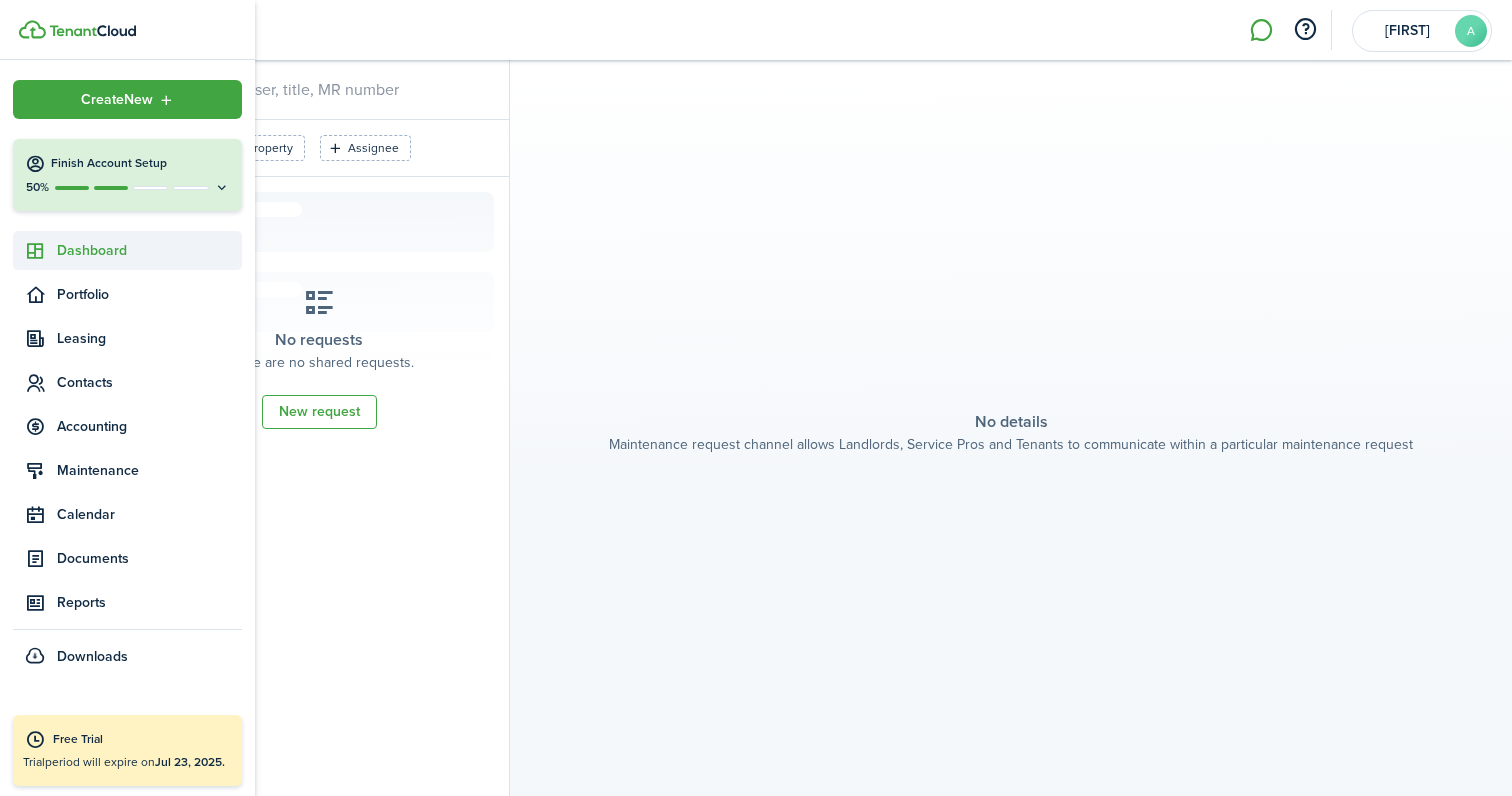 click on "Dashboard" at bounding box center [127, 250] 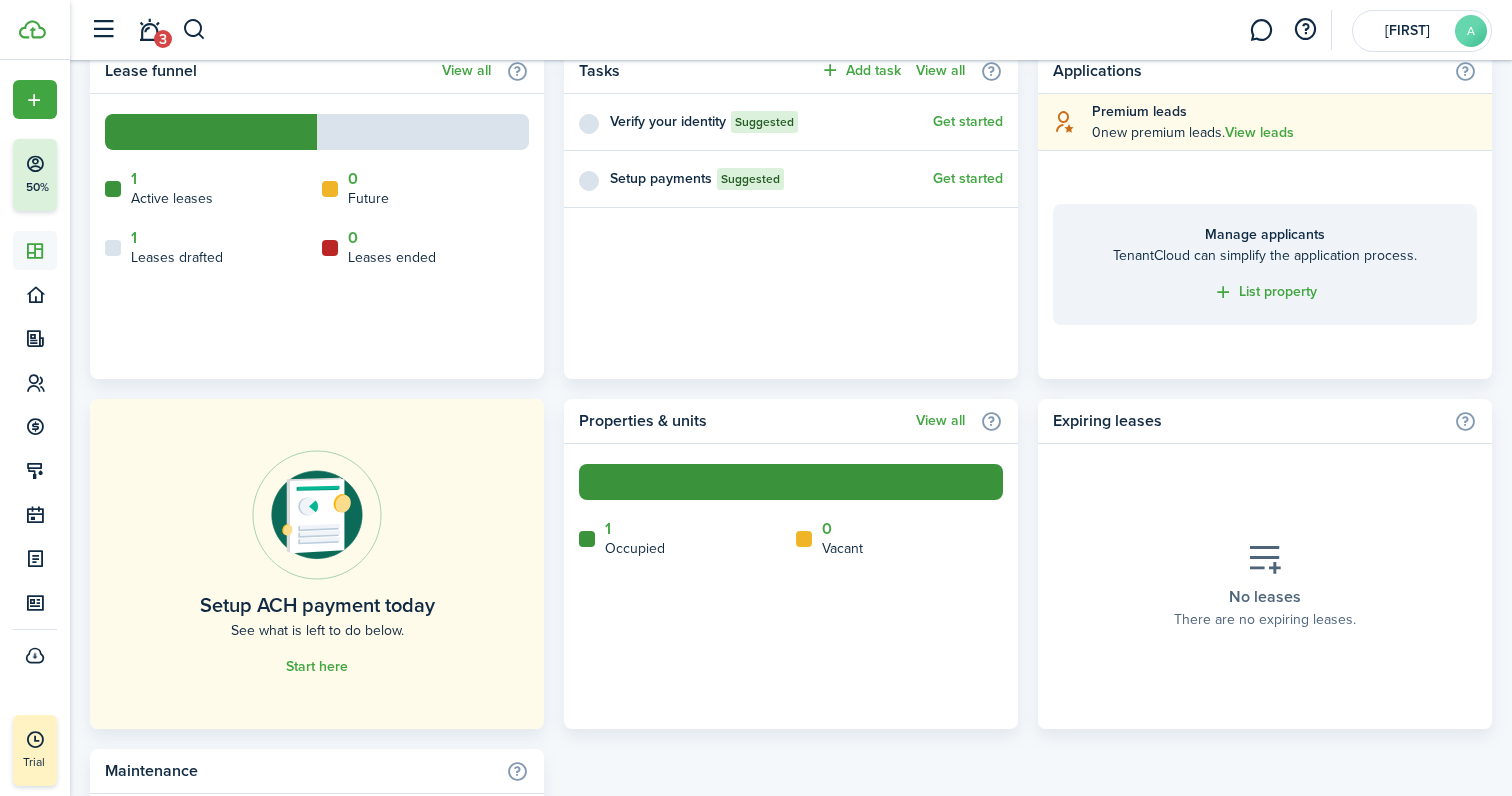 scroll, scrollTop: 878, scrollLeft: 0, axis: vertical 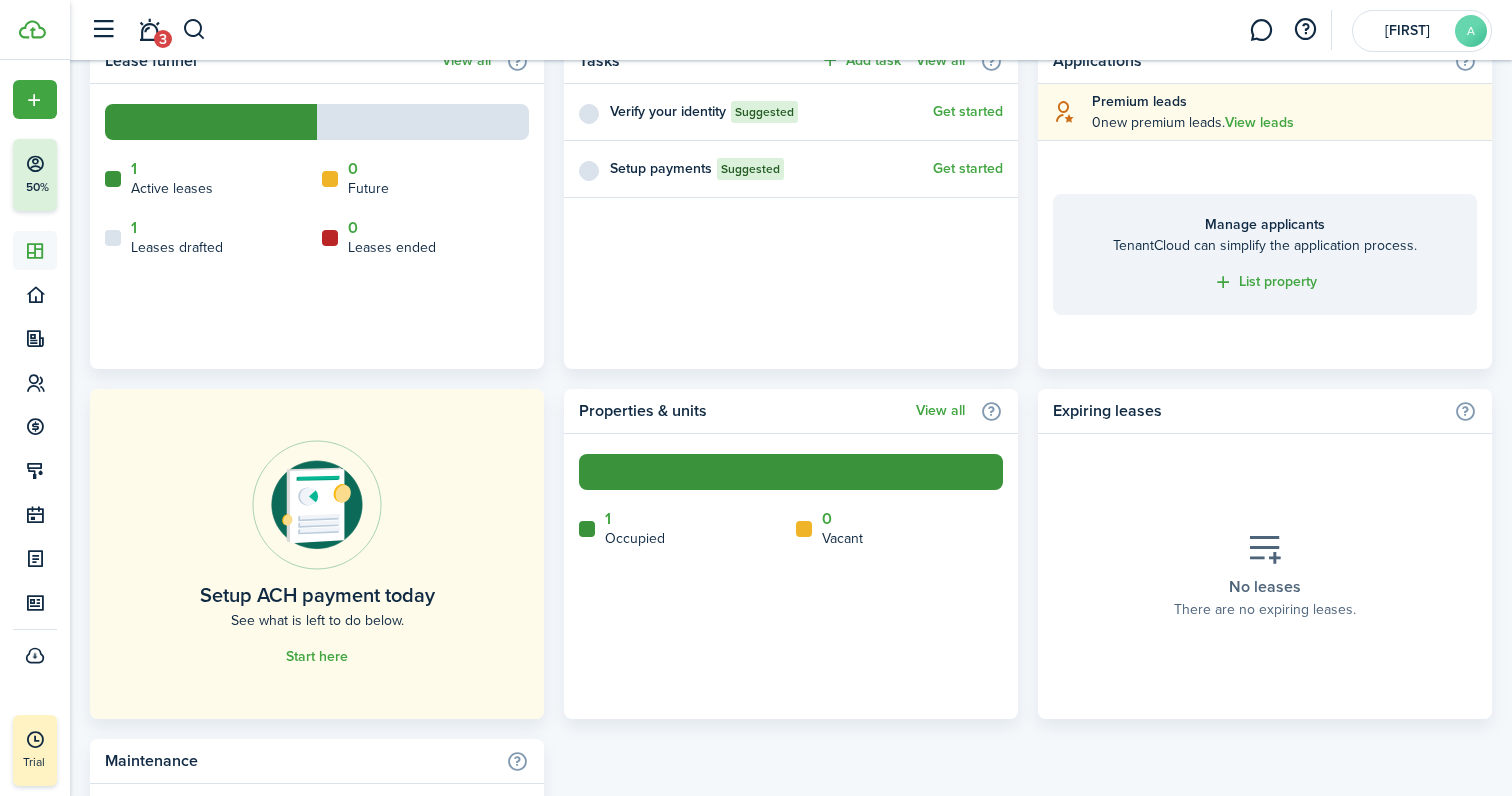 click on "Start here" at bounding box center [317, 656] 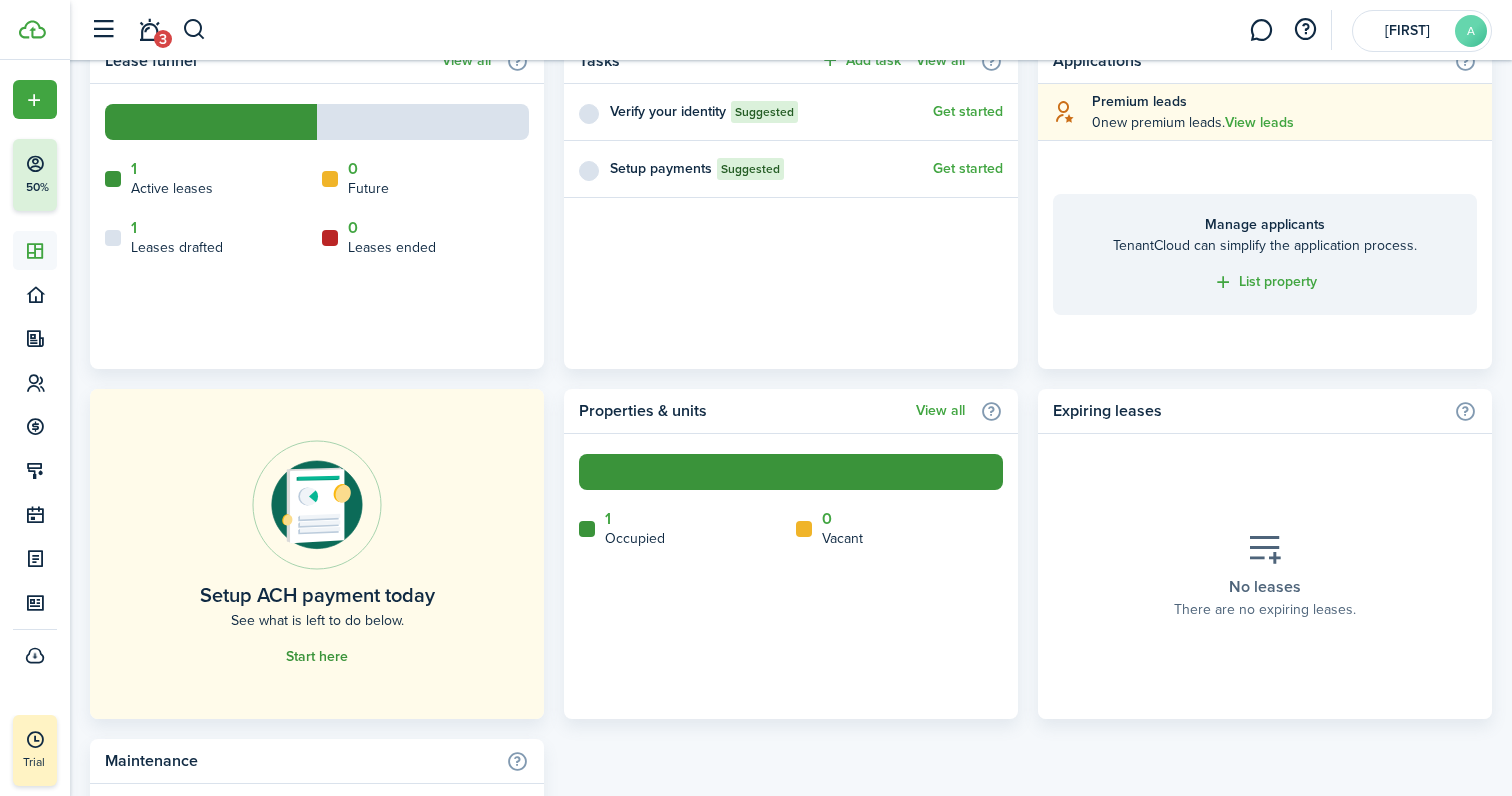 click on "Start here" at bounding box center (317, 657) 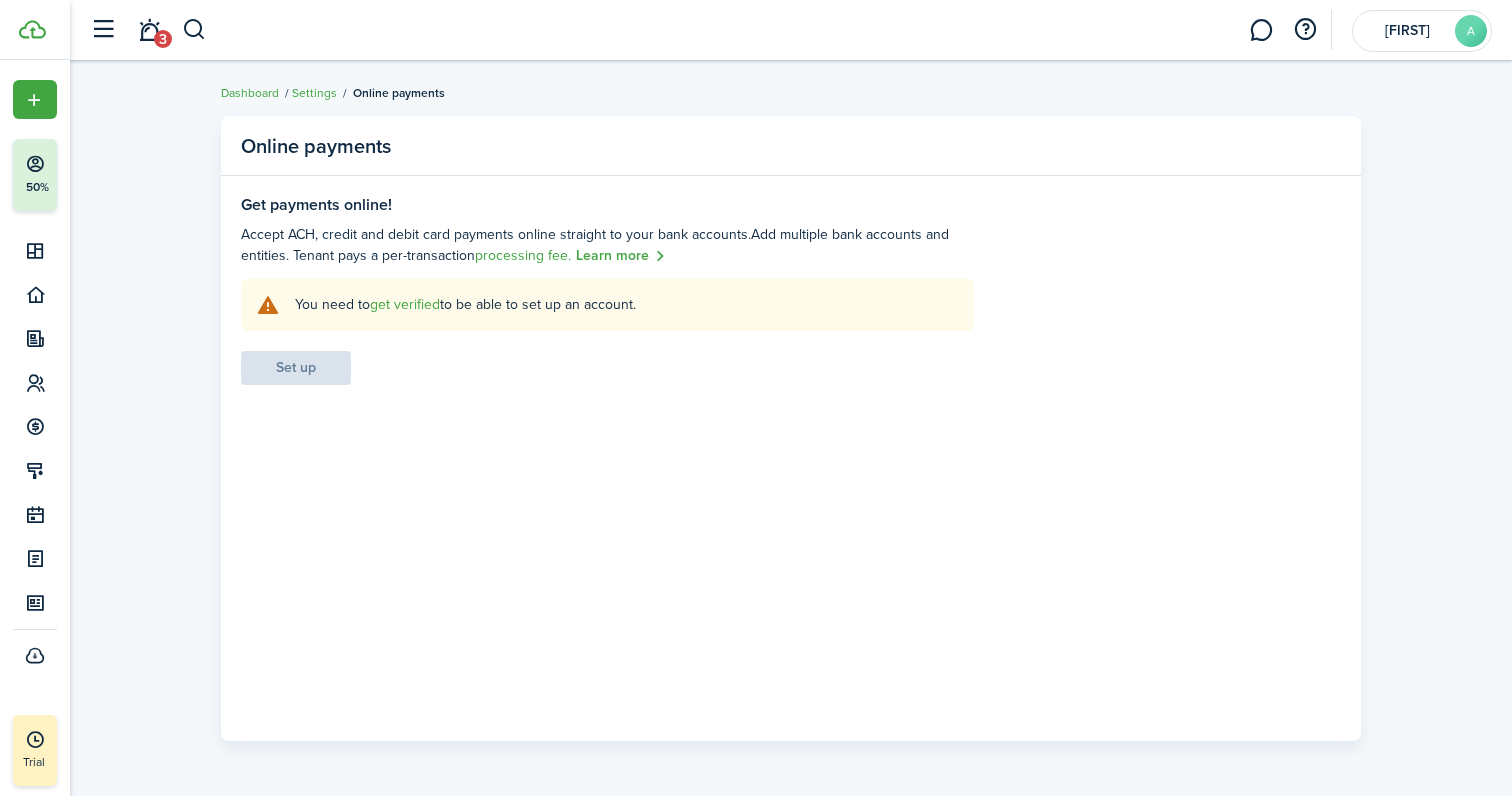 scroll, scrollTop: 0, scrollLeft: 0, axis: both 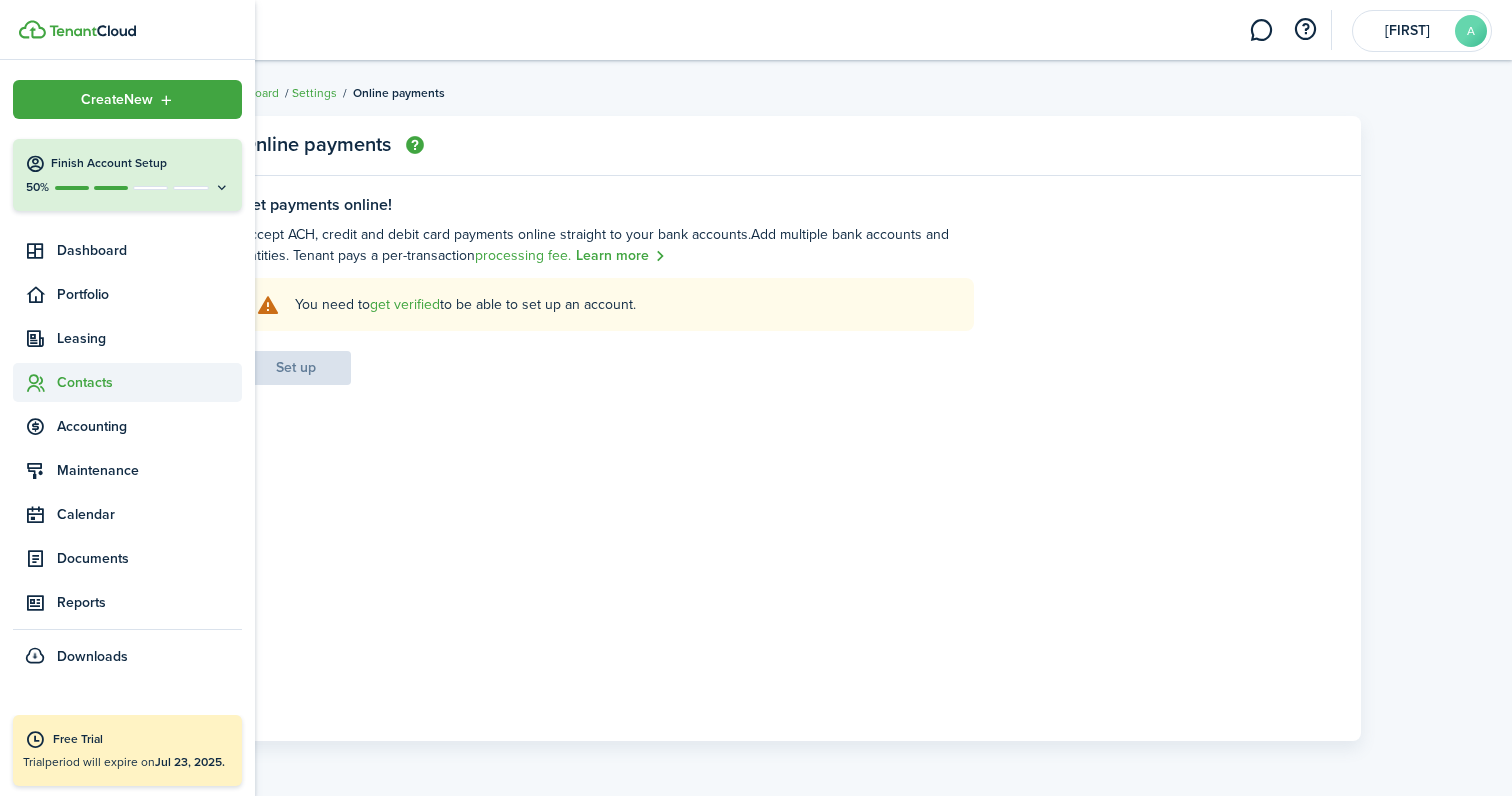 click on "Contacts" at bounding box center [149, 382] 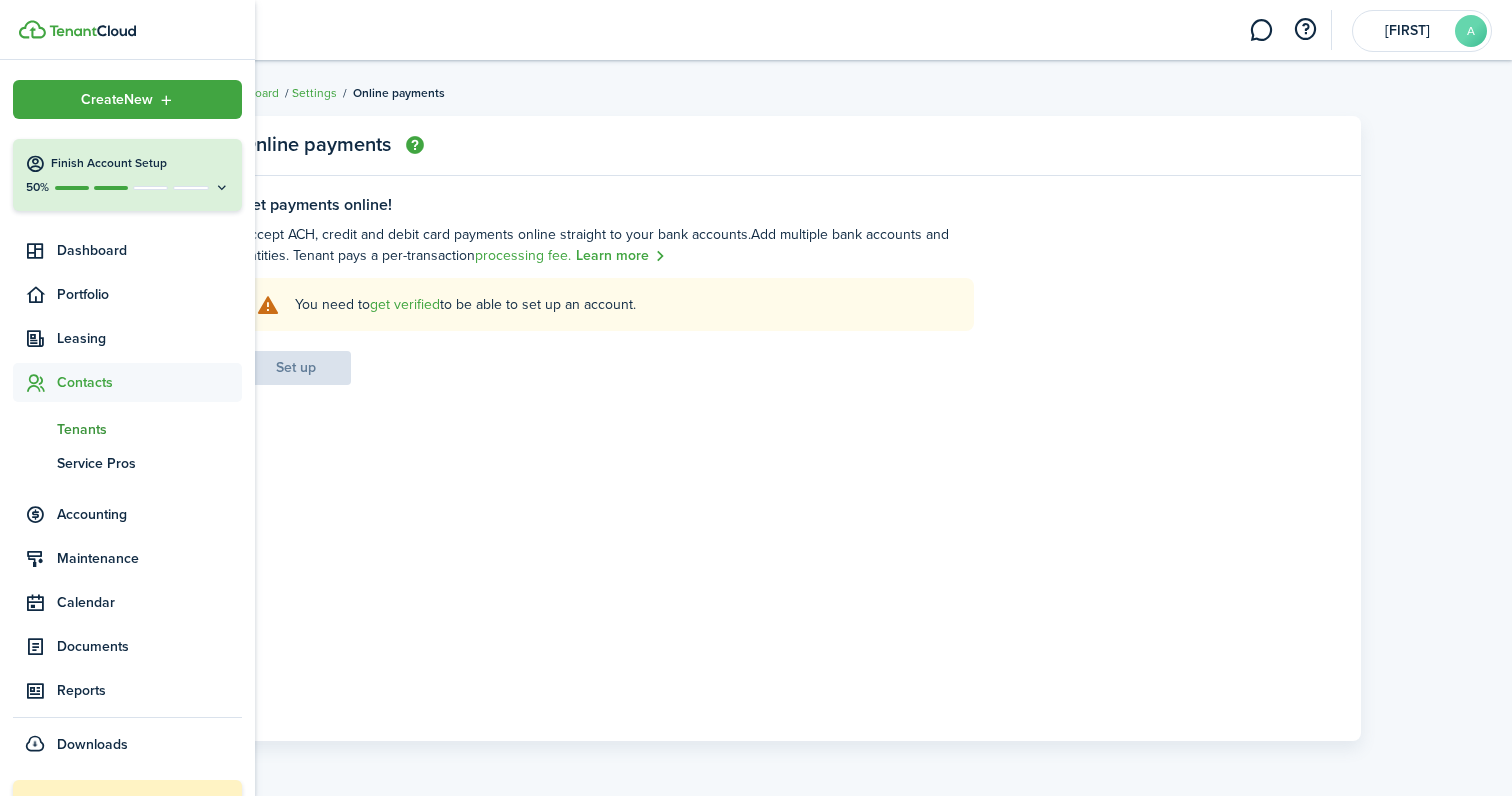click on "Tenants" at bounding box center (149, 429) 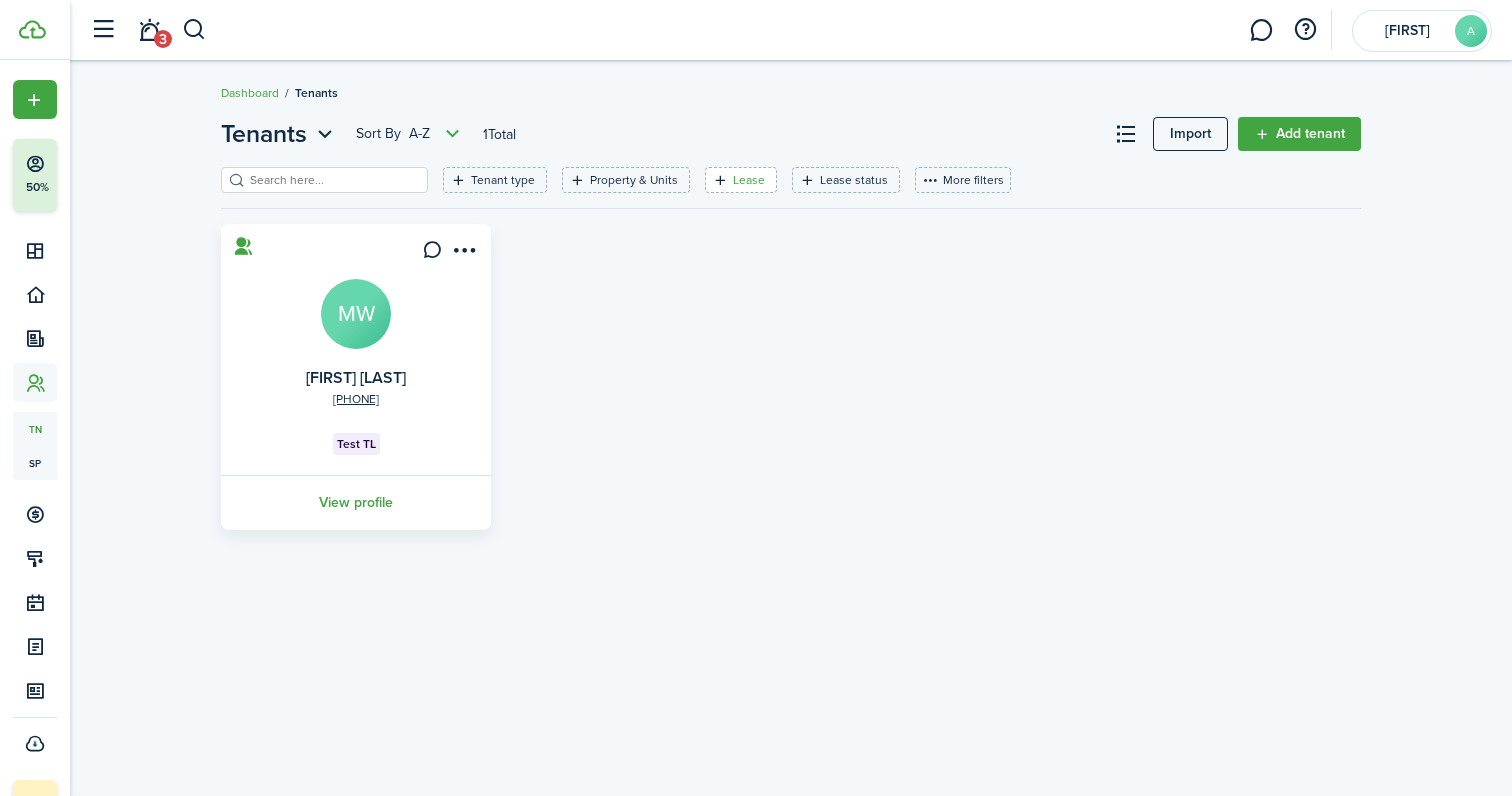 click on "Lease" at bounding box center [749, 180] 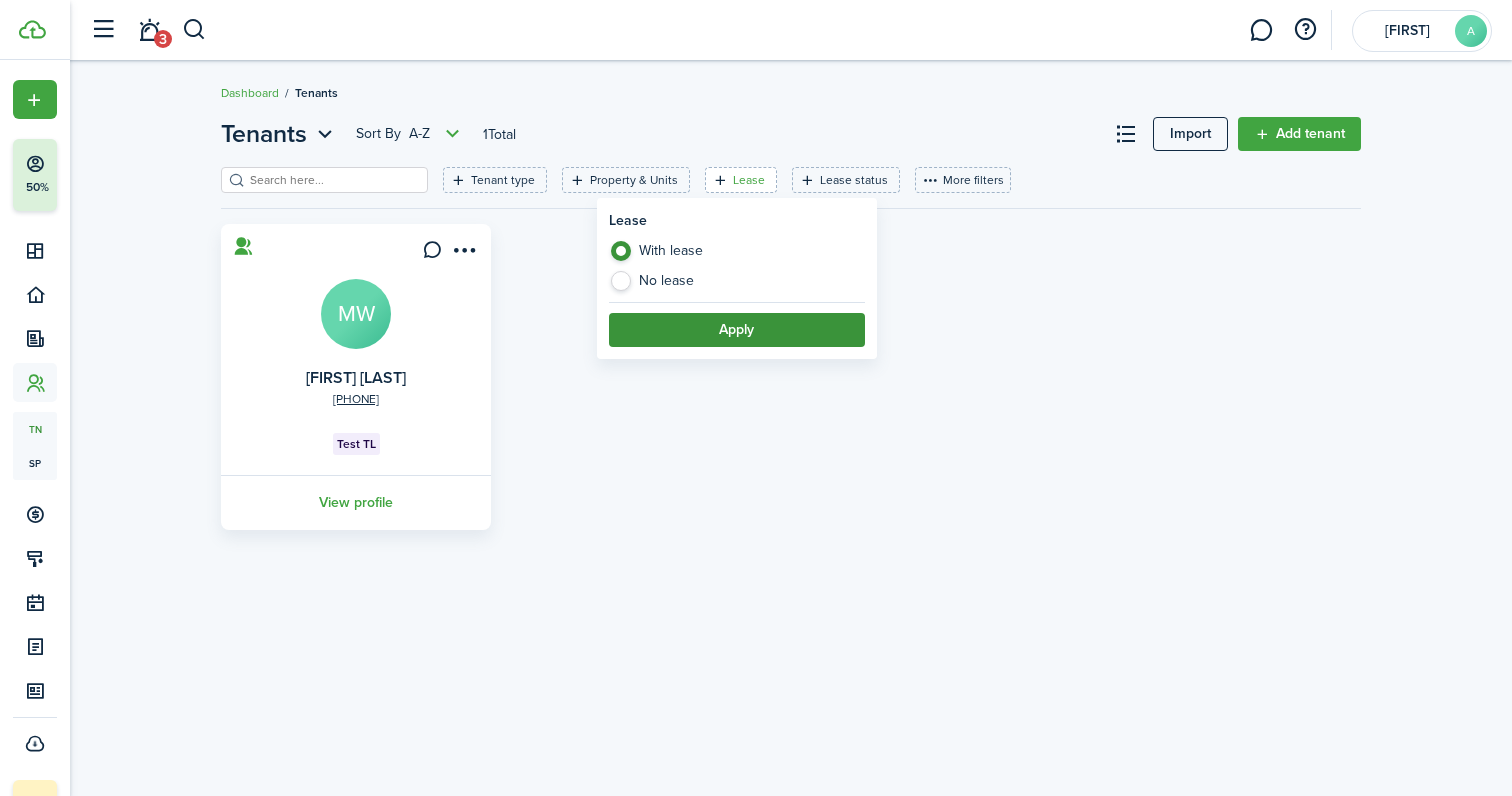 click on "Apply" at bounding box center [737, 330] 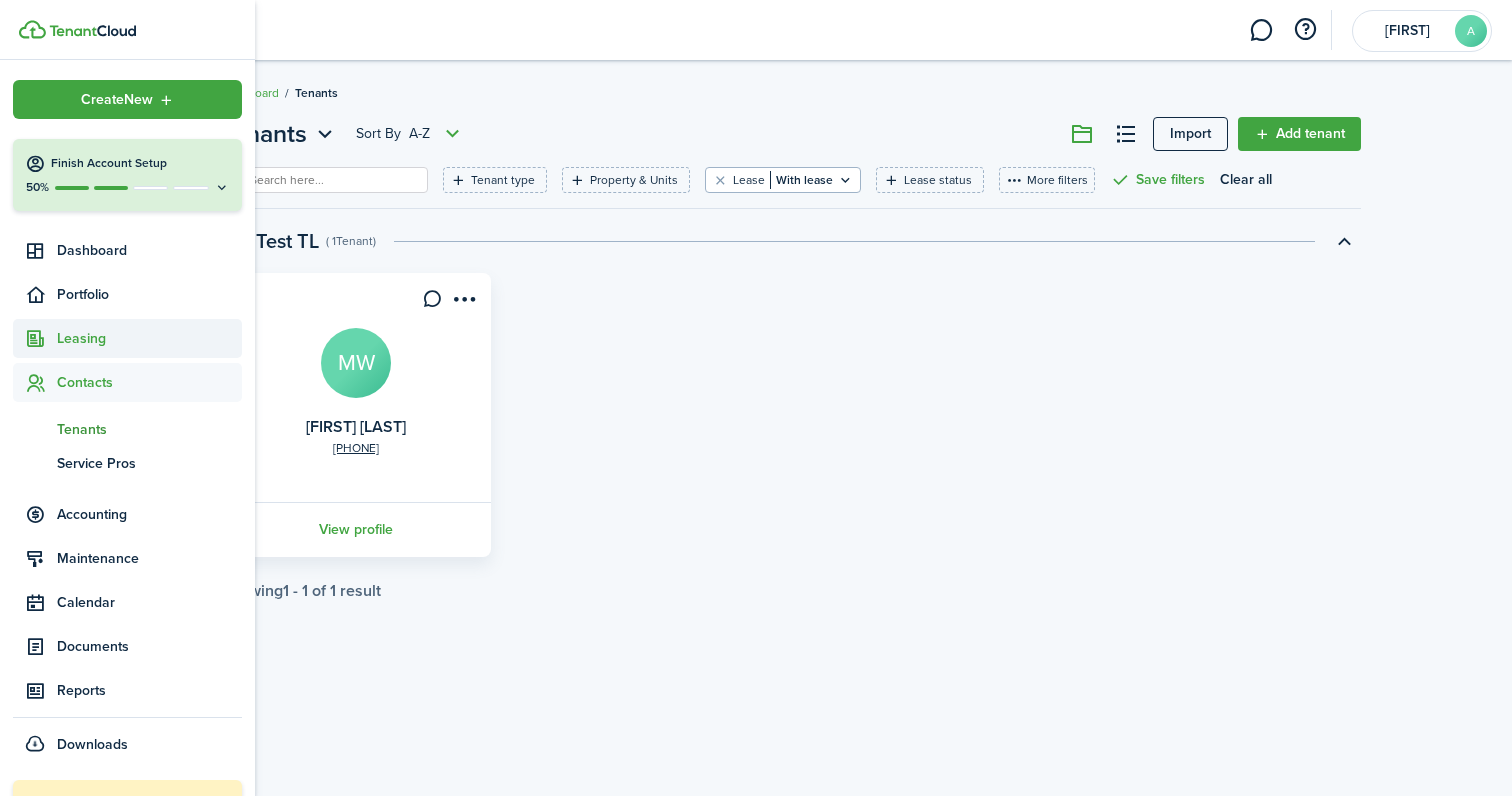 click at bounding box center (35, 339) 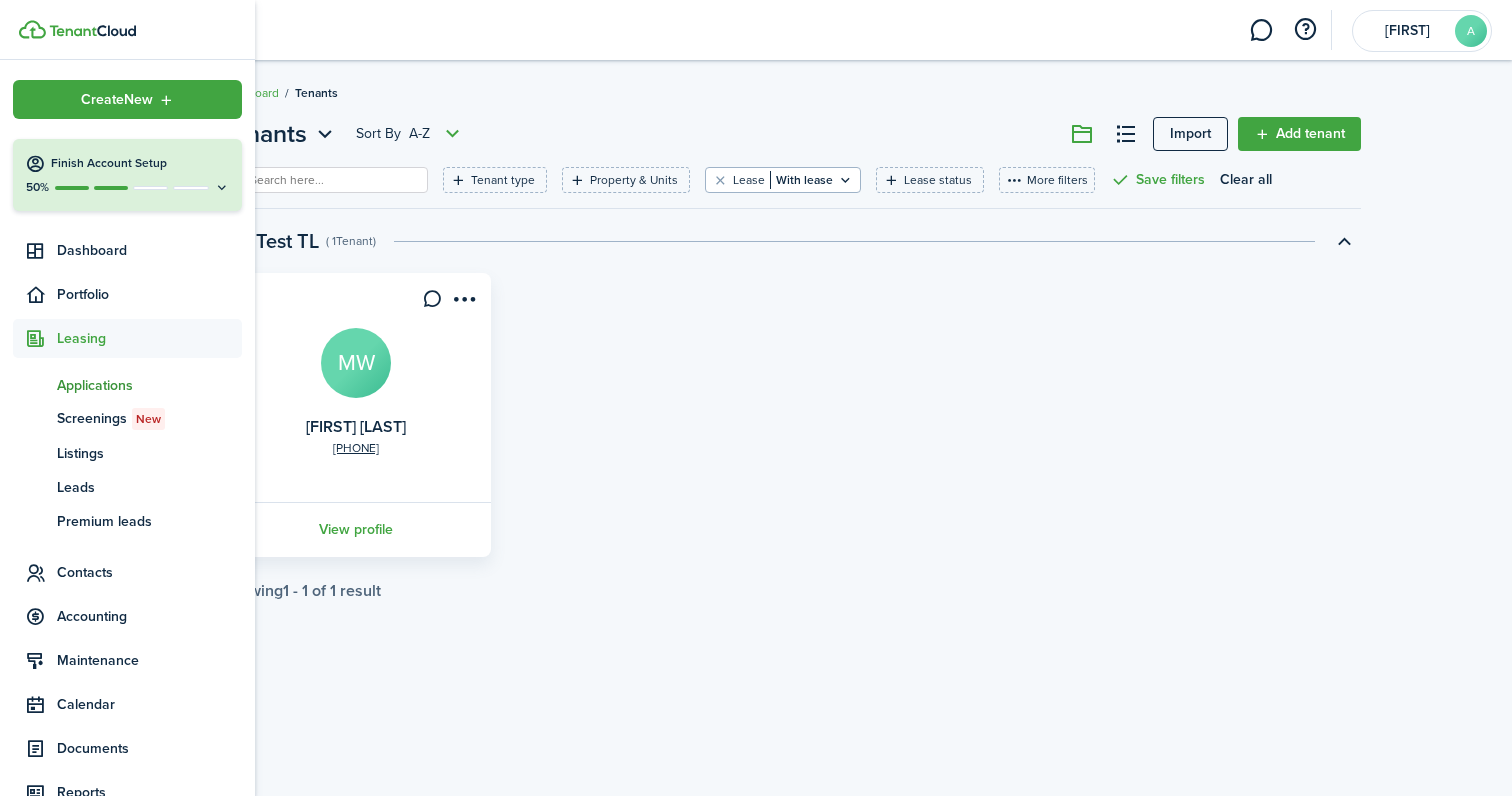 click on "Applications" at bounding box center (149, 385) 